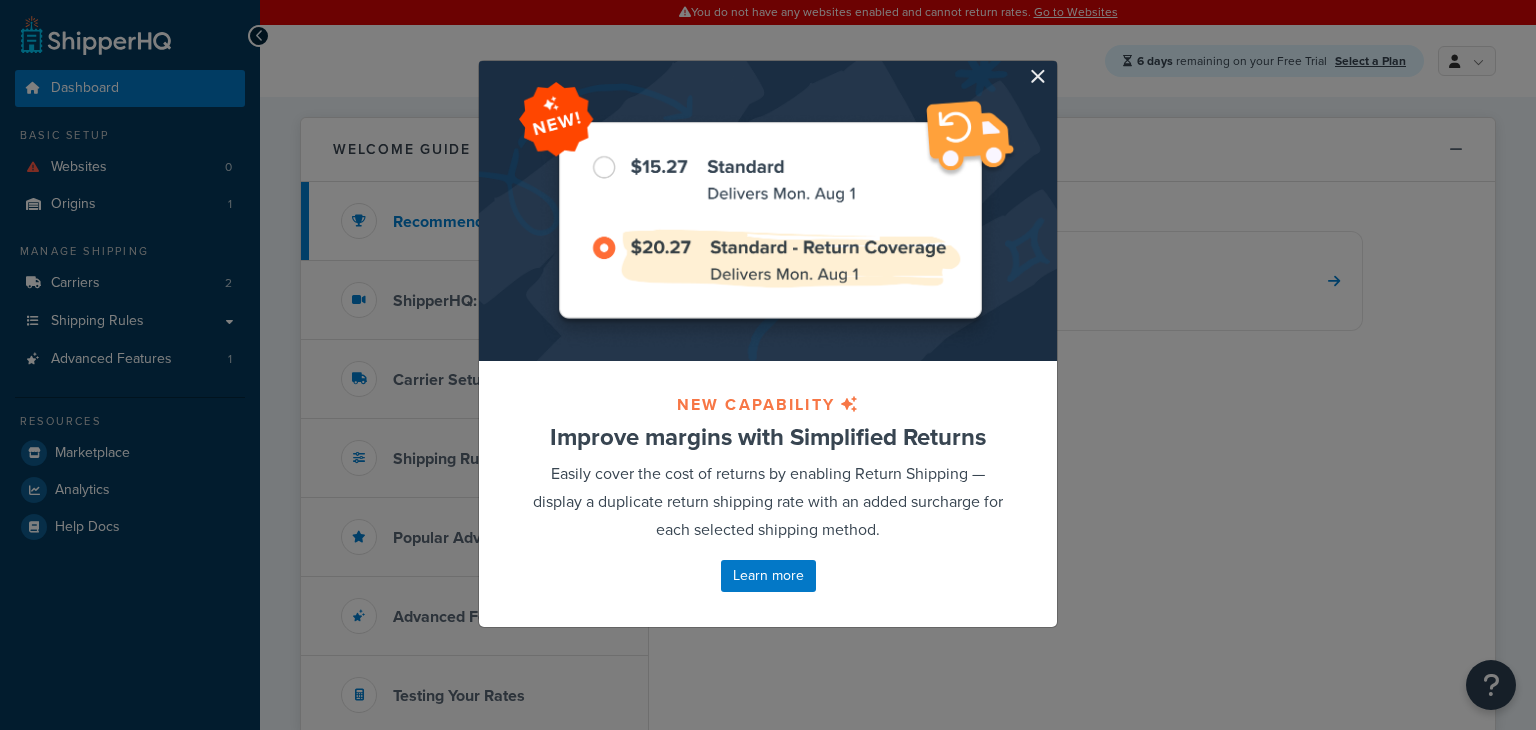 scroll, scrollTop: 0, scrollLeft: 0, axis: both 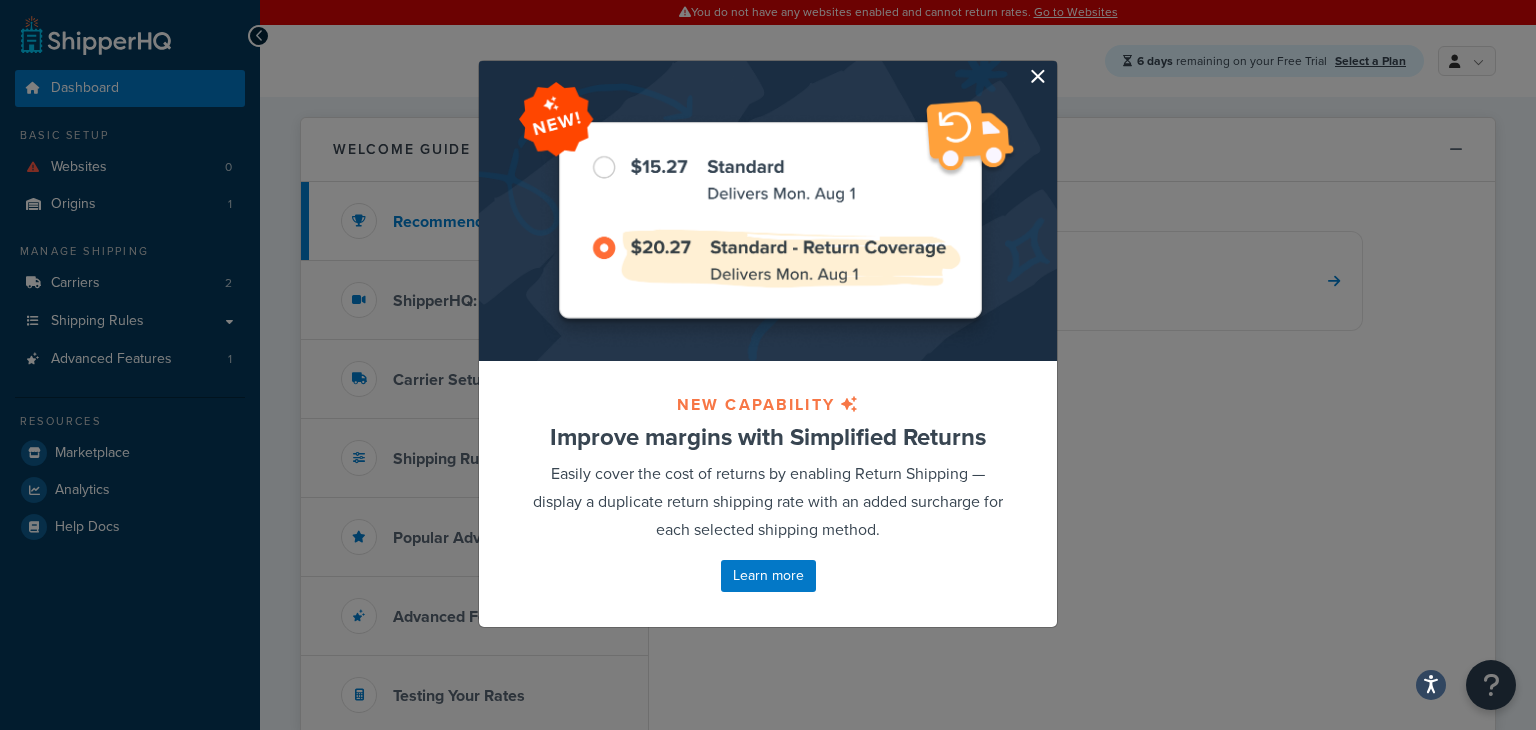 click at bounding box center [1054, 63] 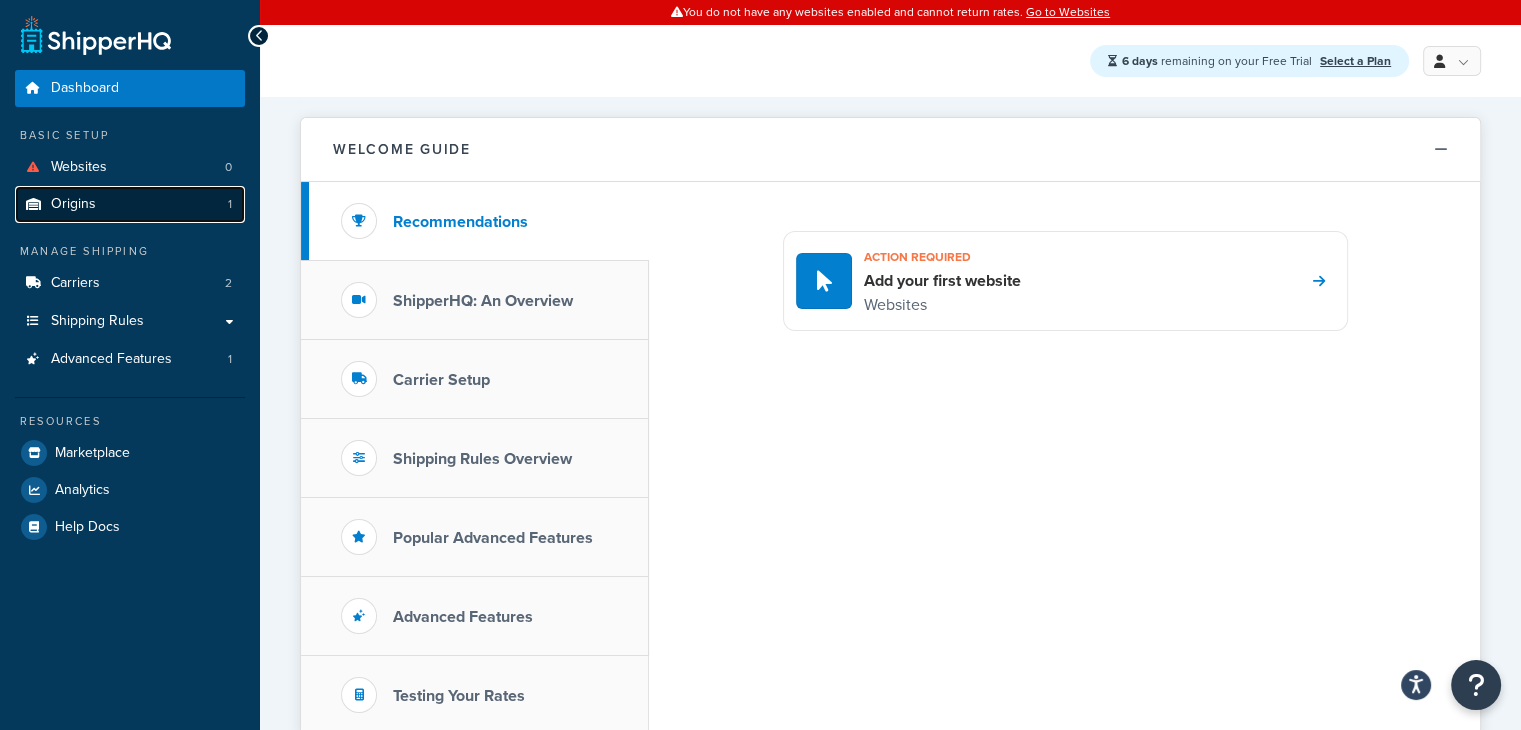 click on "Origins 1" at bounding box center (130, 204) 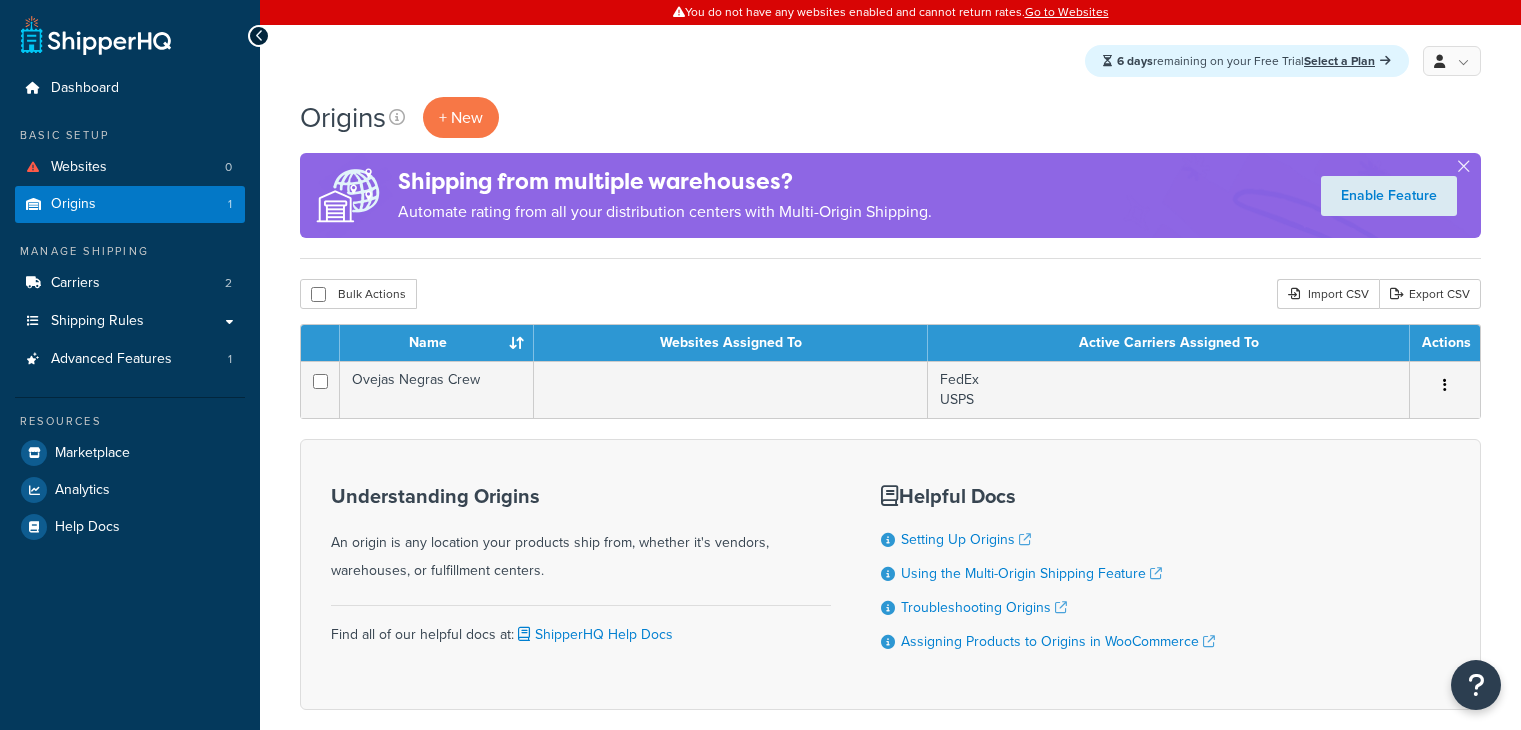 scroll, scrollTop: 0, scrollLeft: 0, axis: both 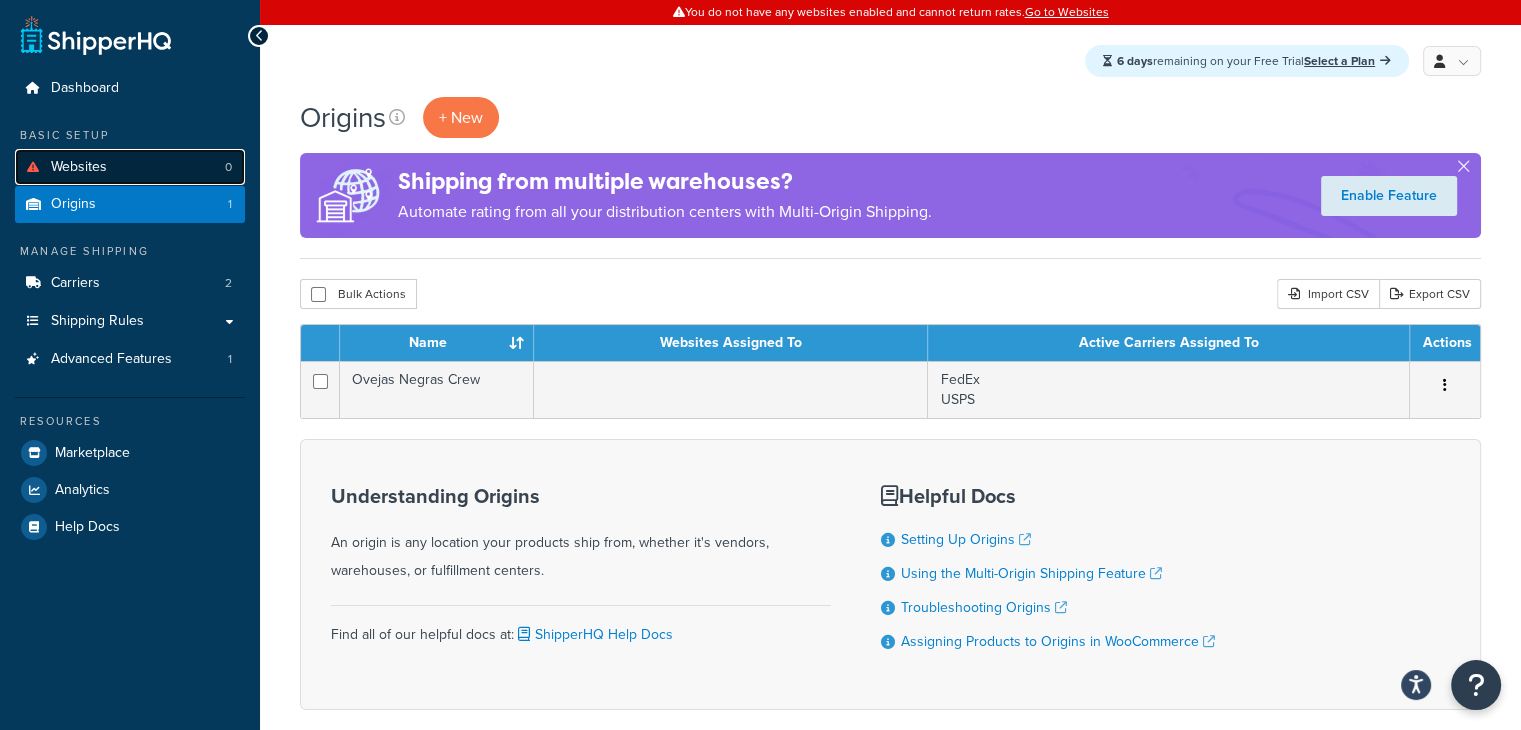 click on "Websites
0" at bounding box center (130, 167) 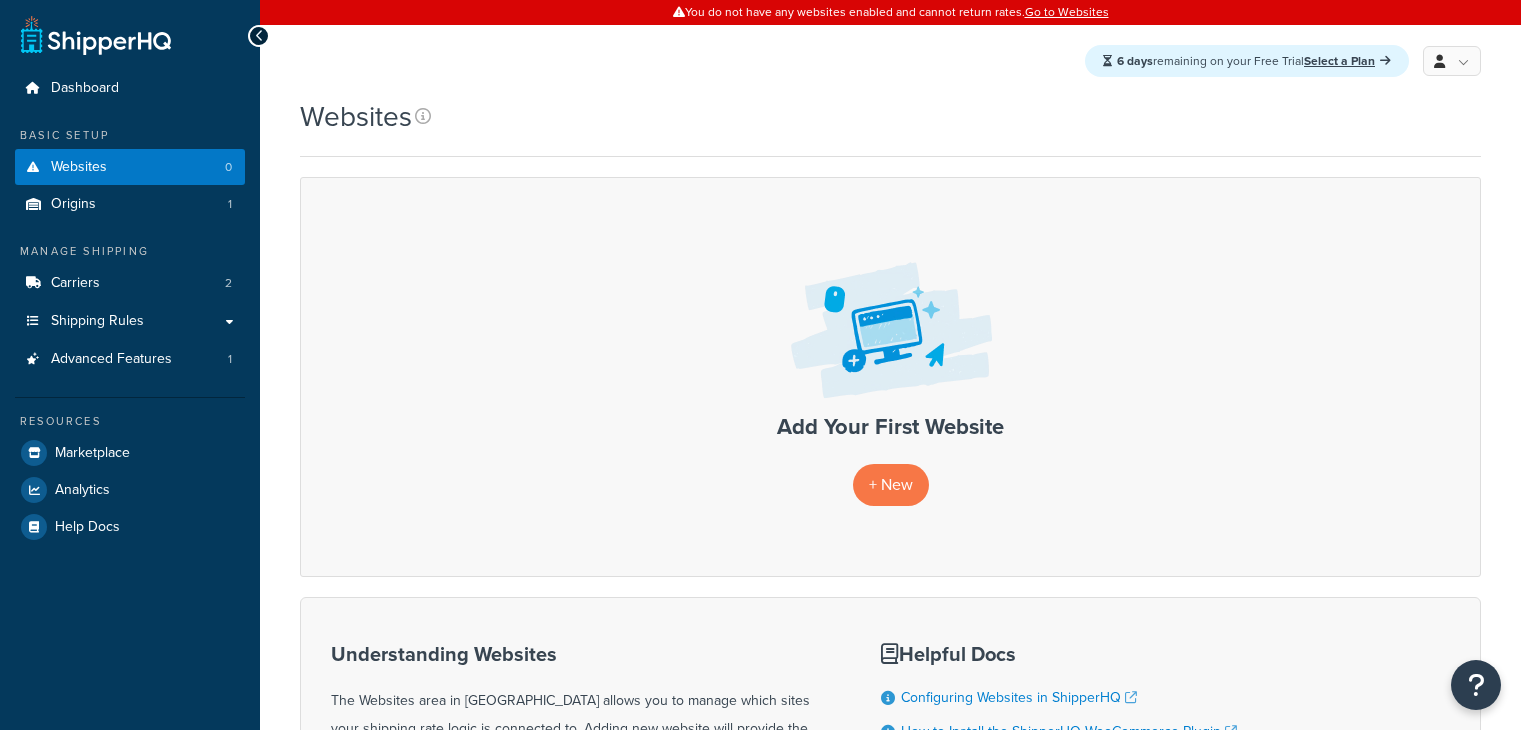 scroll, scrollTop: 0, scrollLeft: 0, axis: both 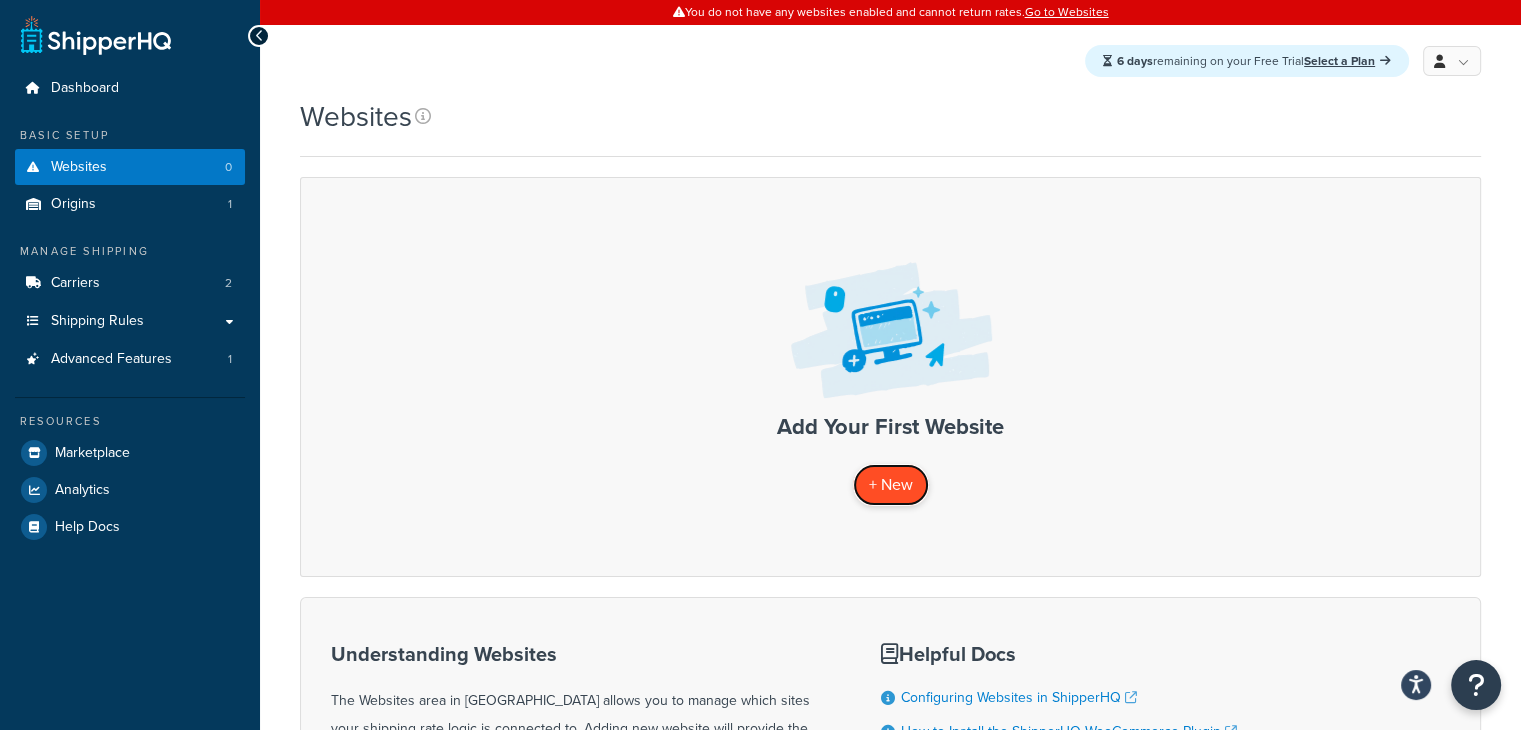 click on "+ New" at bounding box center (891, 484) 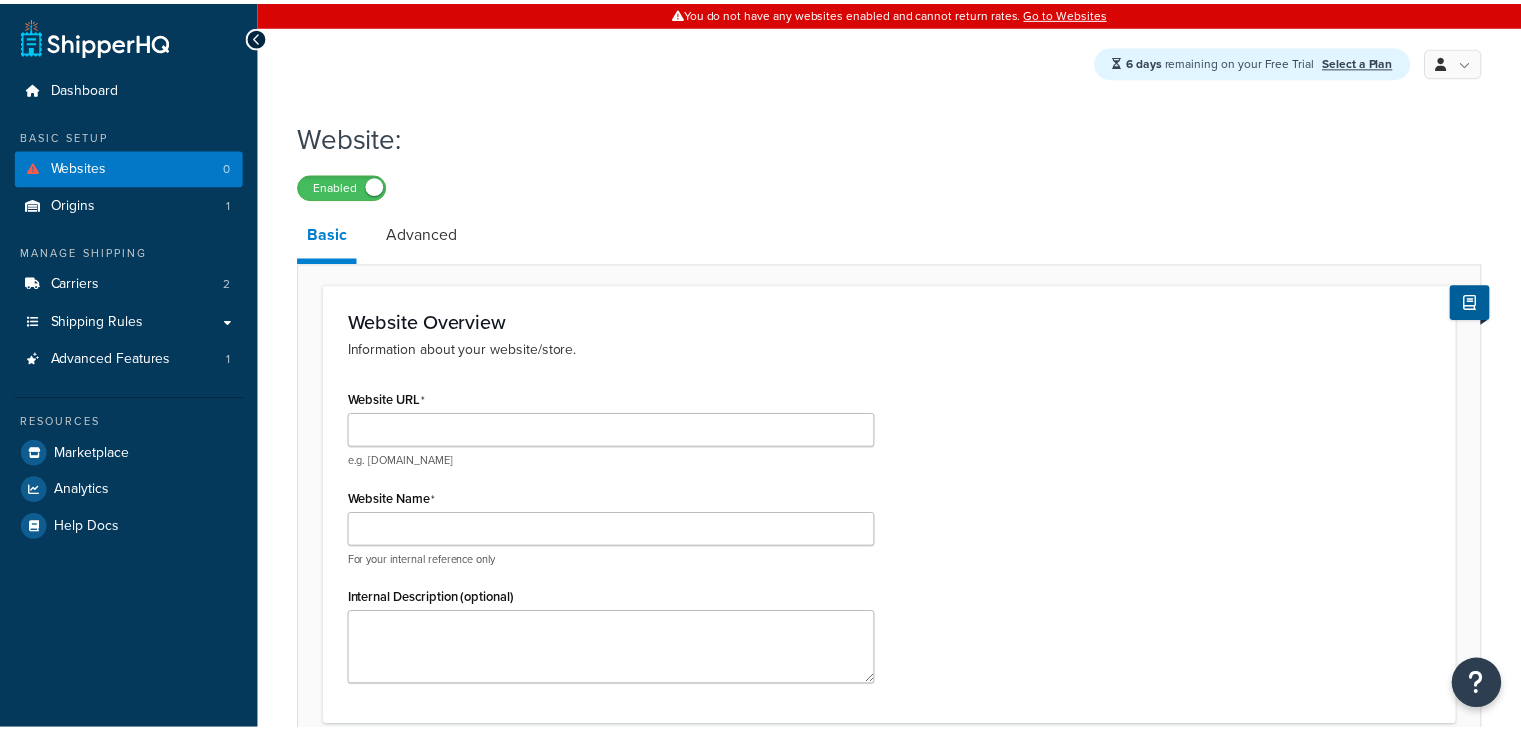 scroll, scrollTop: 0, scrollLeft: 0, axis: both 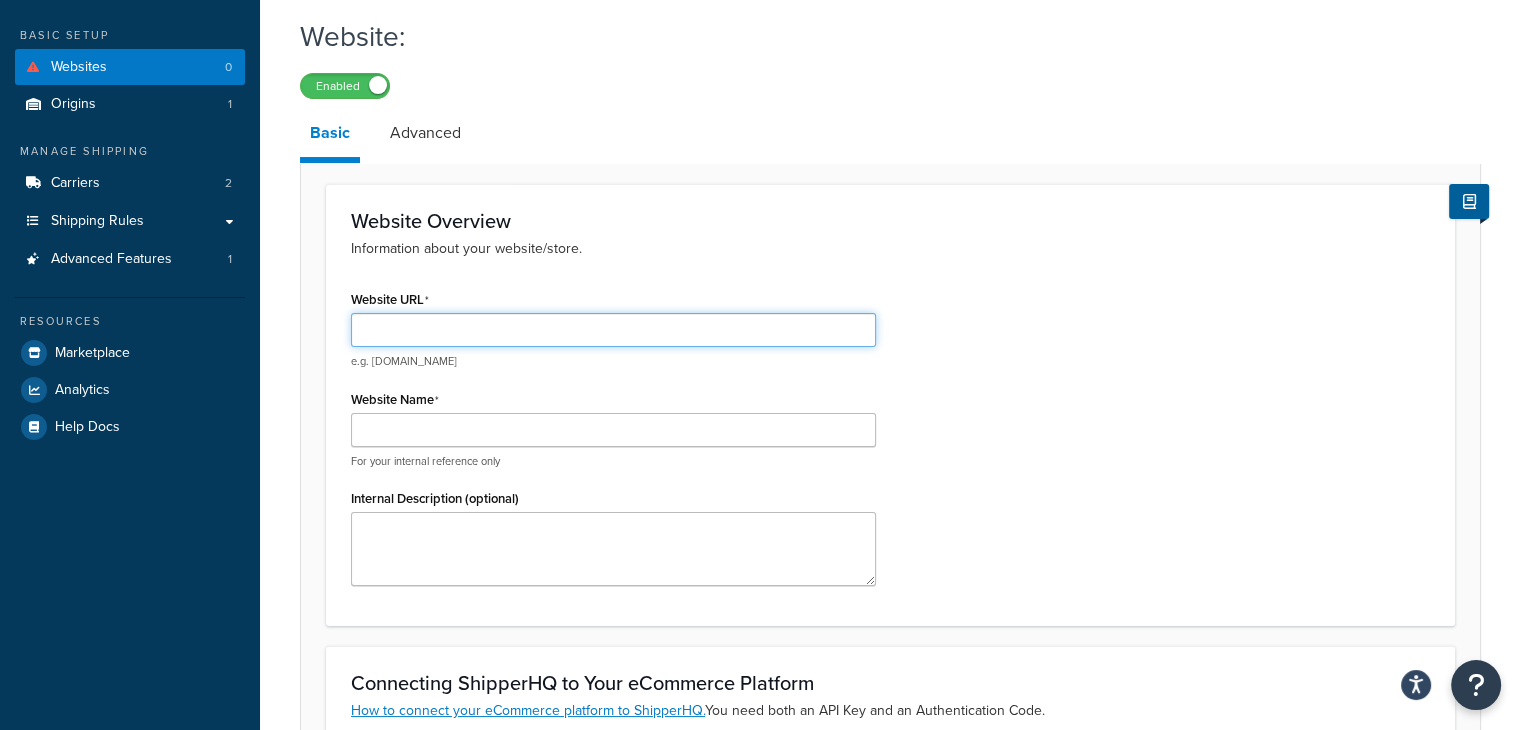 click on "Website URL" at bounding box center [613, 330] 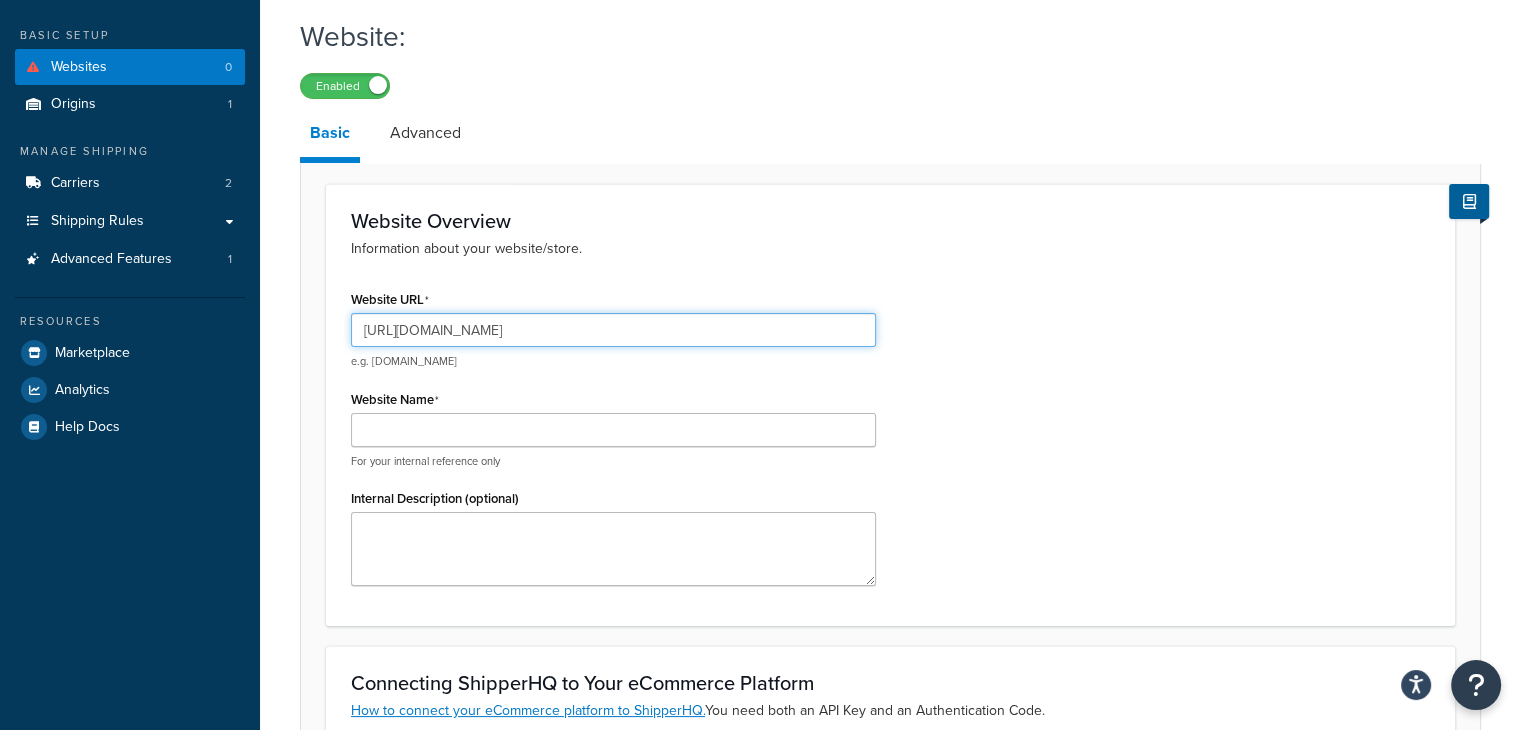 type on "https://oncrewclothes.com/" 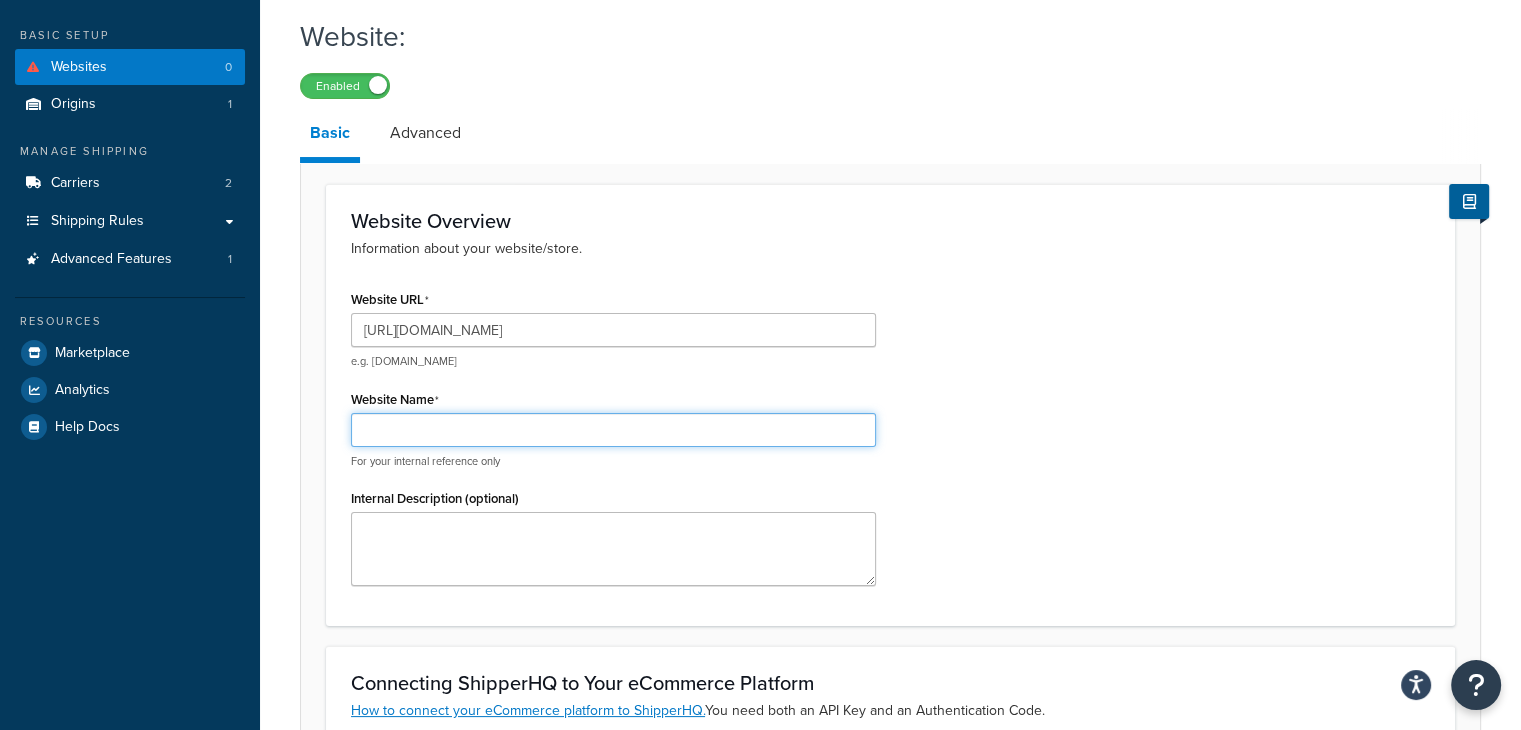 click on "Website Name" at bounding box center (613, 430) 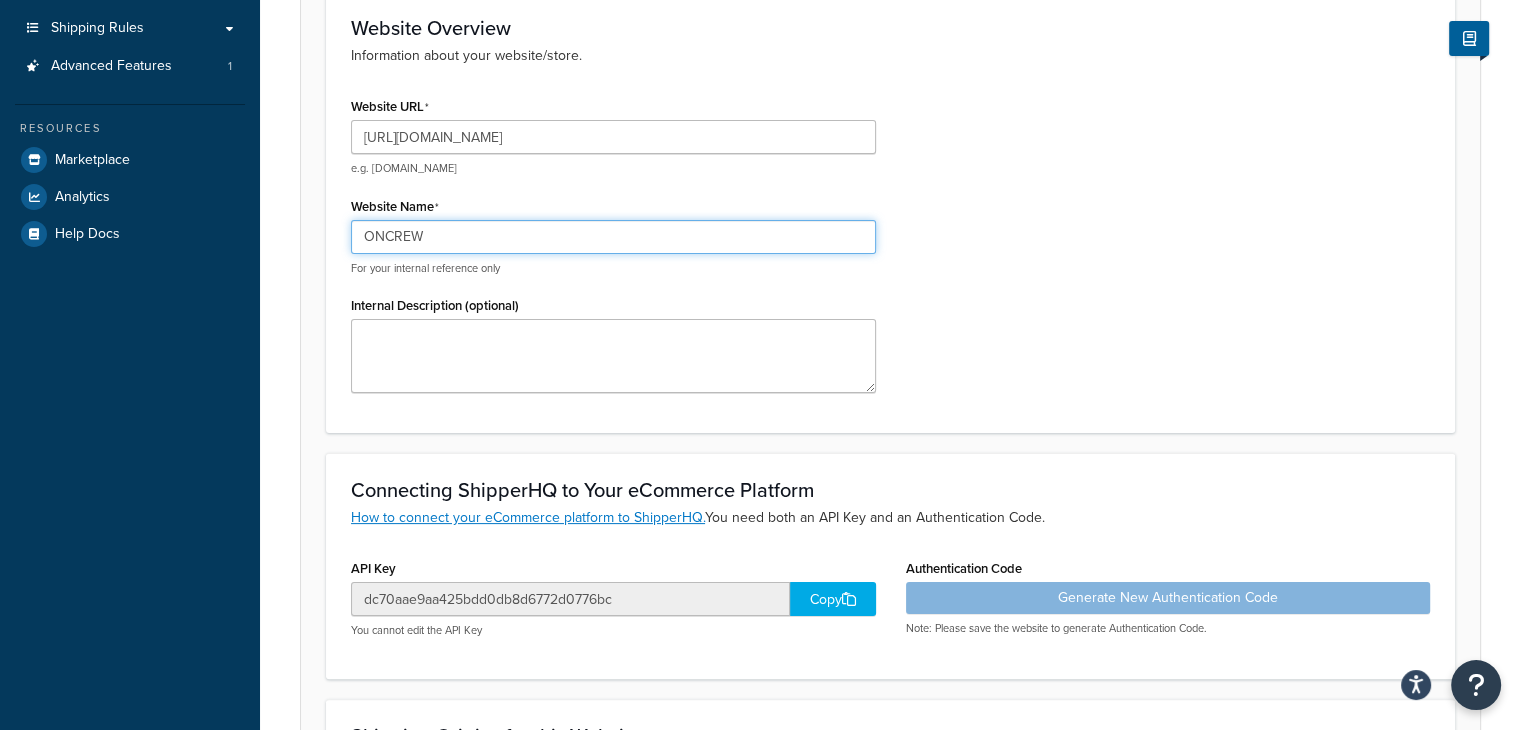scroll, scrollTop: 300, scrollLeft: 0, axis: vertical 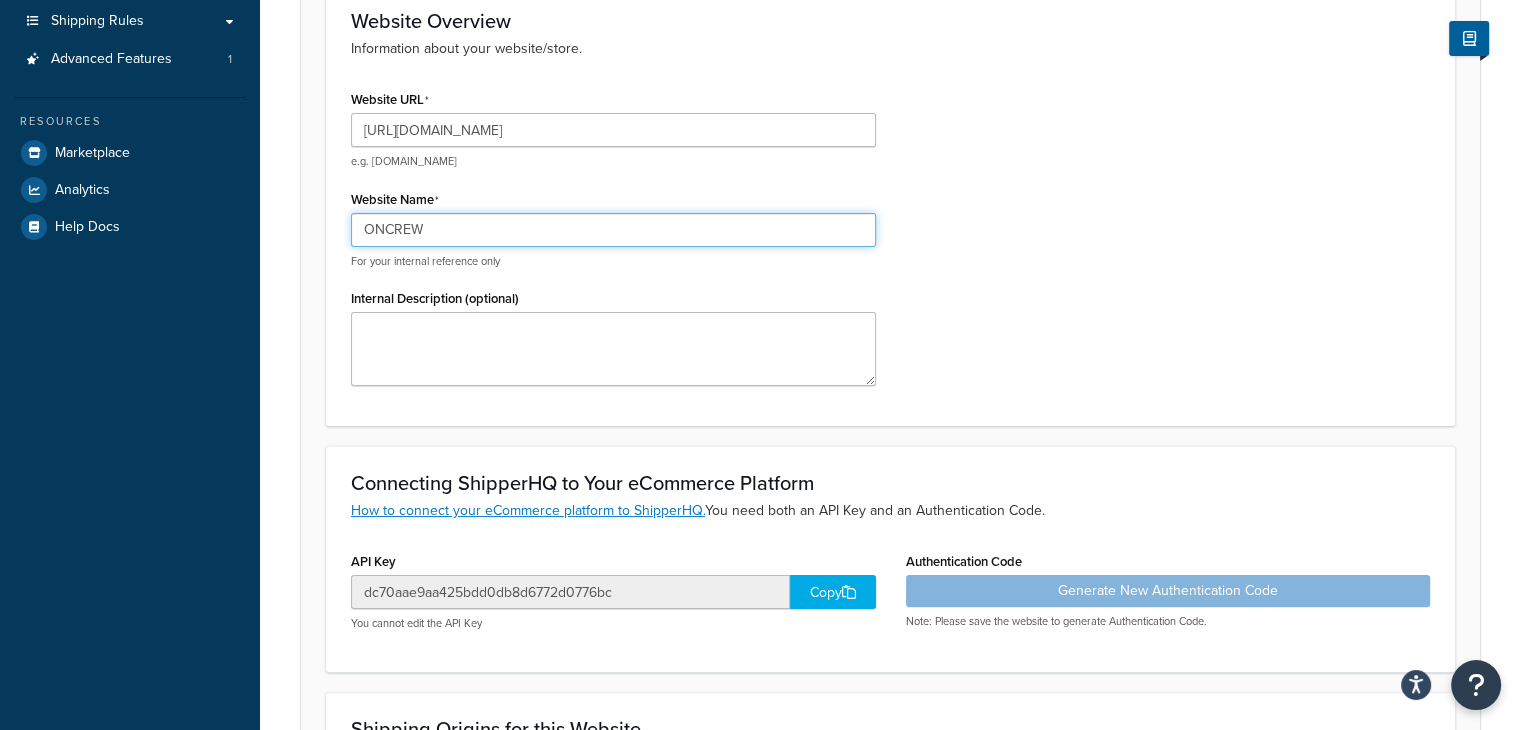 type on "ONCREW" 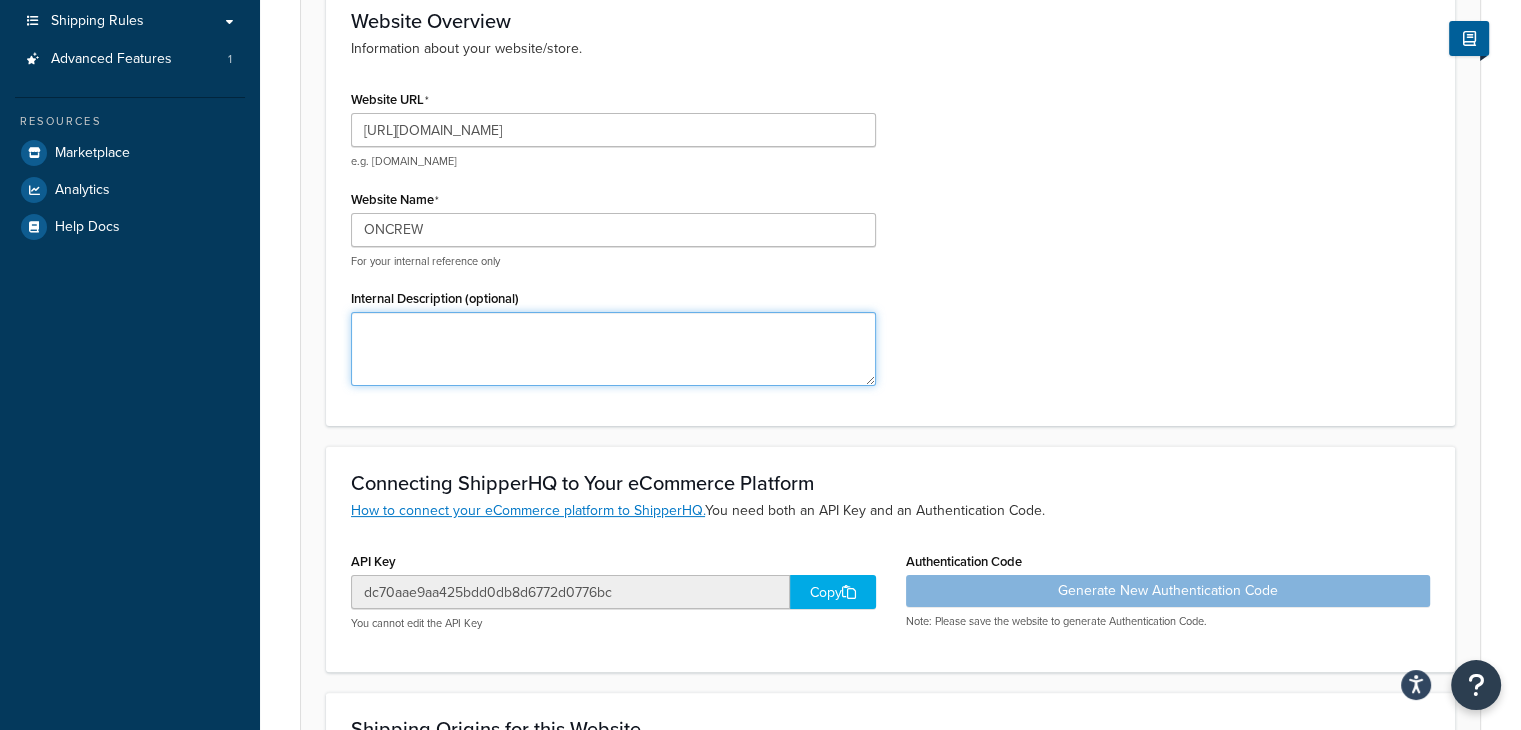 click on "Internal Description (optional)" at bounding box center [613, 349] 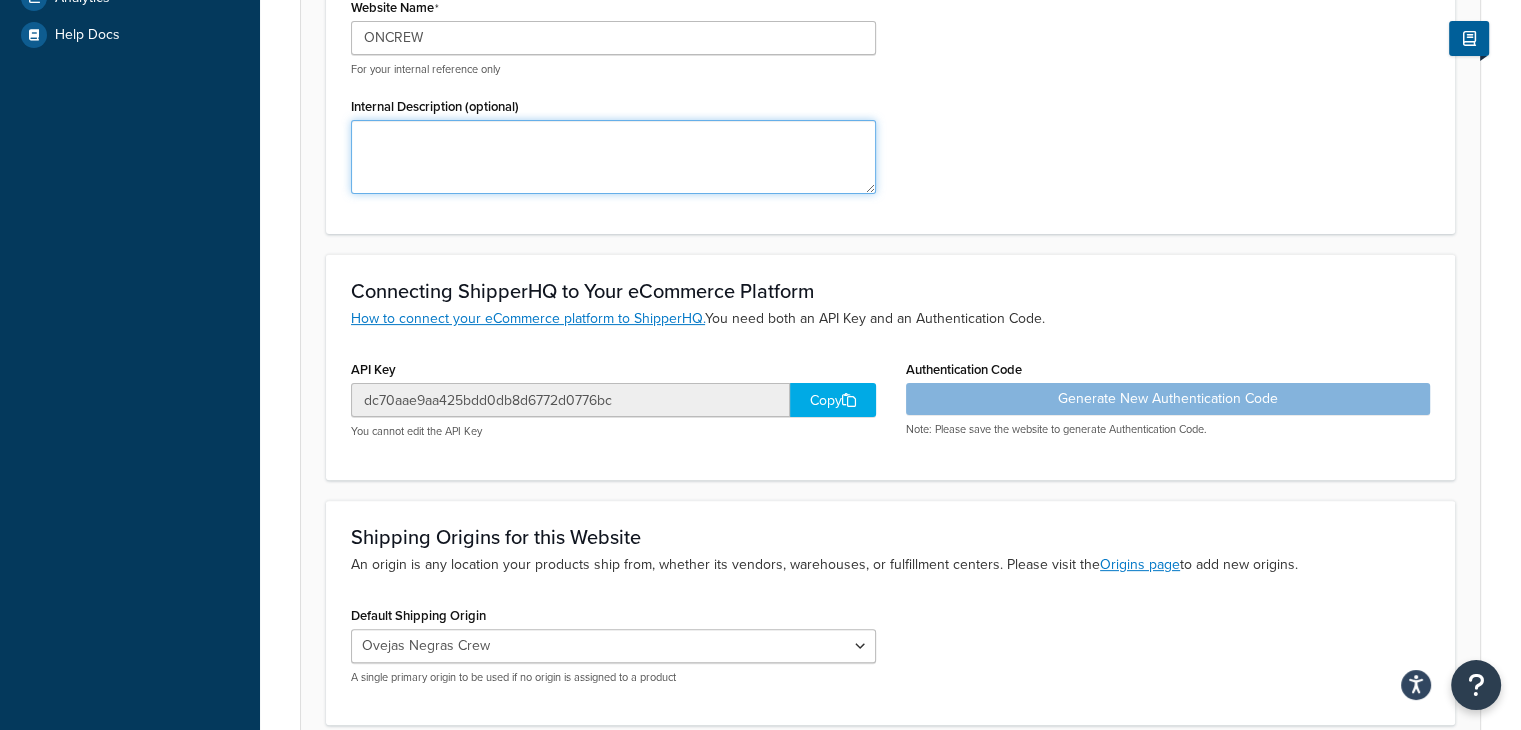 scroll, scrollTop: 500, scrollLeft: 0, axis: vertical 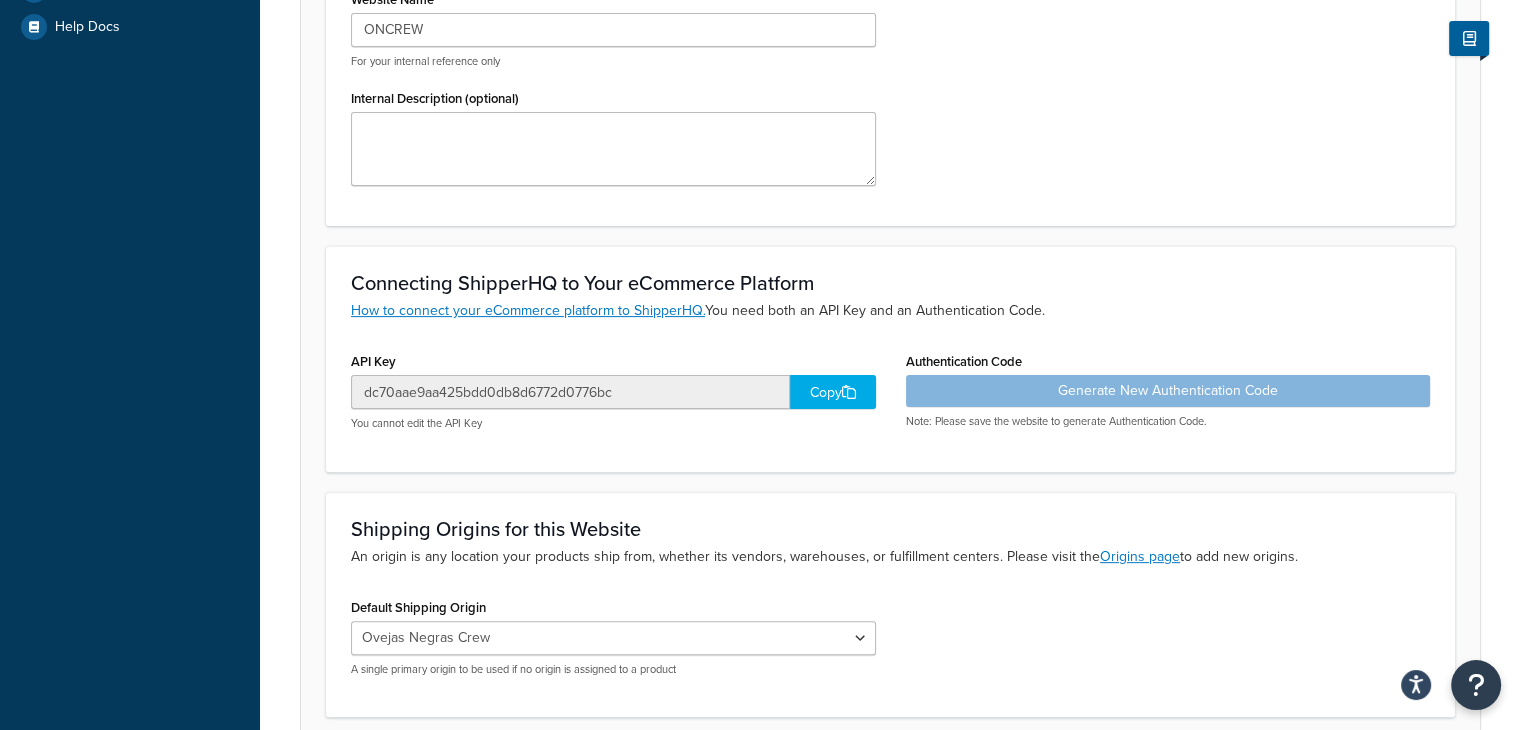 click on "Copy" at bounding box center [833, 392] 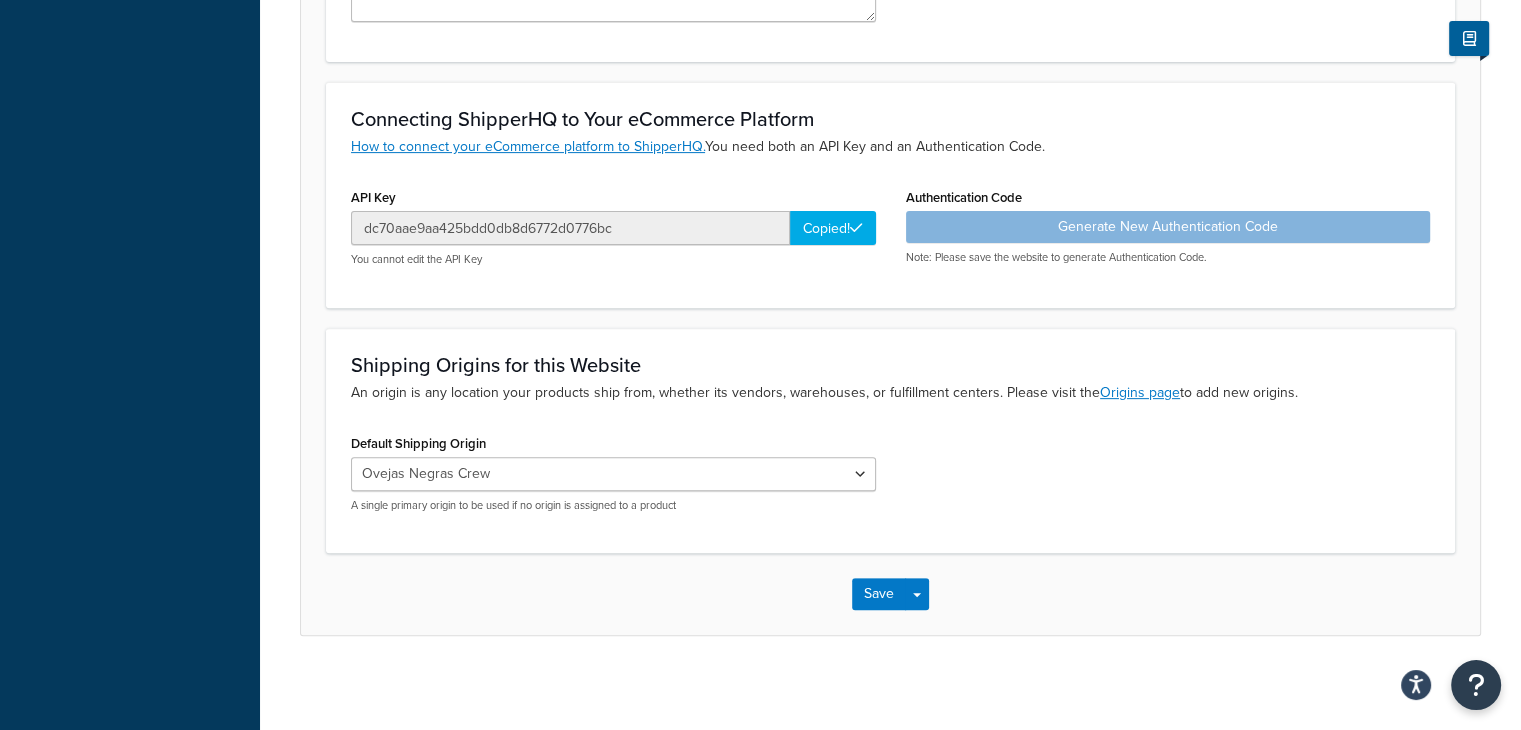 scroll, scrollTop: 668, scrollLeft: 0, axis: vertical 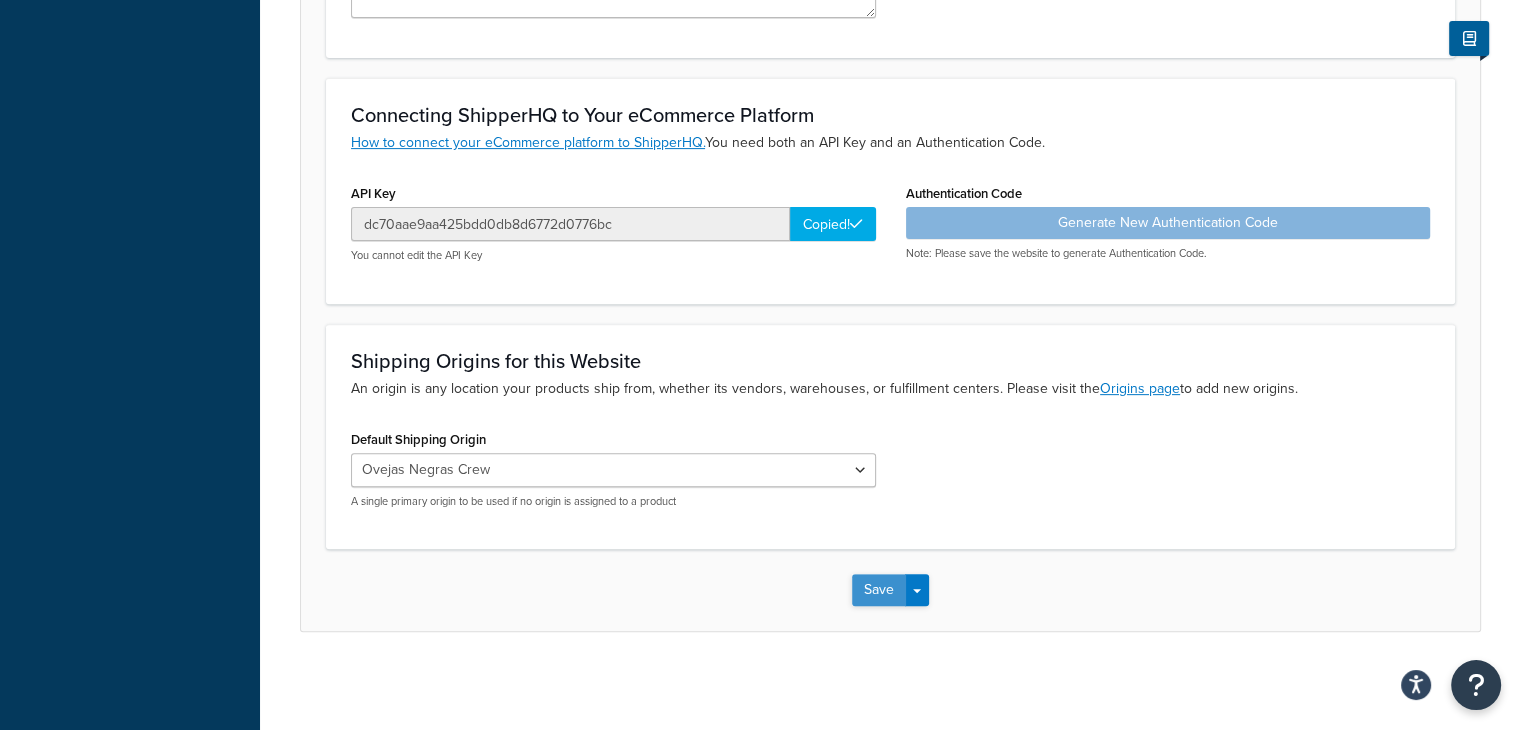 click on "Save" at bounding box center [879, 590] 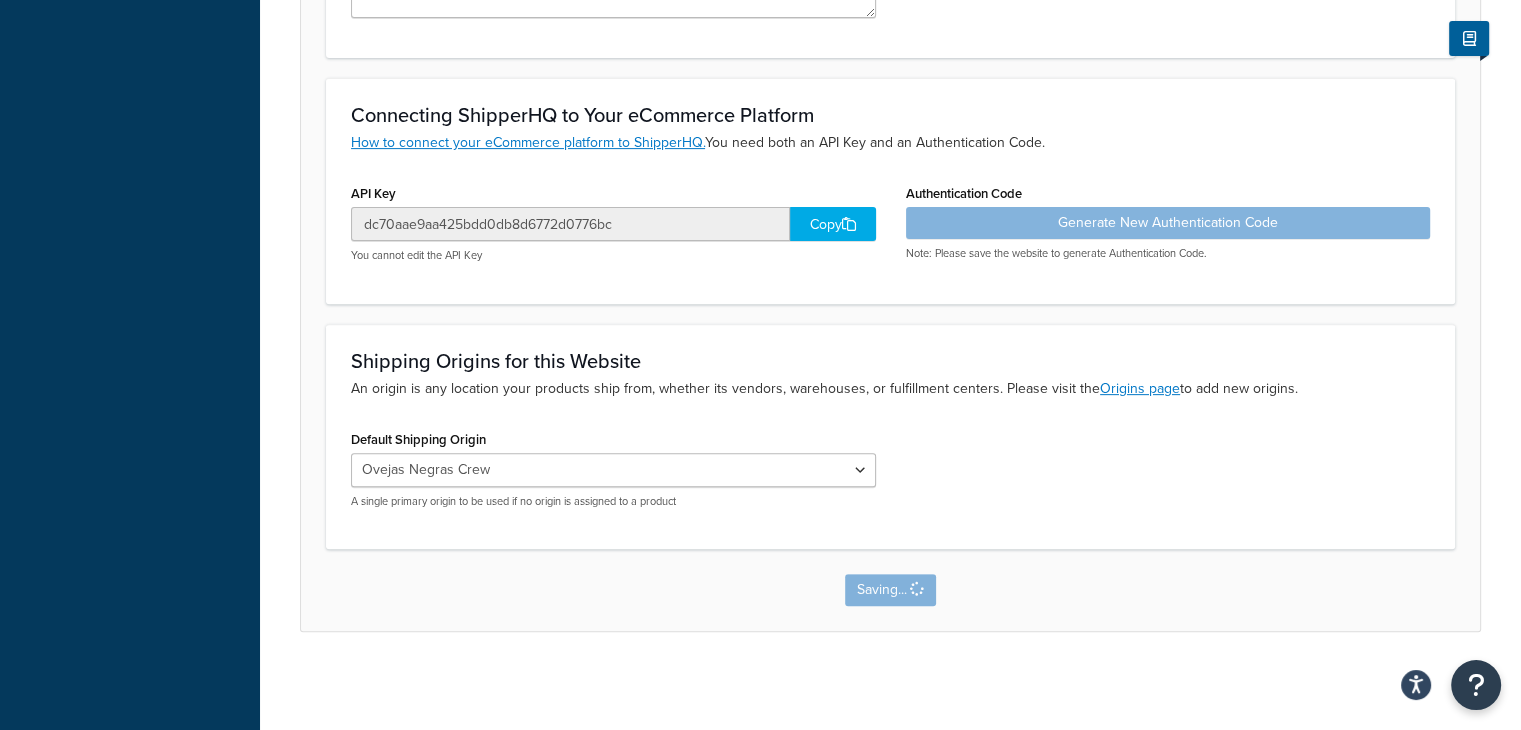 scroll, scrollTop: 0, scrollLeft: 0, axis: both 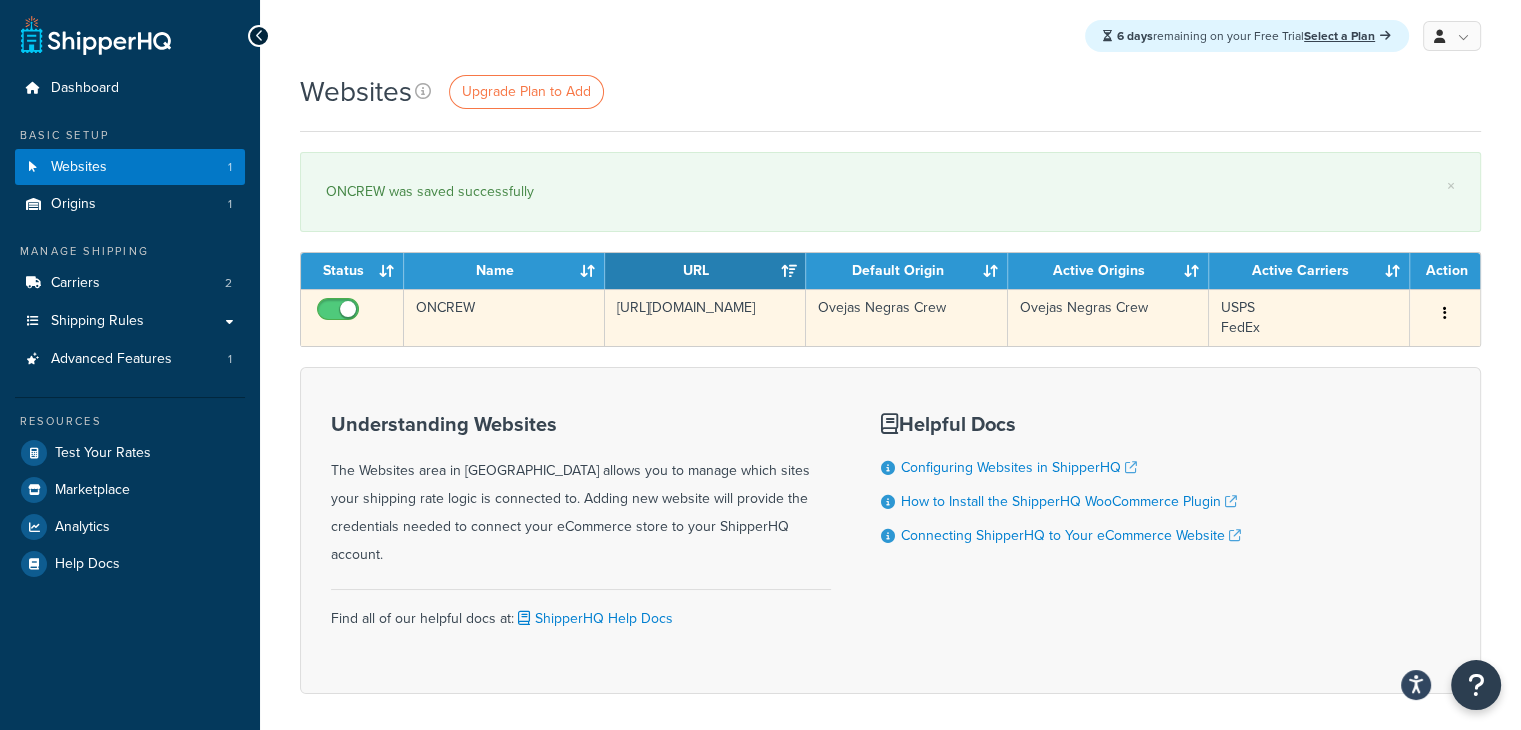 click at bounding box center [1445, 314] 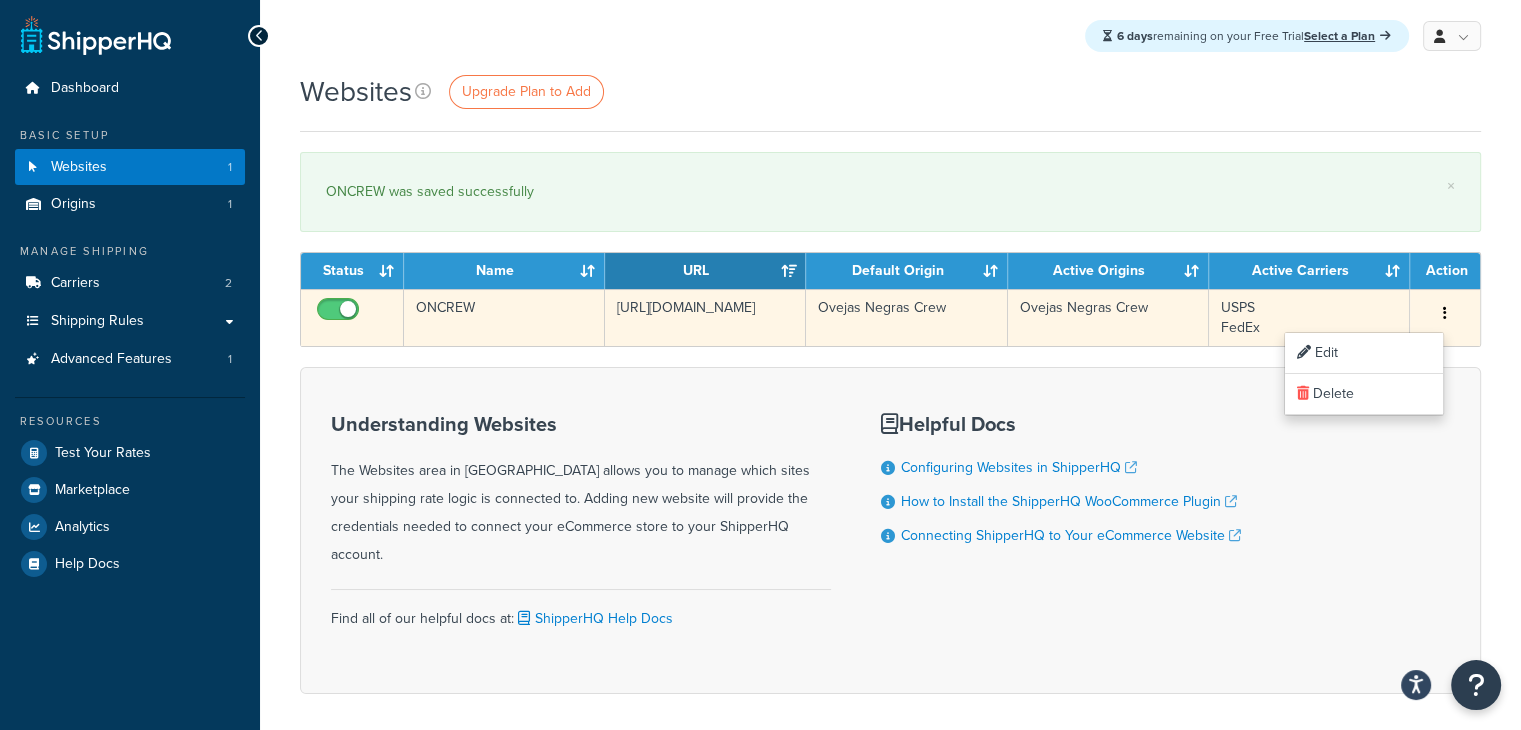 click at bounding box center (1445, 314) 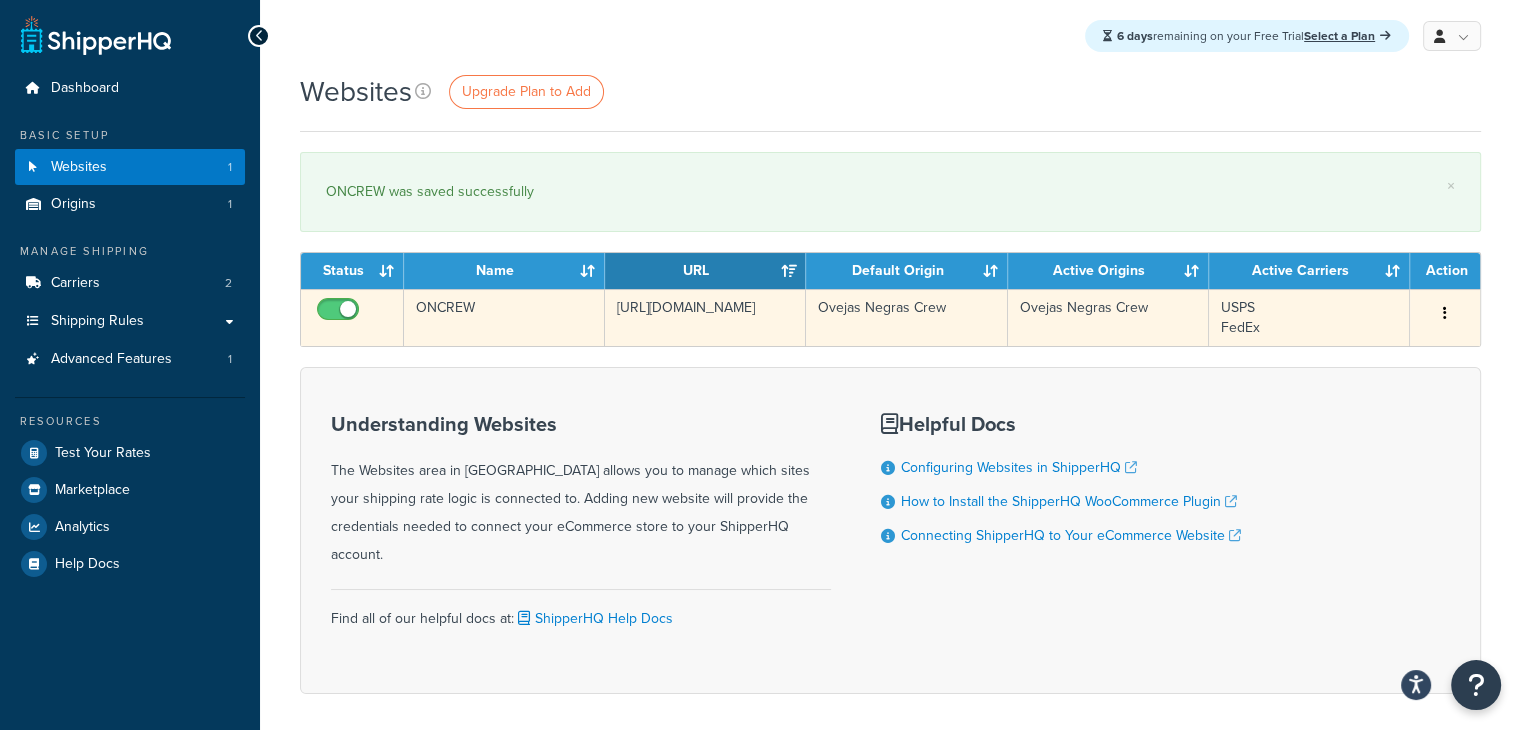 click on "ONCREW" at bounding box center [504, 317] 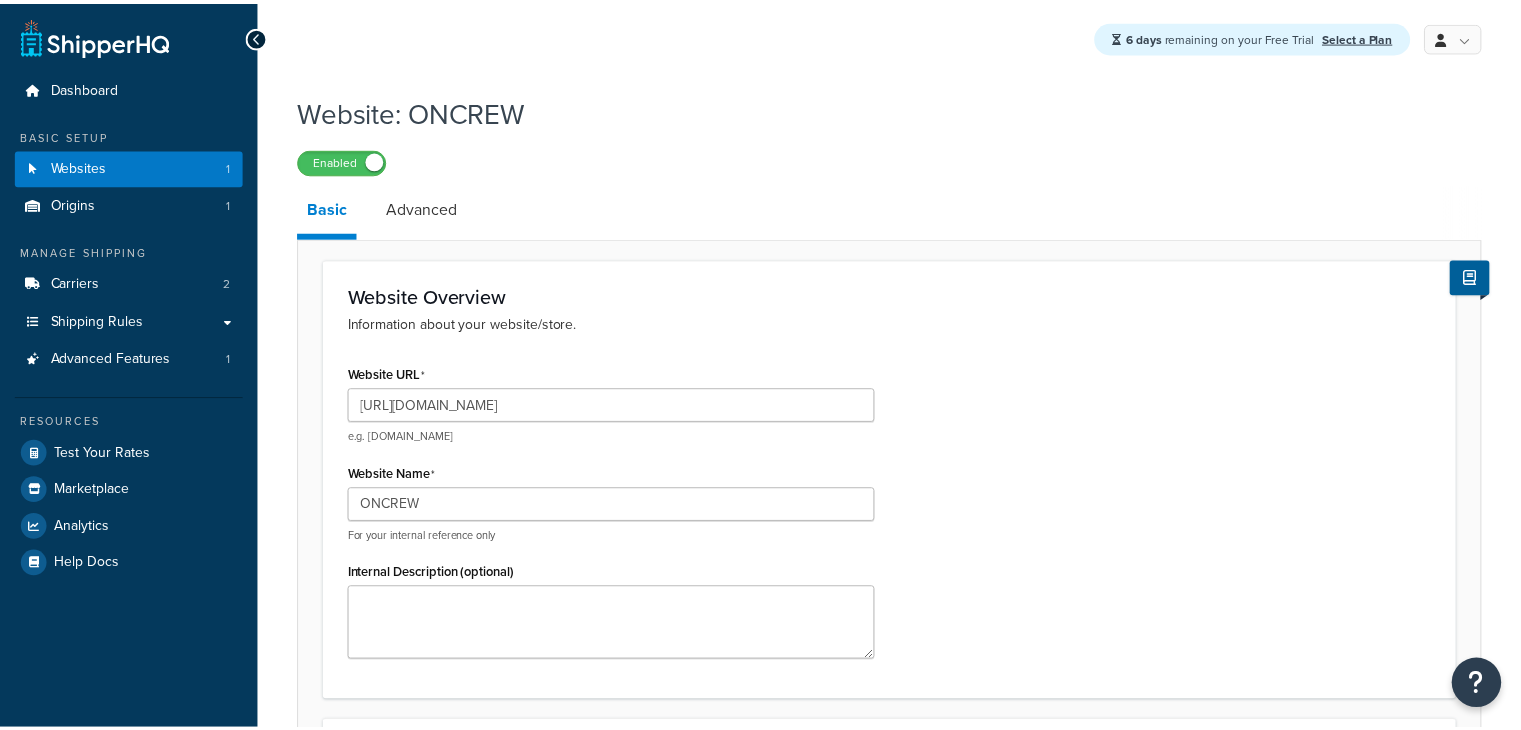 scroll, scrollTop: 0, scrollLeft: 0, axis: both 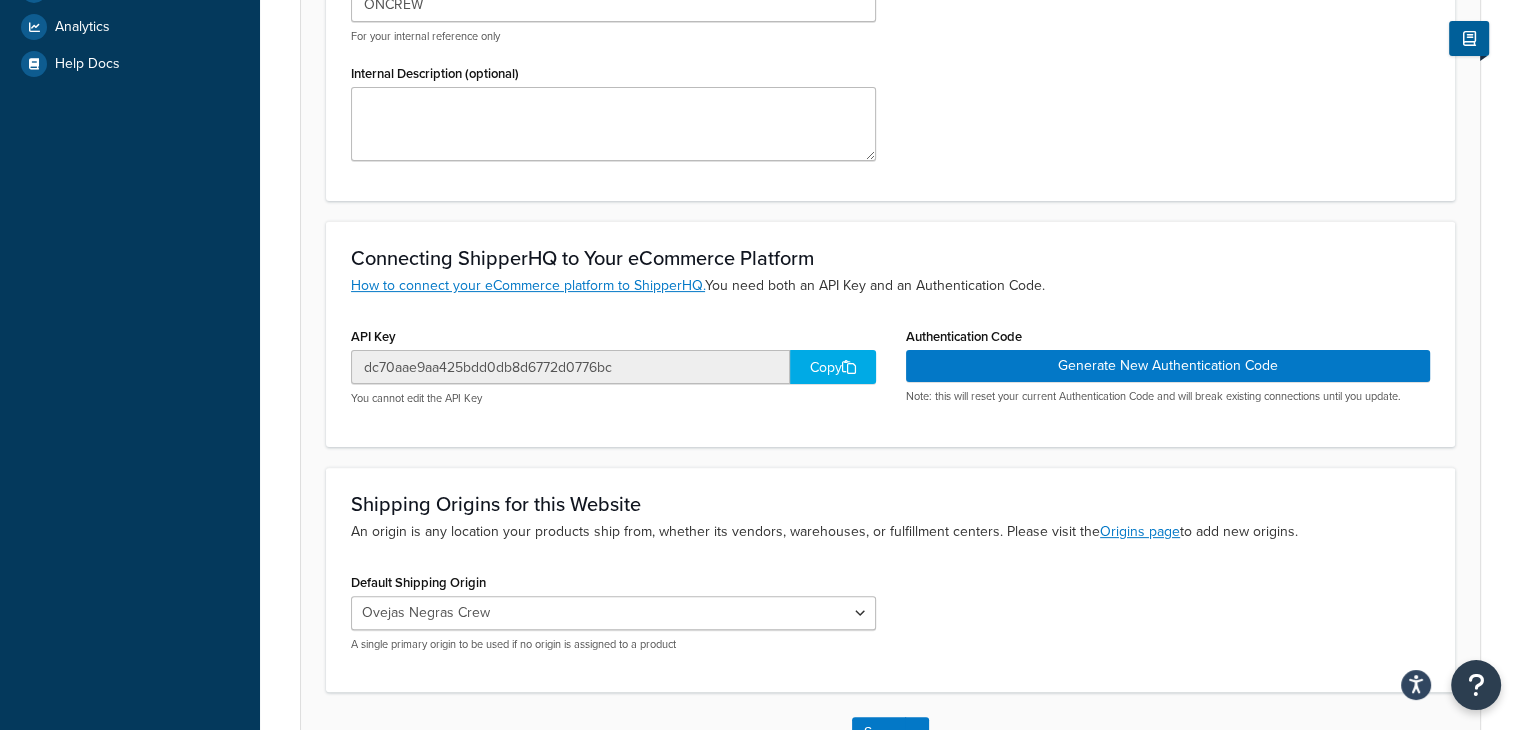 click on "Copy" at bounding box center (833, 367) 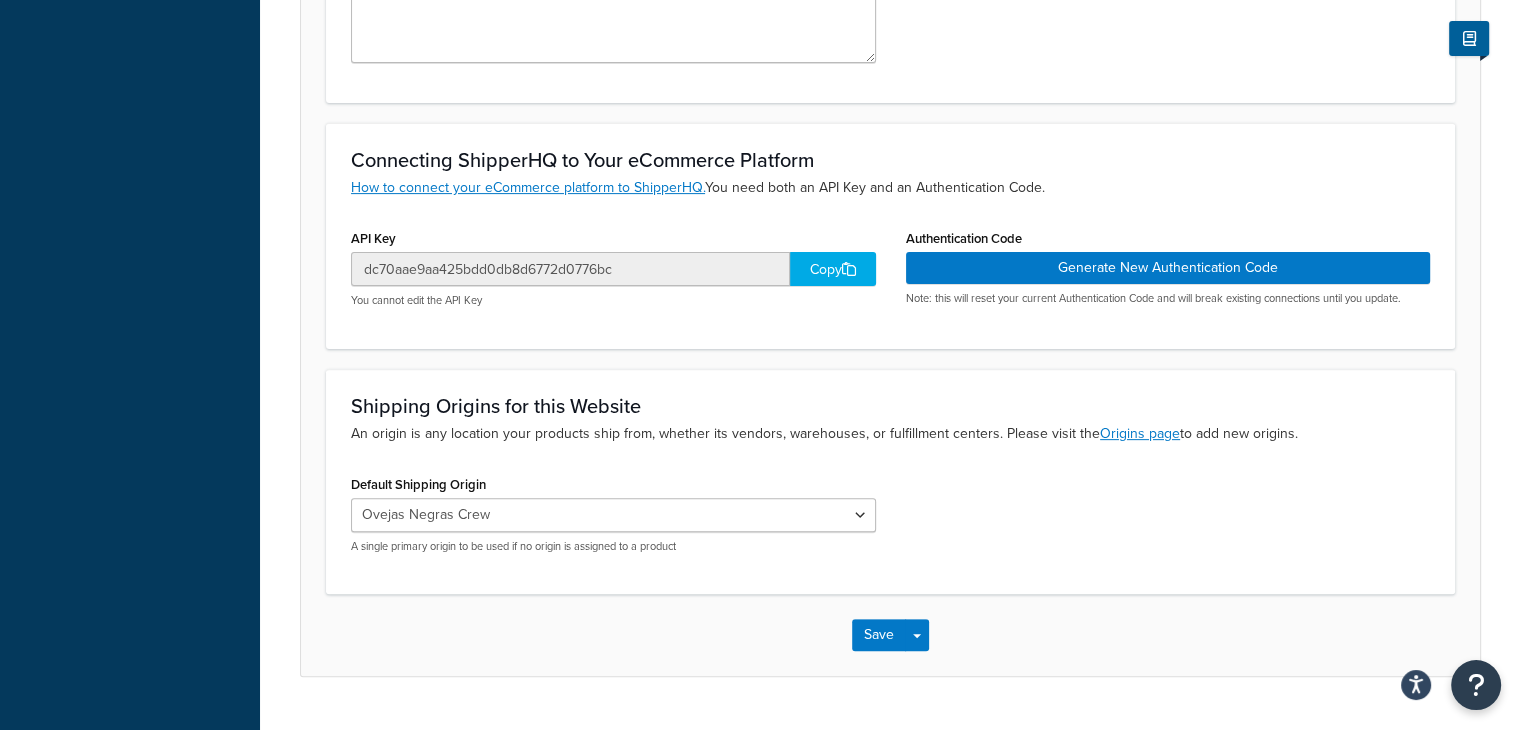scroll, scrollTop: 600, scrollLeft: 0, axis: vertical 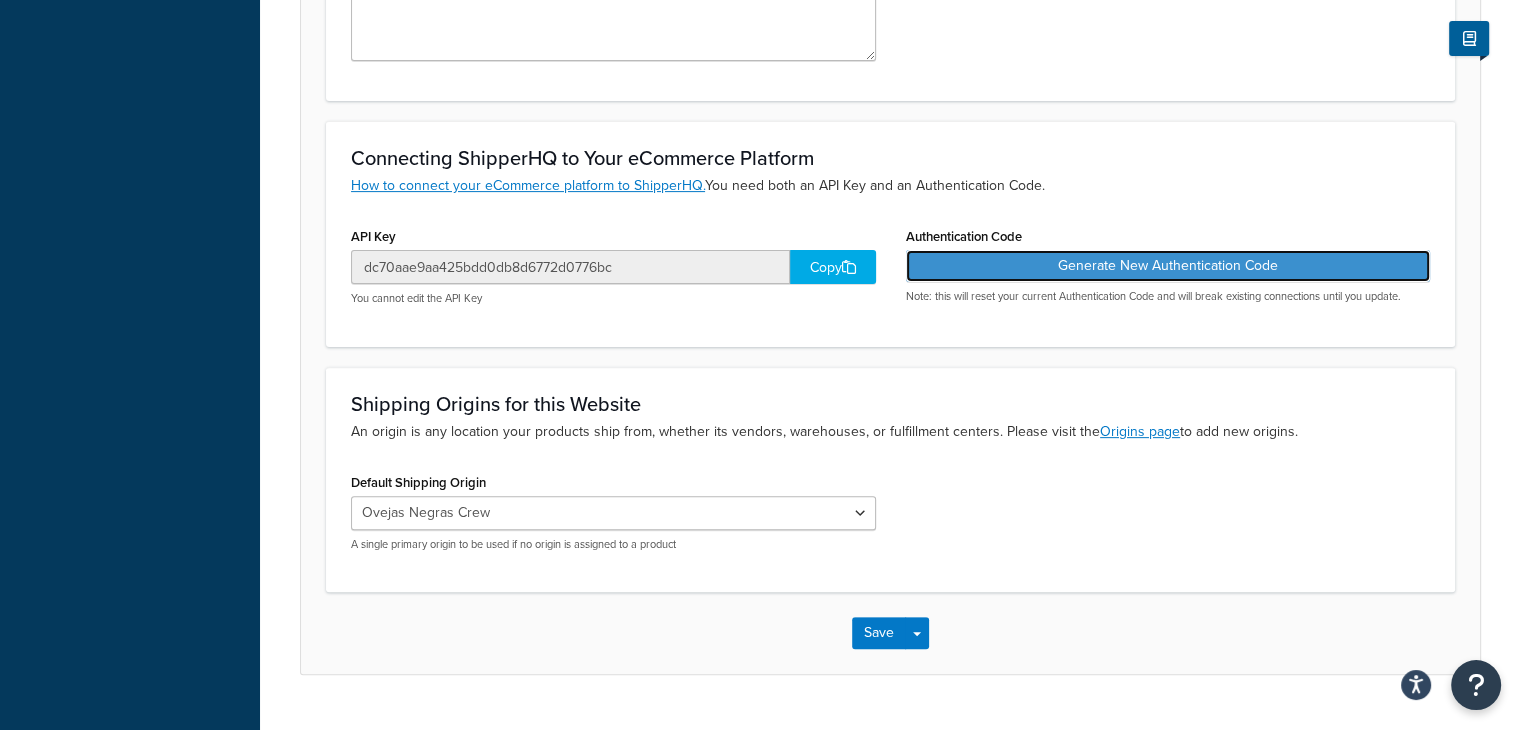 click on "Generate New Authentication Code" at bounding box center [1168, 266] 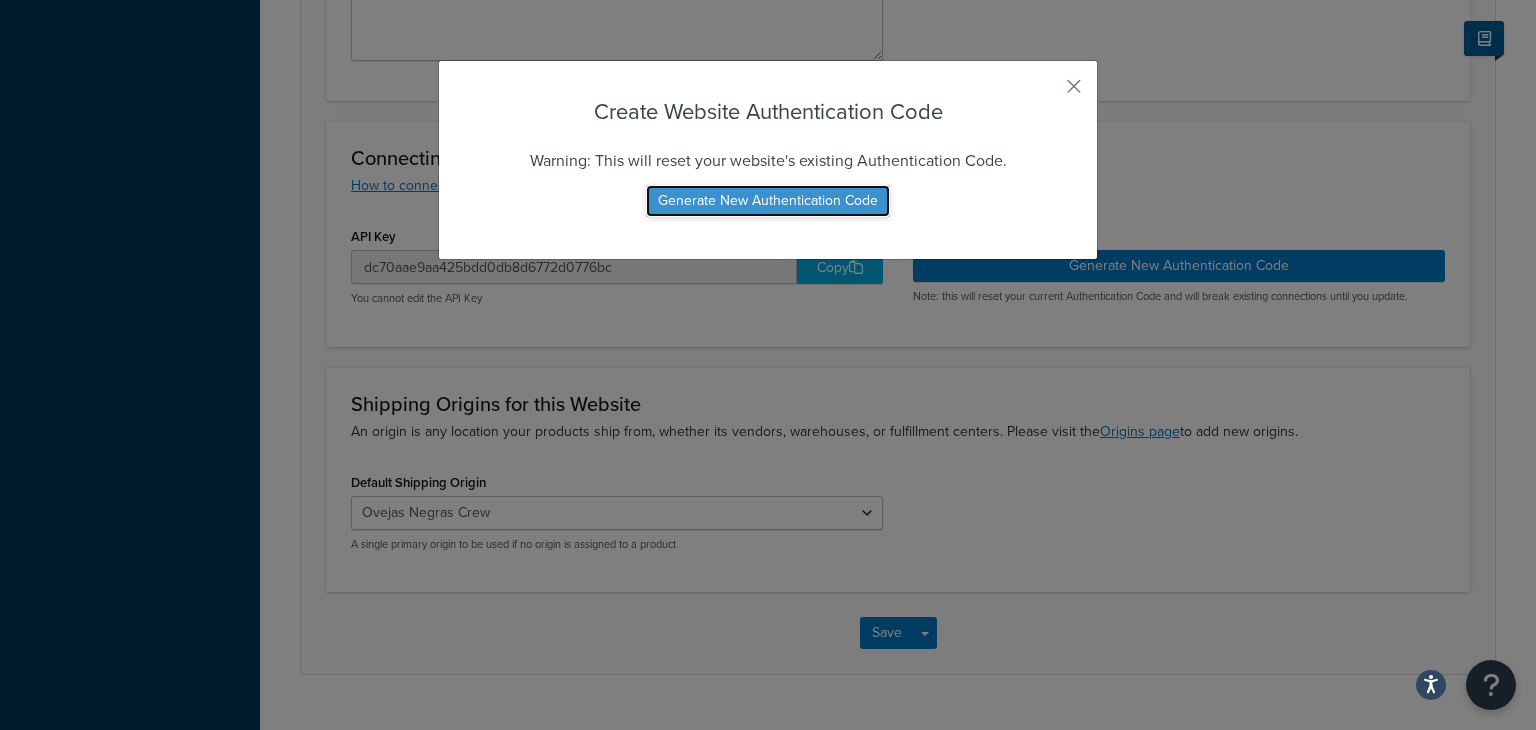 click on "Generate New Authentication Code" at bounding box center [768, 201] 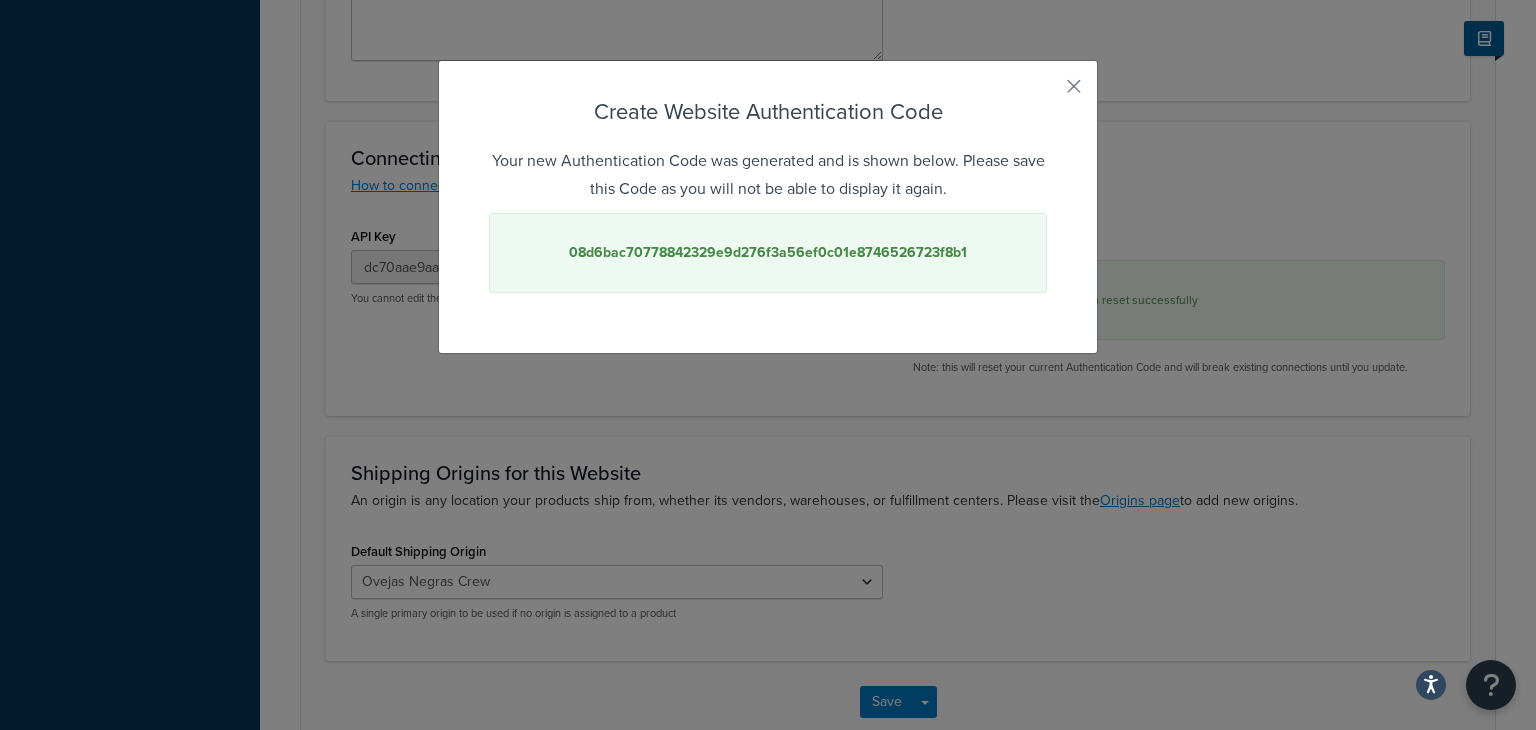 click on "08d6bac70778842329e9d276f3a56ef0c01e8746526723f8b1" at bounding box center (768, 252) 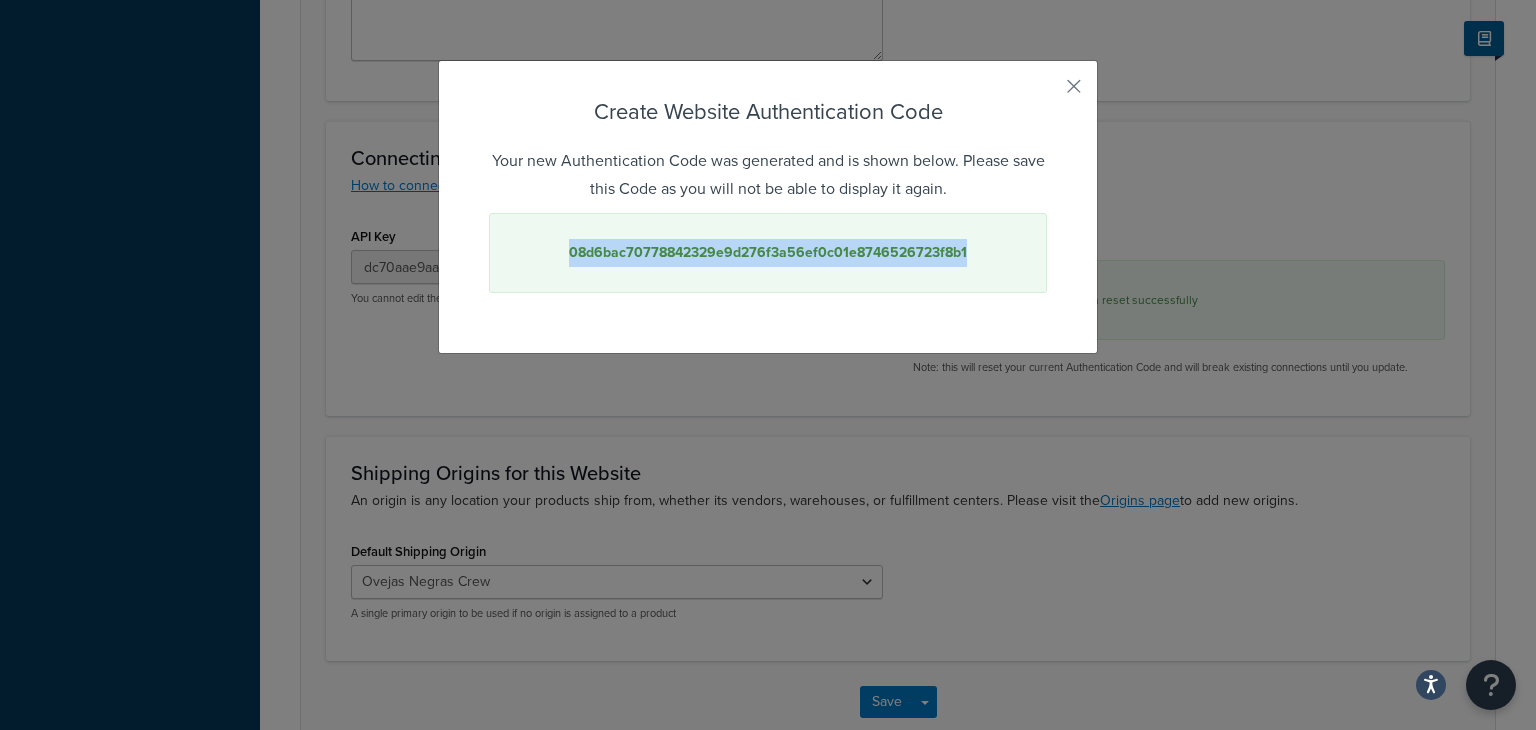 click on "08d6bac70778842329e9d276f3a56ef0c01e8746526723f8b1" at bounding box center [768, 252] 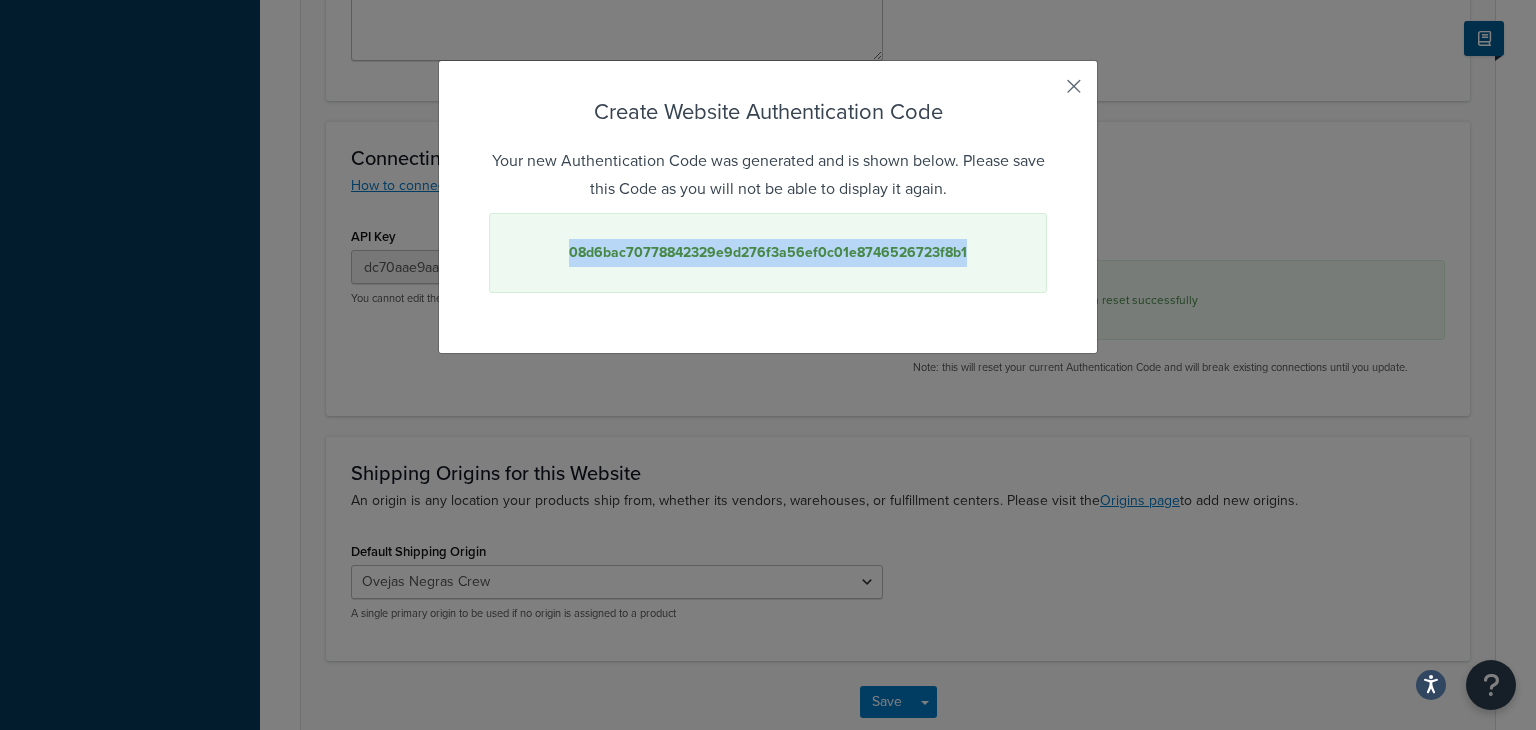 click at bounding box center [1044, 93] 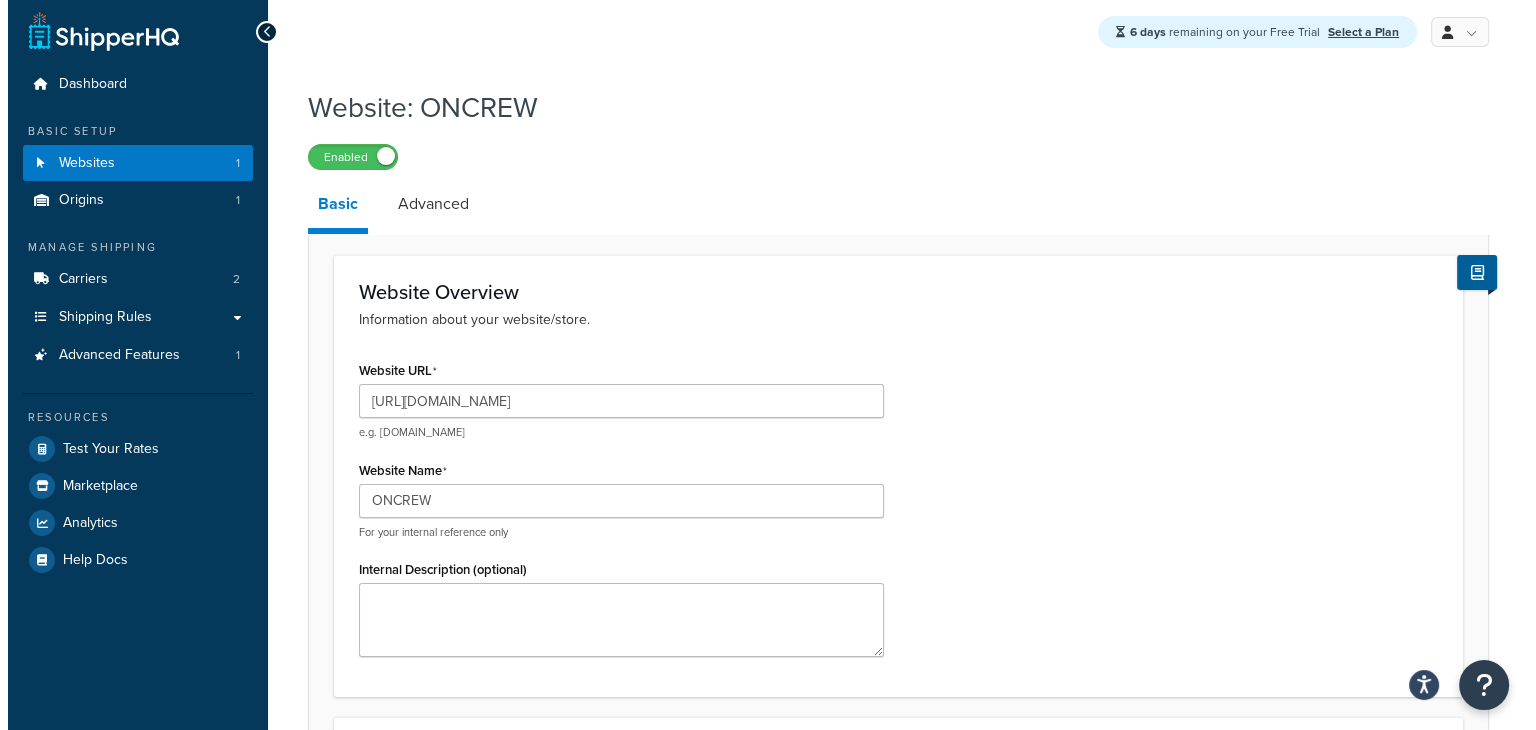 scroll, scrollTop: 0, scrollLeft: 0, axis: both 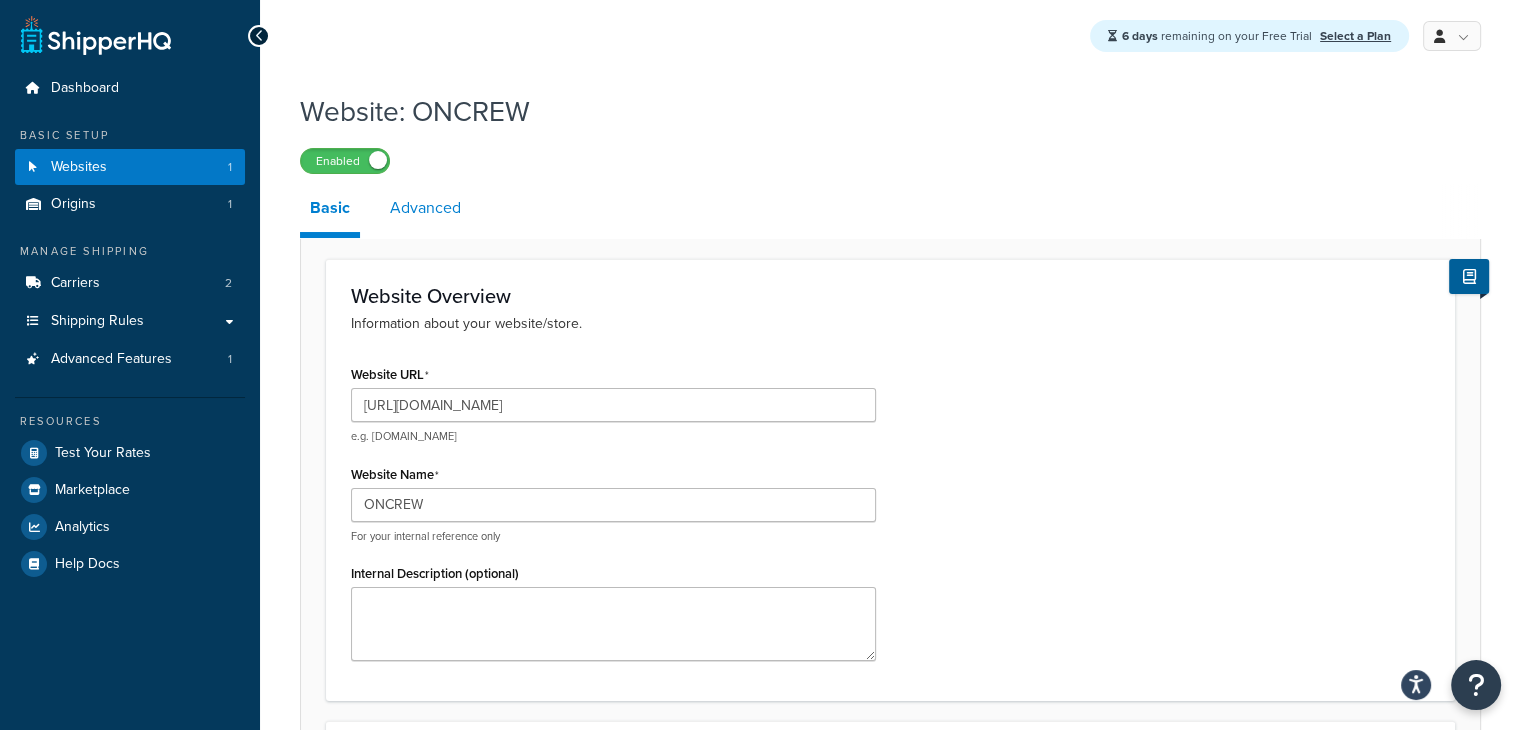 click on "Advanced" at bounding box center (425, 208) 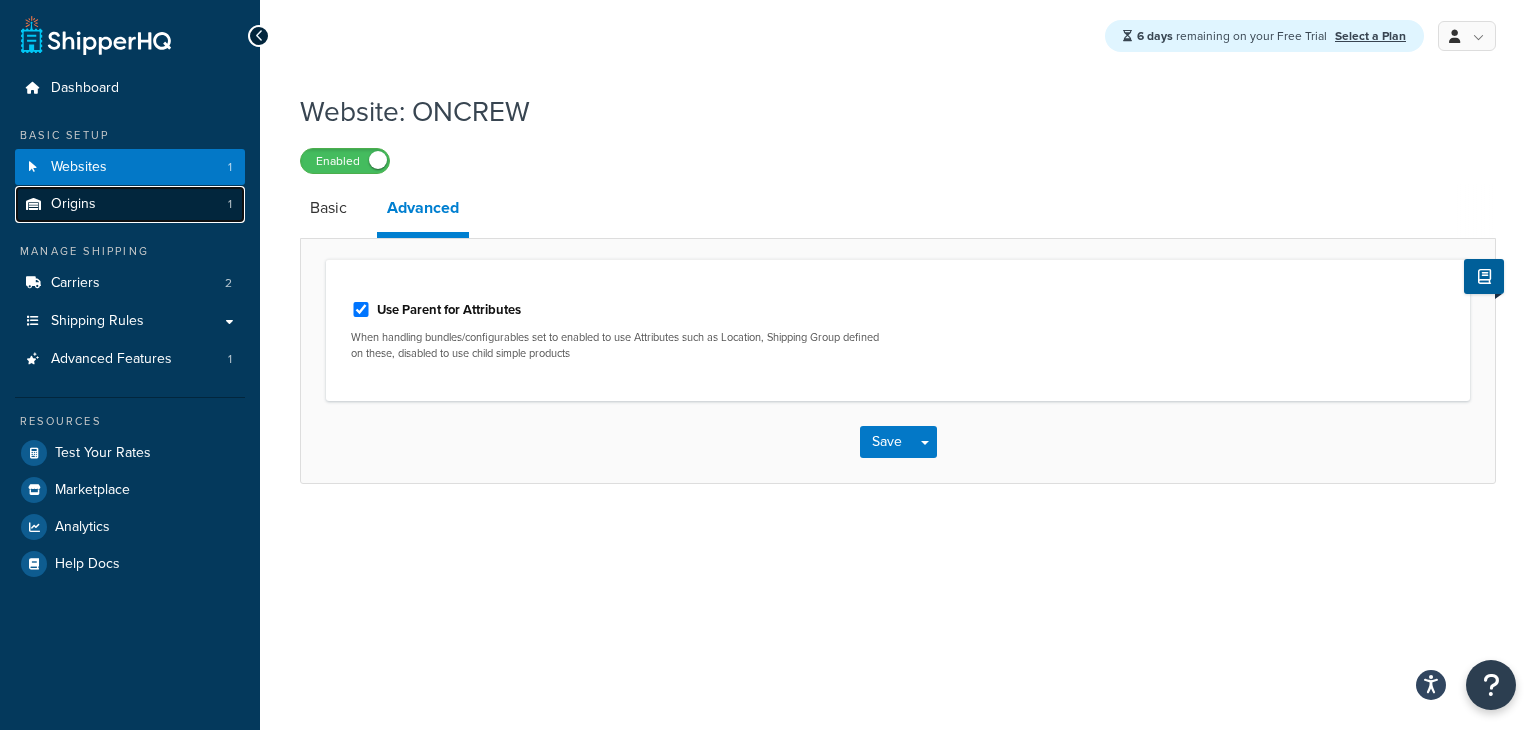 click on "Origins 1" at bounding box center (130, 204) 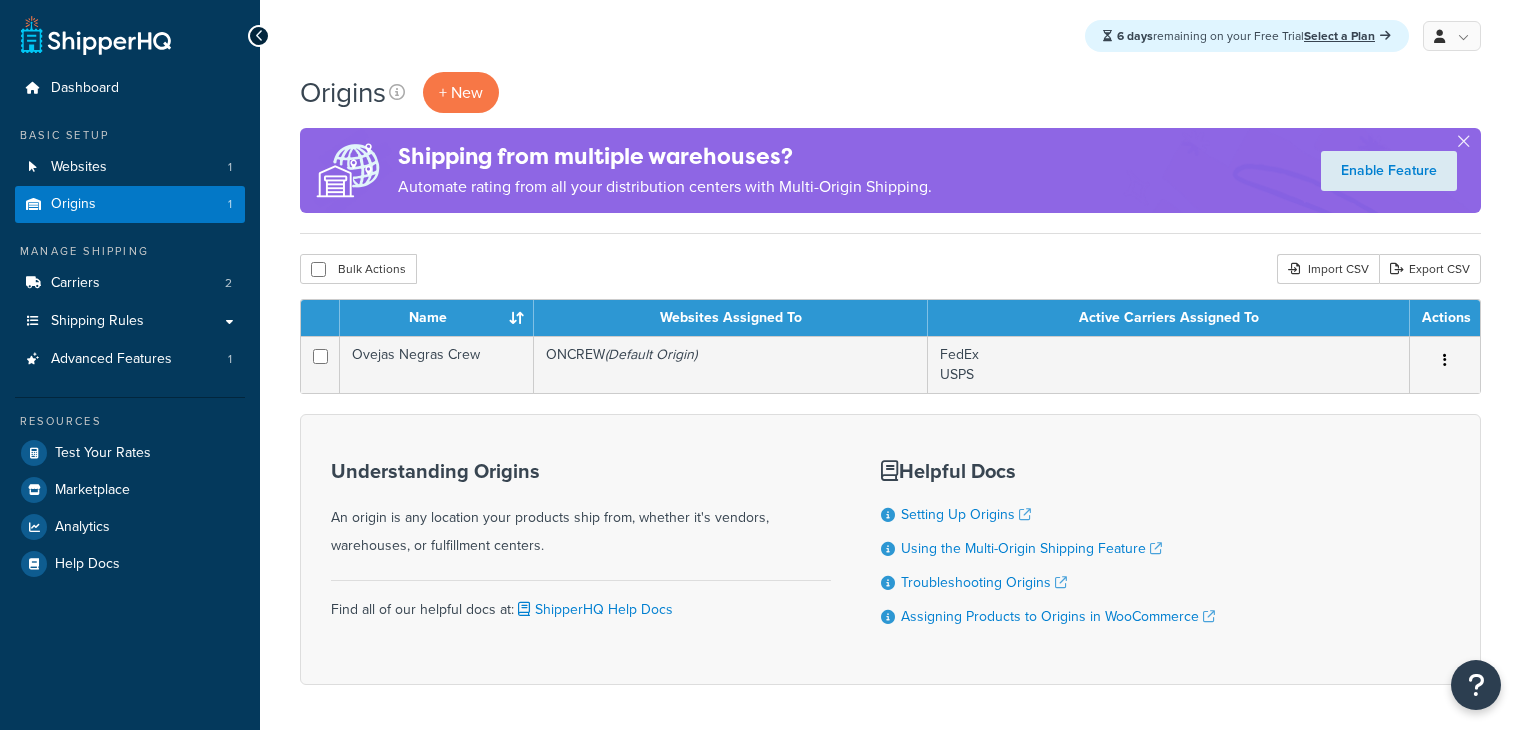 scroll, scrollTop: 0, scrollLeft: 0, axis: both 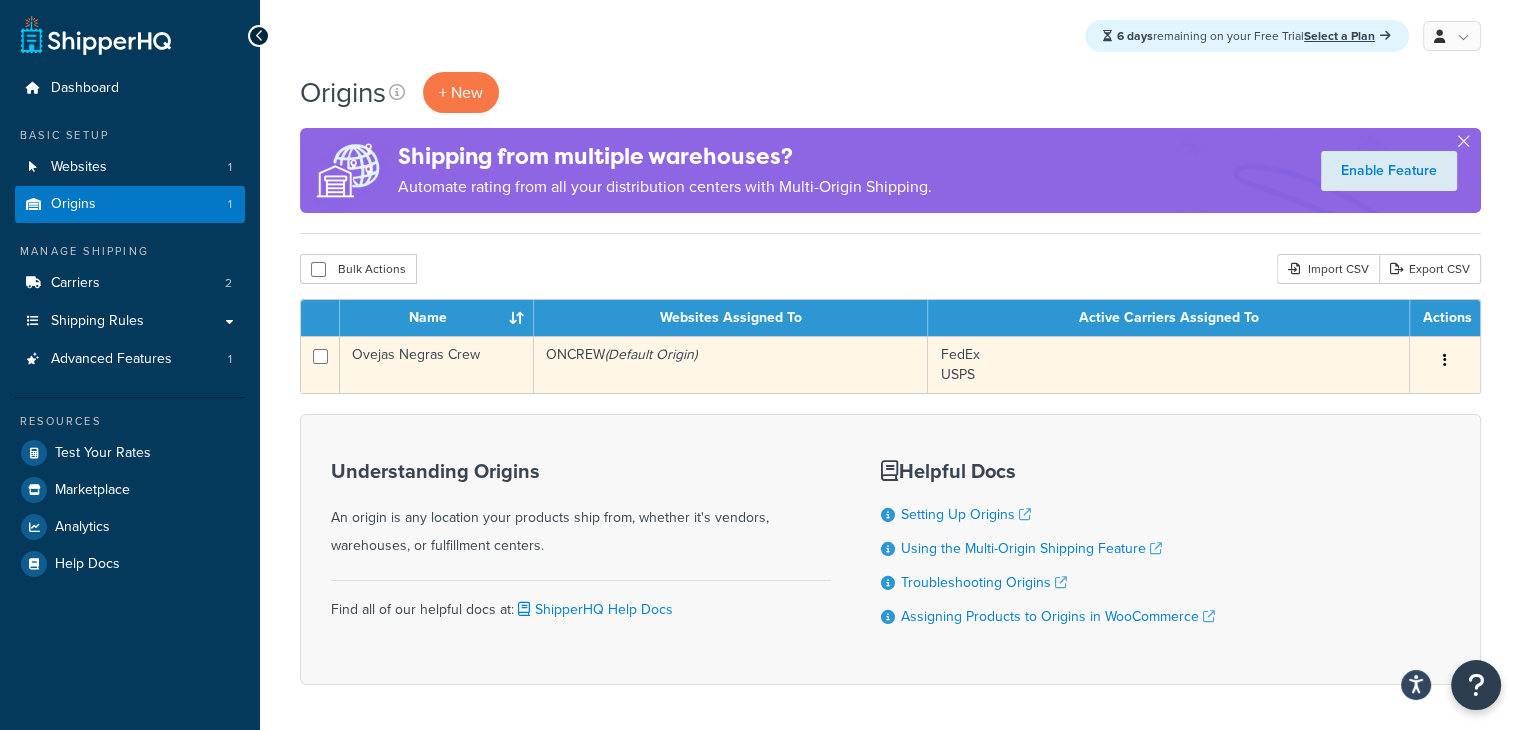 click on "FedEx USPS" at bounding box center [1169, 364] 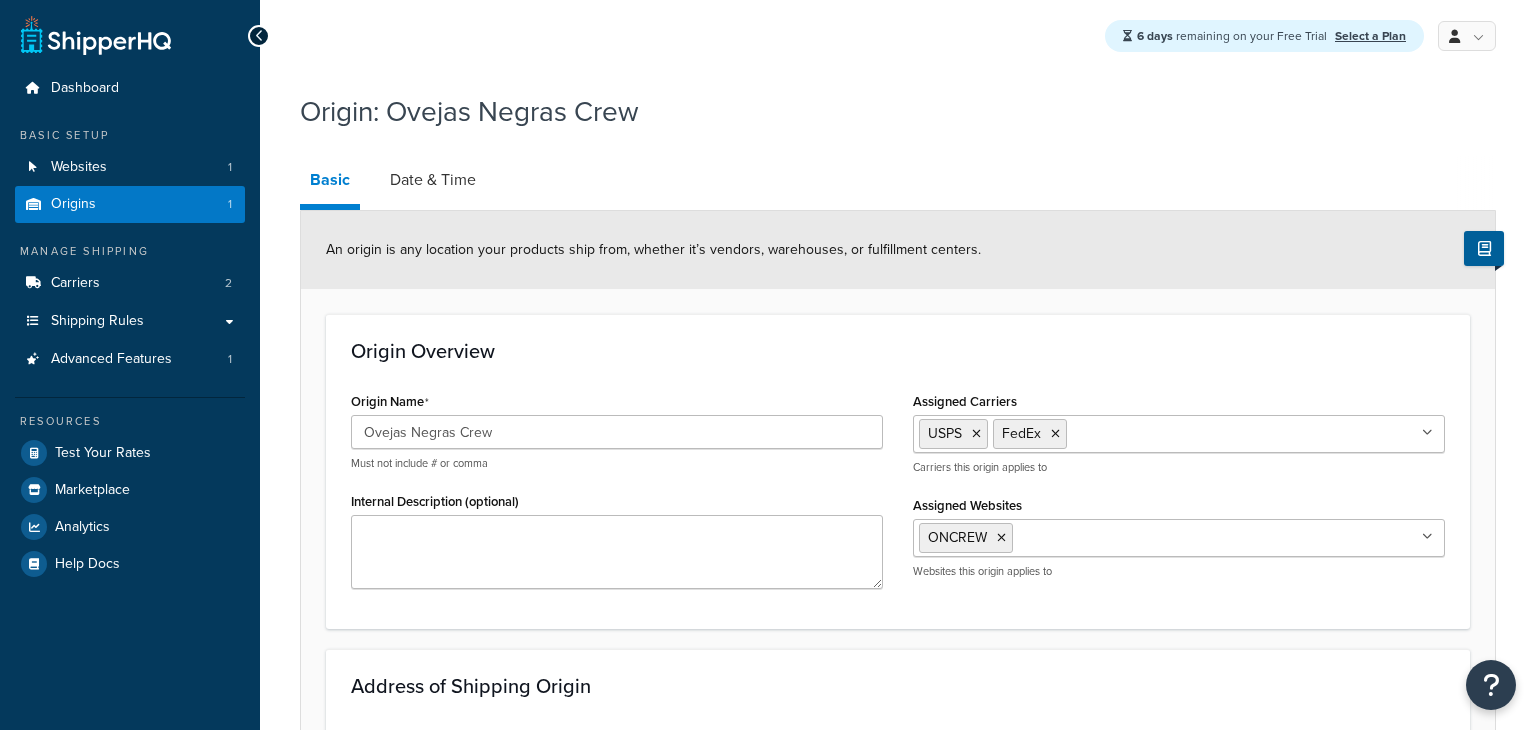 select on "43" 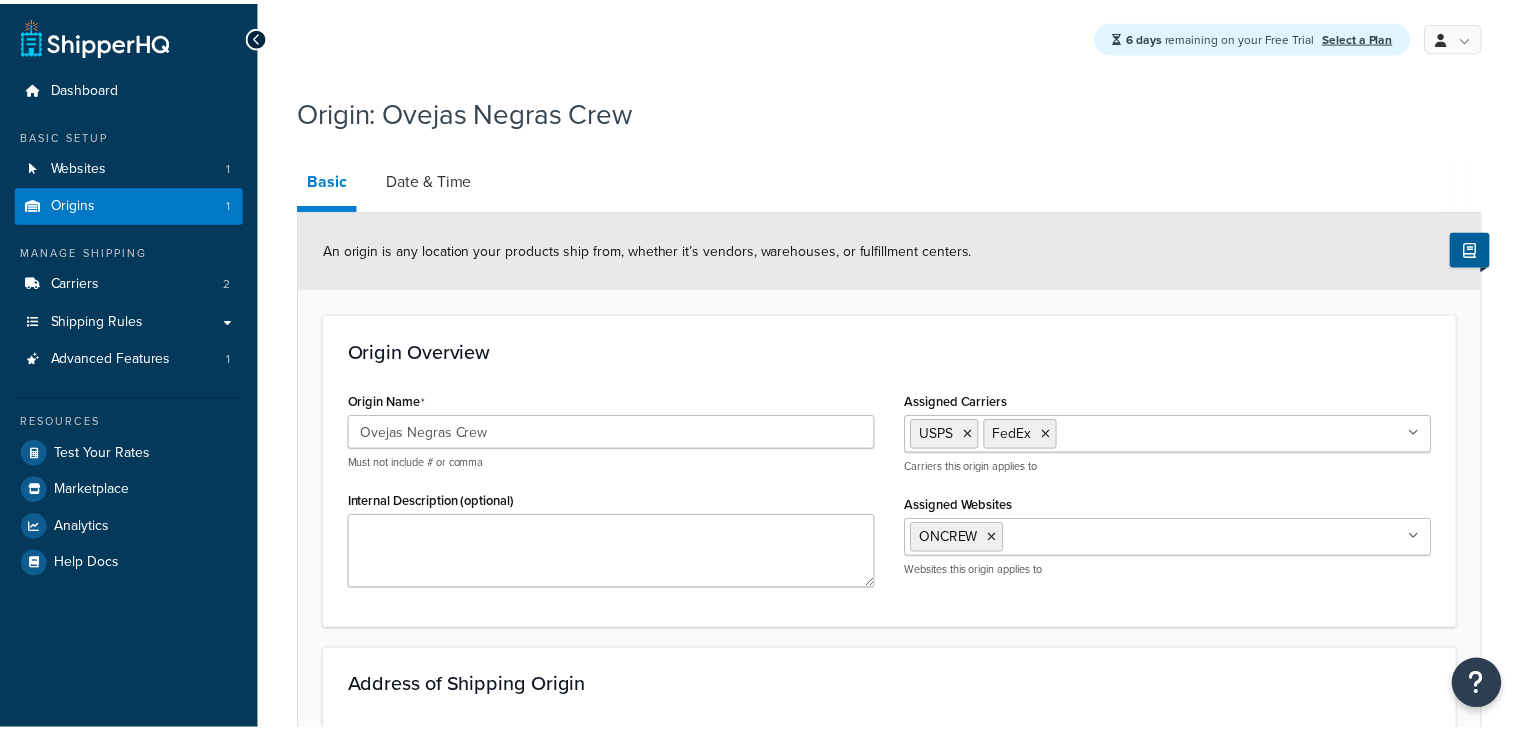 scroll, scrollTop: 0, scrollLeft: 0, axis: both 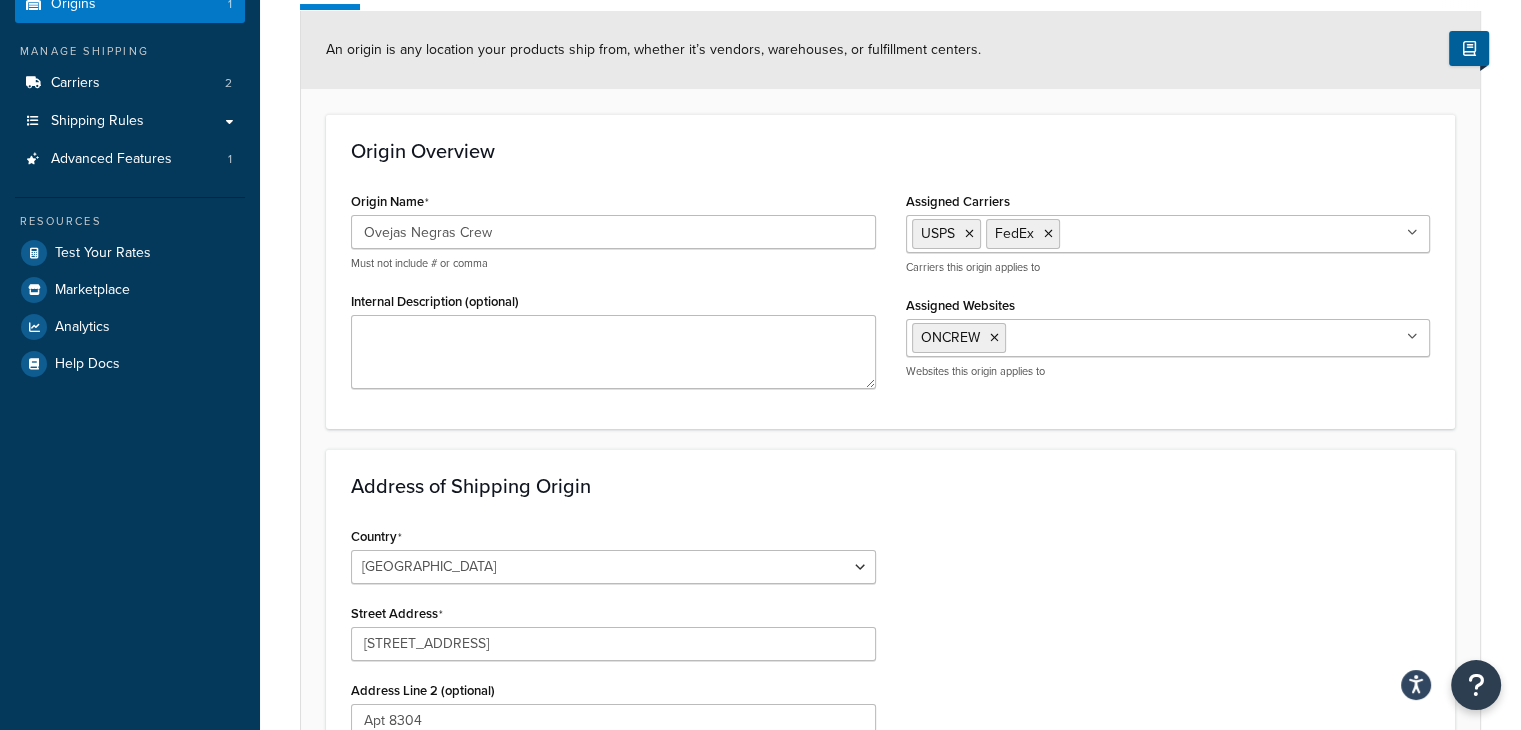 click on "USPS   FedEx" at bounding box center (1168, 234) 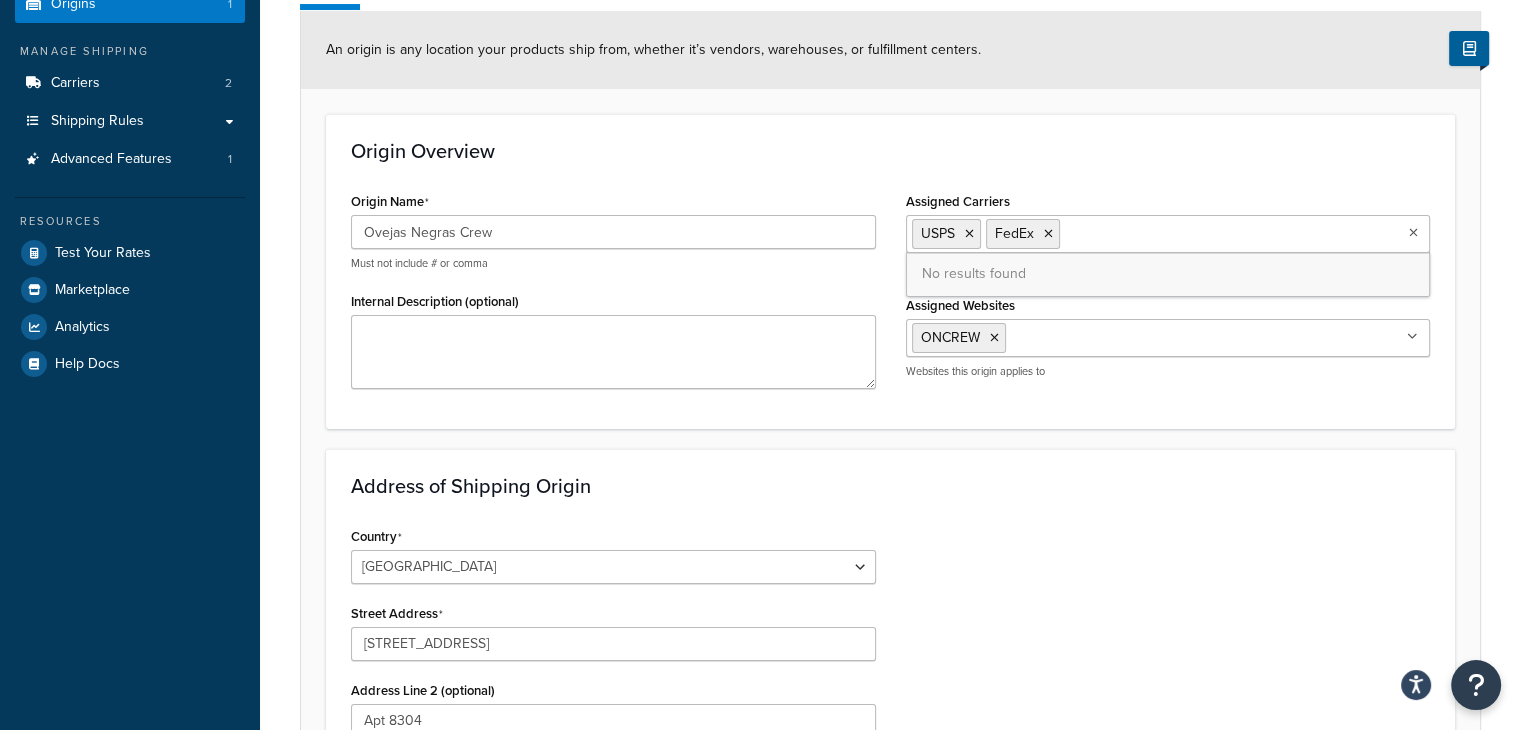 click on "USPS   FedEx" at bounding box center [1168, 234] 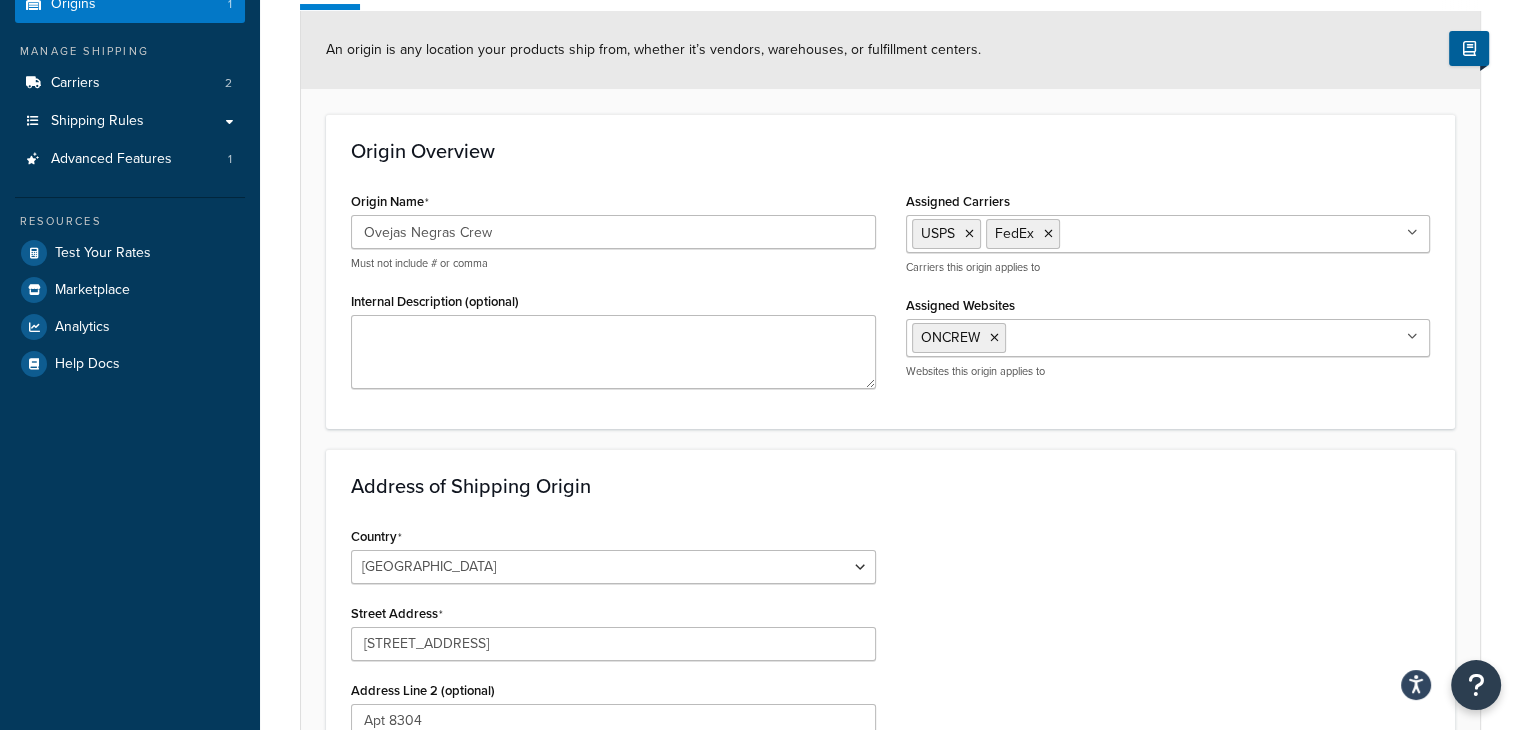 click on "Origin Overview Origin Name   Ovejas Negras Crew Must not include # or comma Internal Description (optional)   Assigned Carriers   USPS   FedEx   No results found Carriers this origin applies to Assigned Websites   ONCREW   No results found Websites this origin applies to" at bounding box center [890, 271] 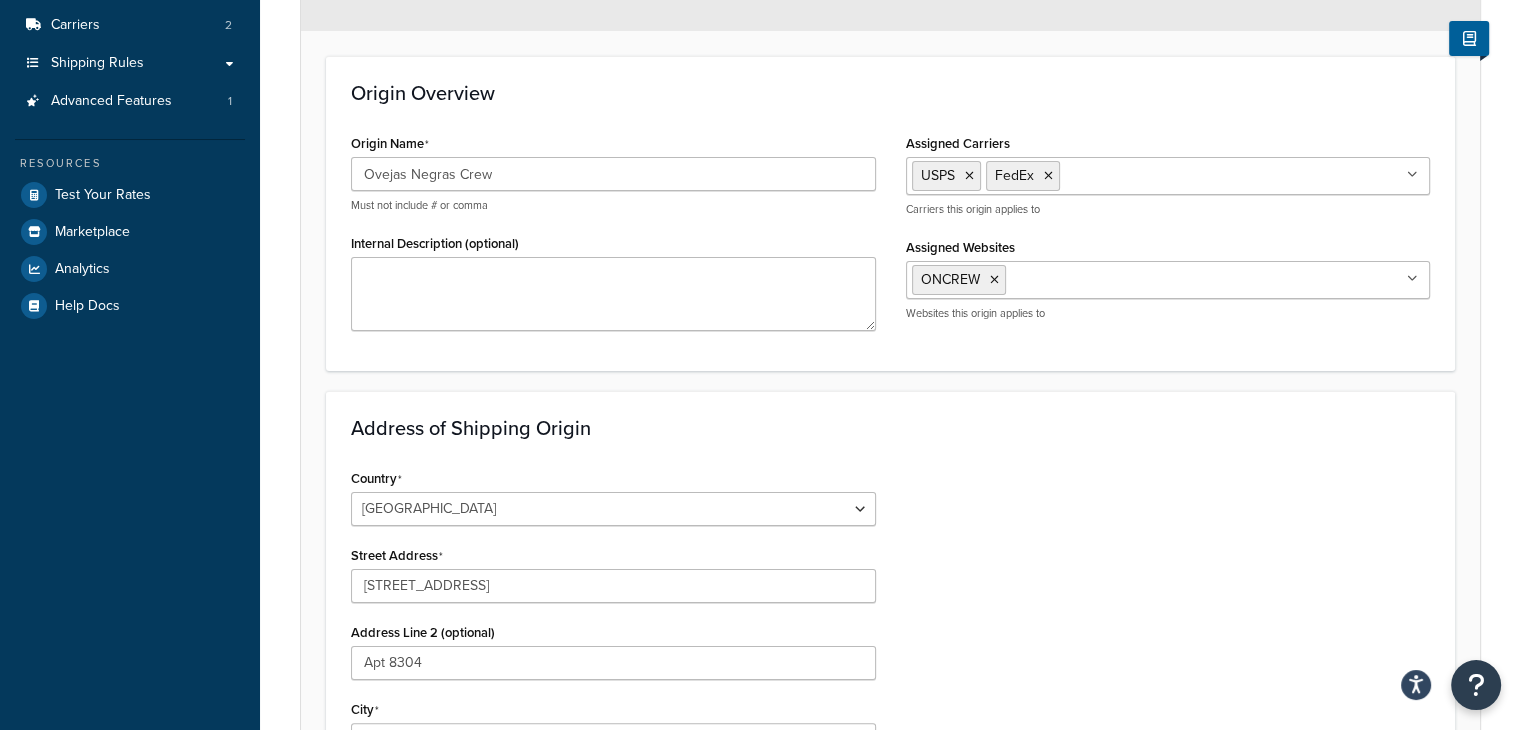 scroll, scrollTop: 205, scrollLeft: 0, axis: vertical 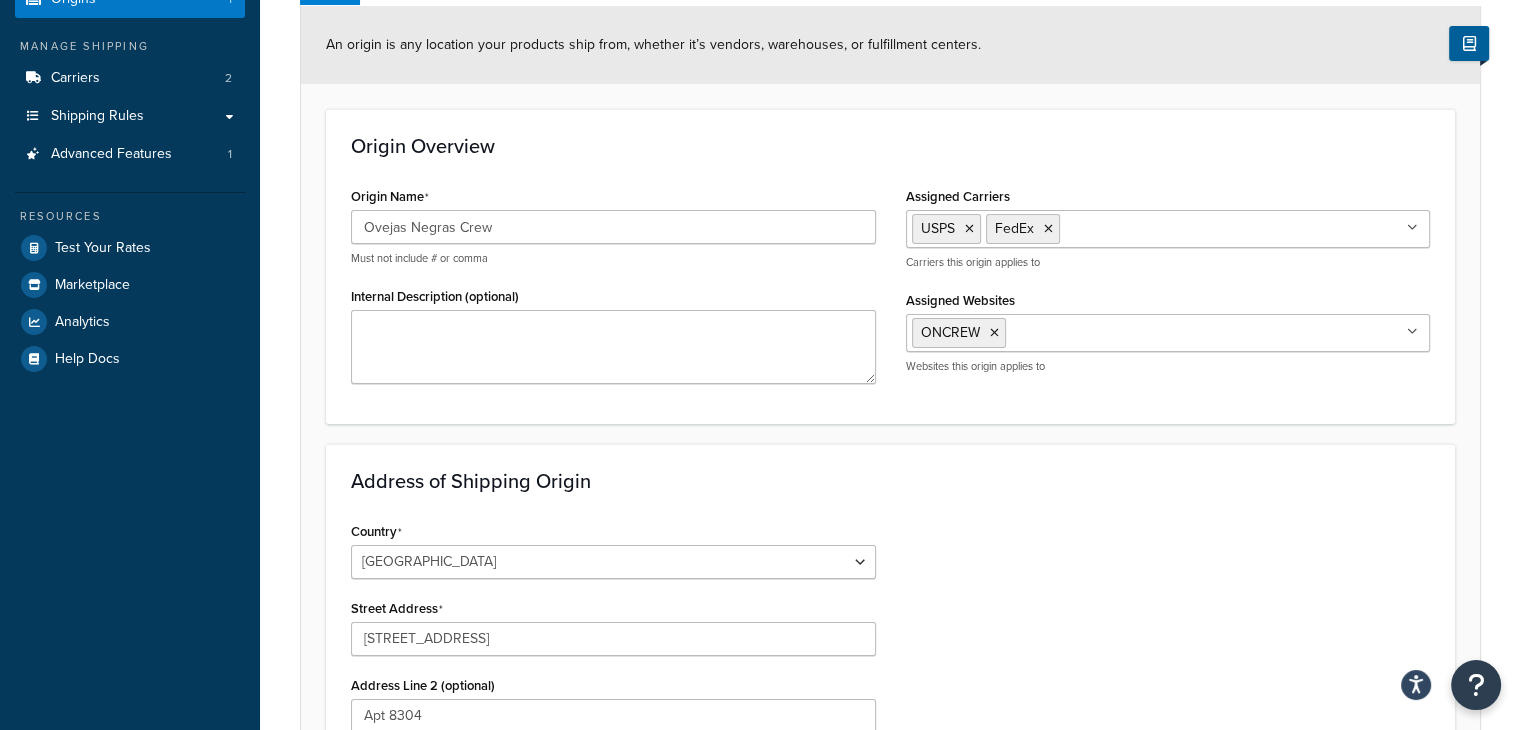 click on "USPS   FedEx" at bounding box center [1168, 229] 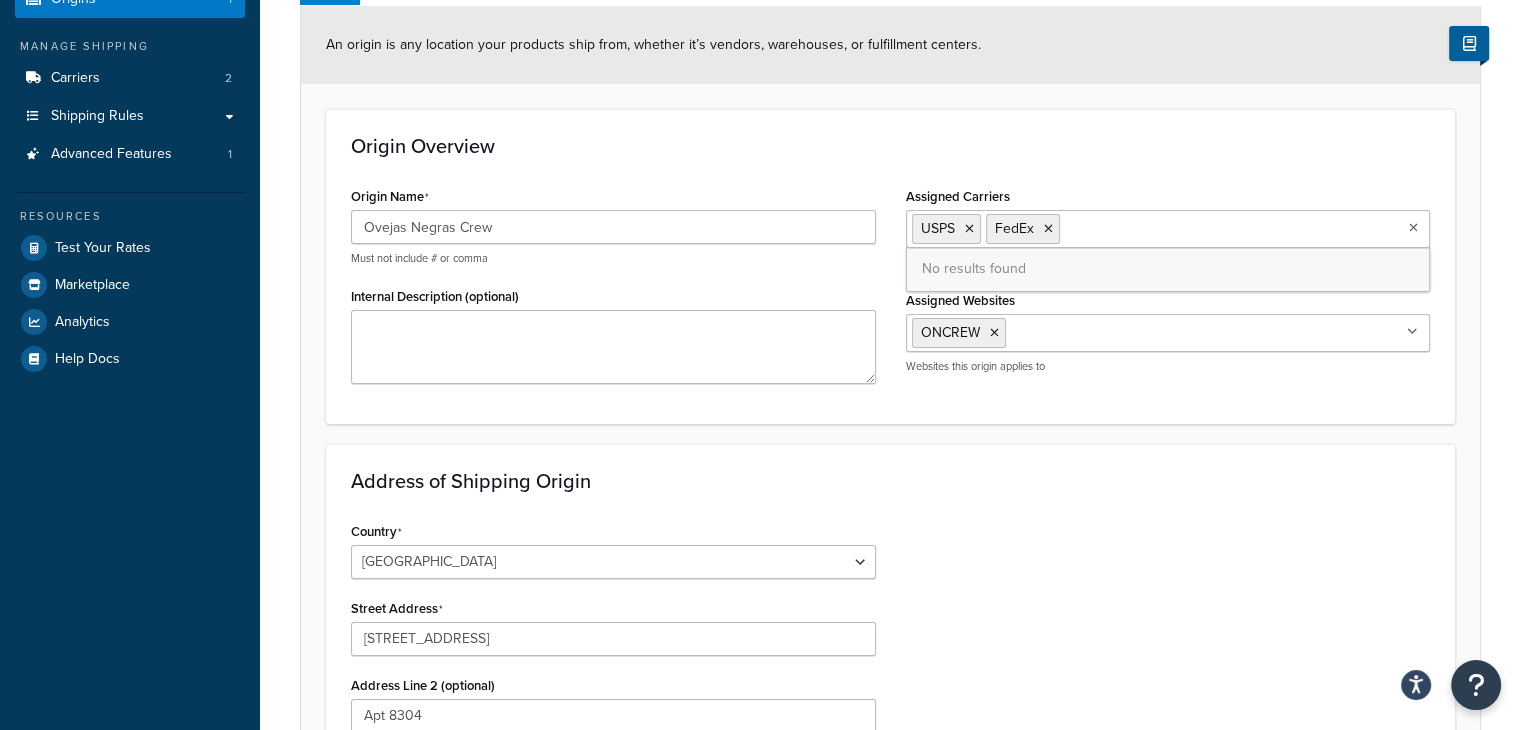 click on "USPS   FedEx" at bounding box center (1168, 229) 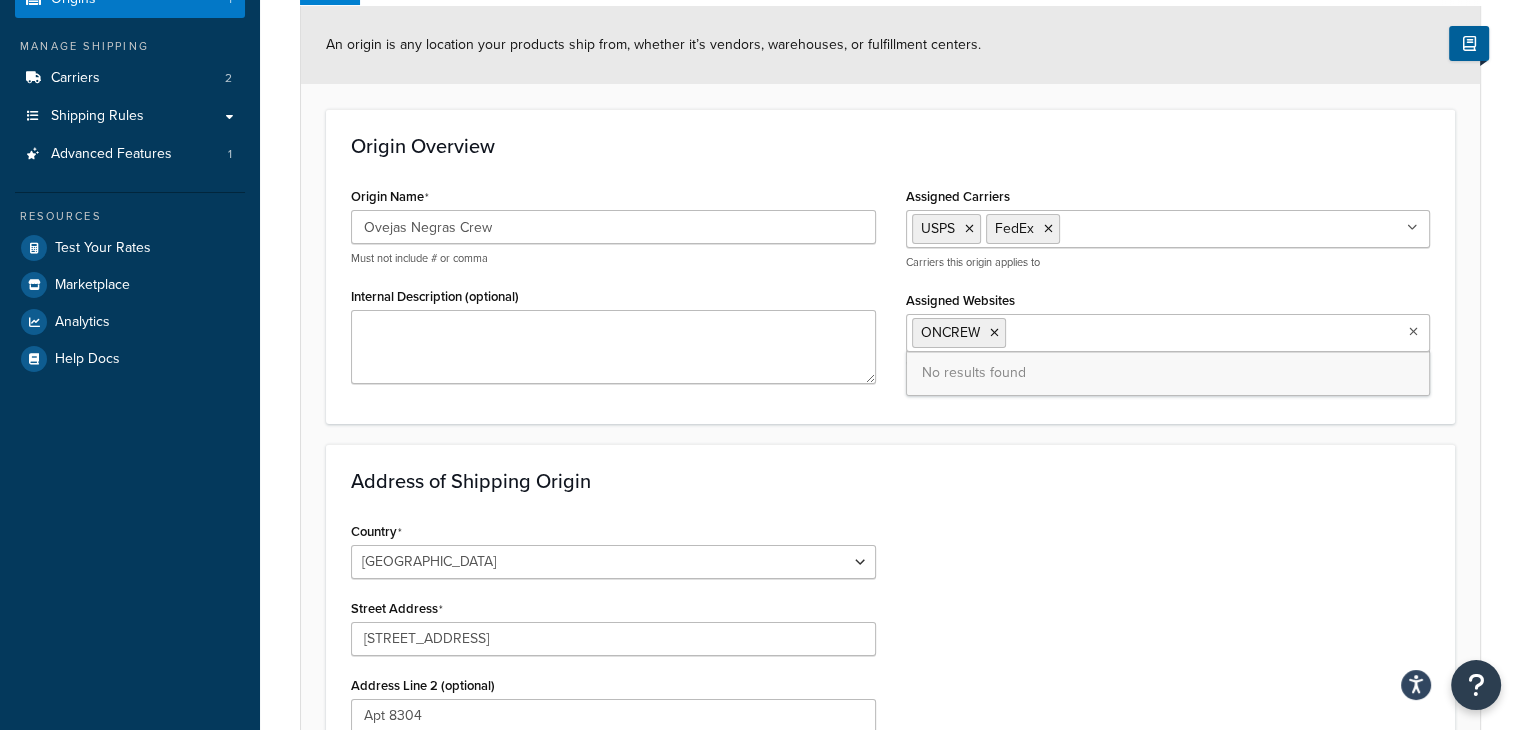 click on "ONCREW" at bounding box center [1168, 333] 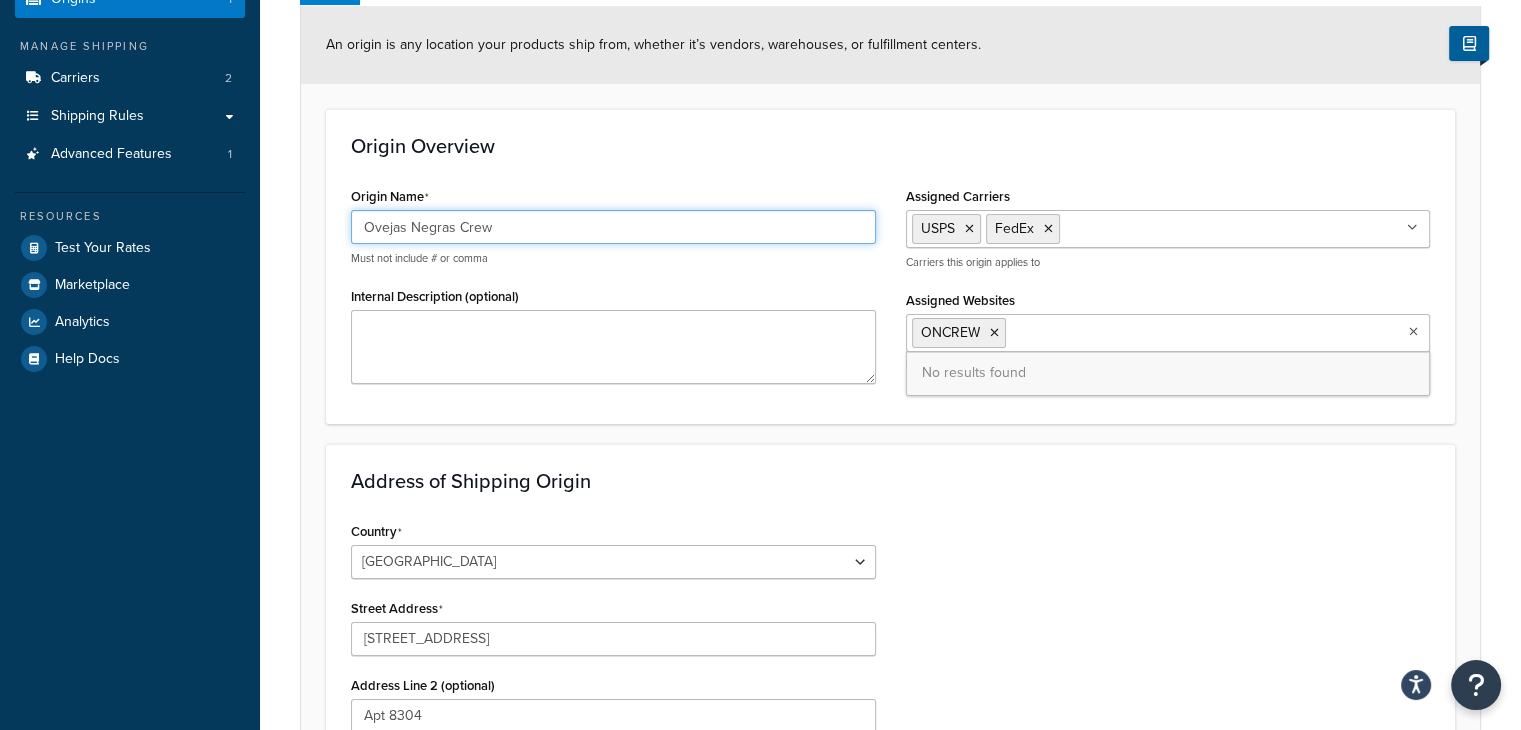 click on "Ovejas Negras Crew" at bounding box center [613, 227] 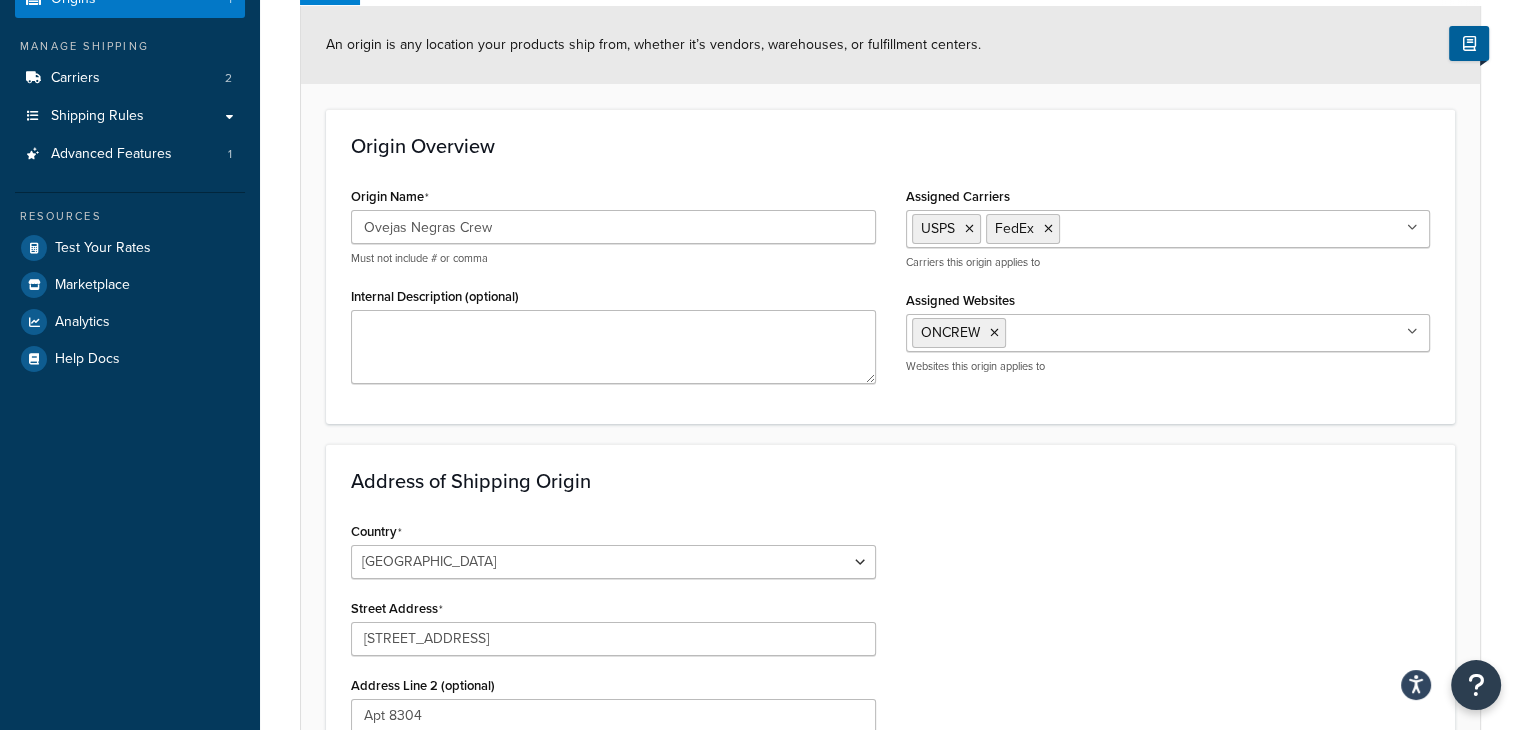 click on "Internal Description (optional)" at bounding box center [613, 333] 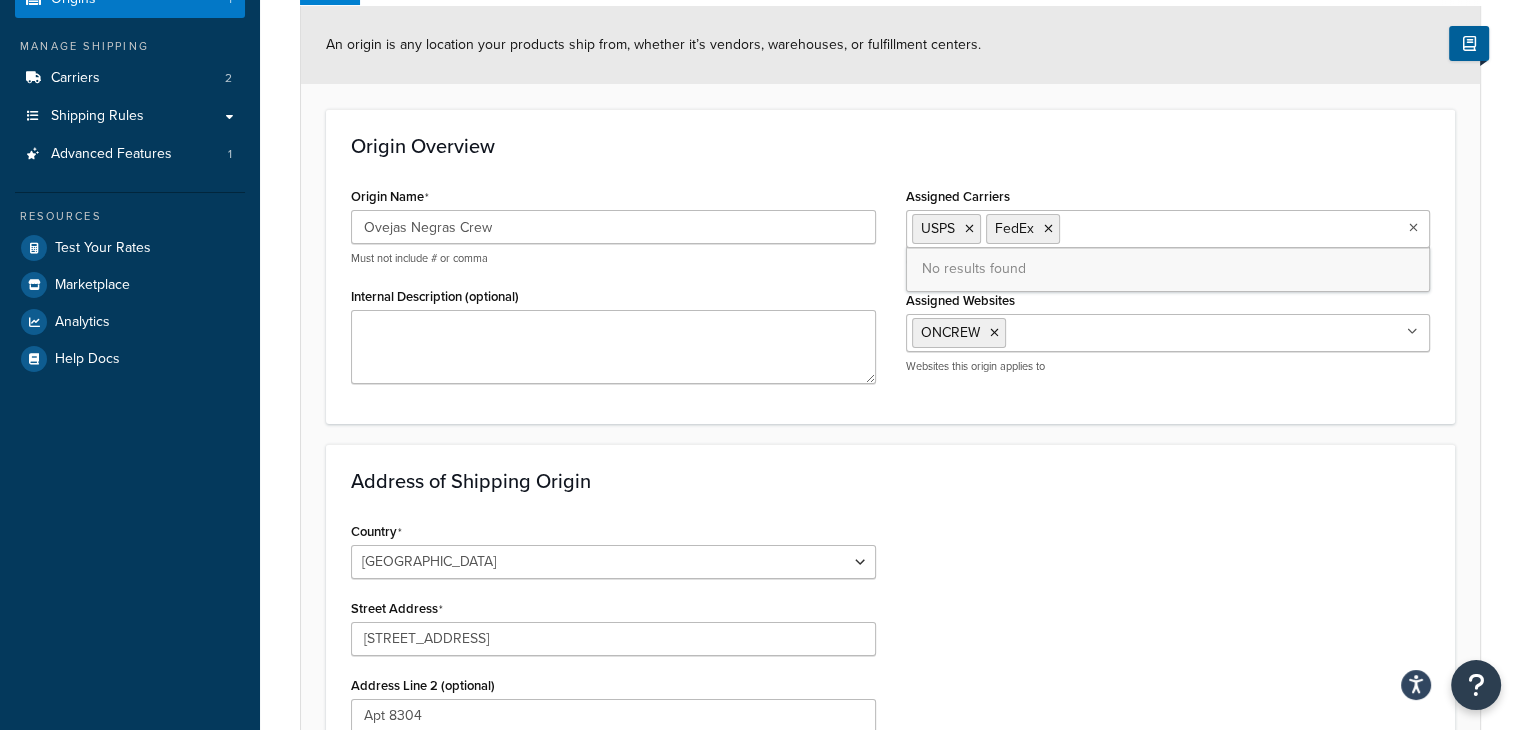 click on "USPS   FedEx" at bounding box center [1168, 229] 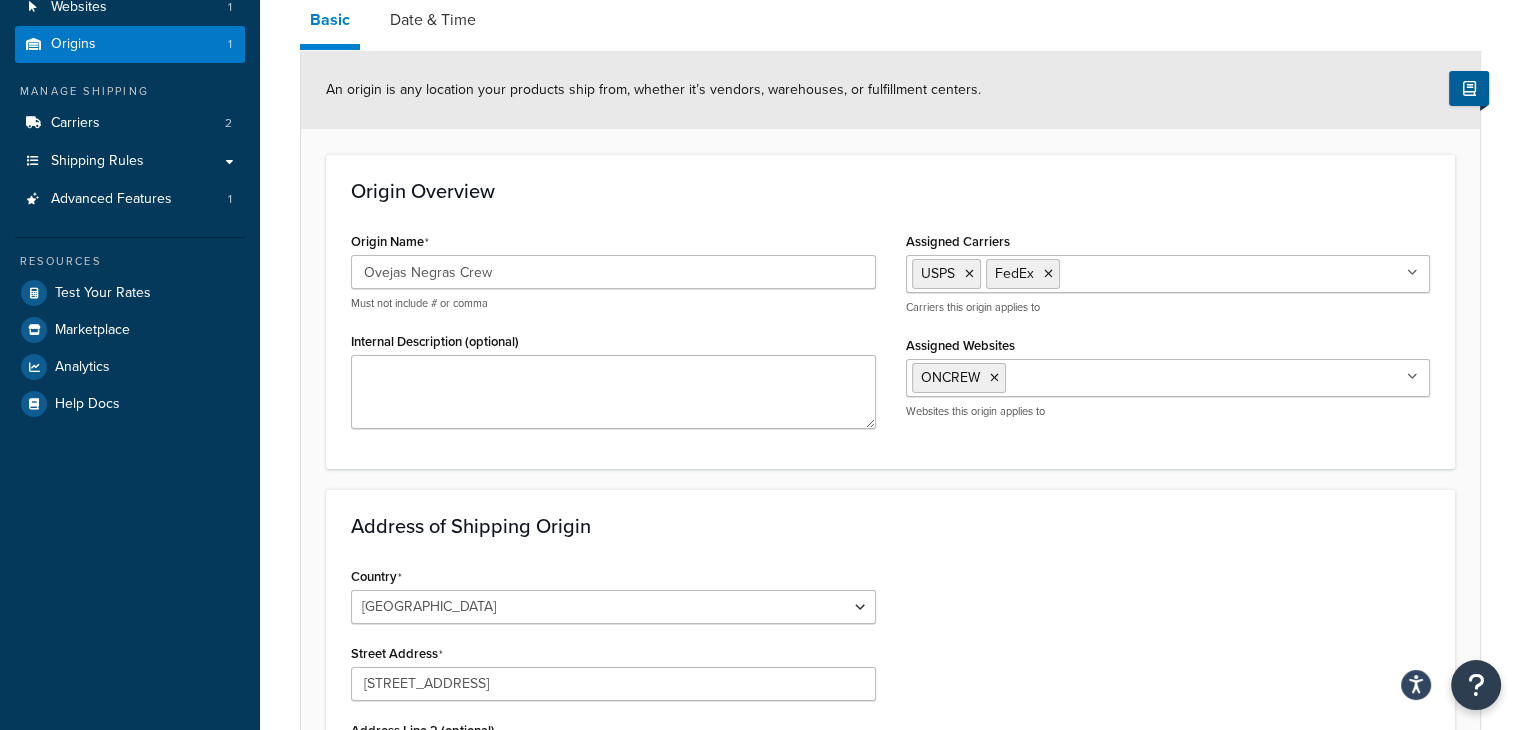 scroll, scrollTop: 5, scrollLeft: 0, axis: vertical 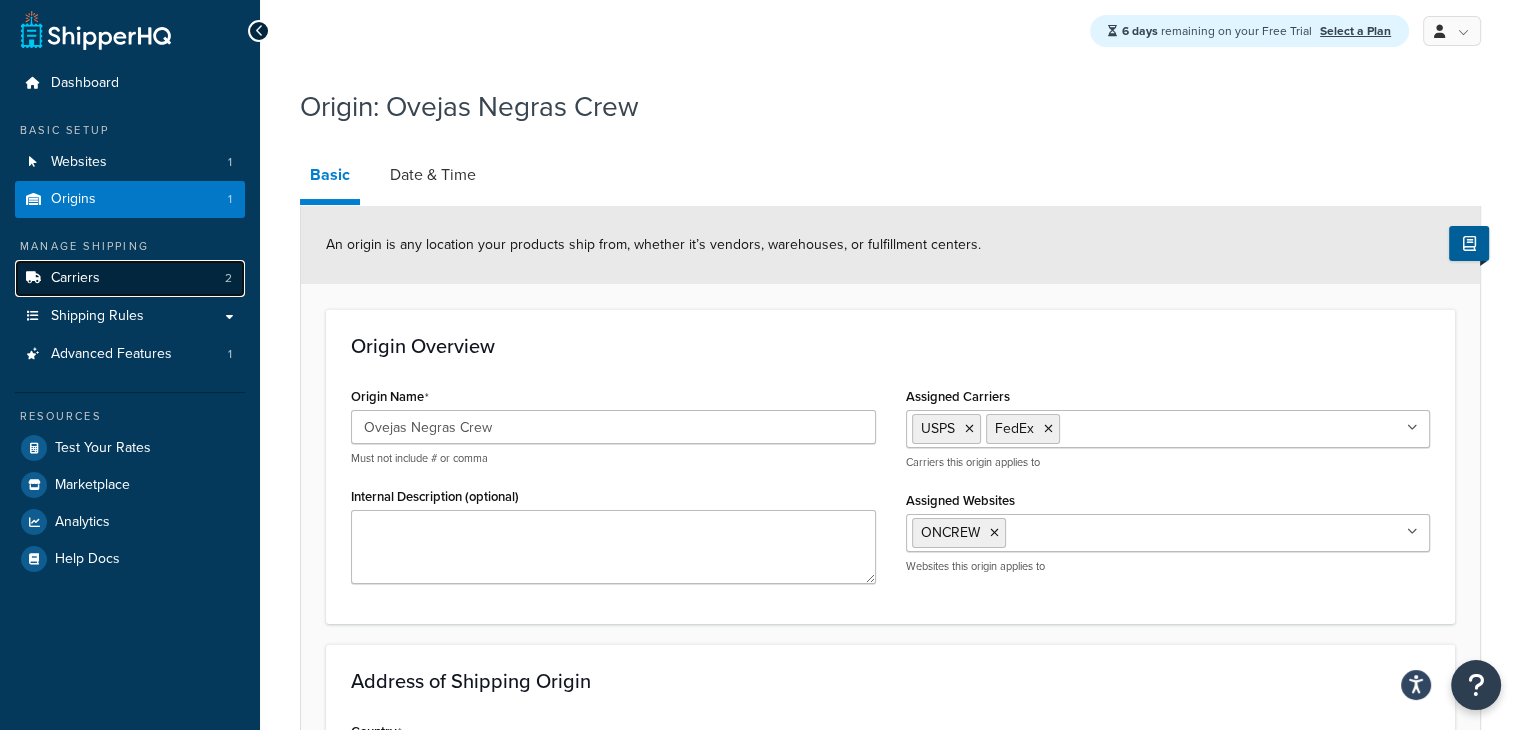 click on "Carriers" at bounding box center (75, 278) 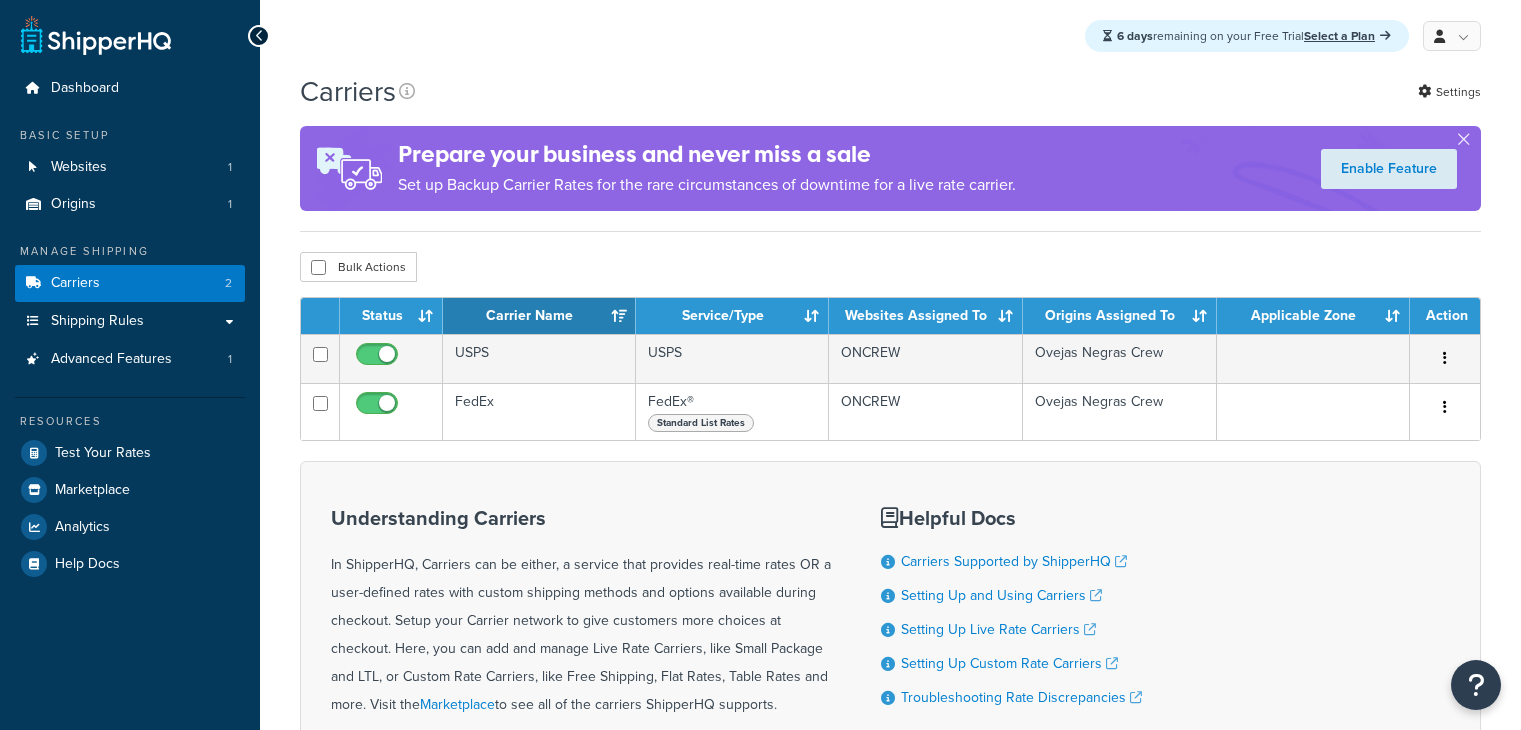 scroll, scrollTop: 0, scrollLeft: 0, axis: both 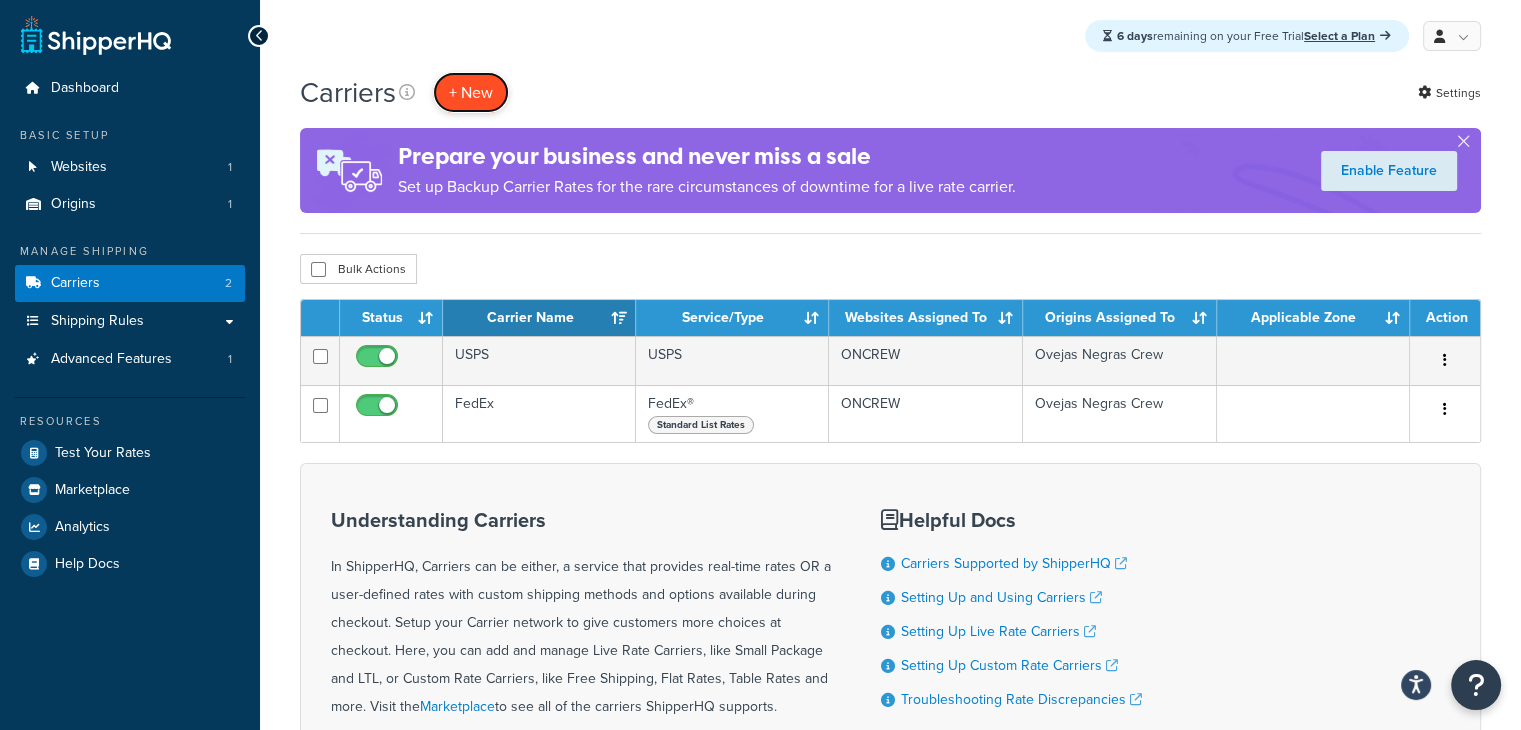 click on "+ New" at bounding box center [471, 92] 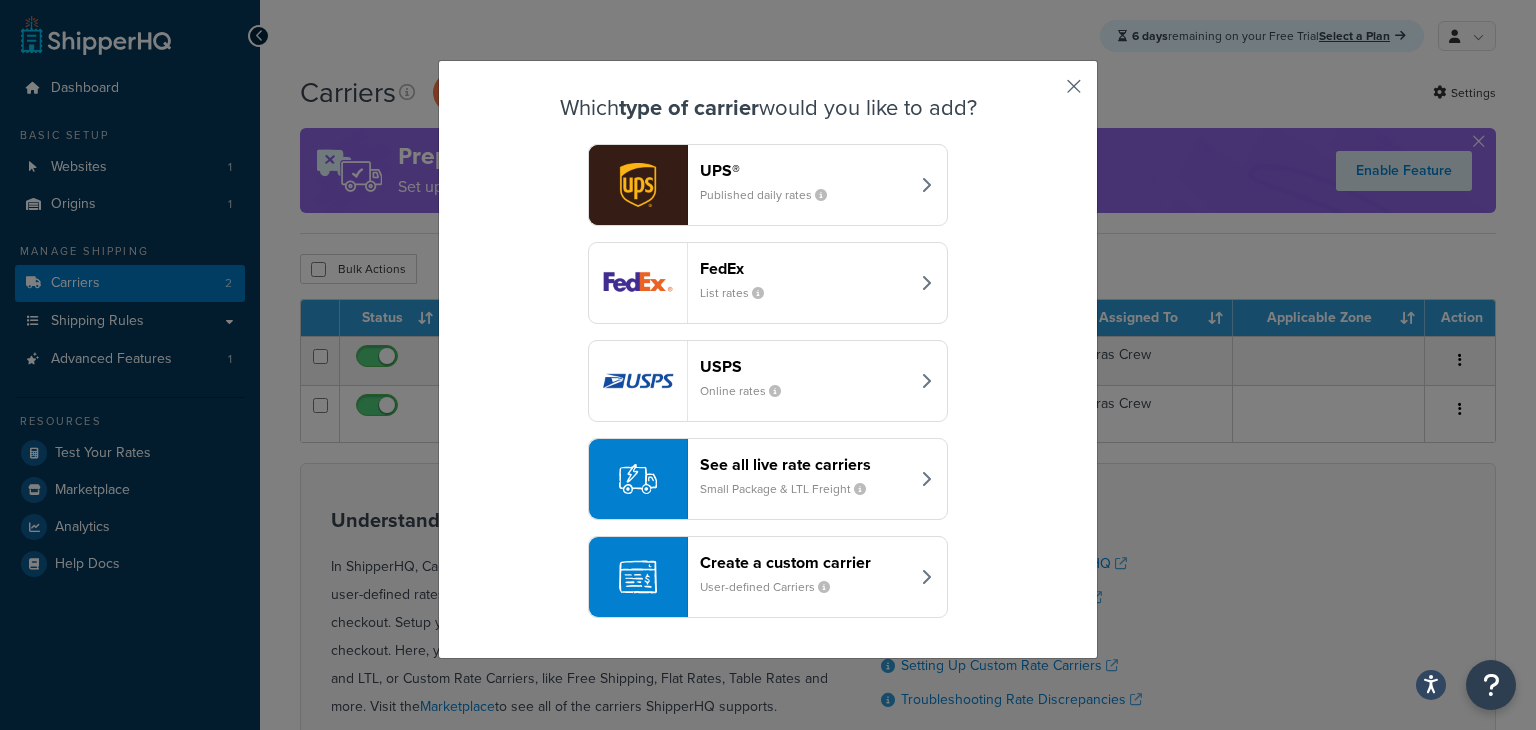 click at bounding box center (1044, 93) 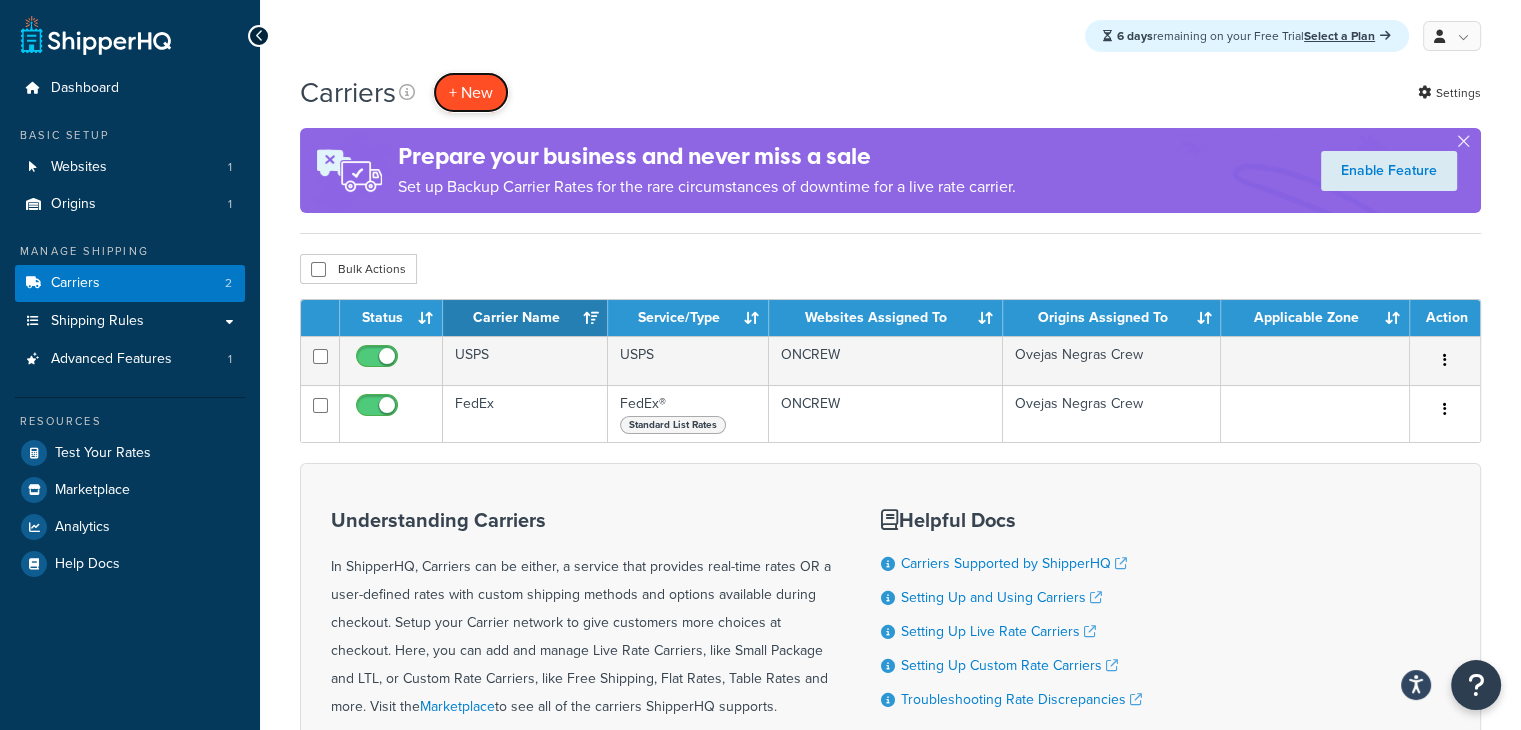 click on "+ New" at bounding box center [471, 92] 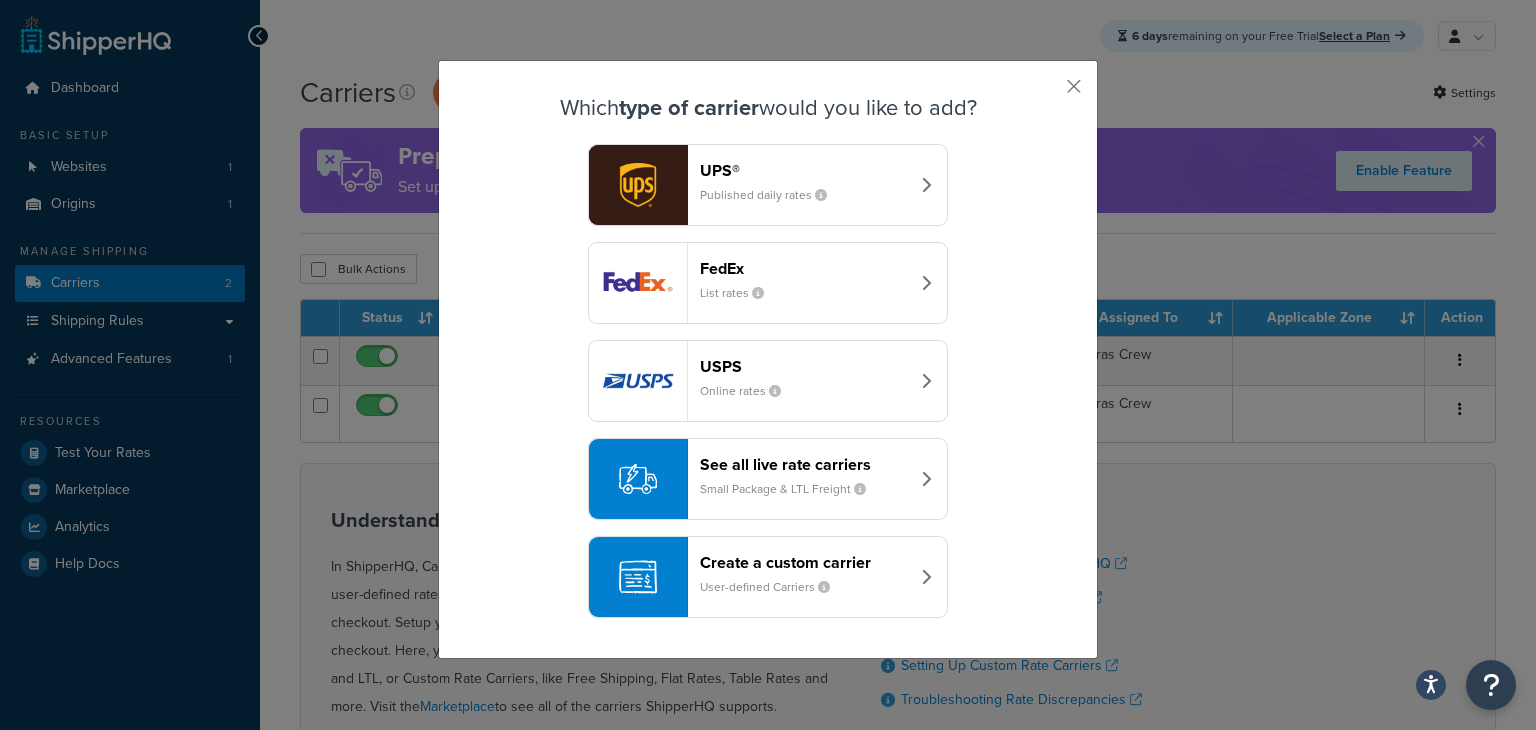 click on "UPS® Published daily rates" at bounding box center [804, 185] 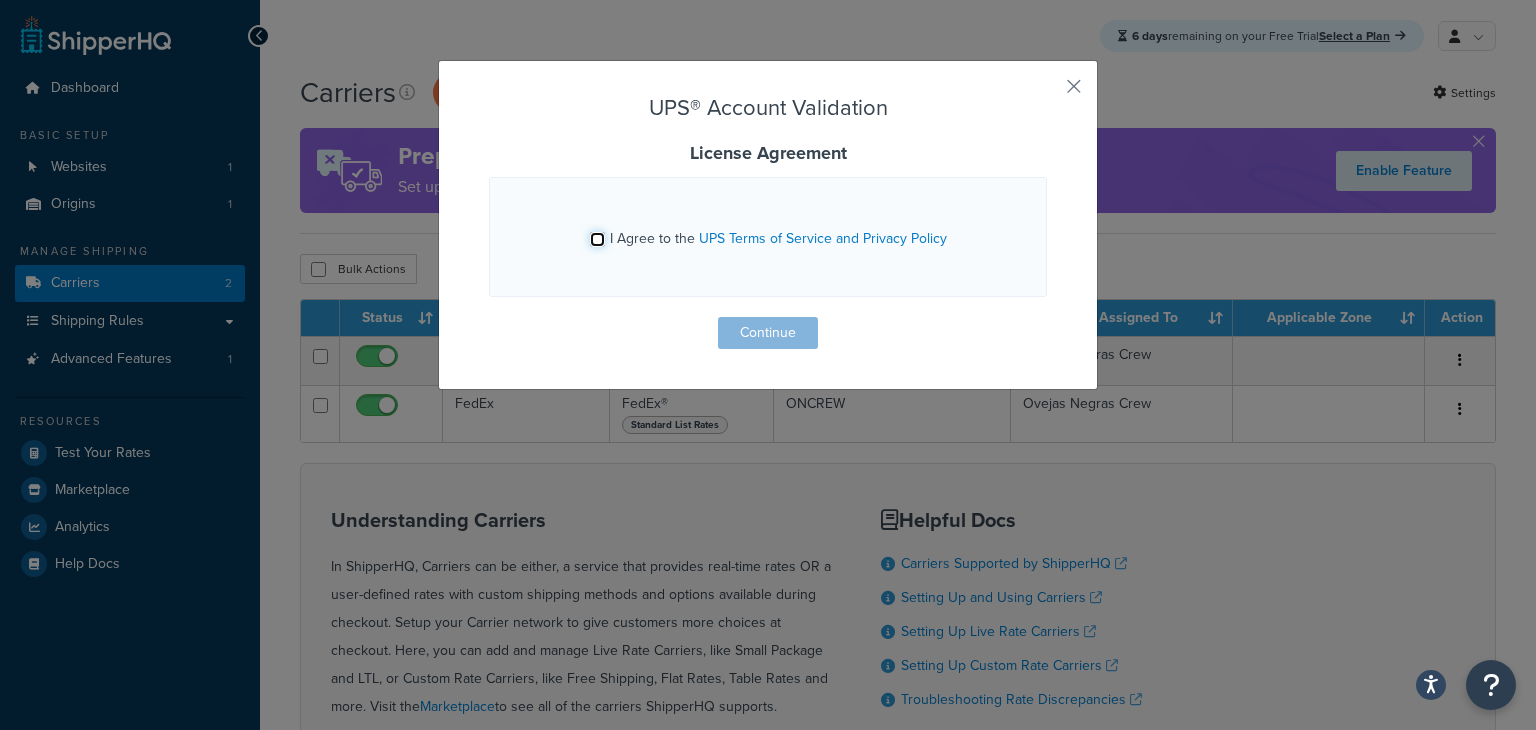 click on "I Agree to the   UPS Terms of Service and Privacy Policy" at bounding box center [597, 239] 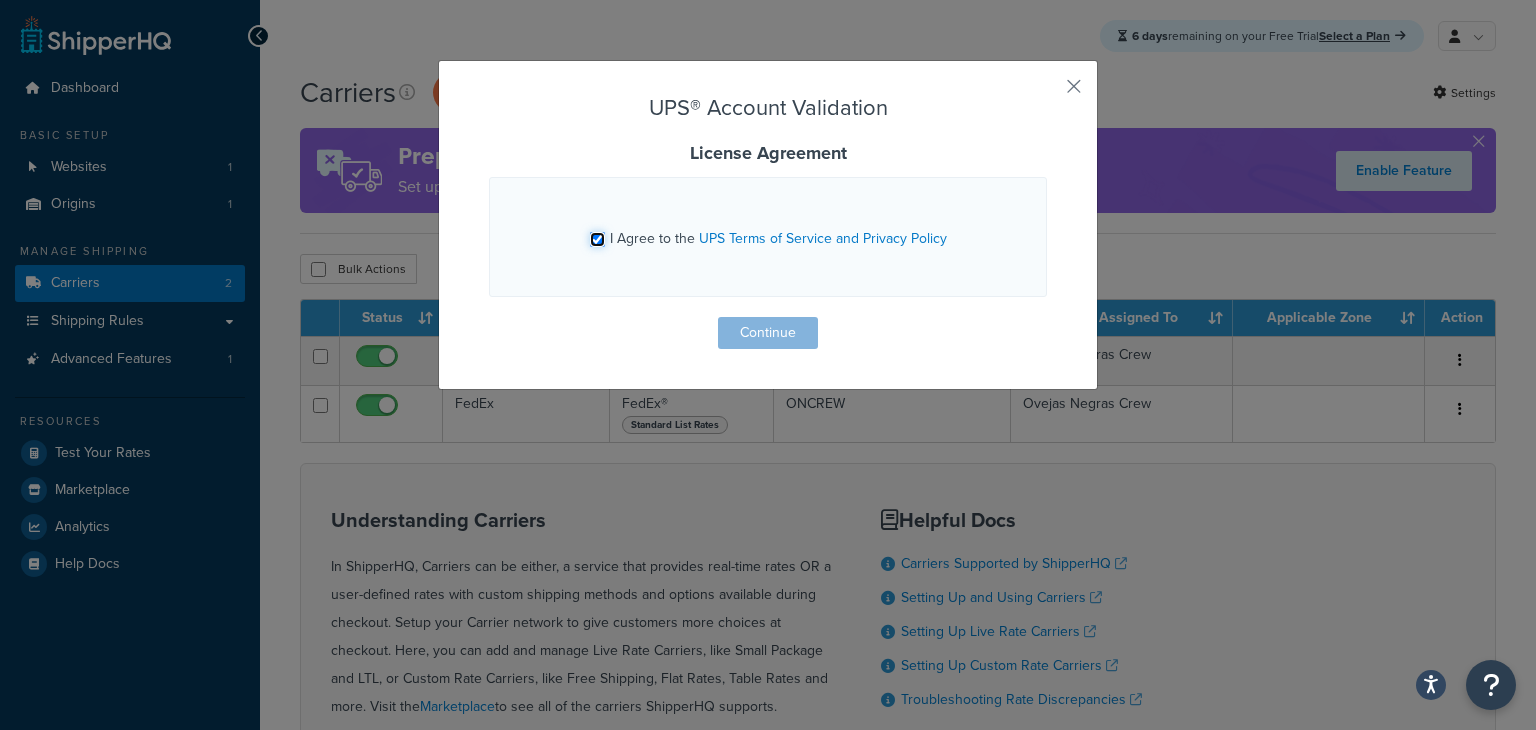 checkbox on "true" 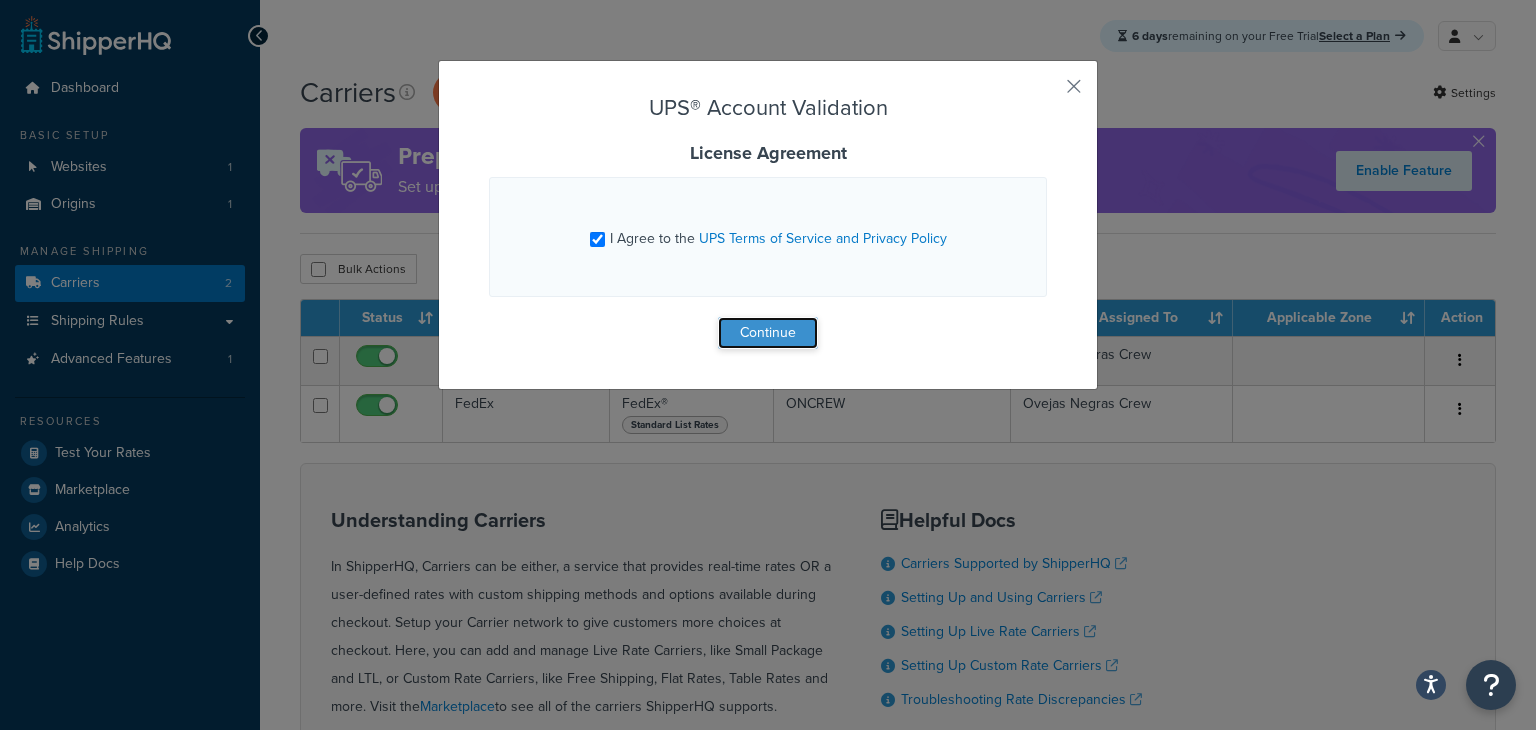 click on "Continue" at bounding box center [768, 333] 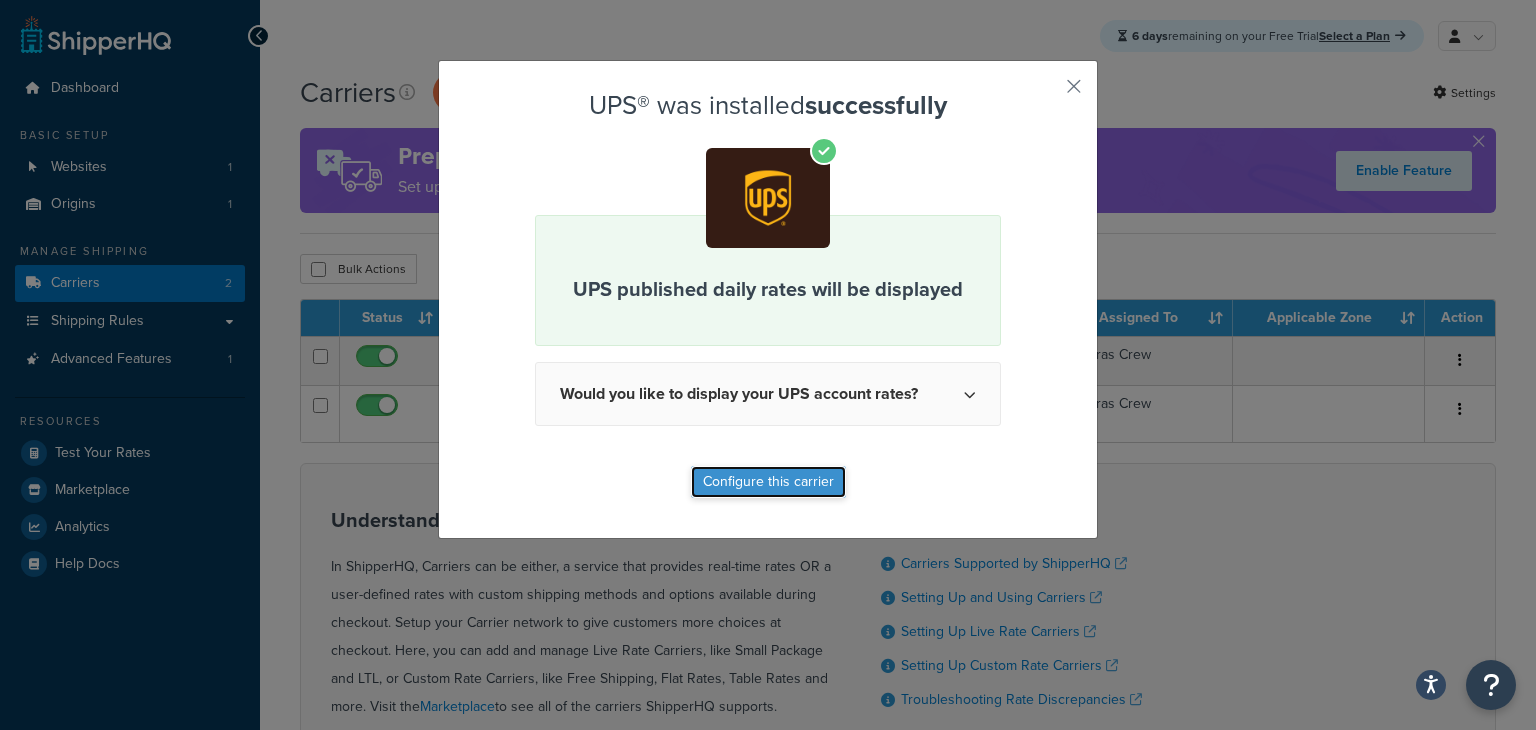 click on "Configure this carrier" at bounding box center [768, 482] 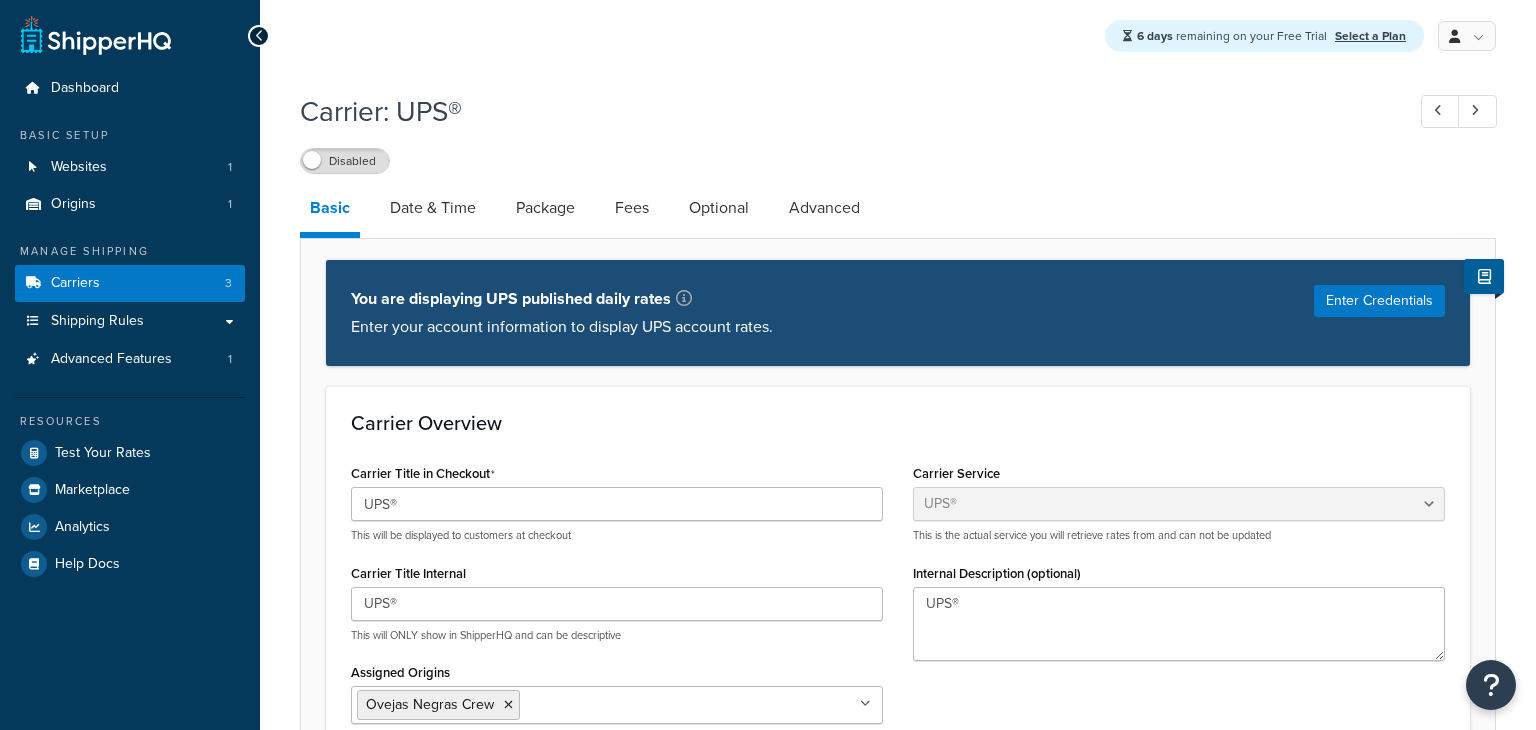 select on "ups" 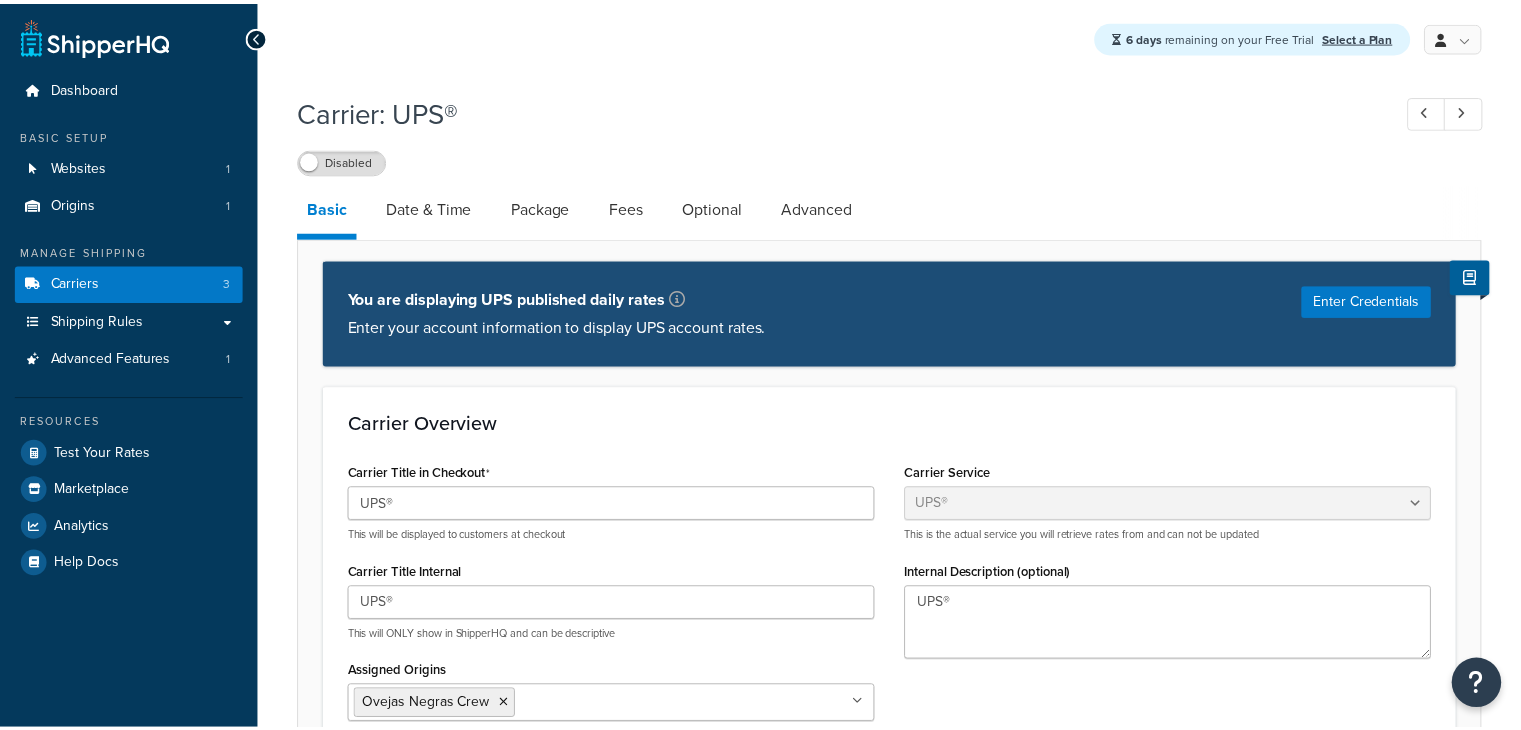 scroll, scrollTop: 0, scrollLeft: 0, axis: both 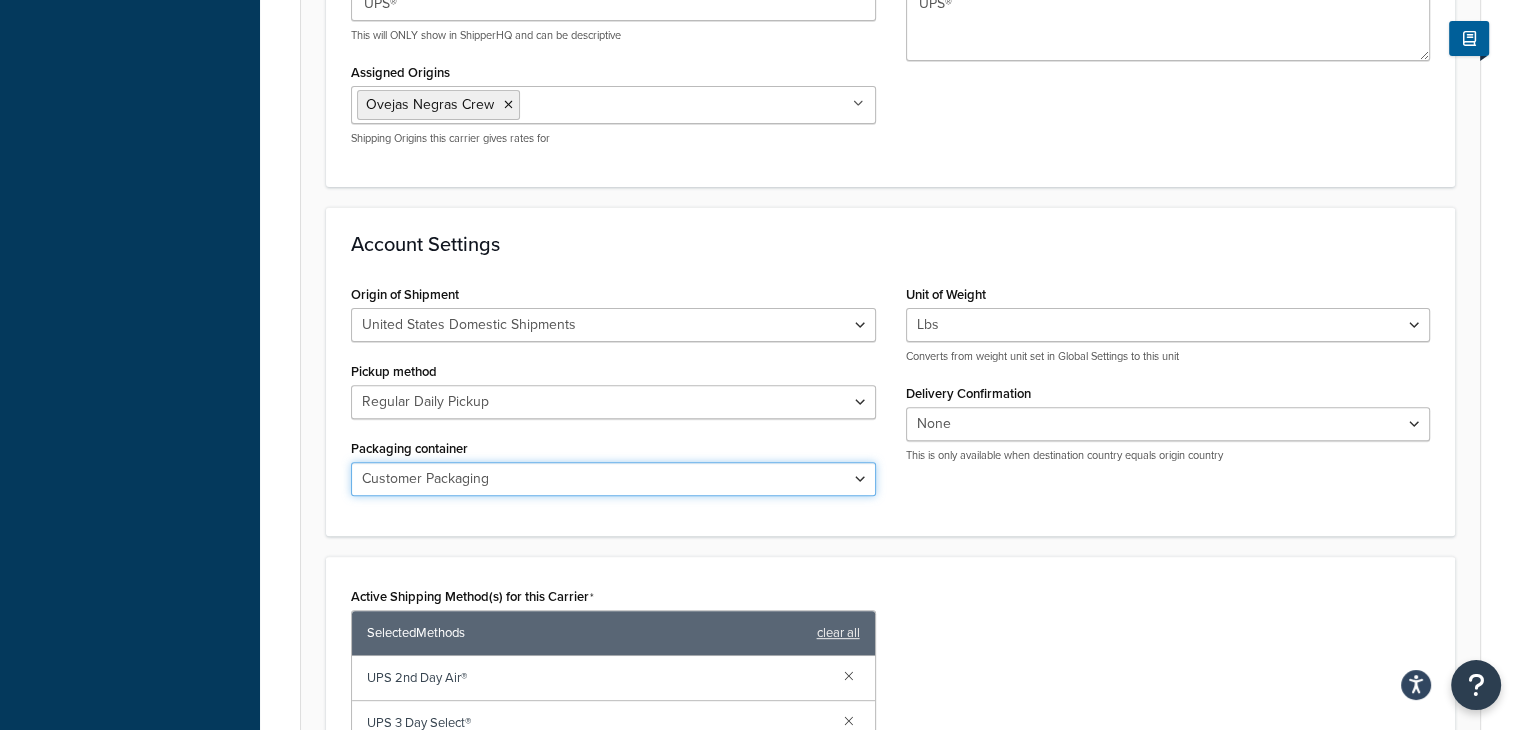 click on "Customer Packaging  UPS Letter Envelope  Customer Supplied Package  UPS Tube  UPS Pak  UPS Express Box  UPS® 25 KG Box  UPS® 10 KG Box  Small Express Box  Medium Express Box  Large Express Box  Pallet" at bounding box center (613, 479) 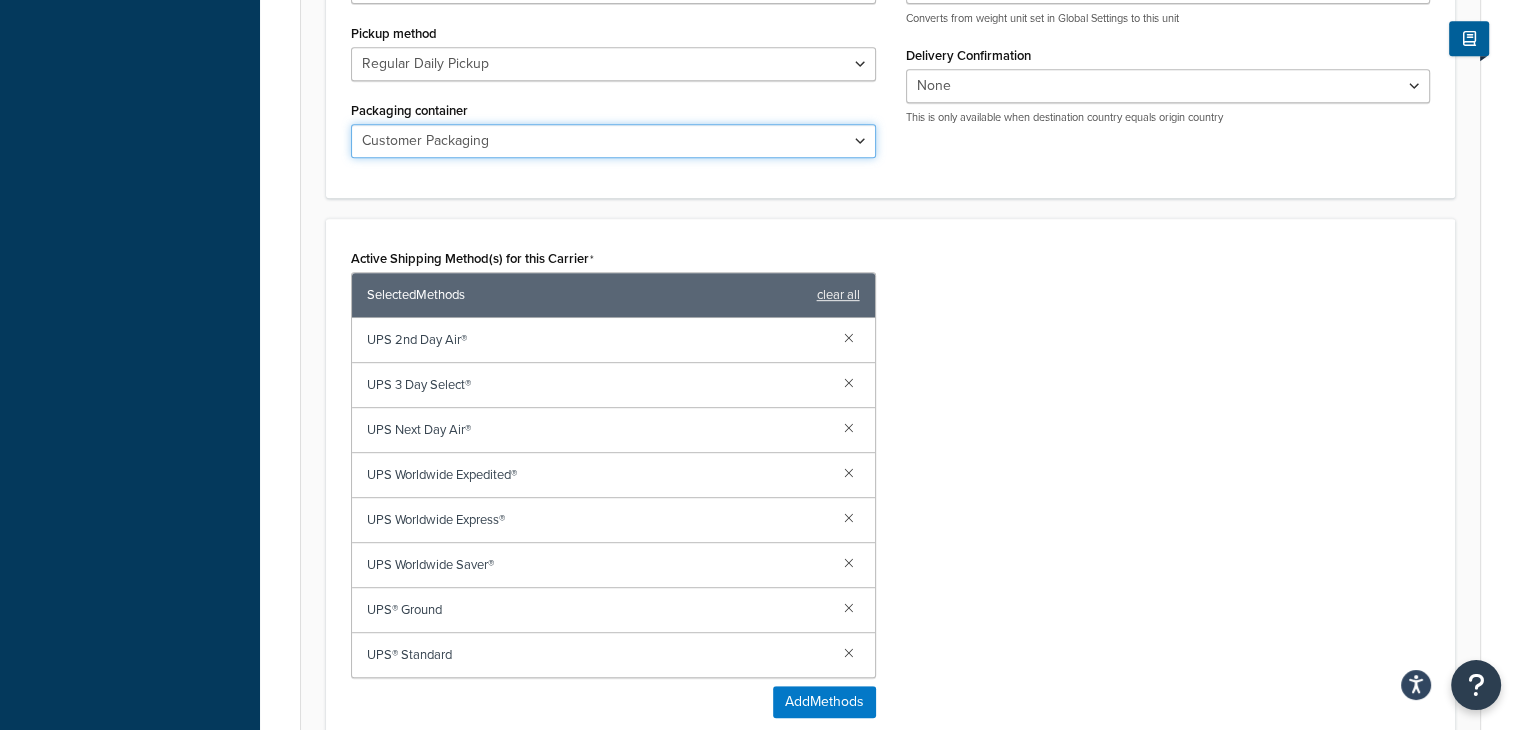 scroll, scrollTop: 1000, scrollLeft: 0, axis: vertical 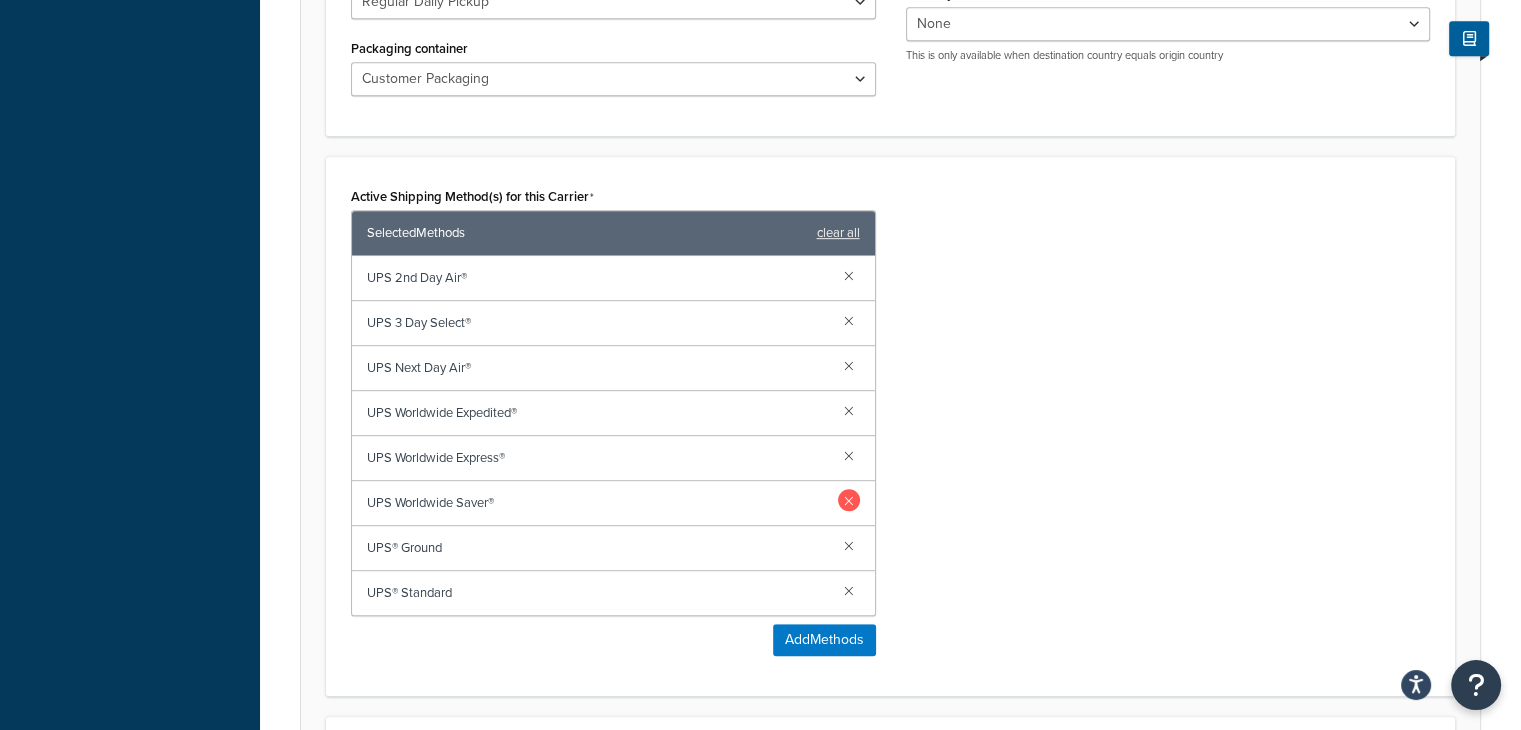 click at bounding box center [849, 500] 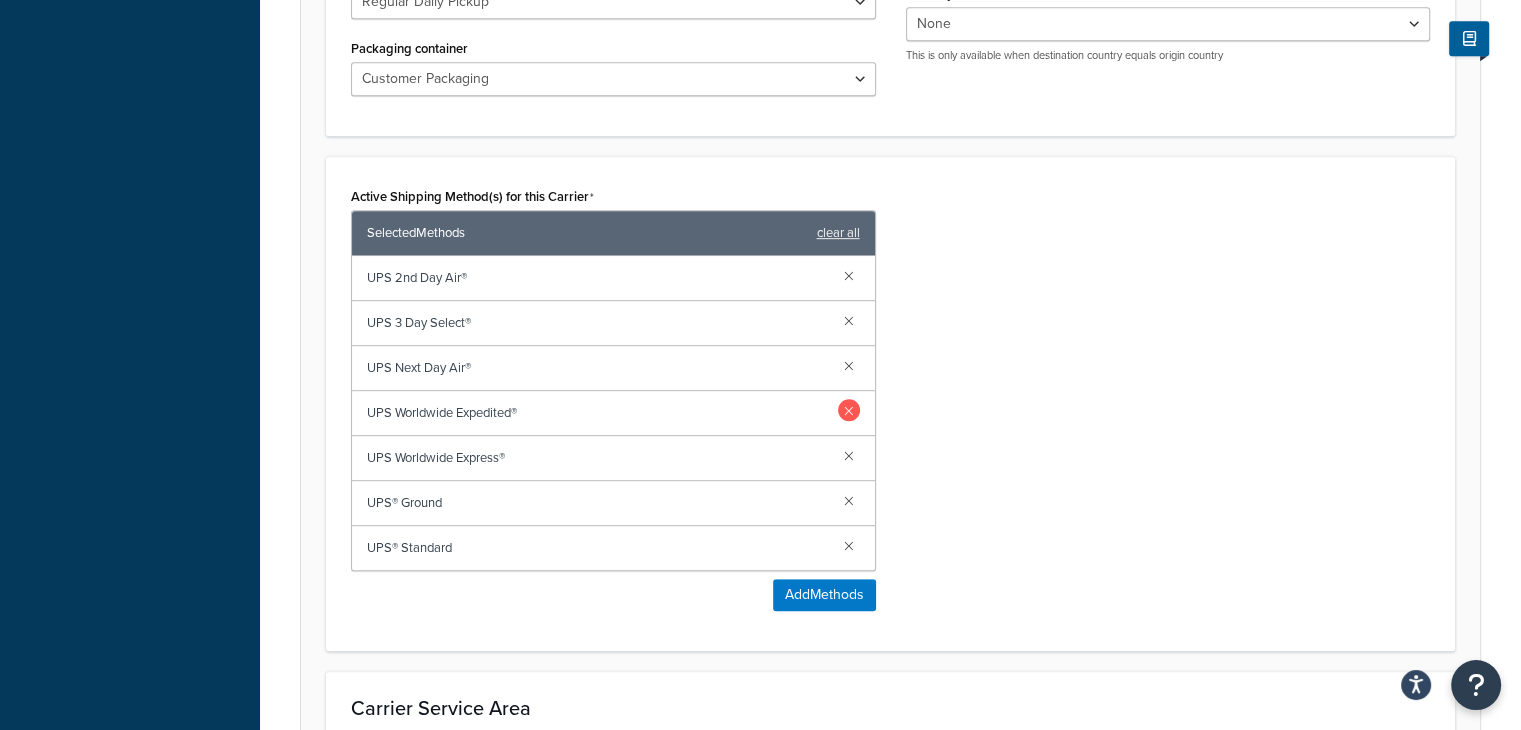 click at bounding box center [849, 410] 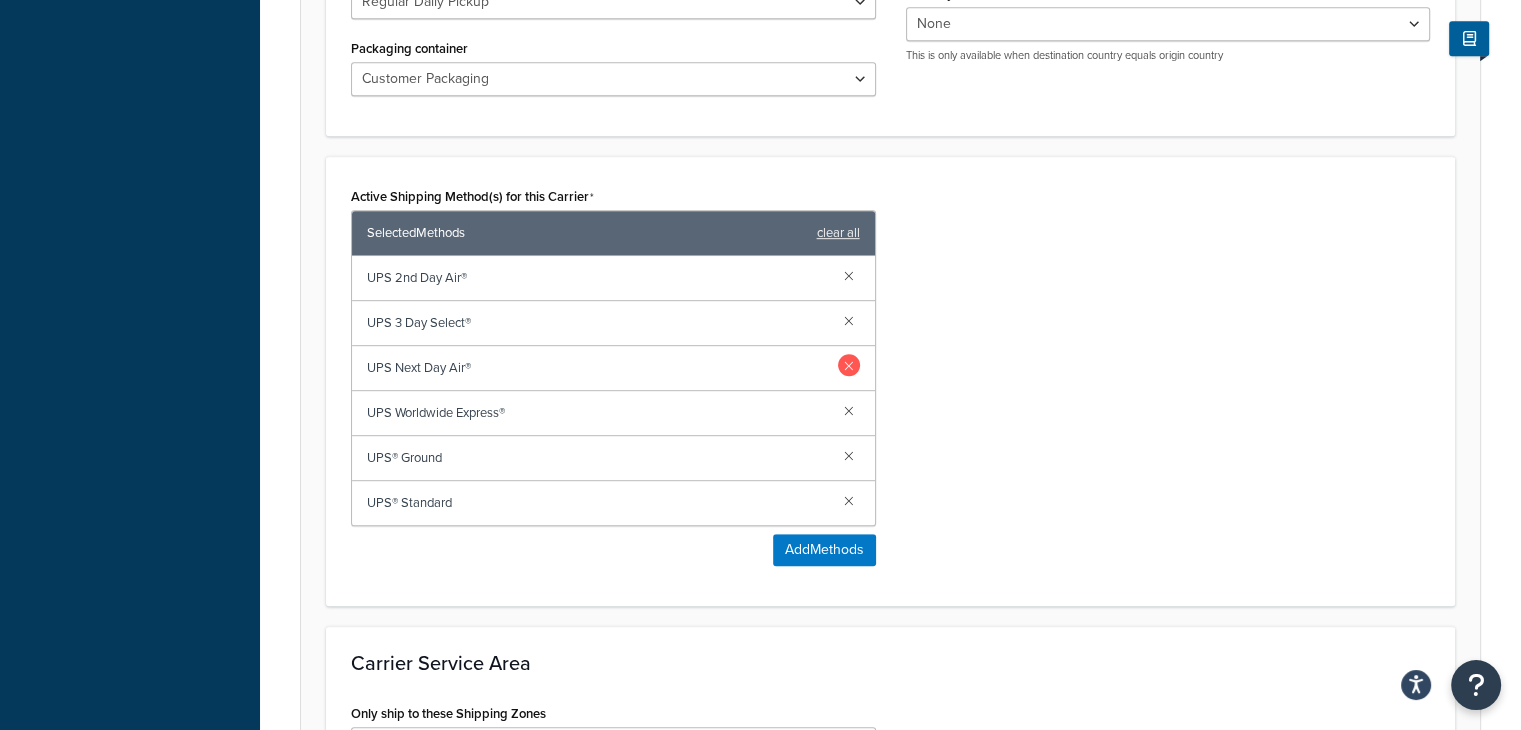click at bounding box center [849, 365] 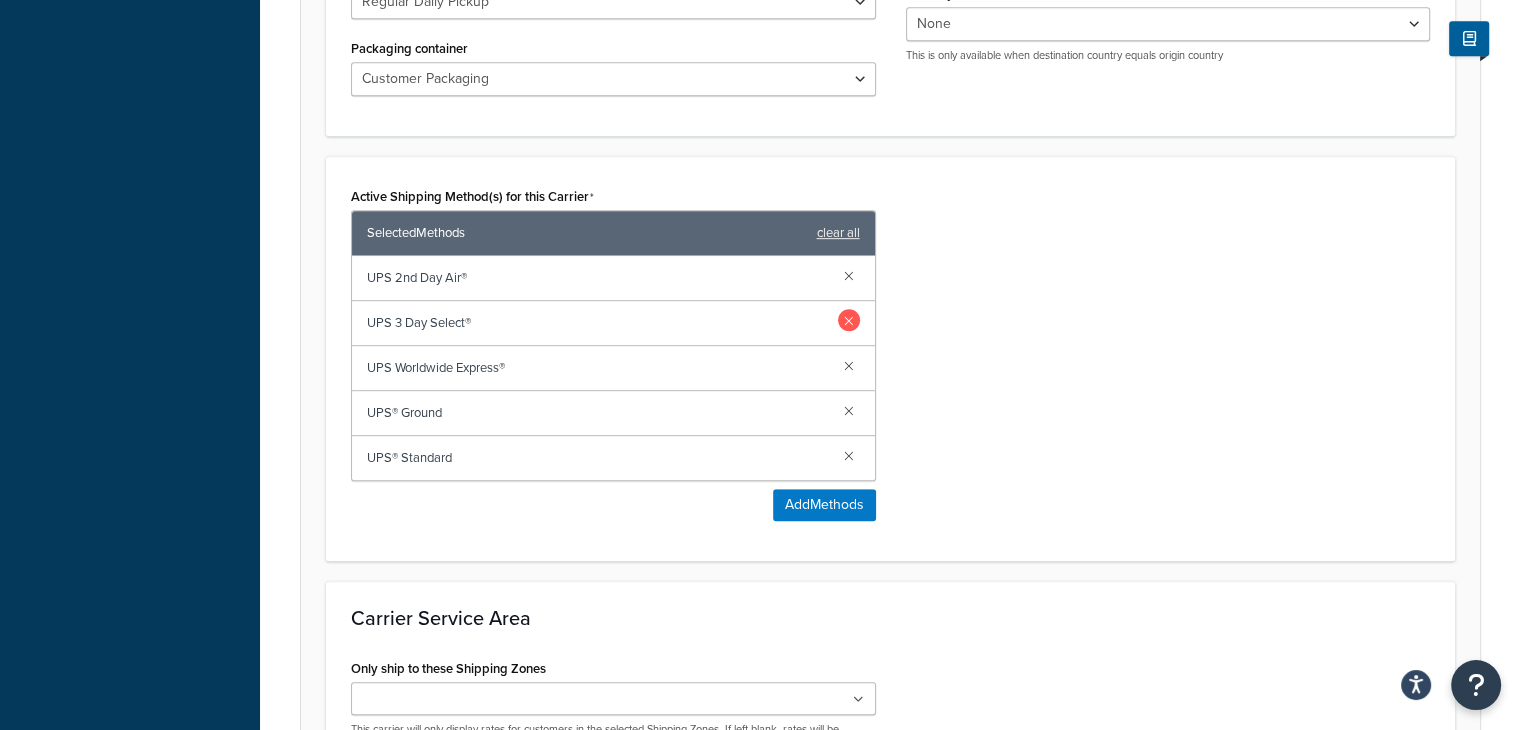 click at bounding box center [849, 320] 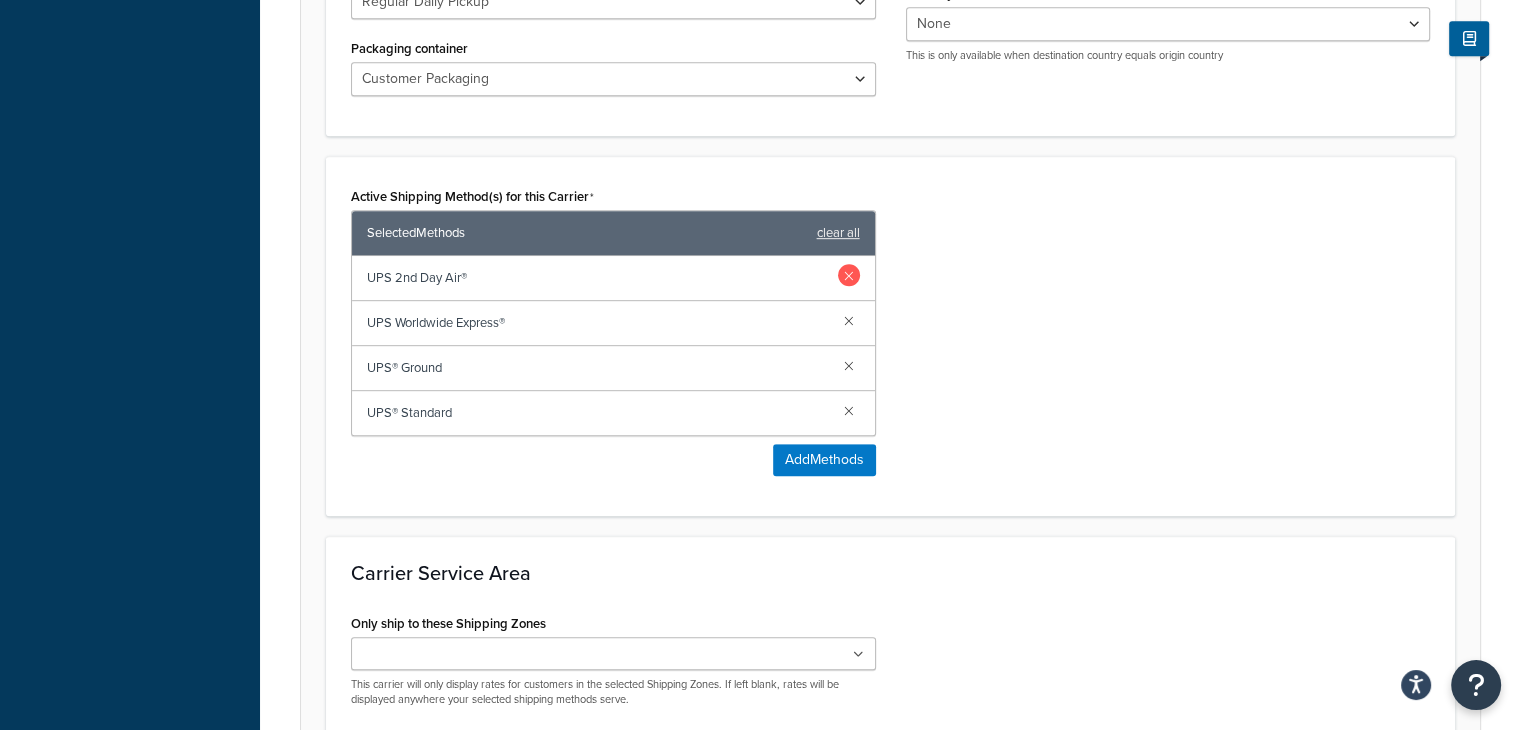 click at bounding box center [849, 275] 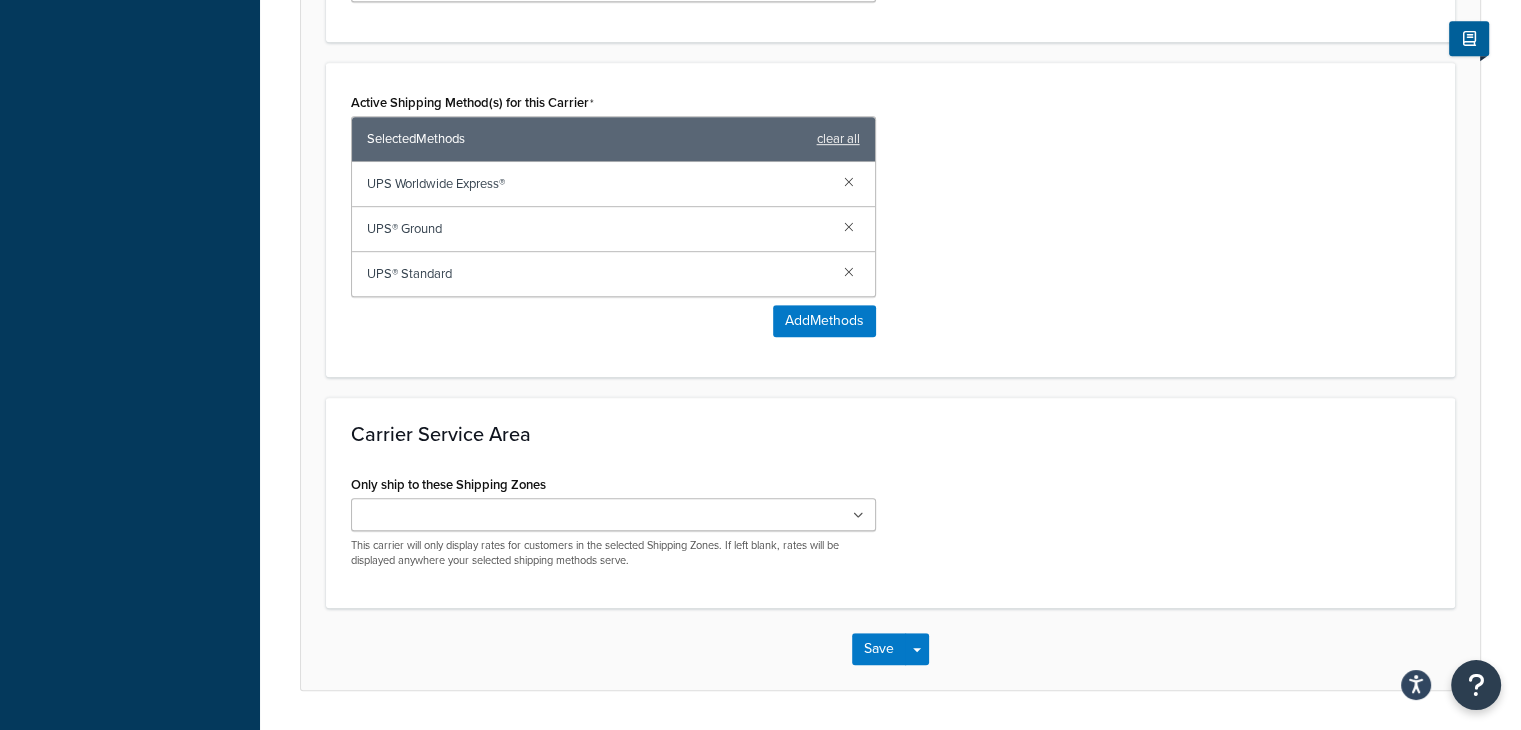 scroll, scrollTop: 1100, scrollLeft: 0, axis: vertical 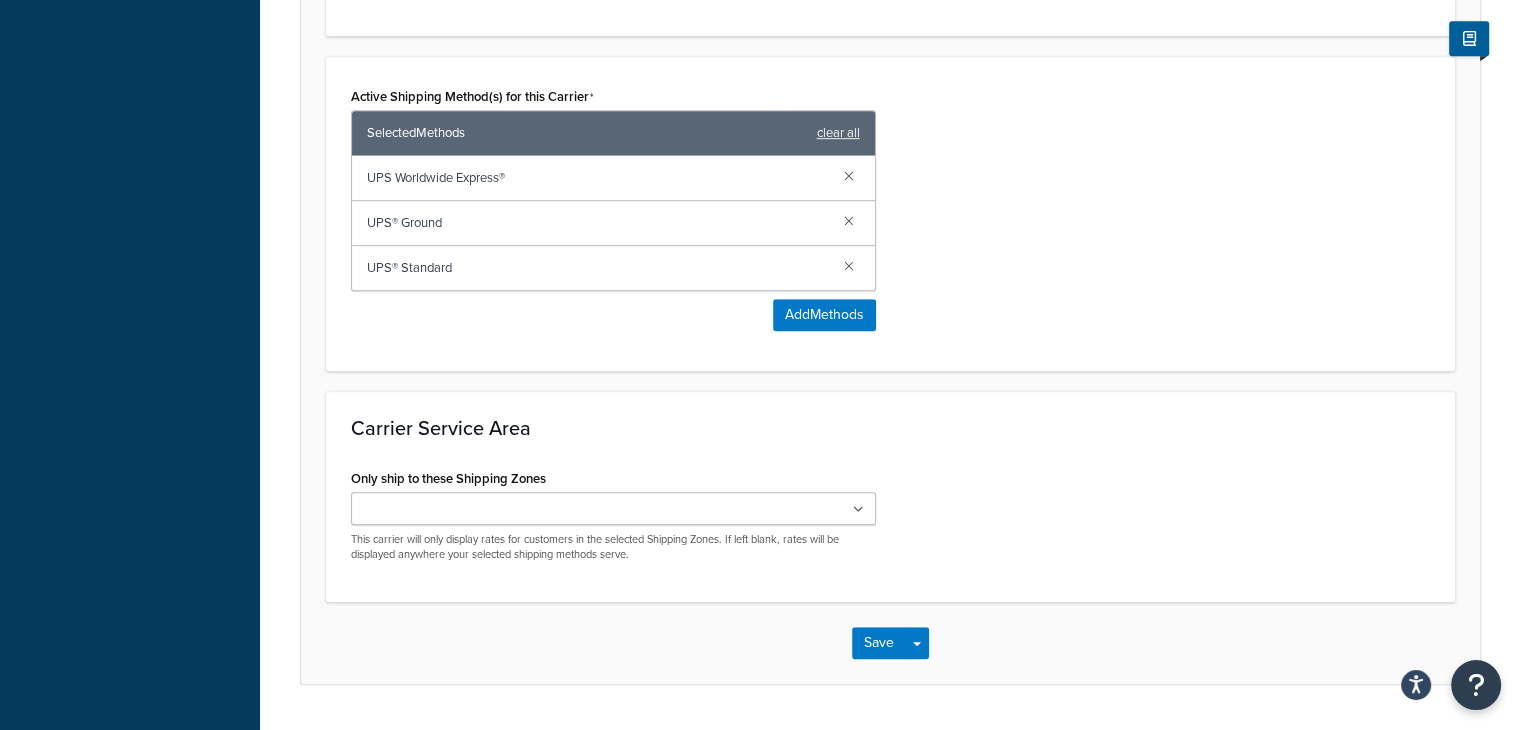 click at bounding box center [858, 510] 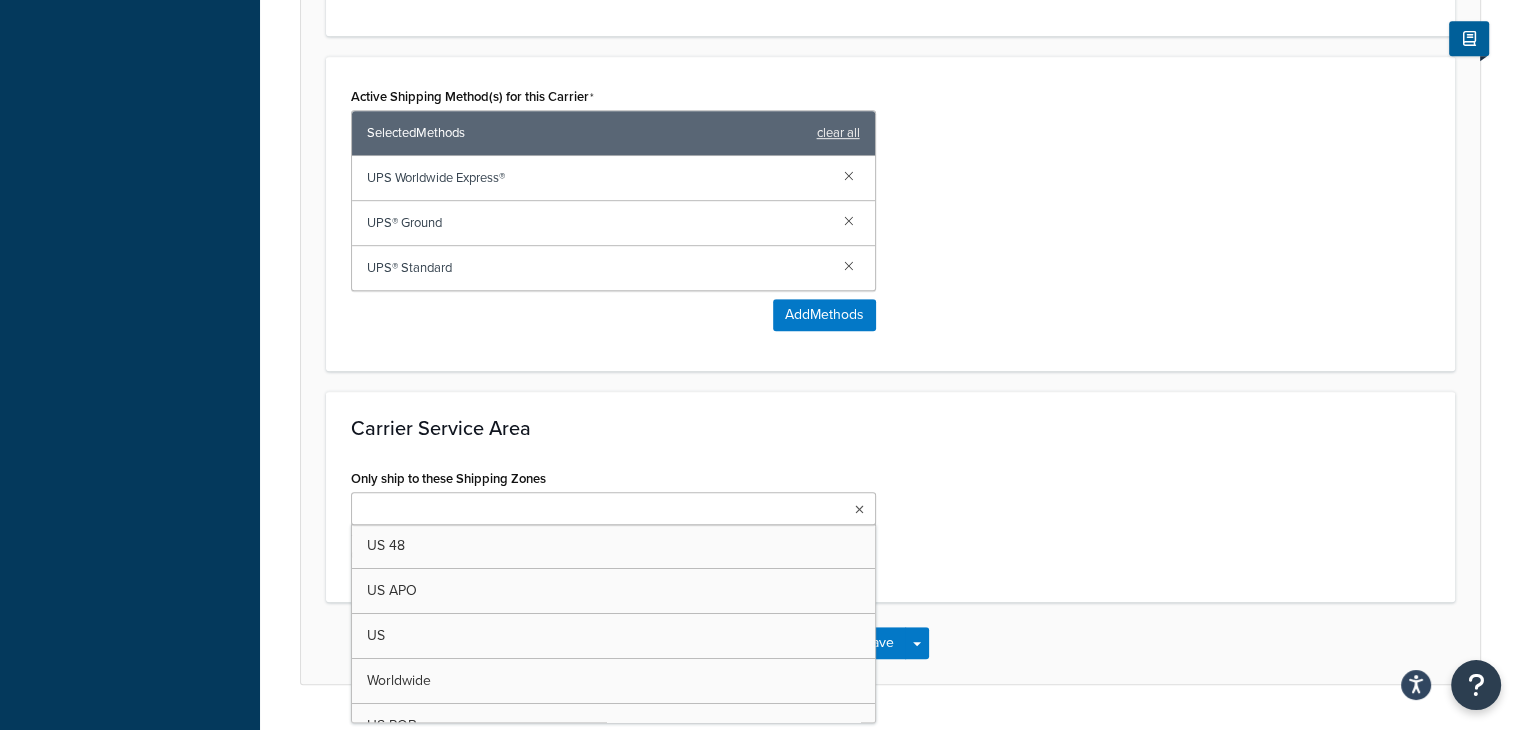 click at bounding box center [859, 510] 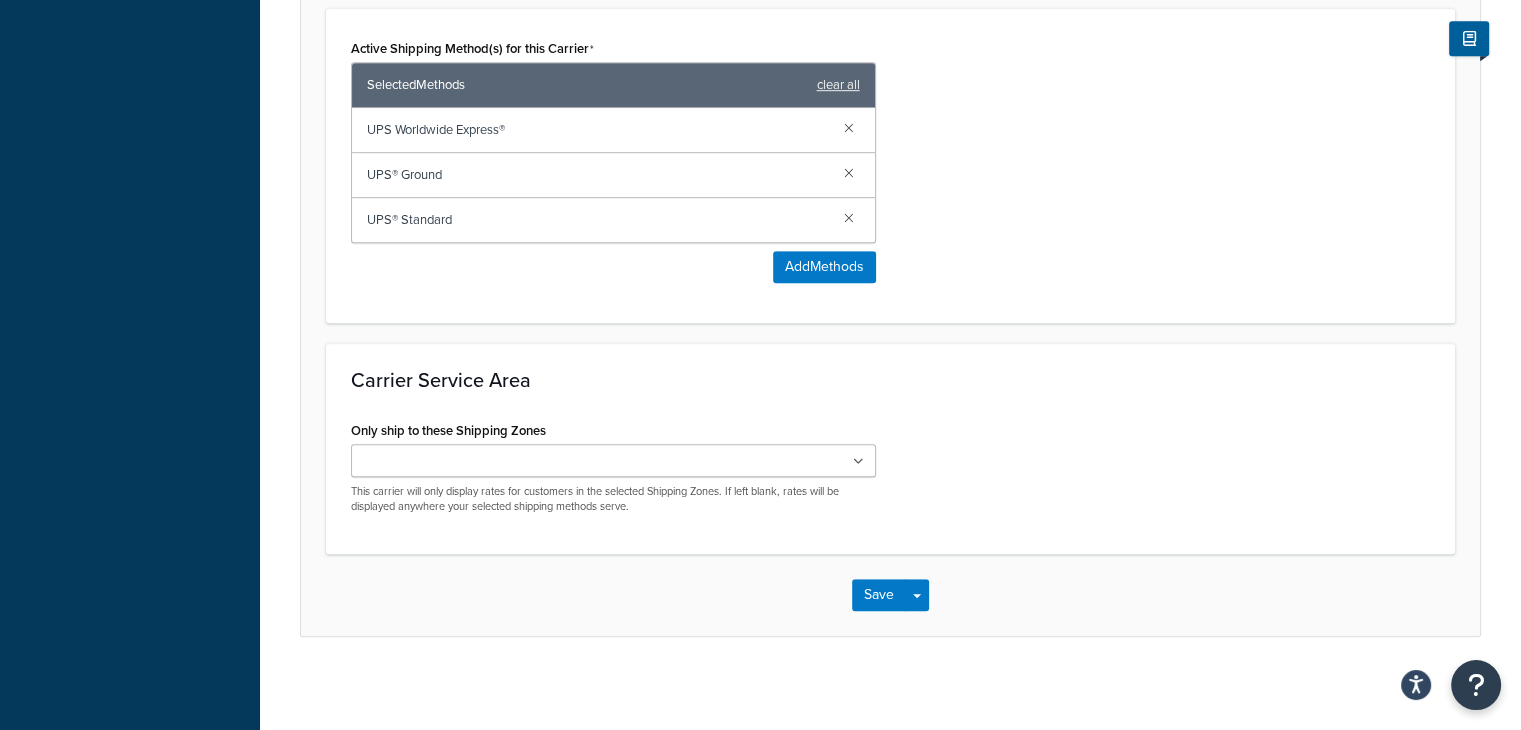 scroll, scrollTop: 1152, scrollLeft: 0, axis: vertical 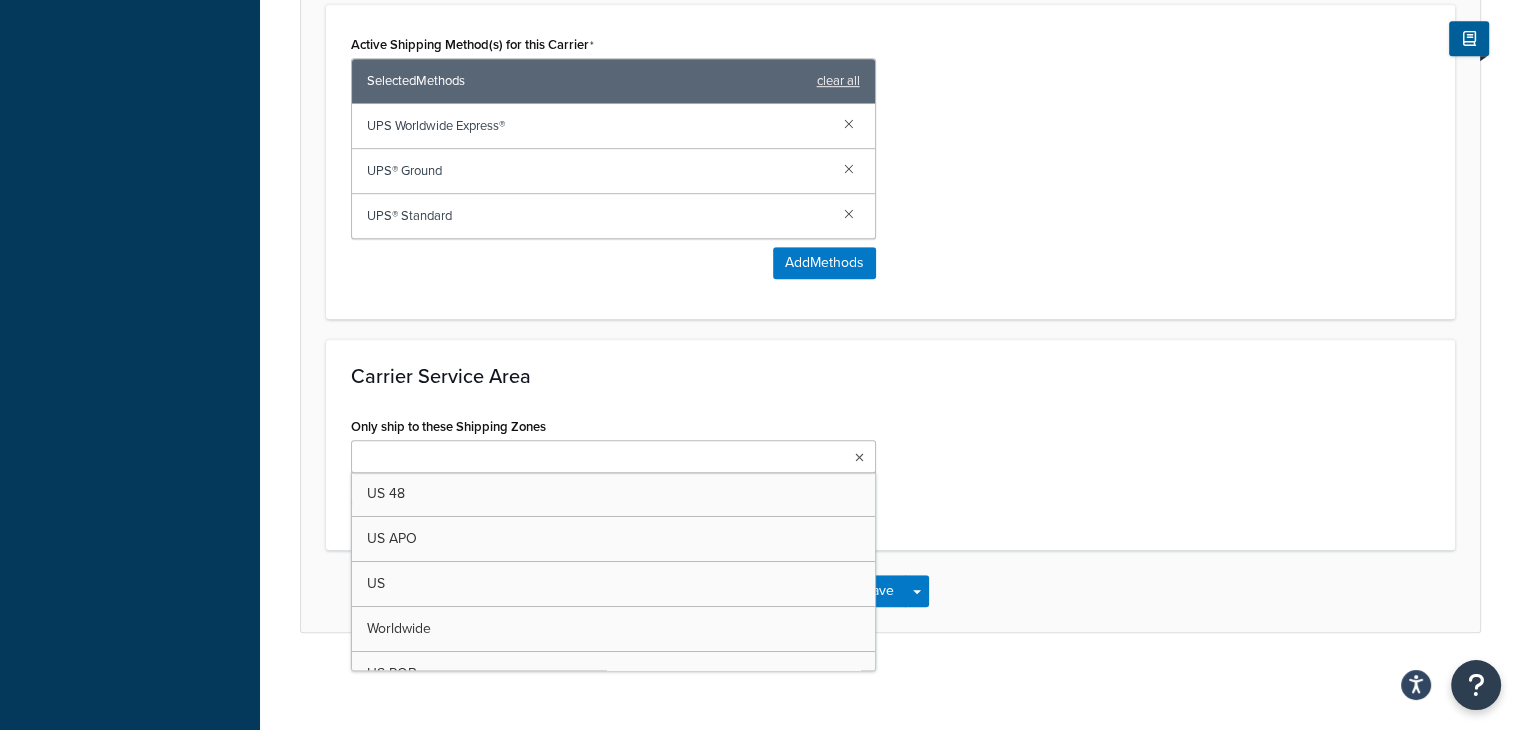 click at bounding box center (613, 456) 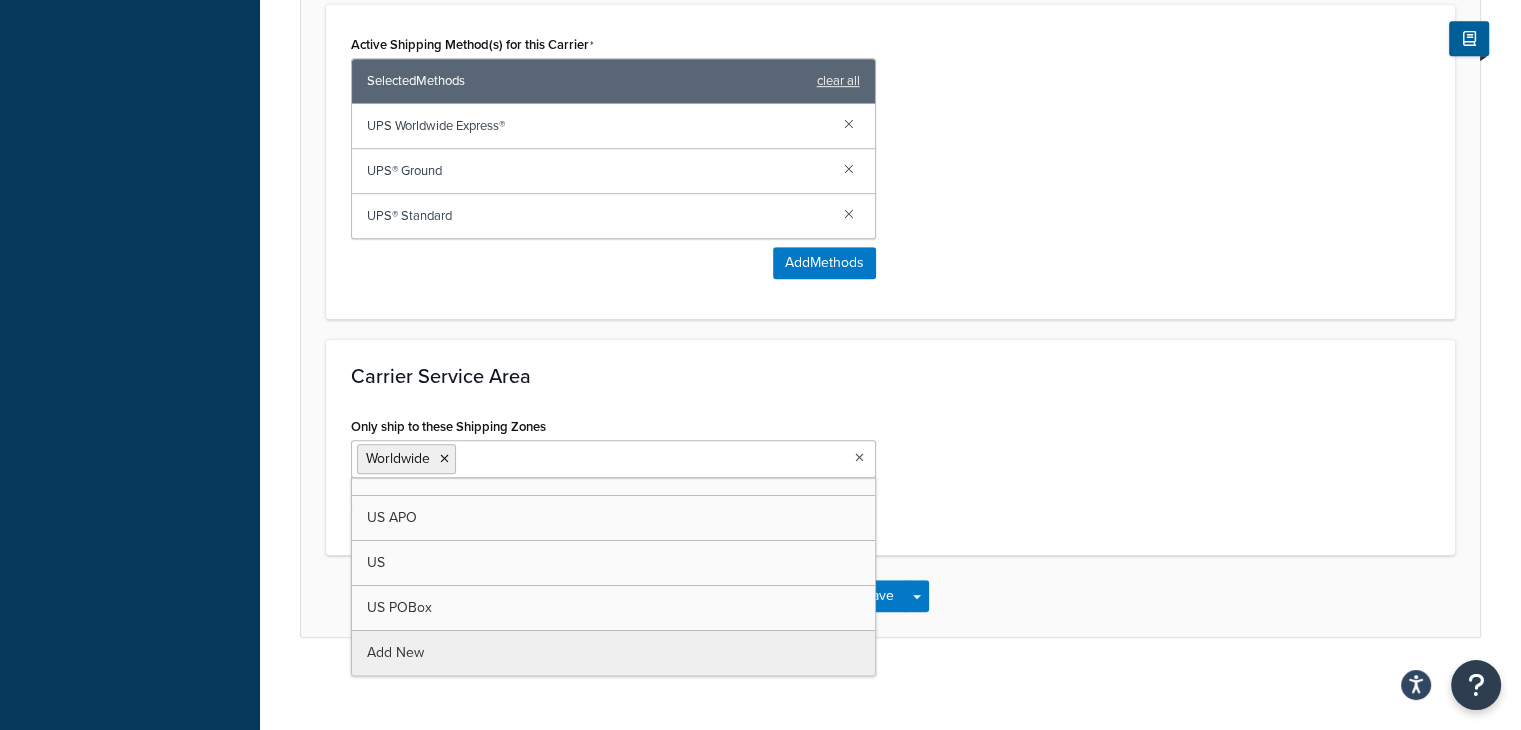 scroll, scrollTop: 24, scrollLeft: 0, axis: vertical 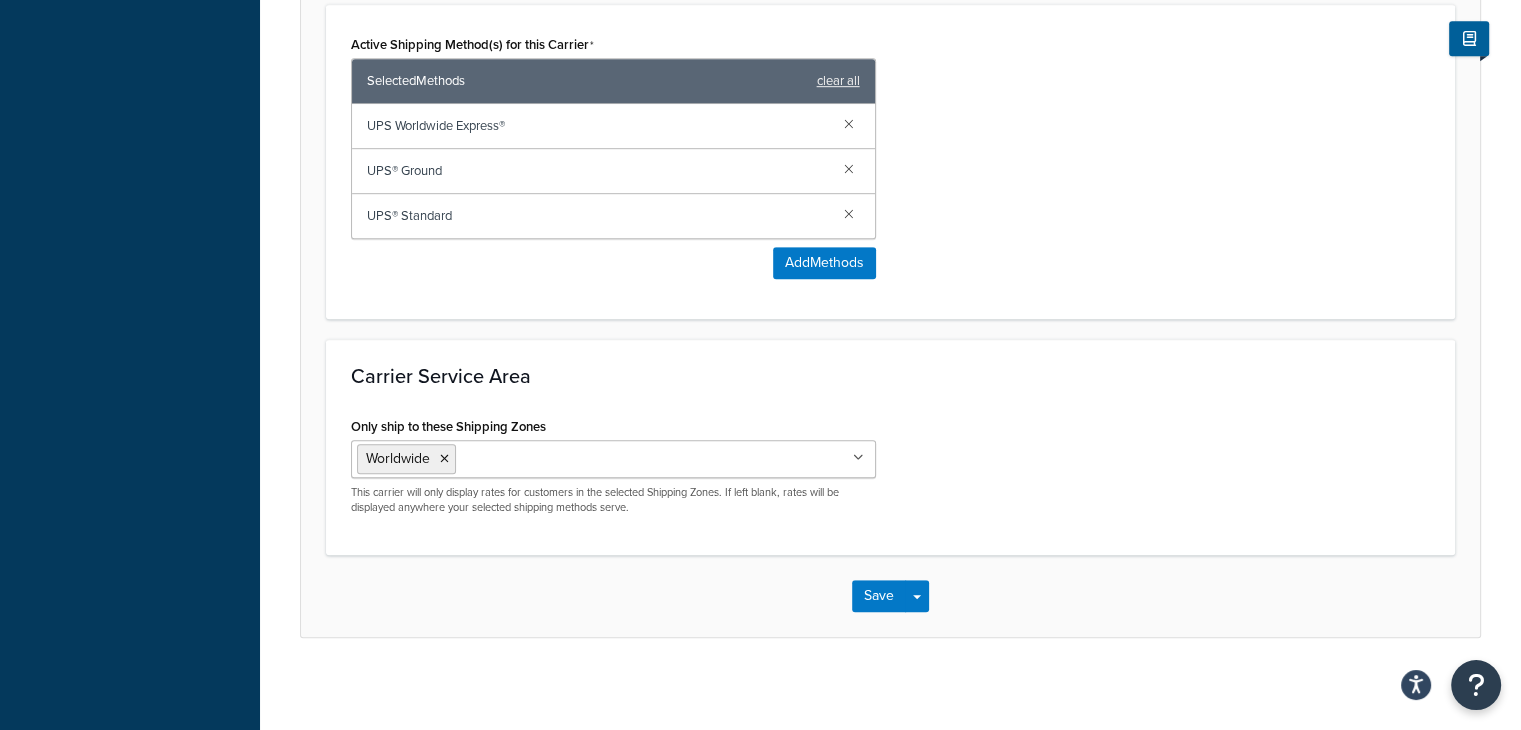 click on "Only ship to these Shipping Zones   Worldwide   US 48 US APO [GEOGRAPHIC_DATA] [GEOGRAPHIC_DATA] POBox Add New This carrier will only display rates for customers in the selected Shipping Zones. If left blank, rates will be displayed anywhere your selected shipping methods serve." at bounding box center [890, 471] 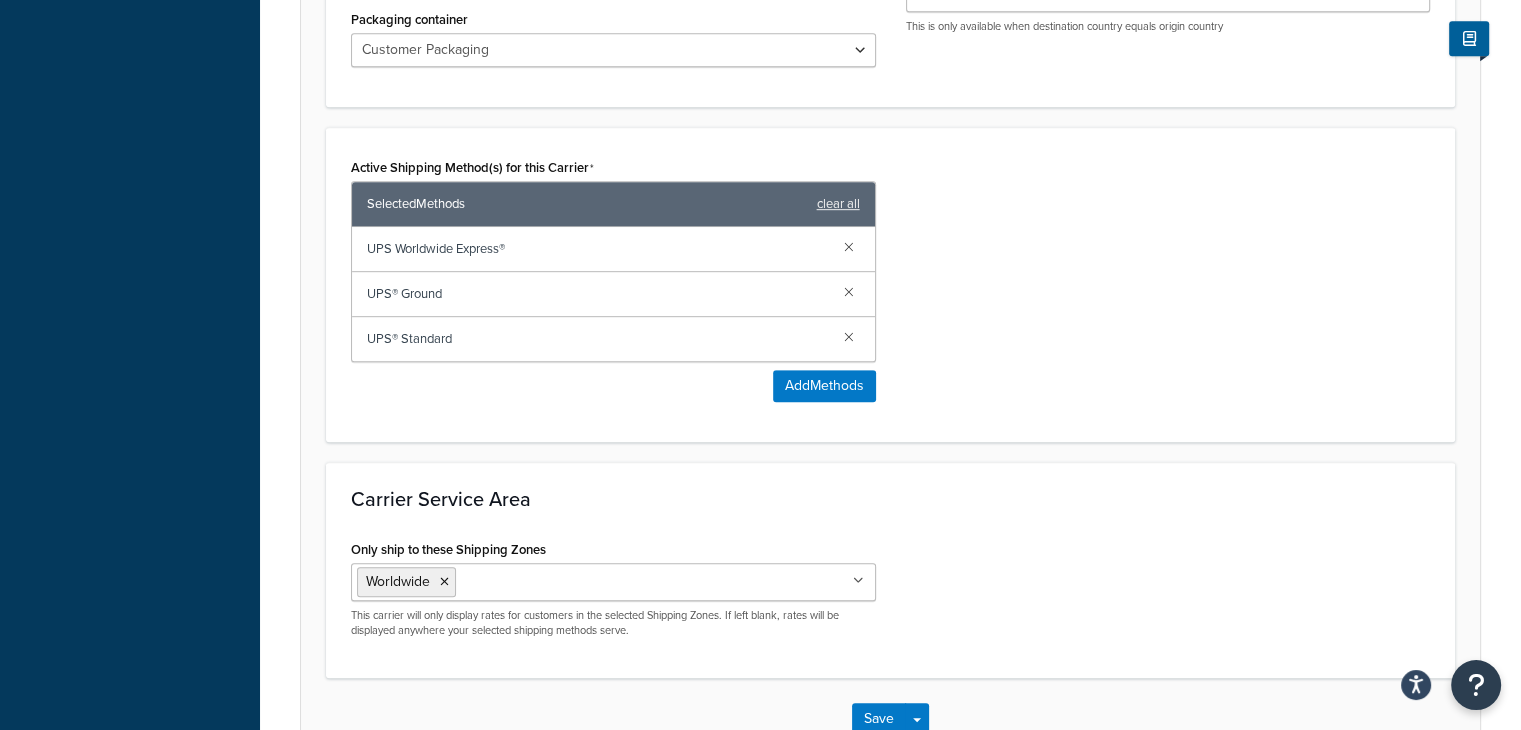 scroll, scrollTop: 1156, scrollLeft: 0, axis: vertical 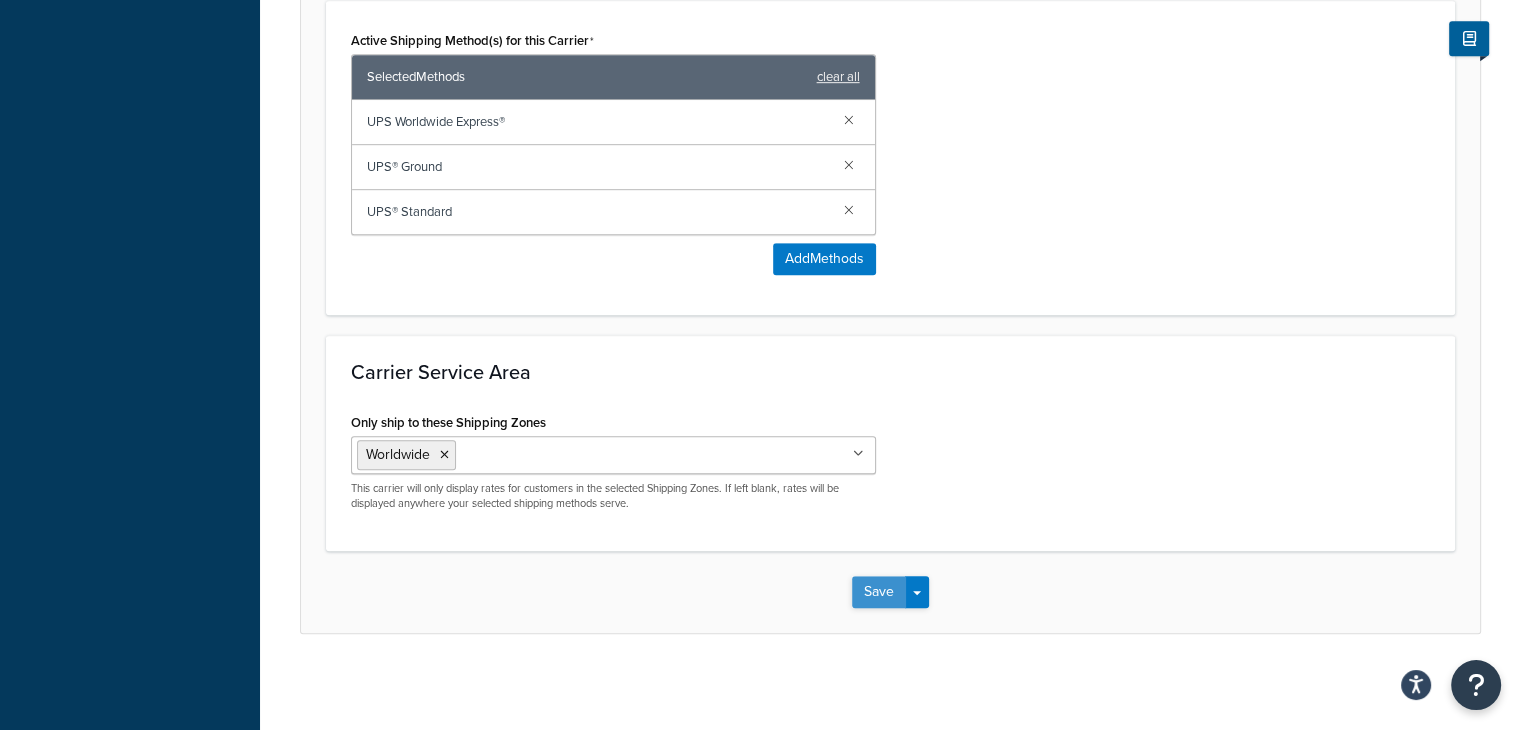 click on "Save" at bounding box center [879, 592] 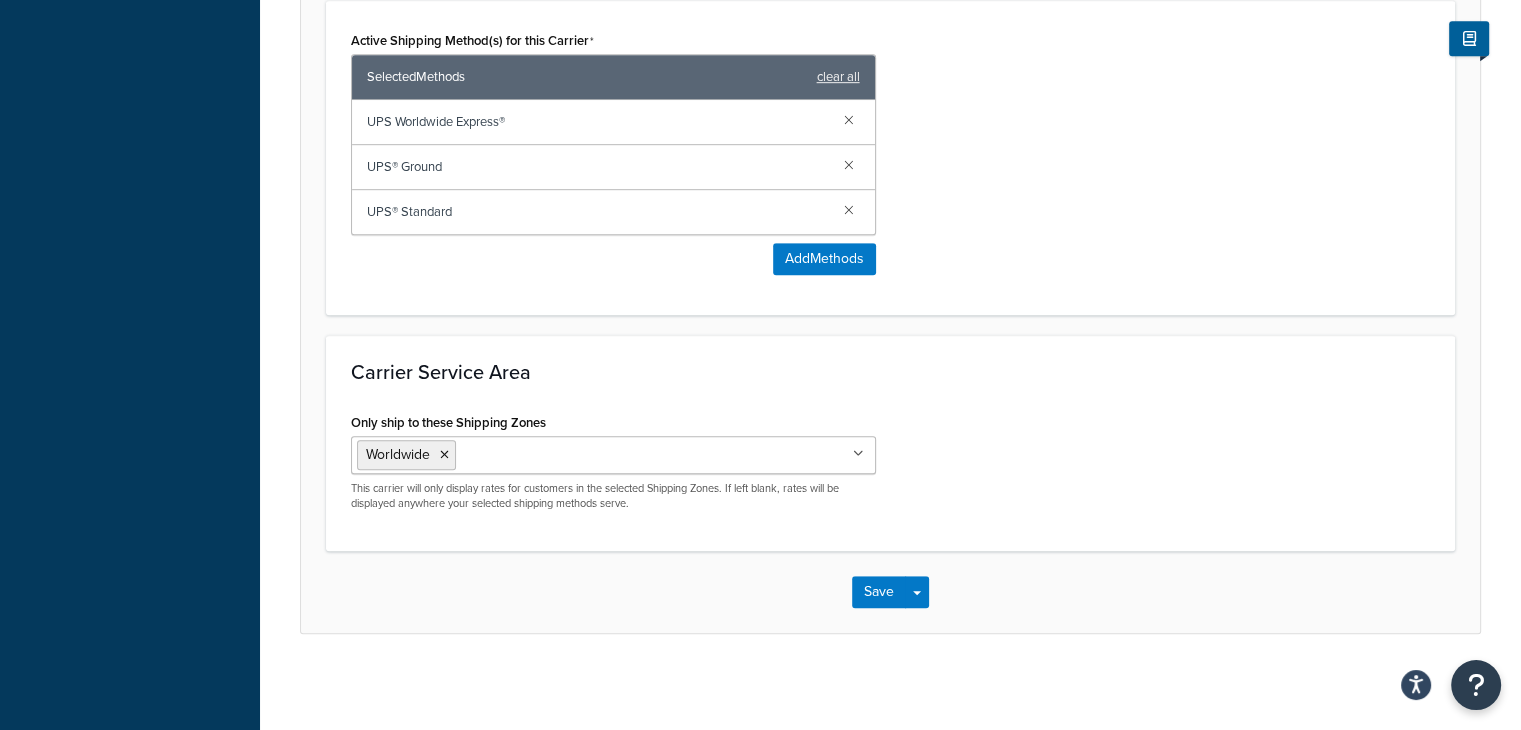 scroll, scrollTop: 0, scrollLeft: 0, axis: both 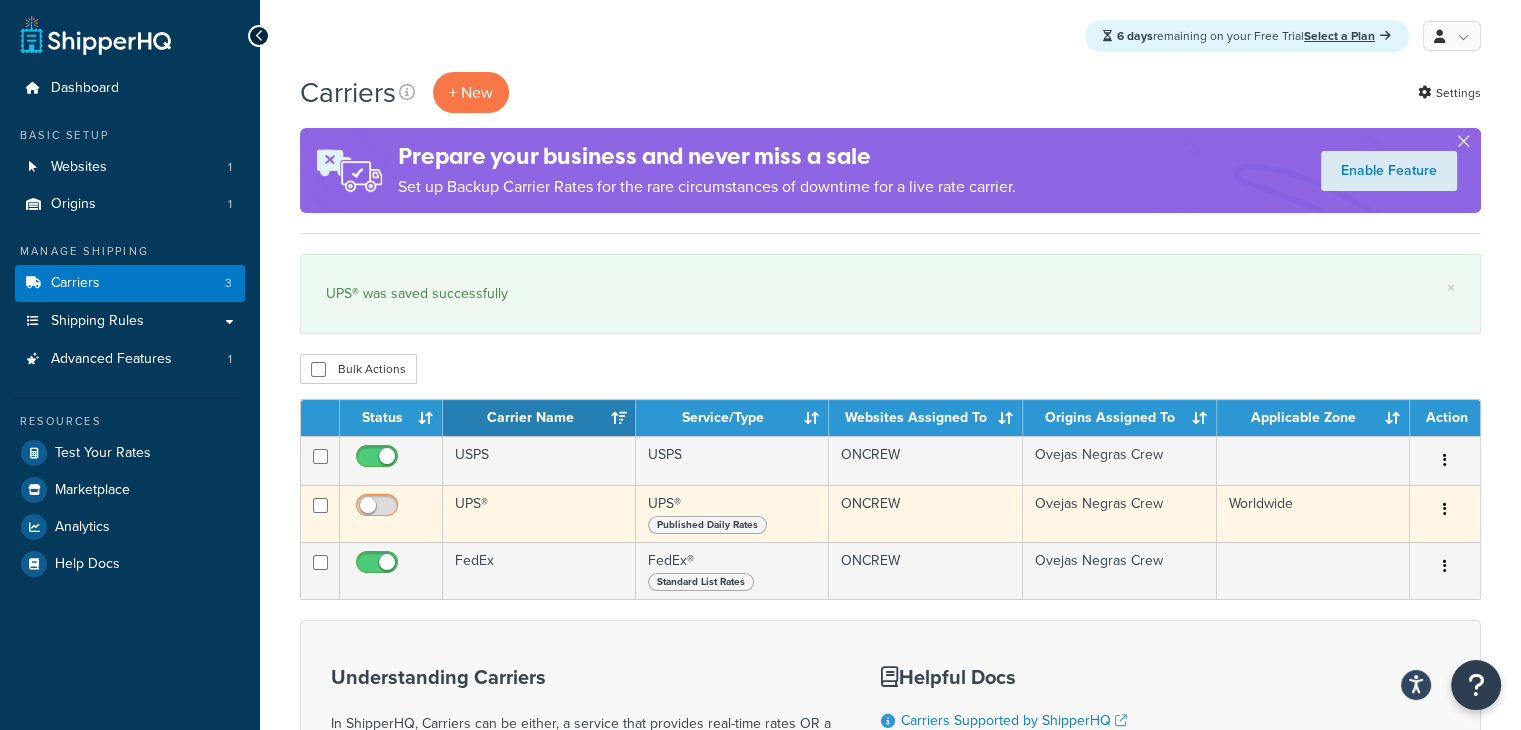 click at bounding box center (379, 510) 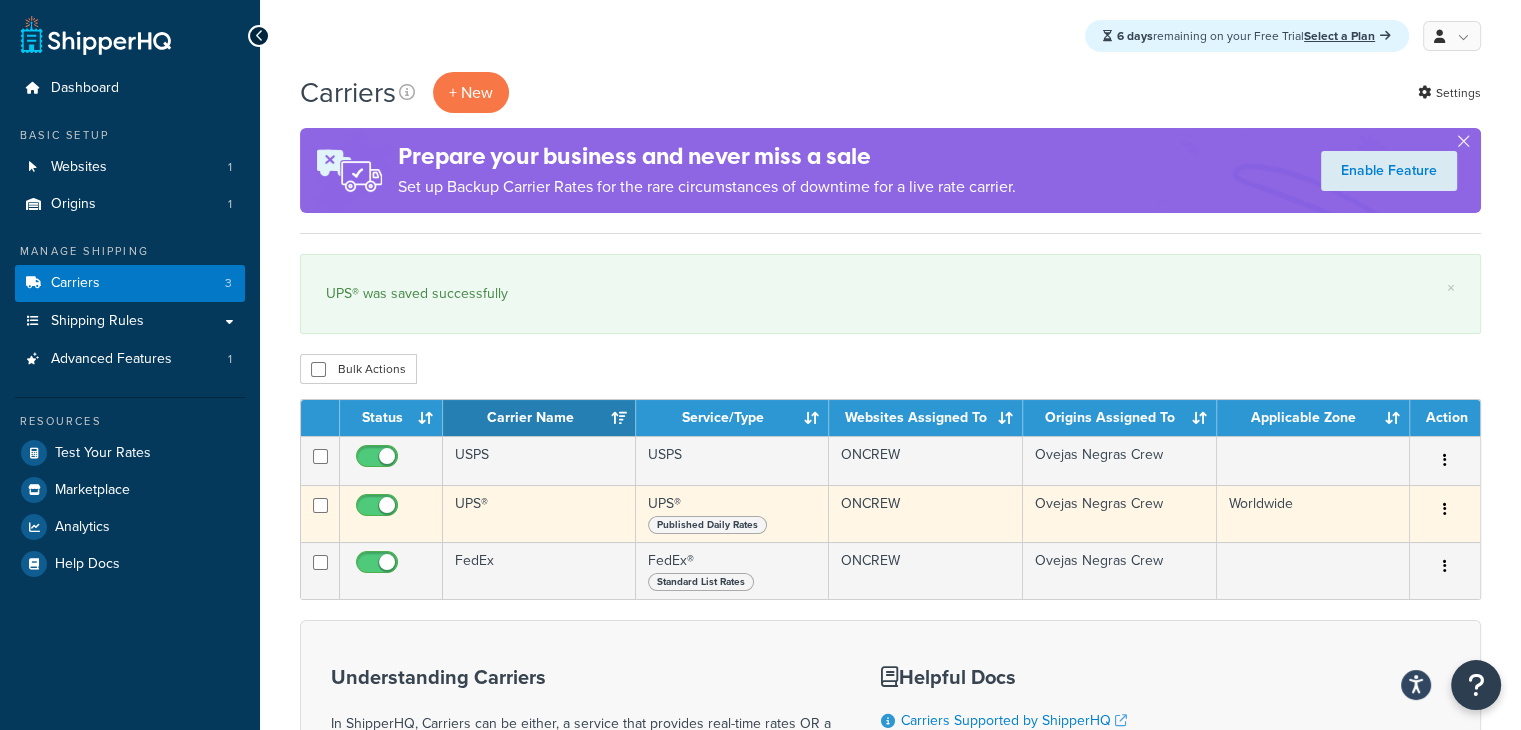 click on "Worldwide" at bounding box center [1313, 513] 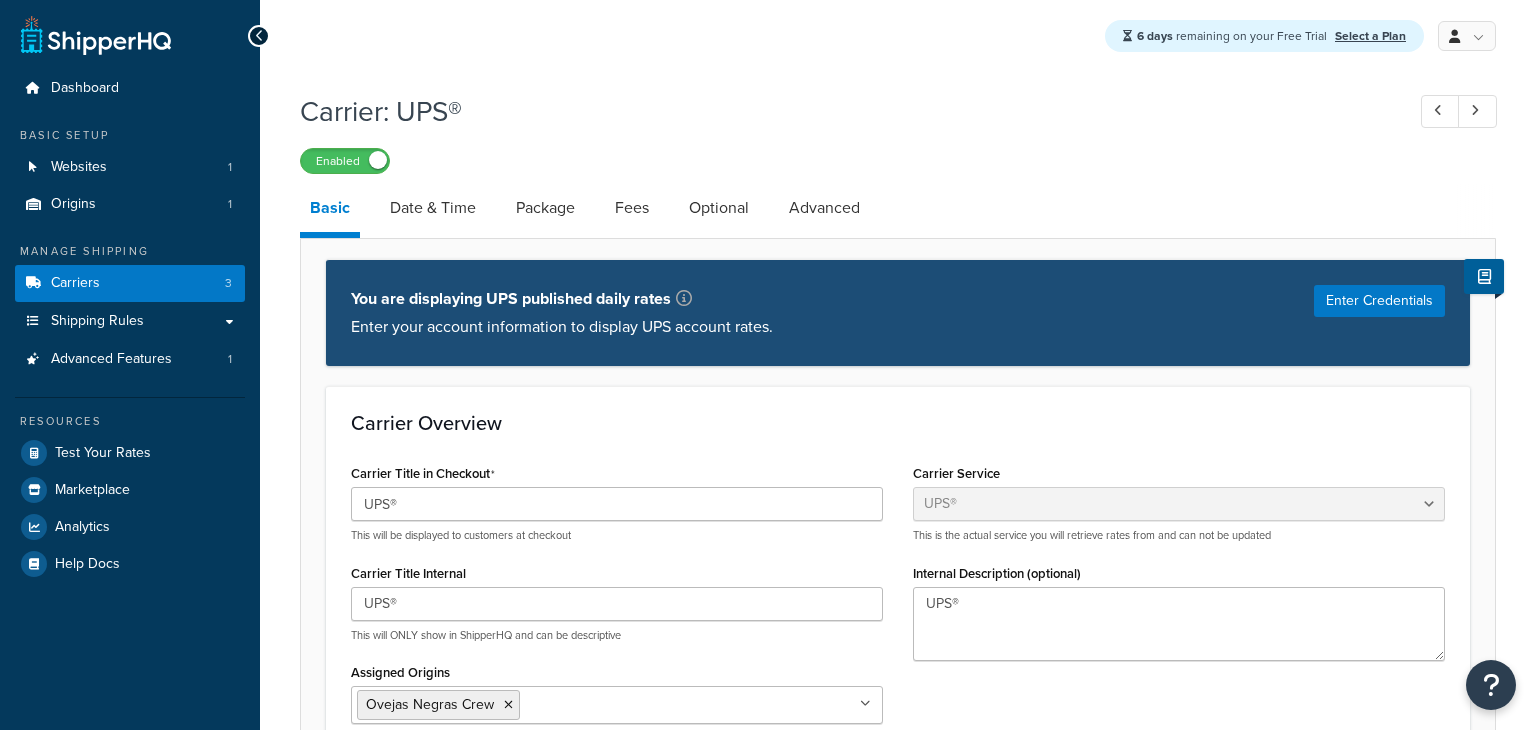 select on "ups" 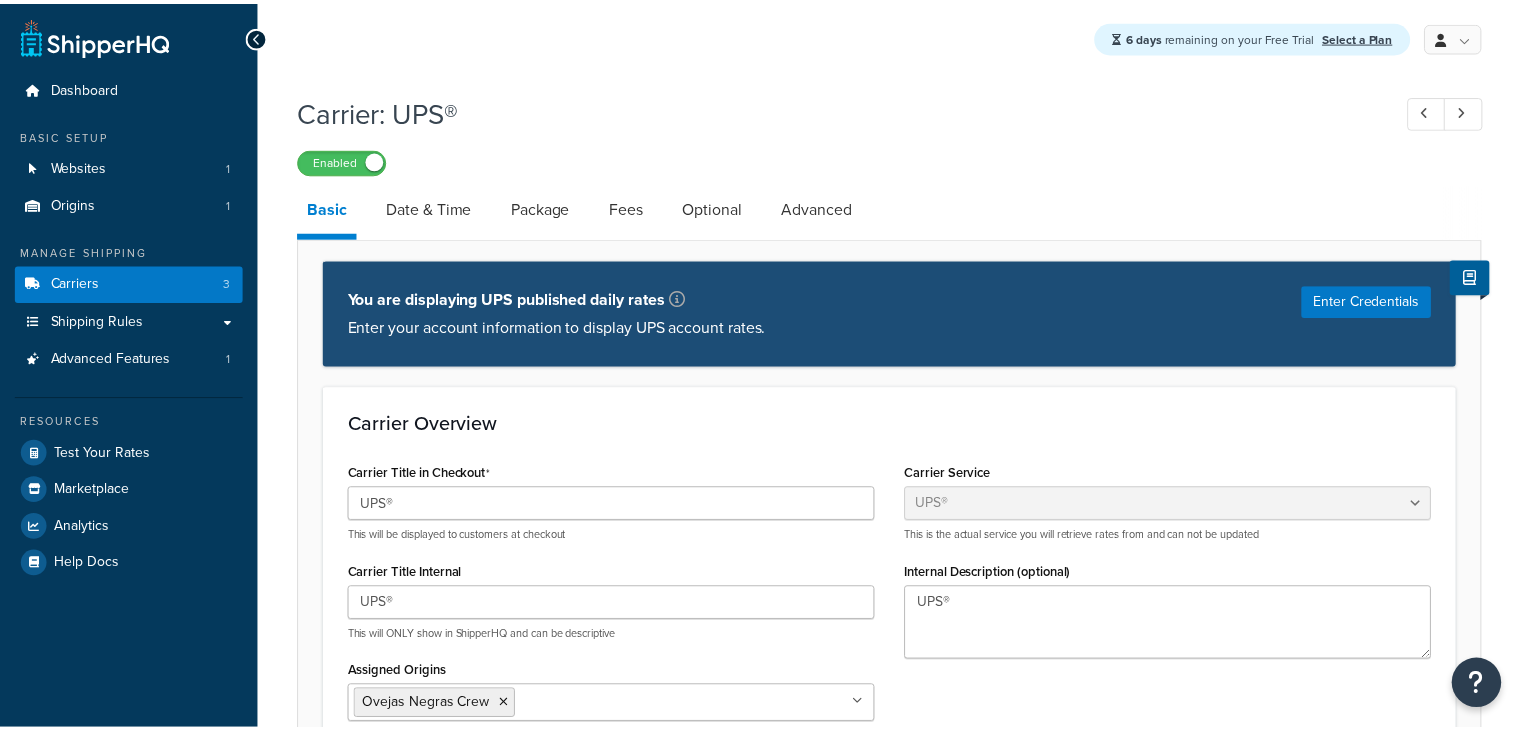 scroll, scrollTop: 0, scrollLeft: 0, axis: both 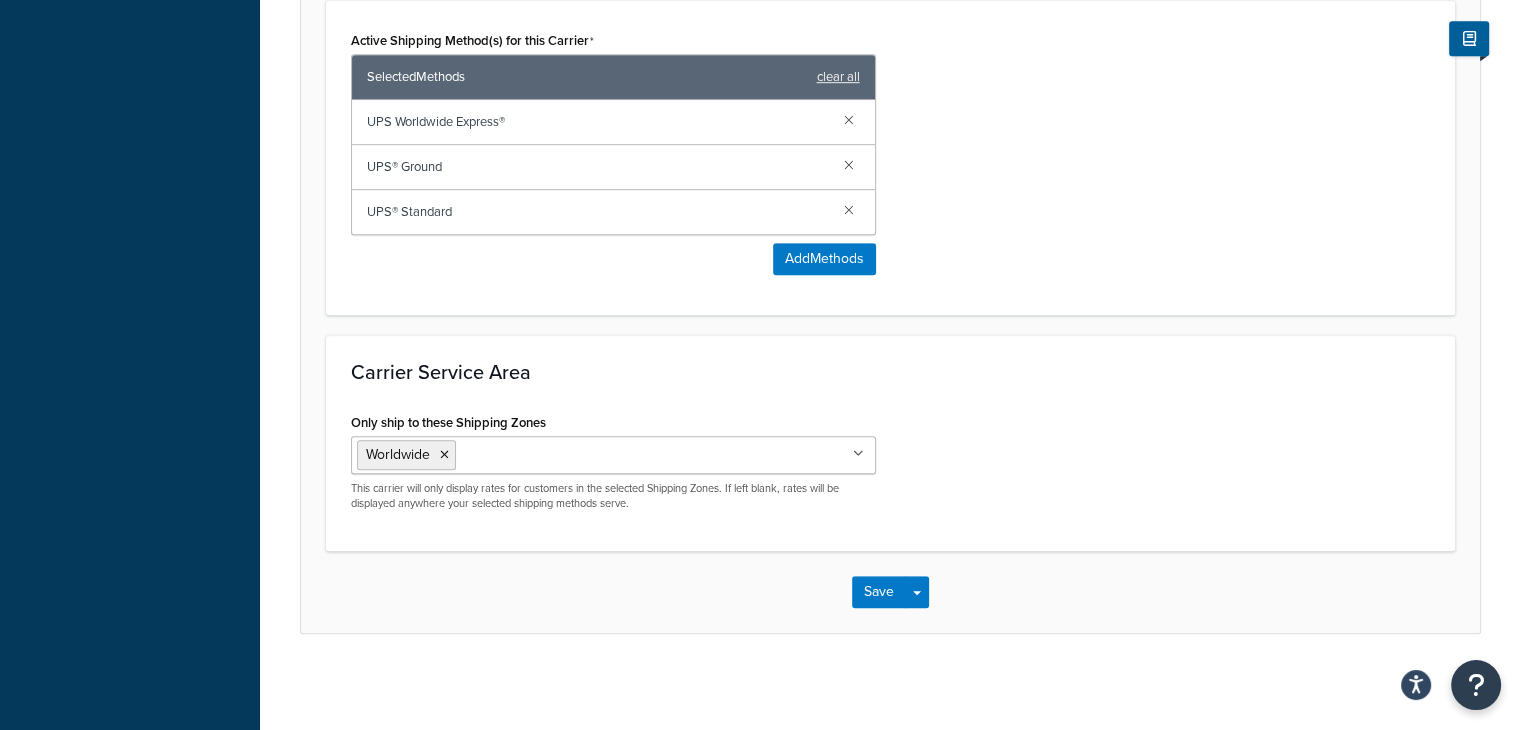 click on "Worldwide" at bounding box center [613, 455] 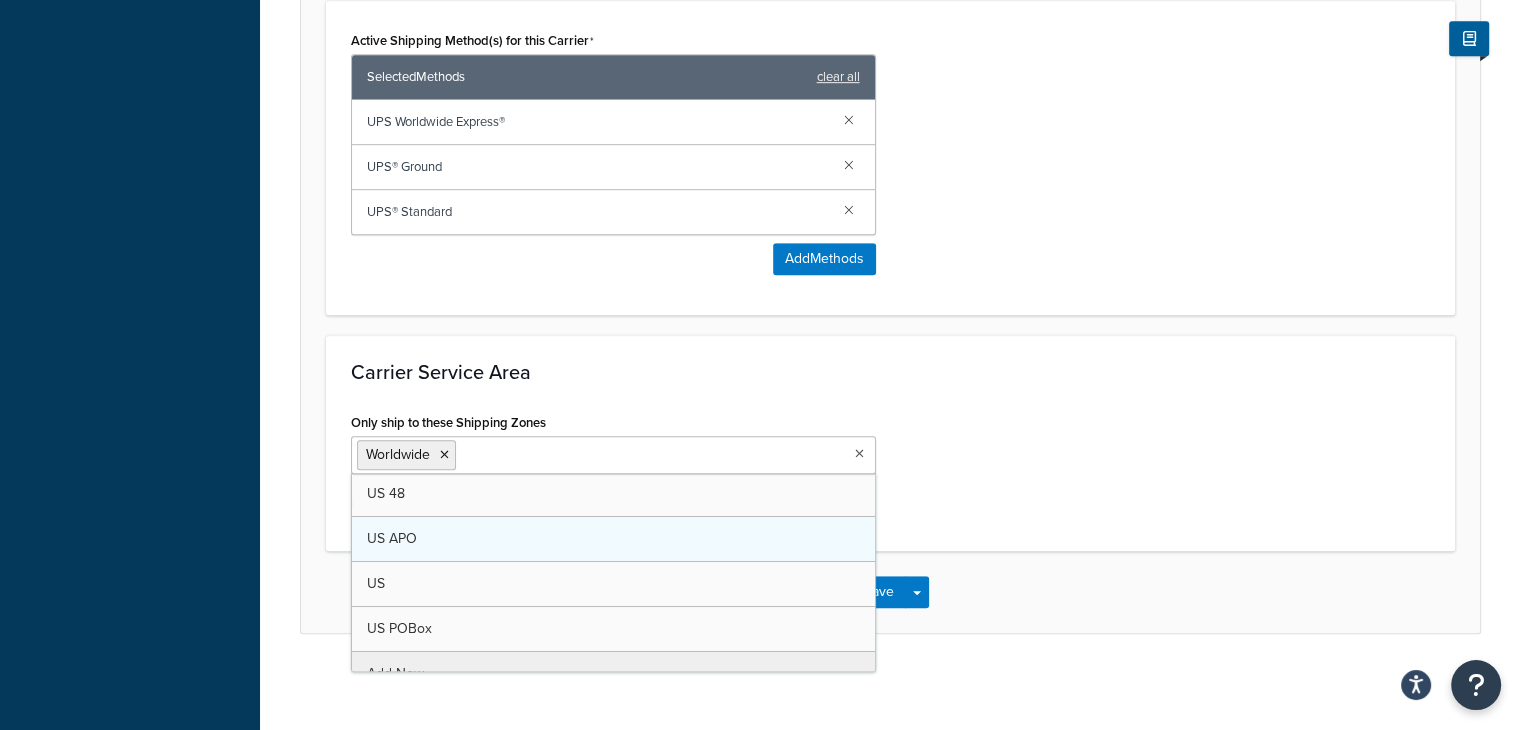 scroll, scrollTop: 0, scrollLeft: 0, axis: both 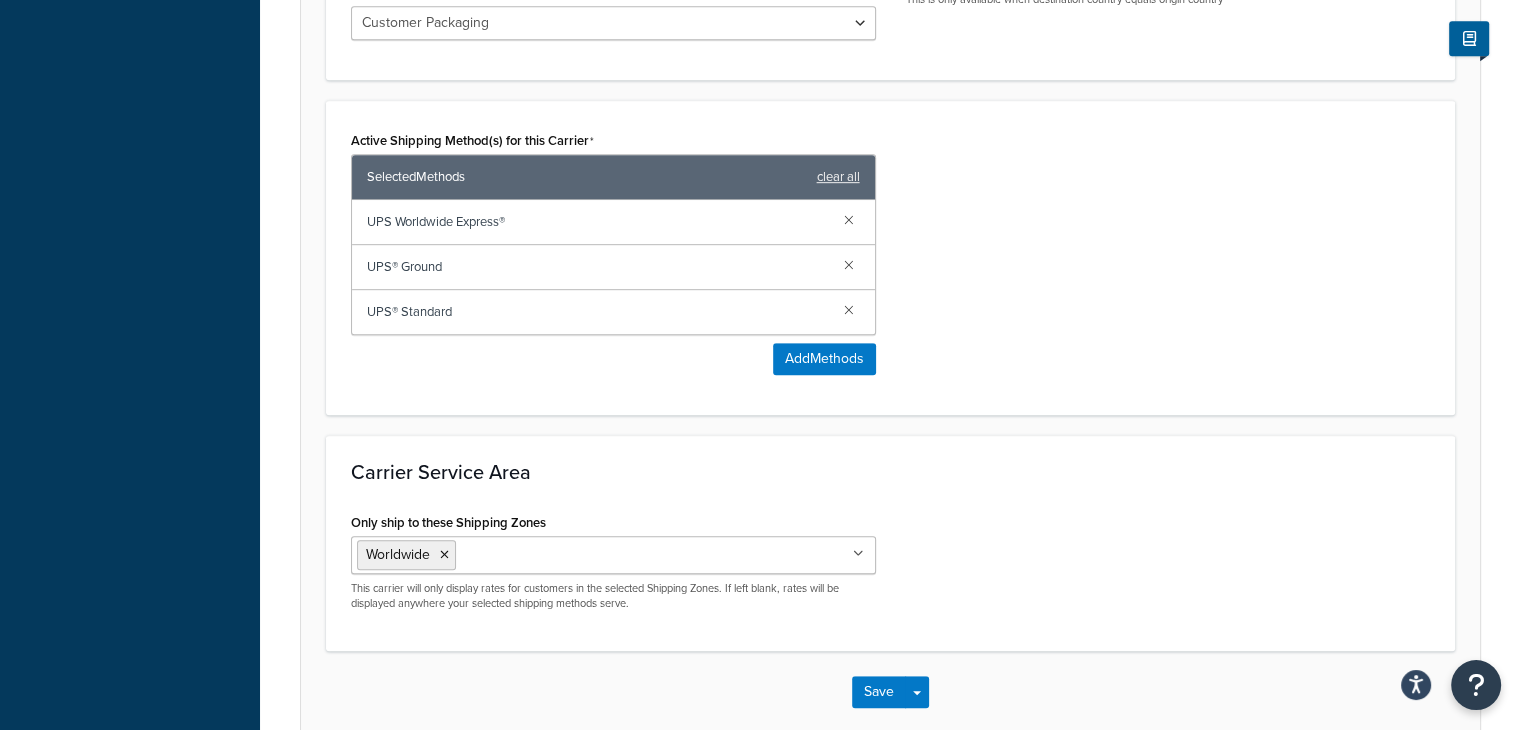 click on "Carrier Service Area Only ship to these Shipping Zones   Worldwide   US 48 [GEOGRAPHIC_DATA] APO [GEOGRAPHIC_DATA] [GEOGRAPHIC_DATA] POBox Add New This carrier will only display rates for customers in the selected Shipping Zones. If left blank, rates will be displayed anywhere your selected shipping methods serve." at bounding box center (890, 543) 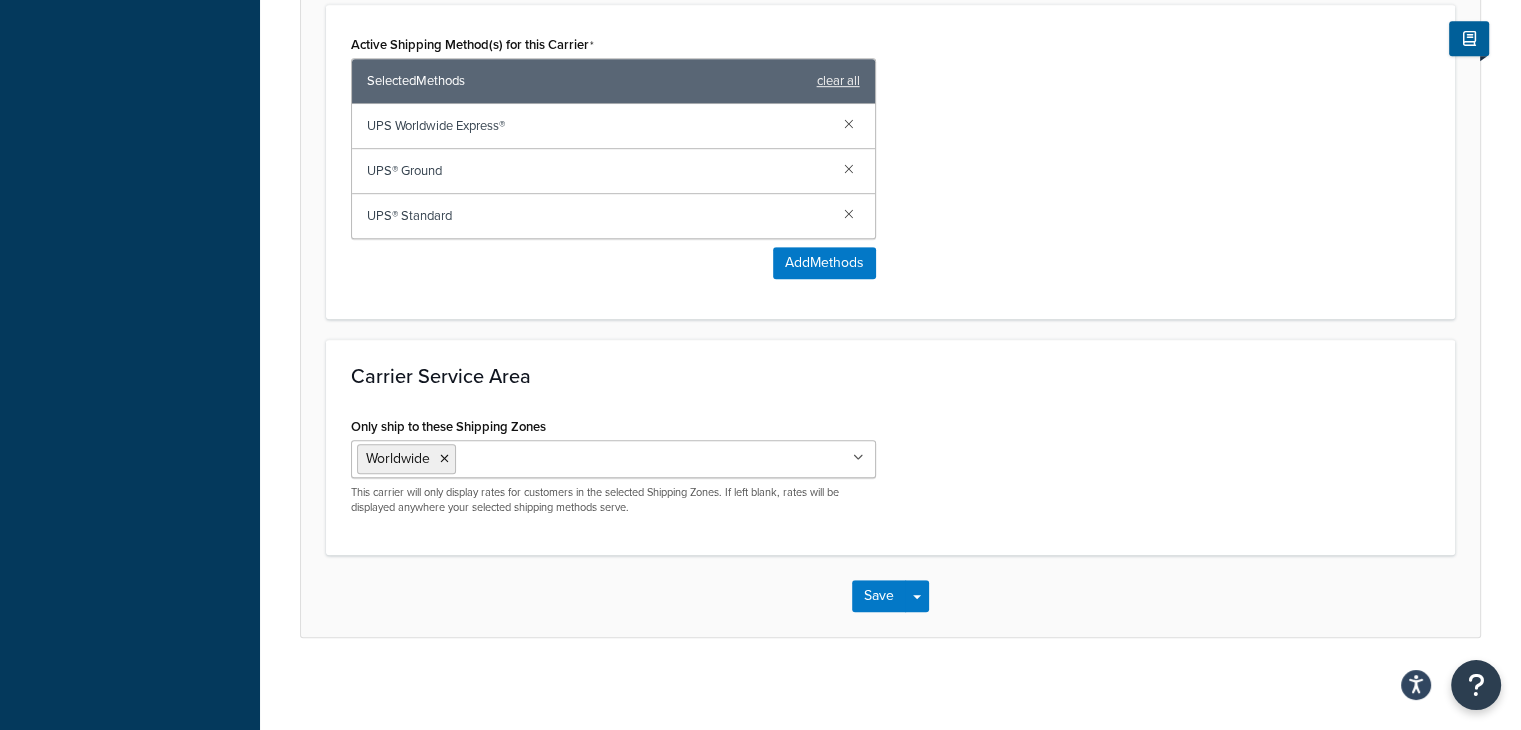 scroll, scrollTop: 1156, scrollLeft: 0, axis: vertical 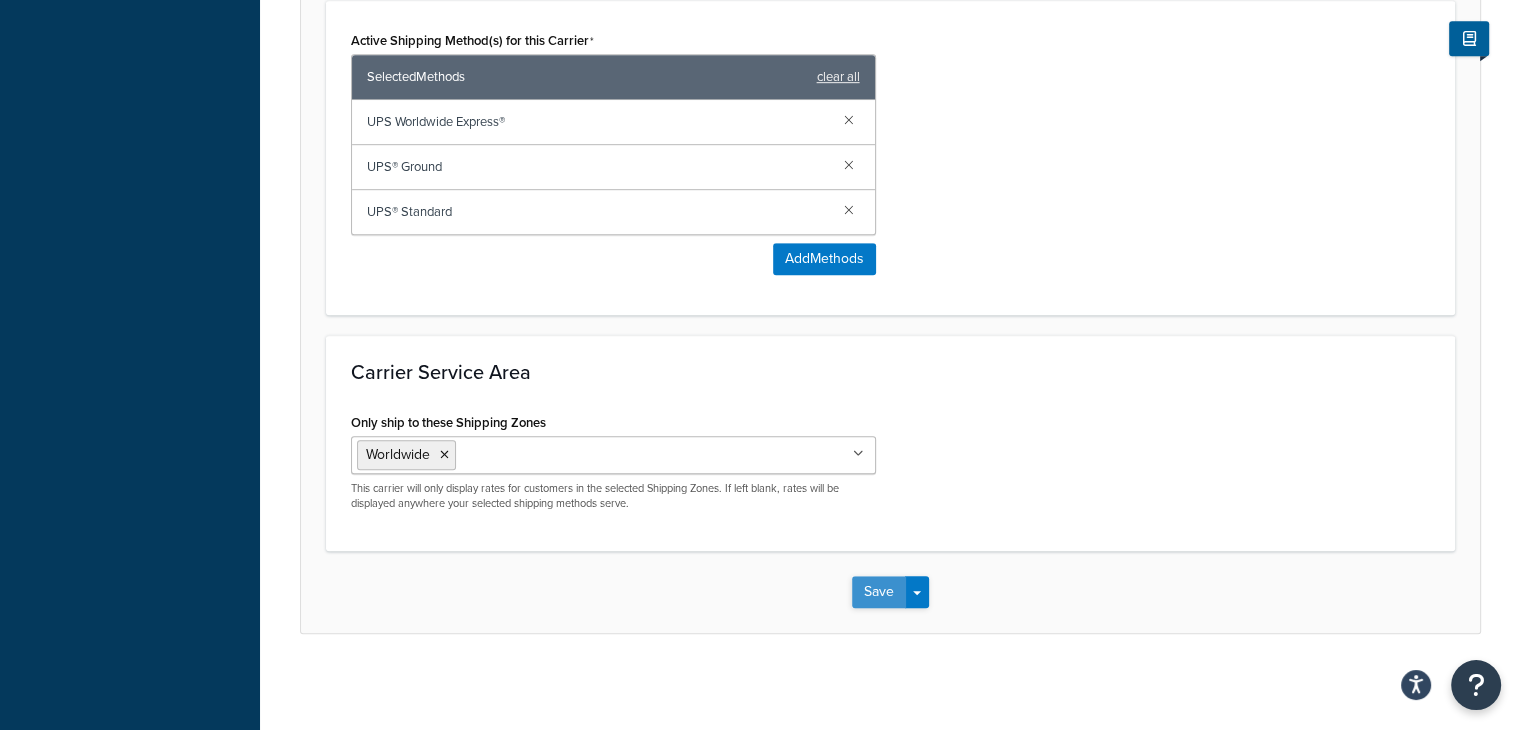 click on "Save" at bounding box center [879, 592] 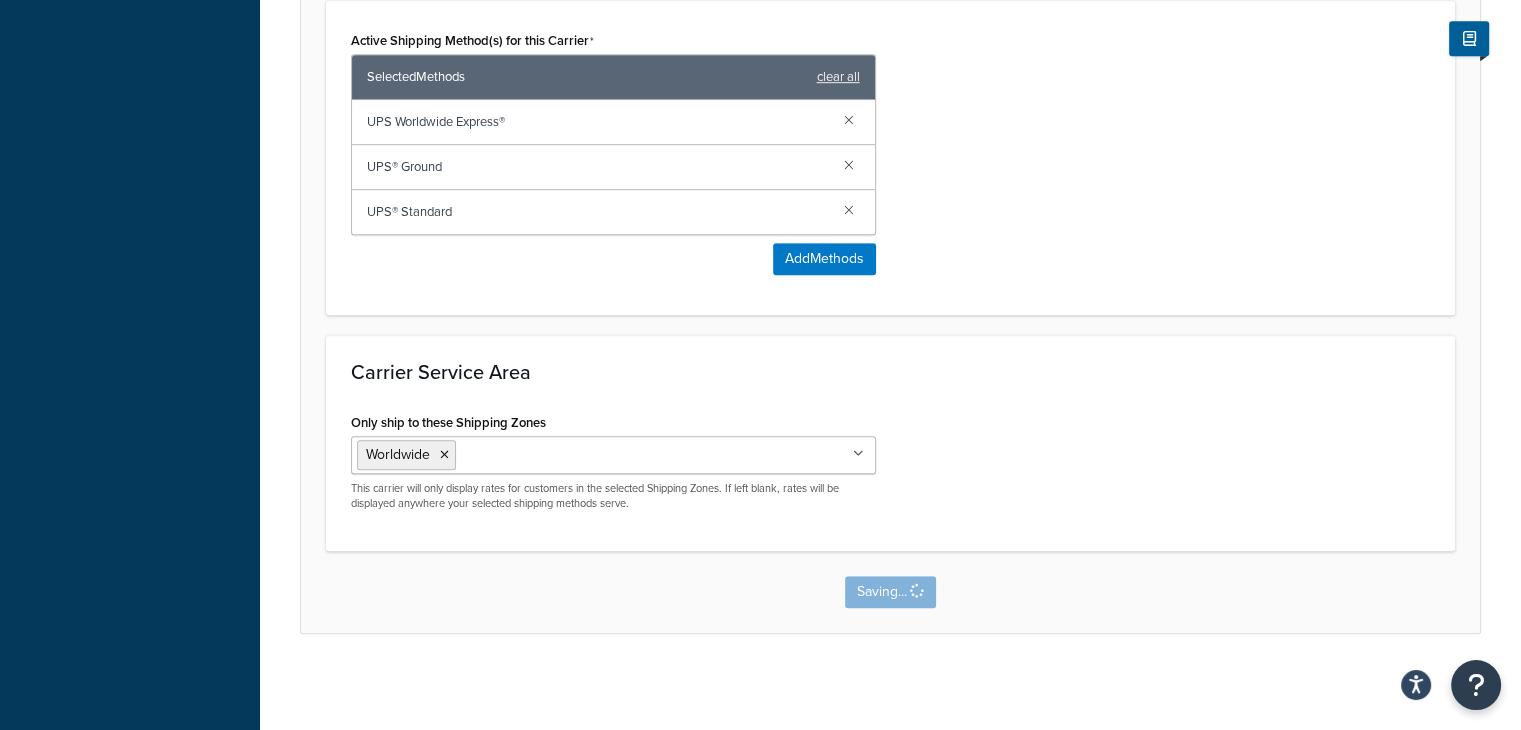scroll, scrollTop: 0, scrollLeft: 0, axis: both 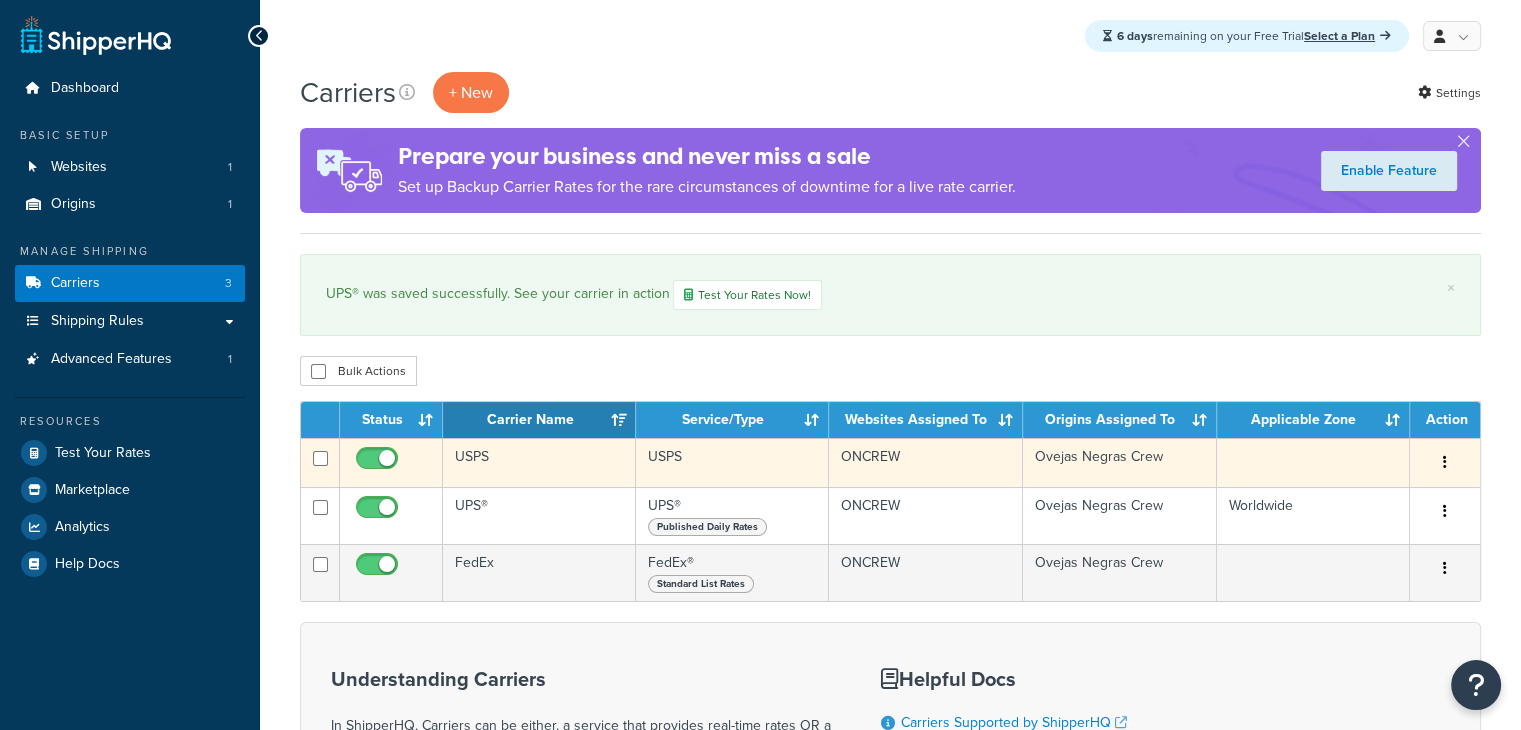 click at bounding box center (1313, 462) 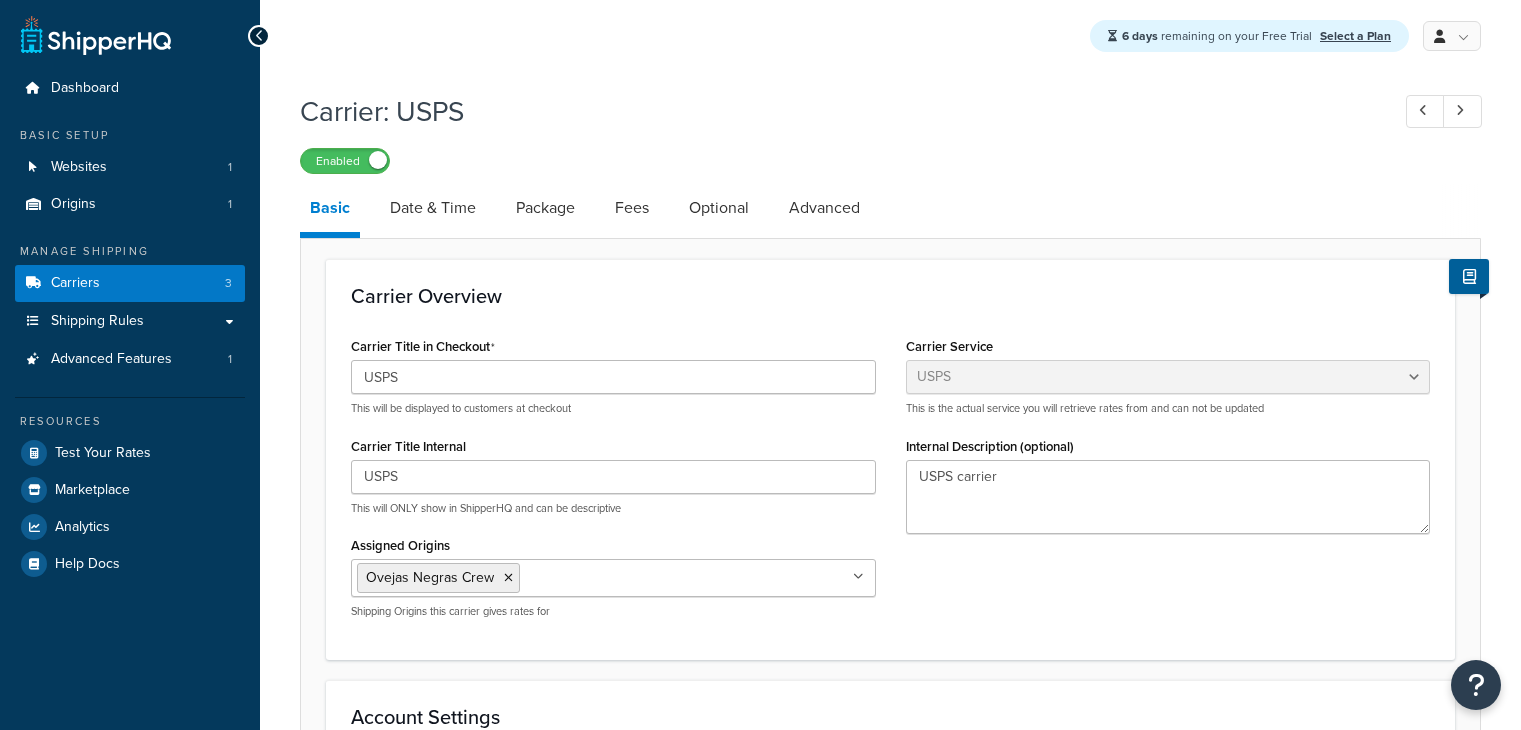 select on "usps" 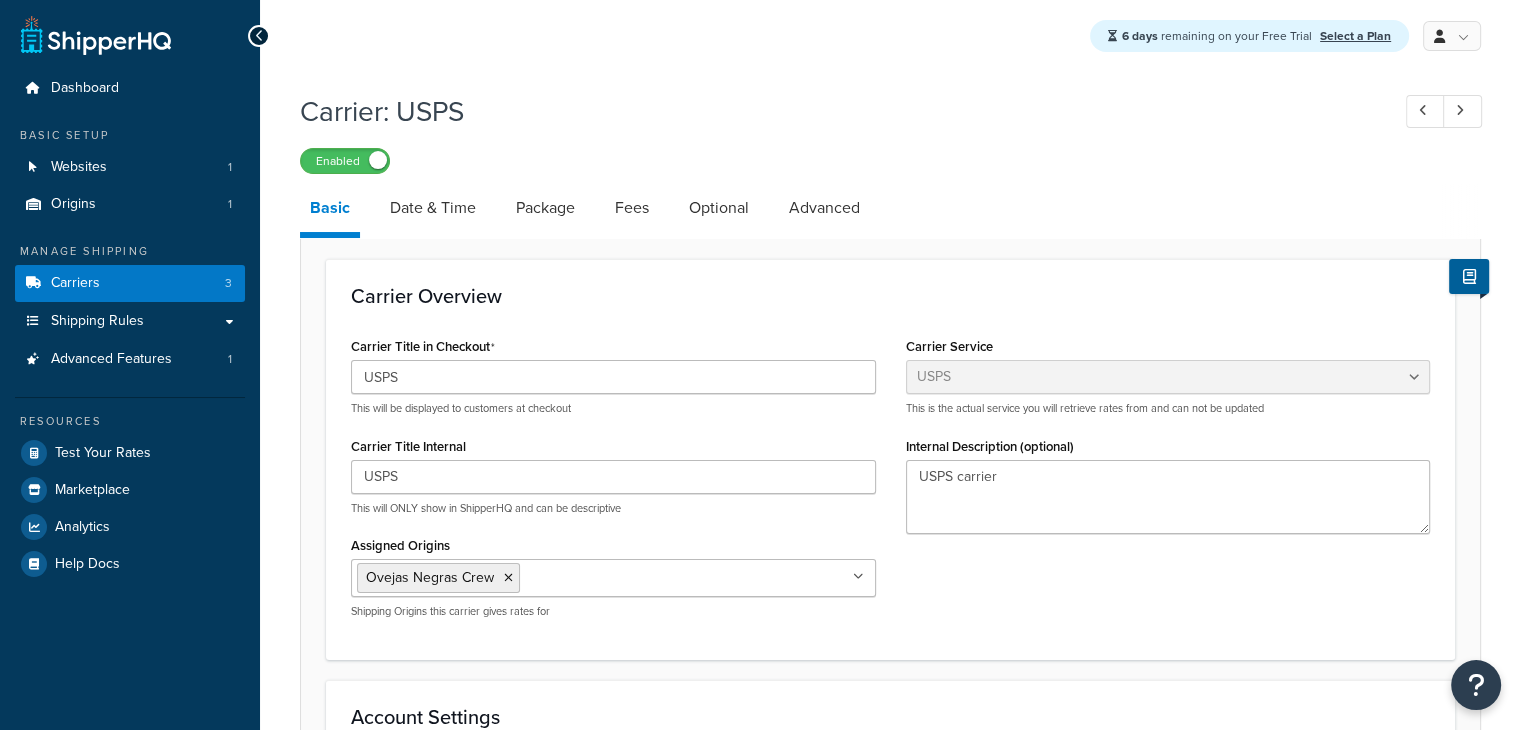 scroll, scrollTop: 0, scrollLeft: 0, axis: both 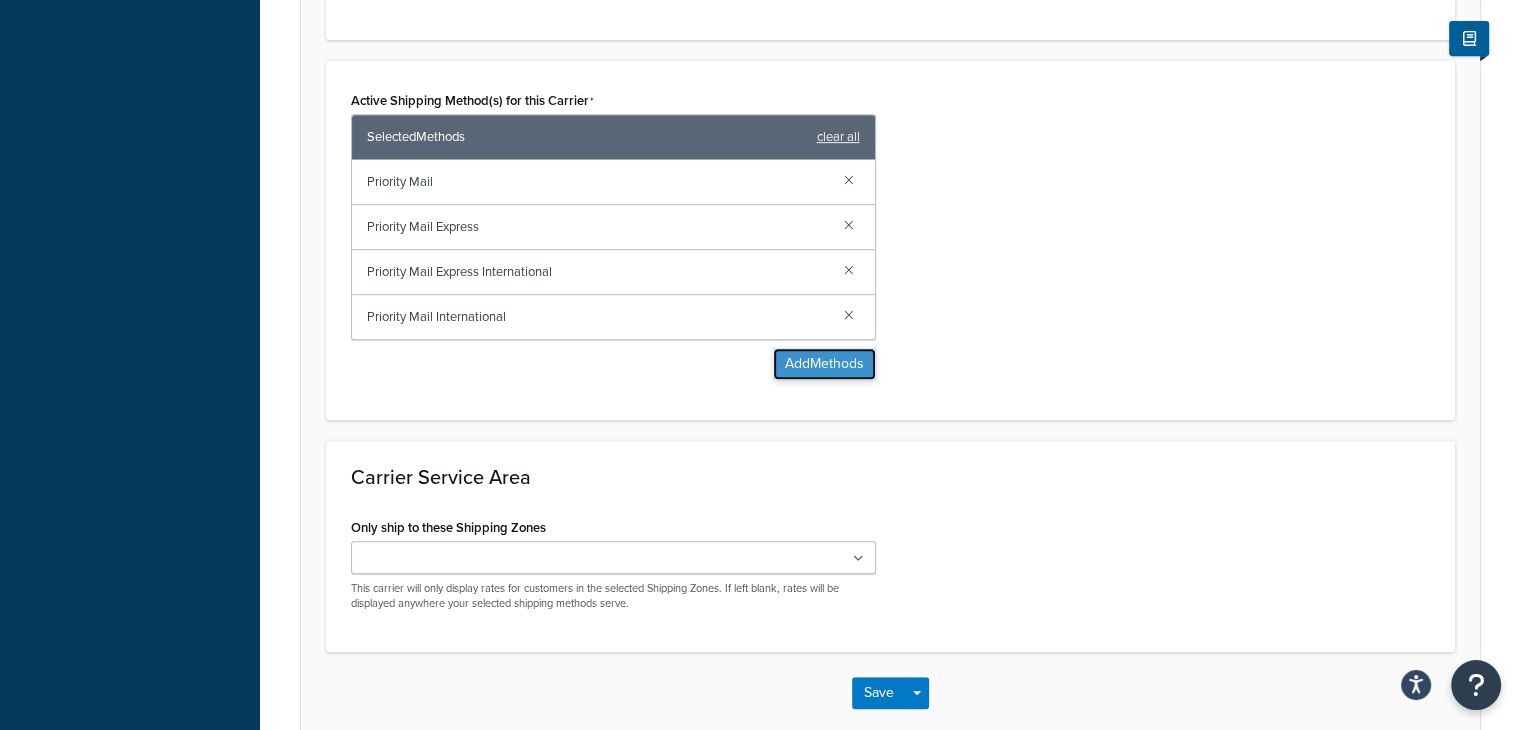 click on "Add  Methods" at bounding box center (824, 364) 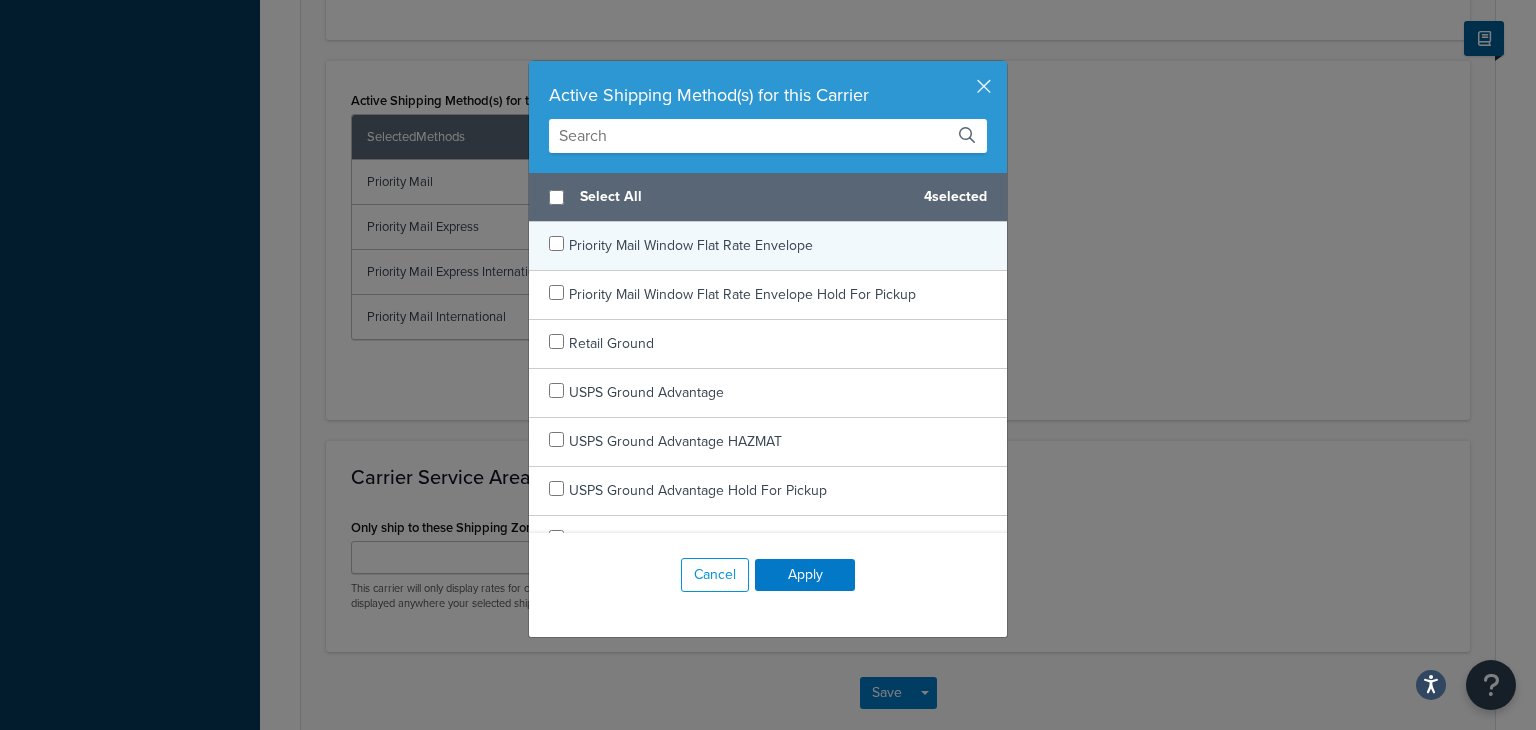 scroll, scrollTop: 3794, scrollLeft: 0, axis: vertical 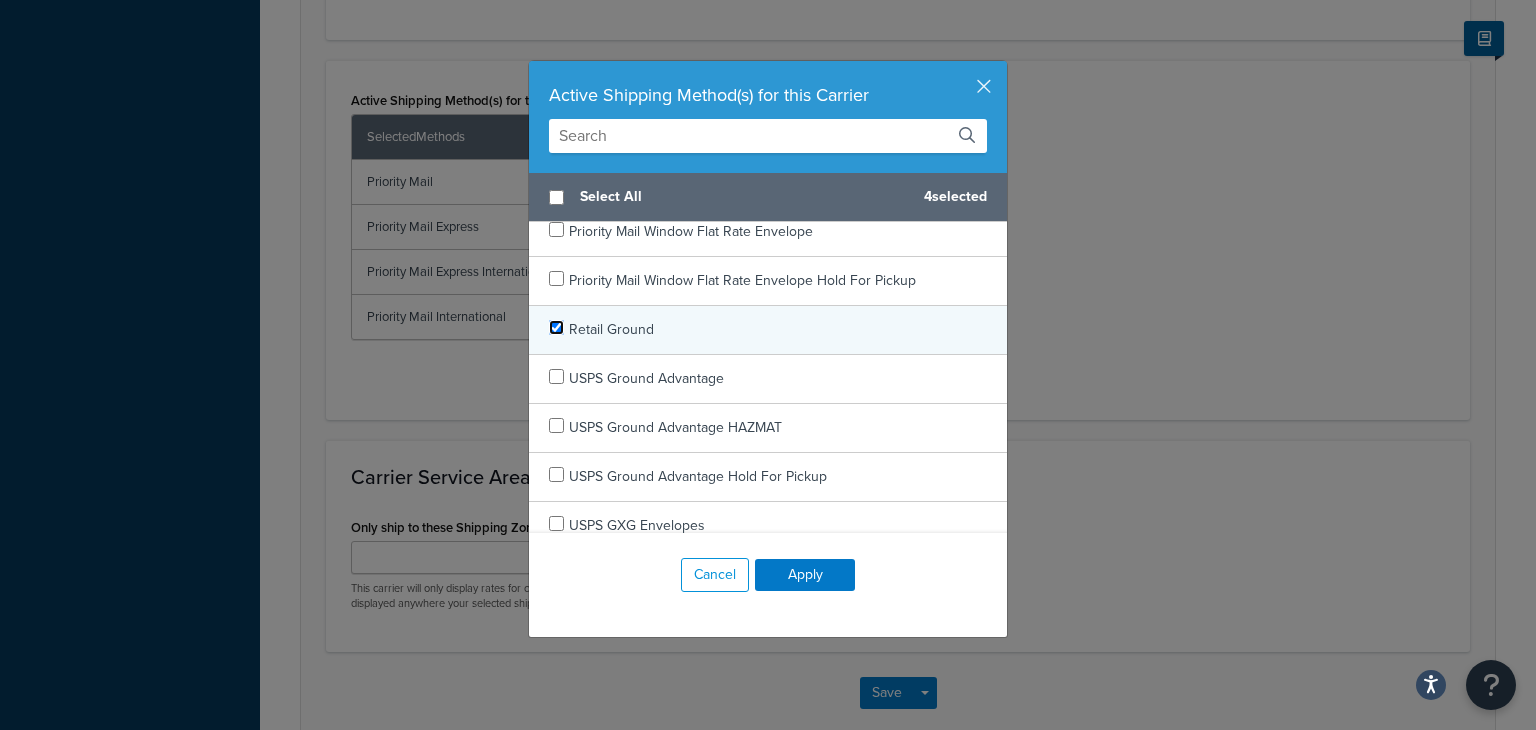 click at bounding box center [556, 327] 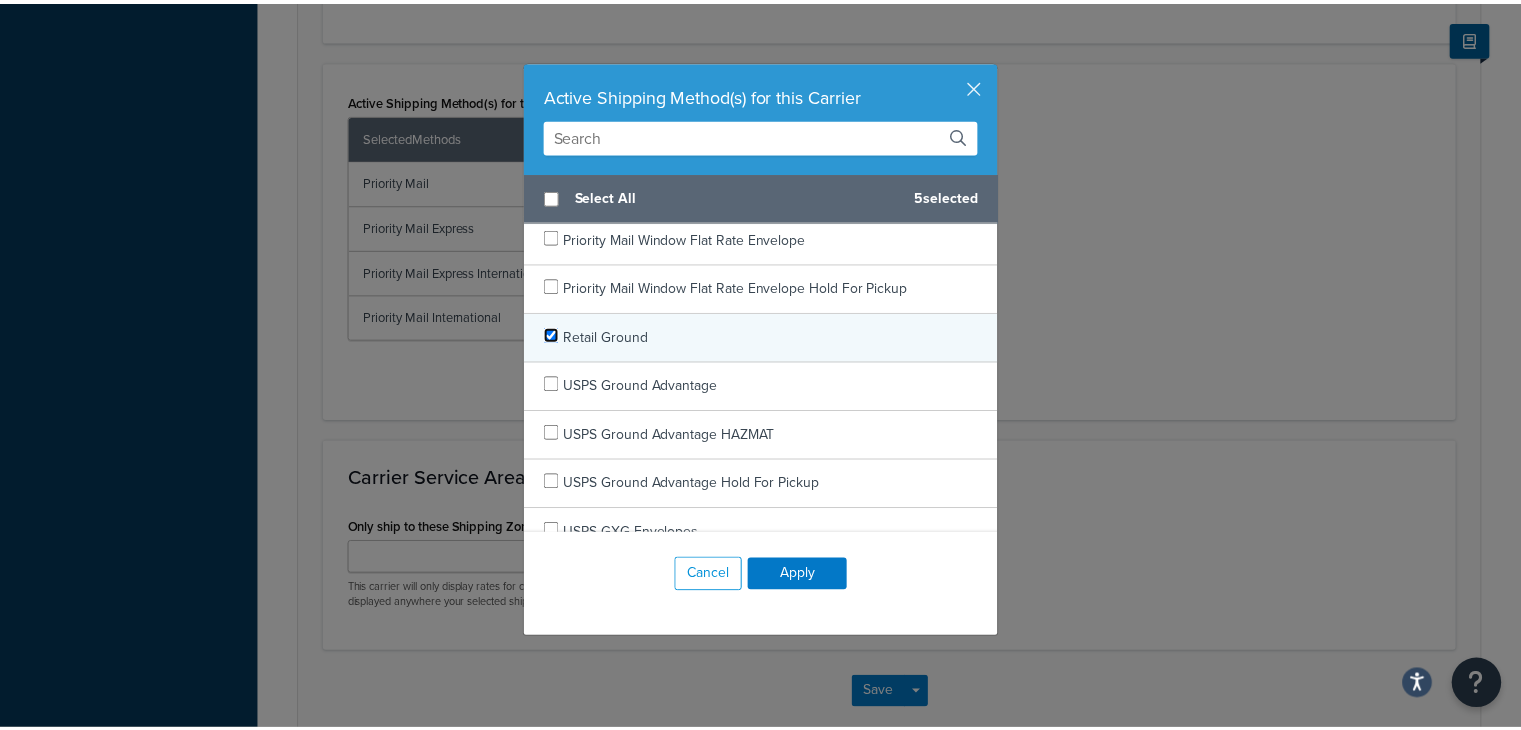 scroll, scrollTop: 3794, scrollLeft: 0, axis: vertical 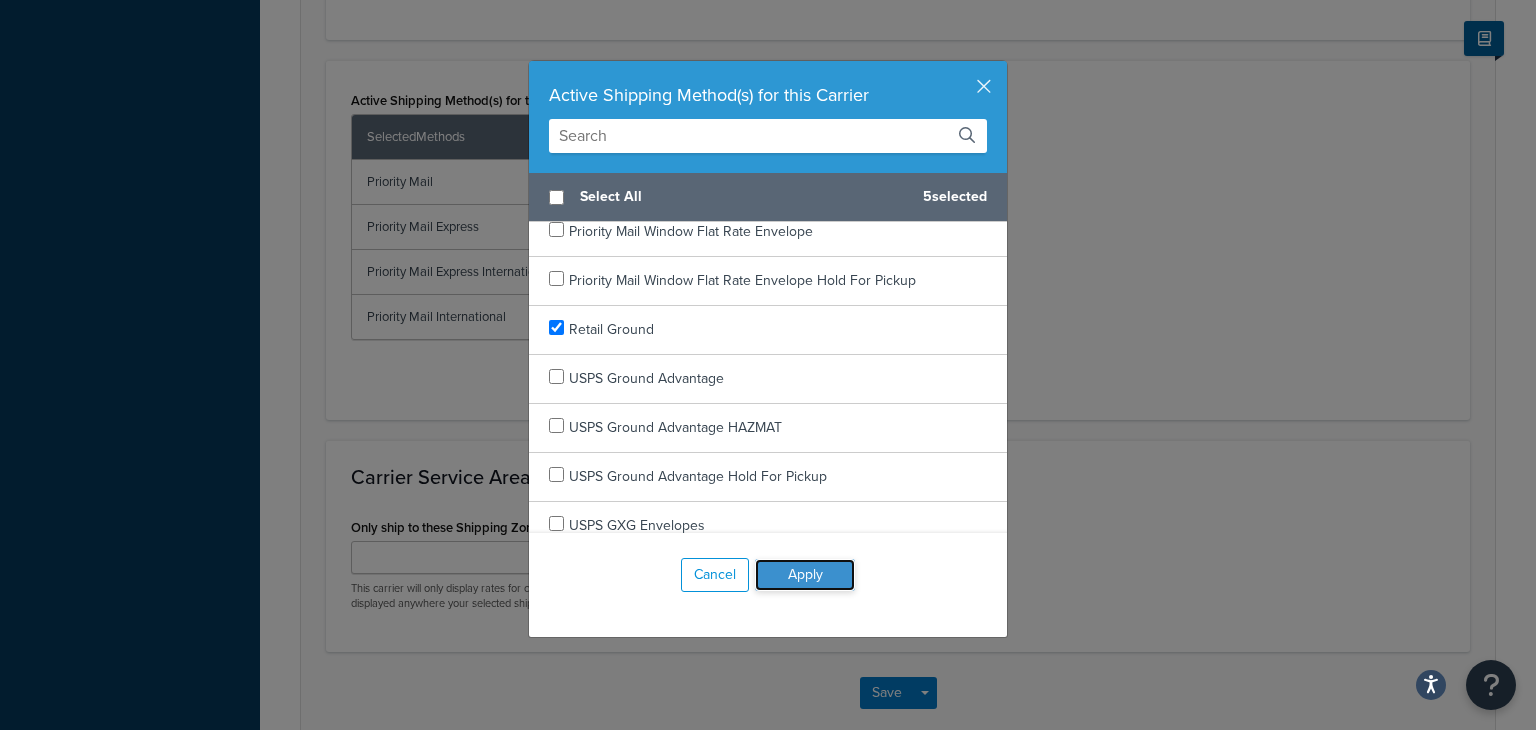 click on "Apply" at bounding box center [805, 575] 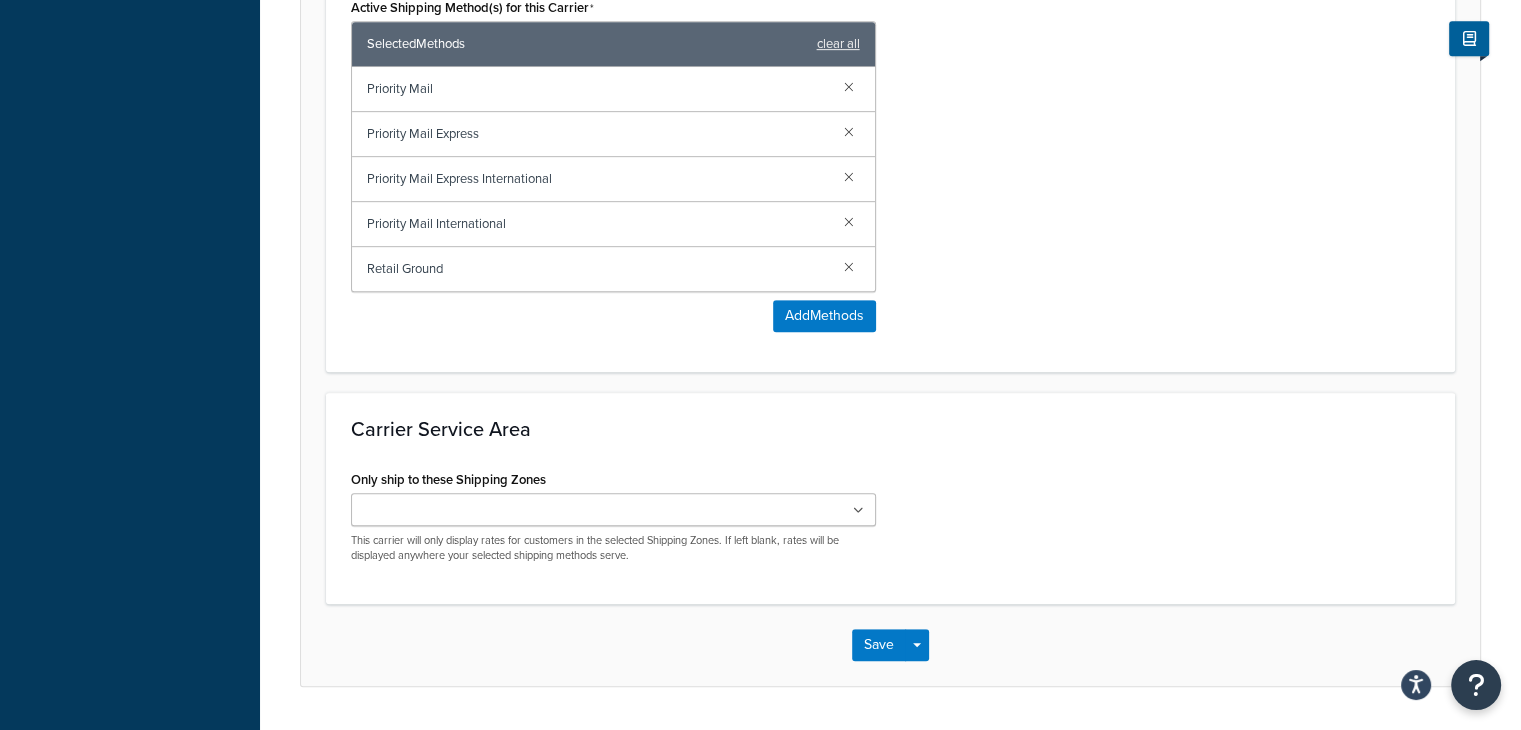 scroll, scrollTop: 996, scrollLeft: 0, axis: vertical 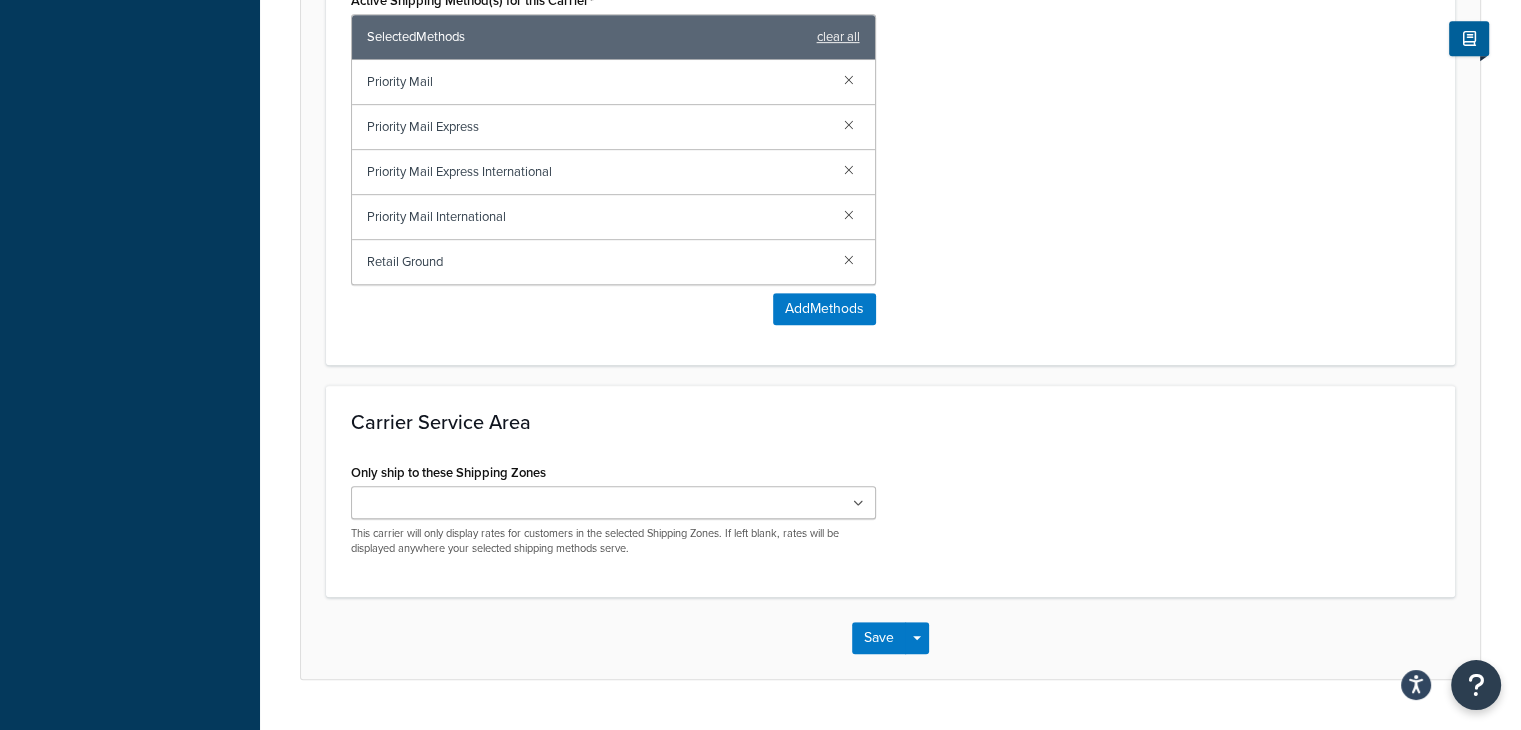 click at bounding box center (858, 504) 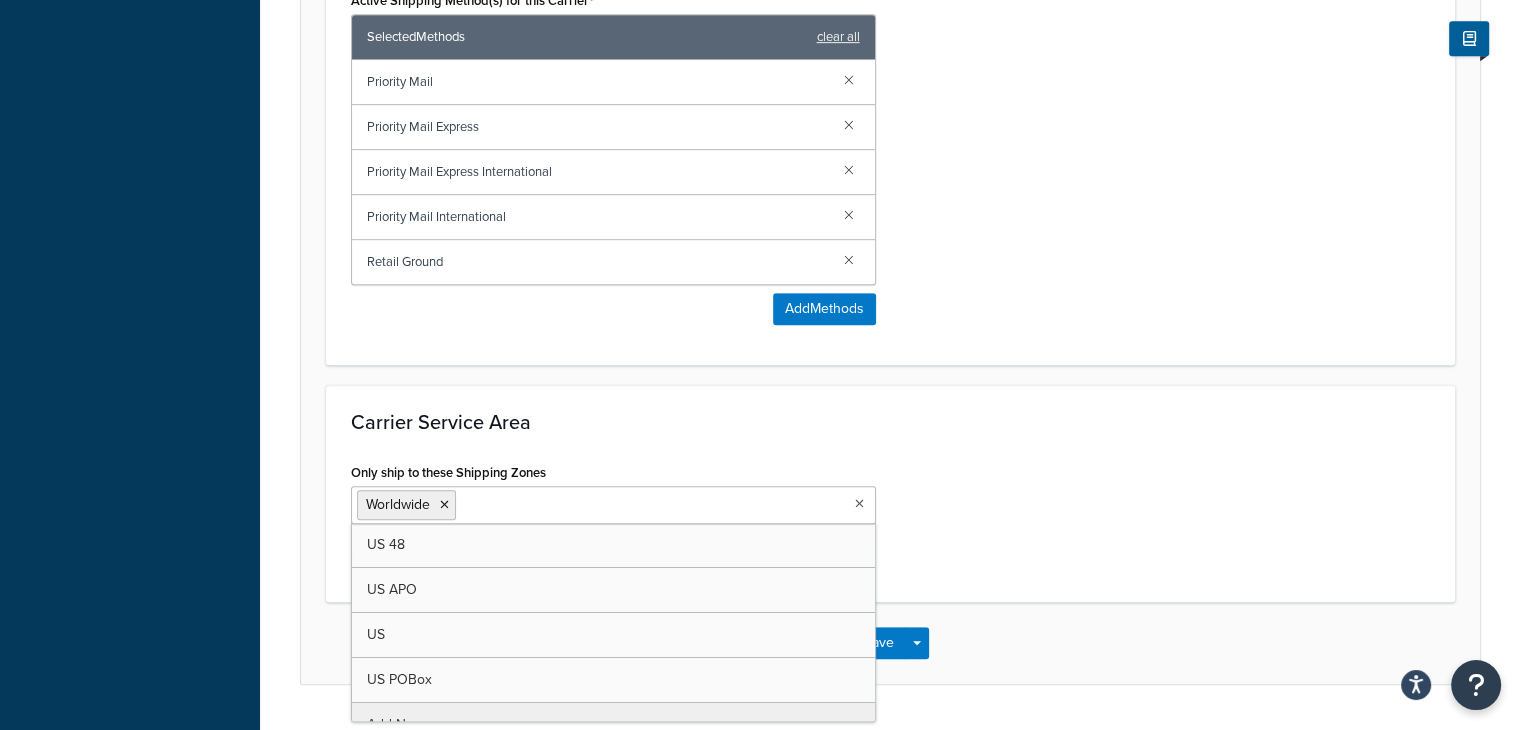 click on "Only ship to these Shipping Zones   Worldwide   US 48 US APO US US POBox Add New This carrier will only display rates for customers in the selected Shipping Zones. If left blank, rates will be displayed anywhere your selected shipping methods serve." at bounding box center (890, 517) 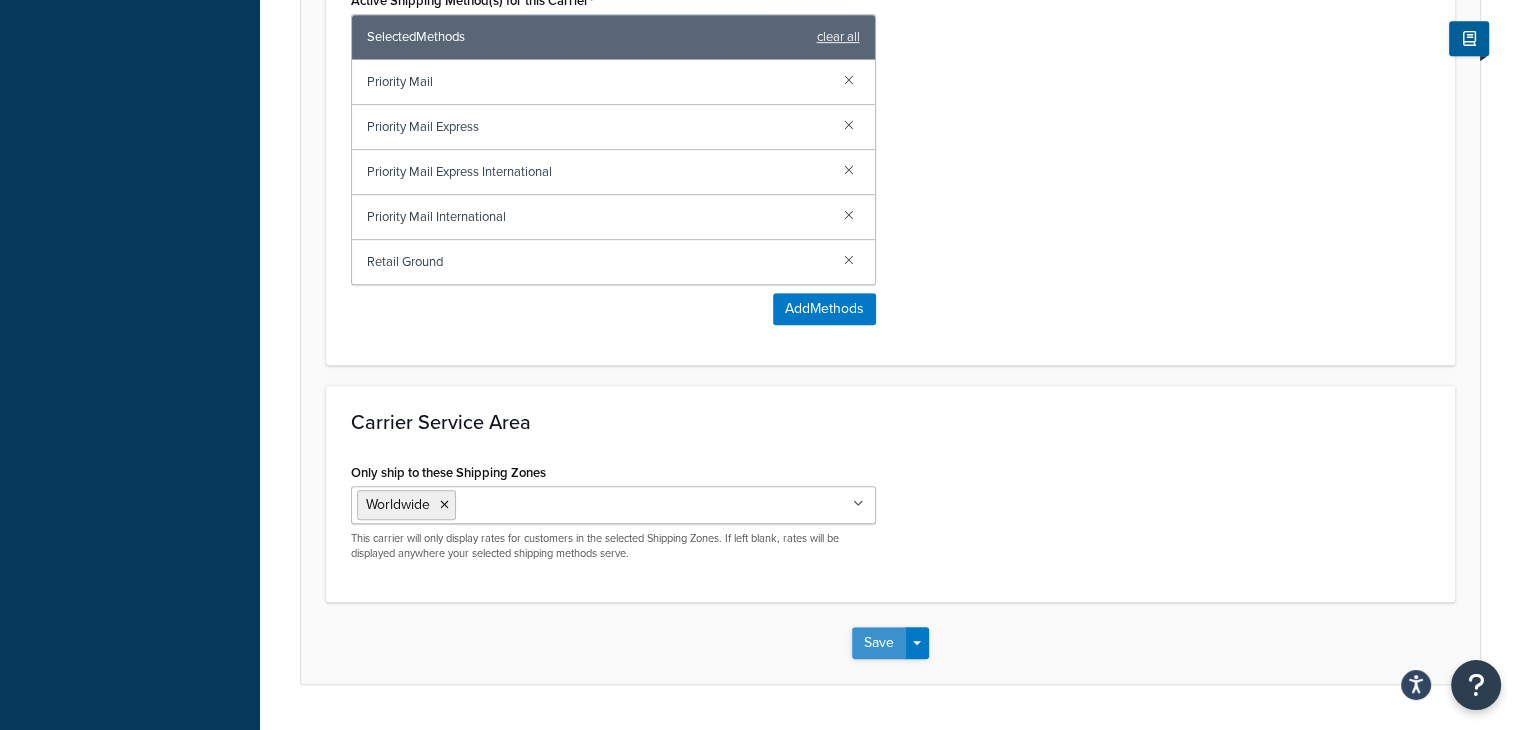 click on "Save" at bounding box center (879, 643) 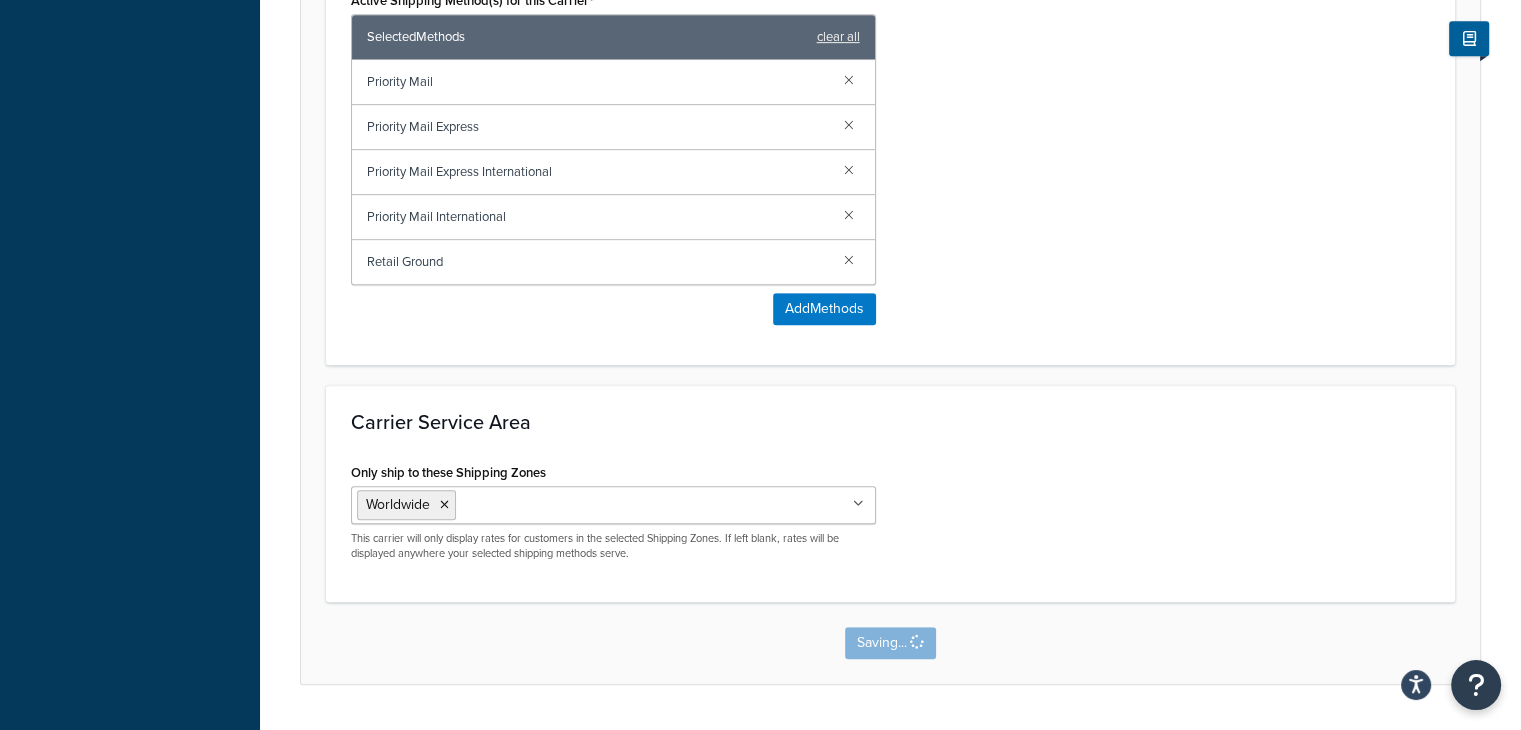 scroll, scrollTop: 0, scrollLeft: 0, axis: both 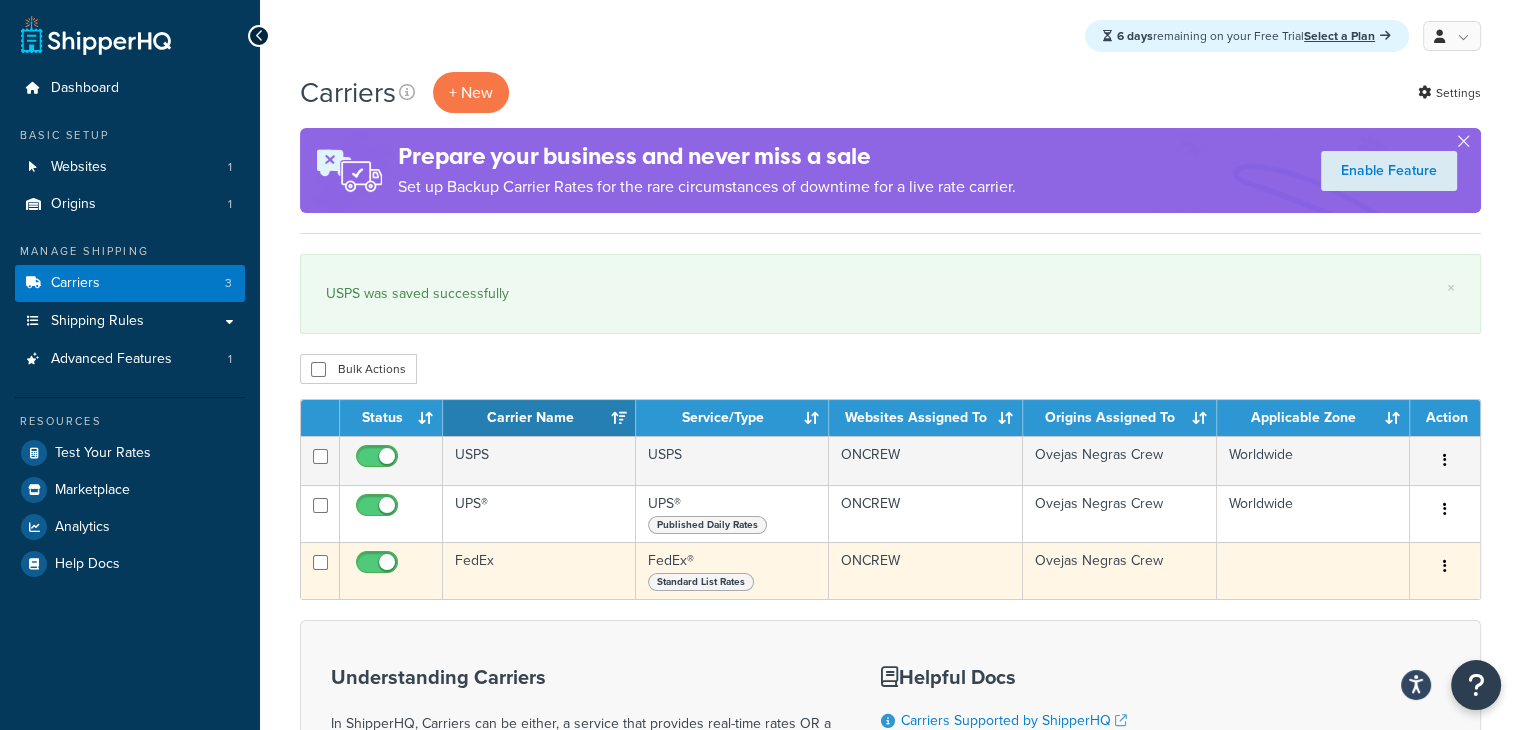 click on "Ovejas Negras Crew" at bounding box center (1120, 570) 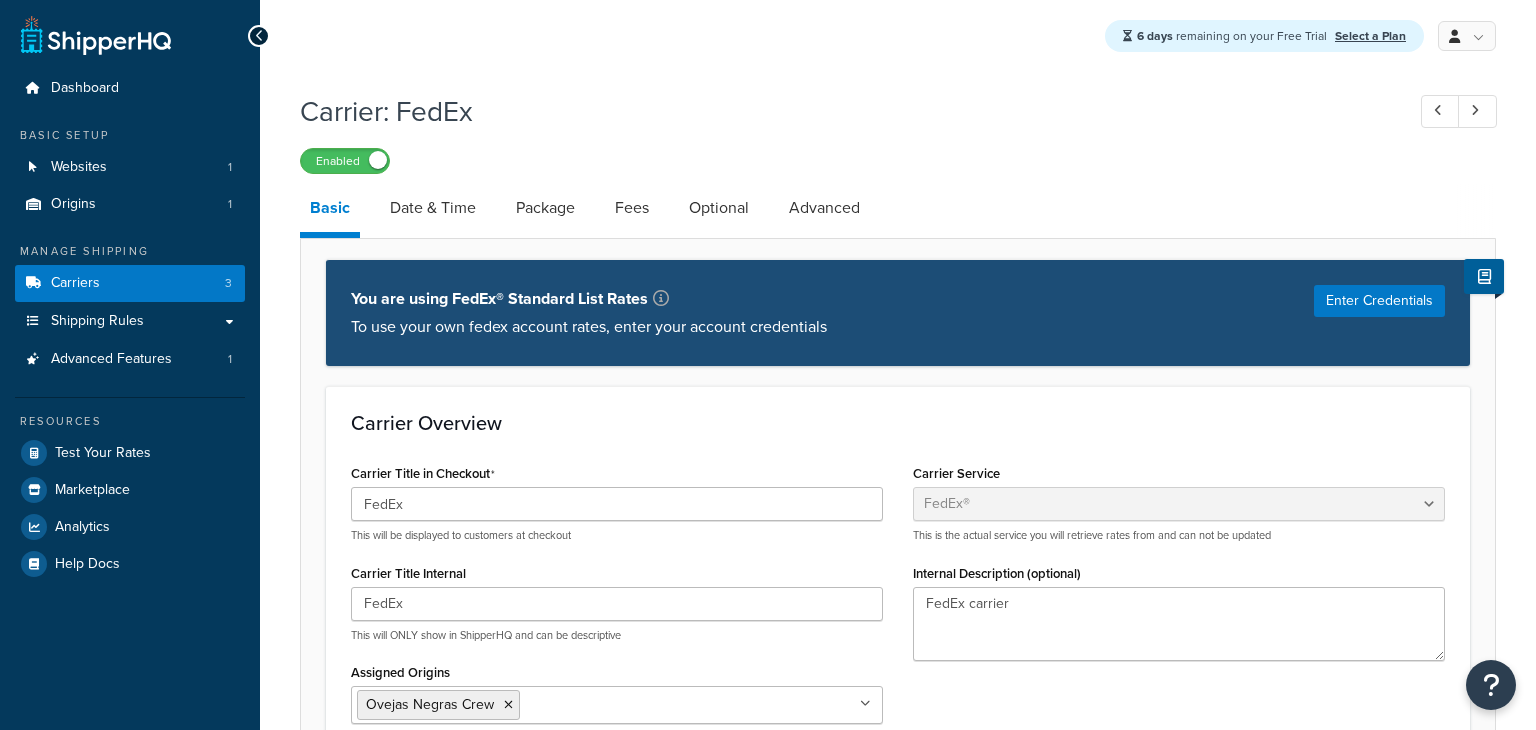 select on "fedEx" 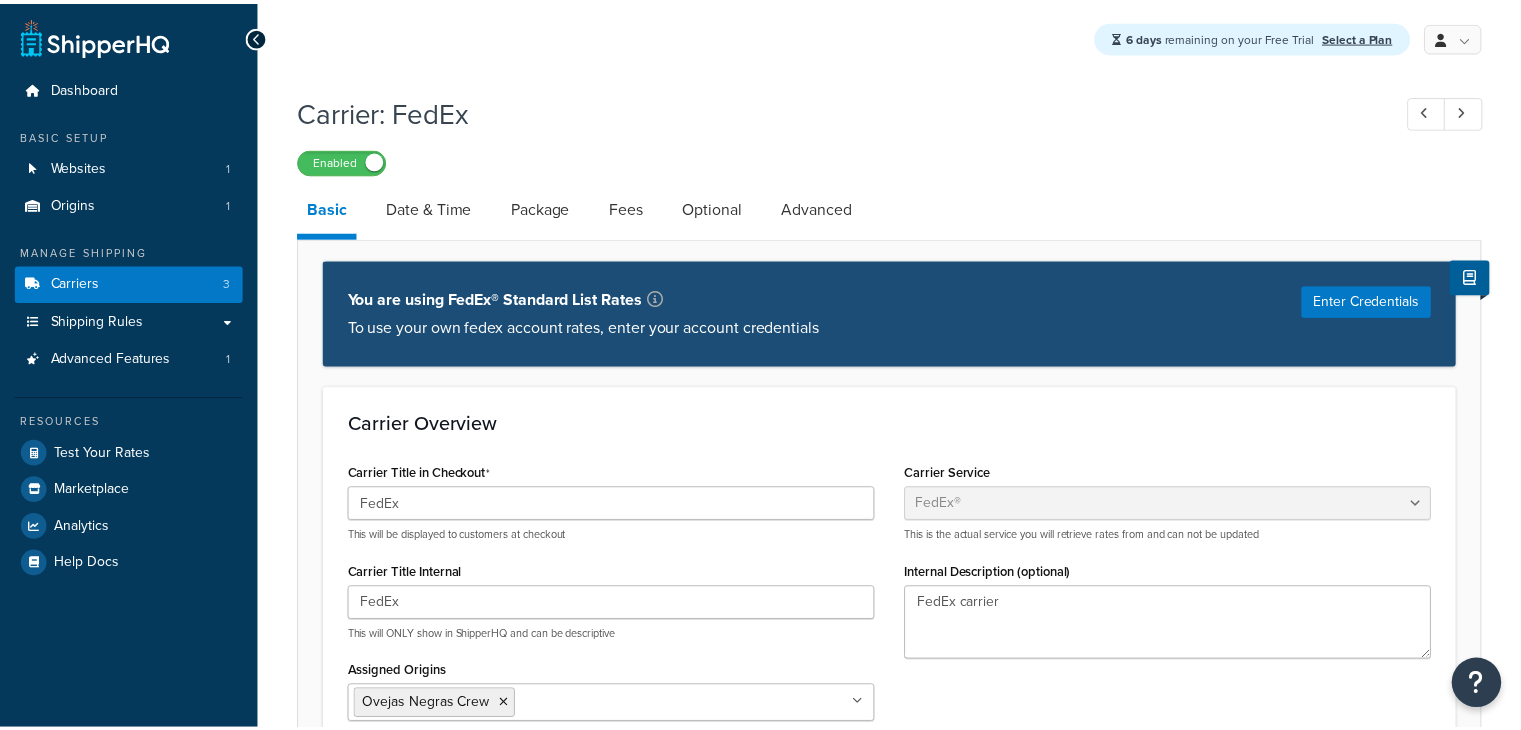 scroll, scrollTop: 0, scrollLeft: 0, axis: both 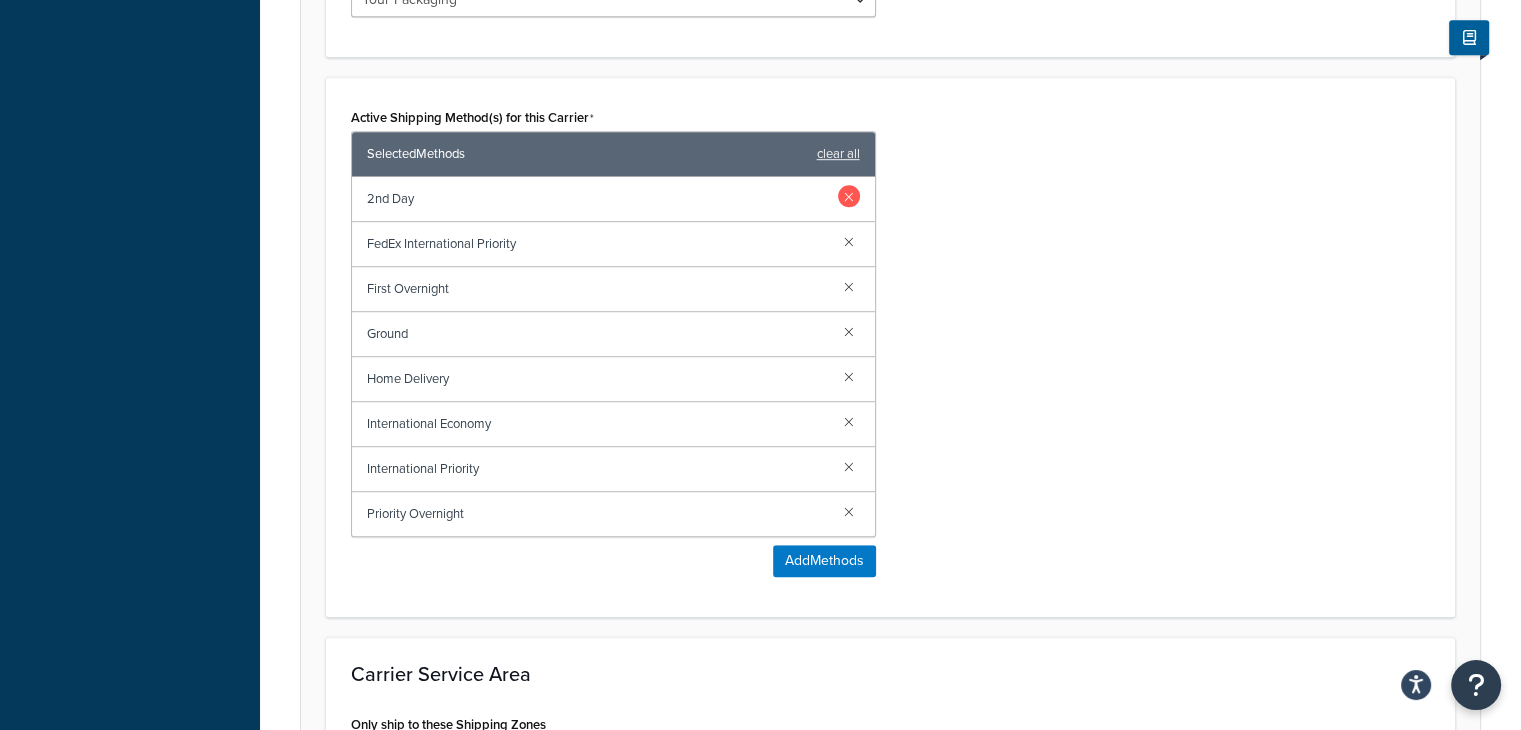 click at bounding box center [849, 196] 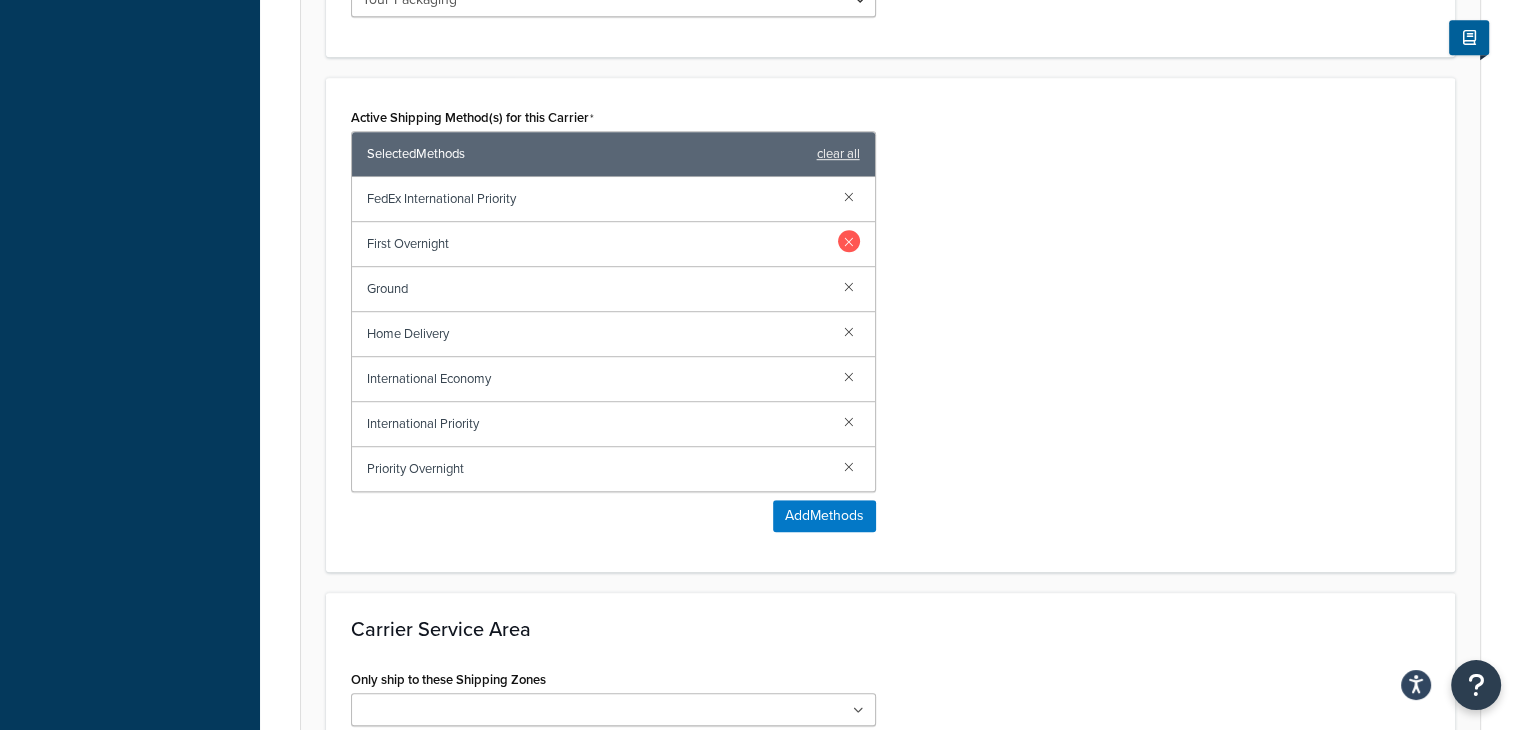 click at bounding box center (849, 241) 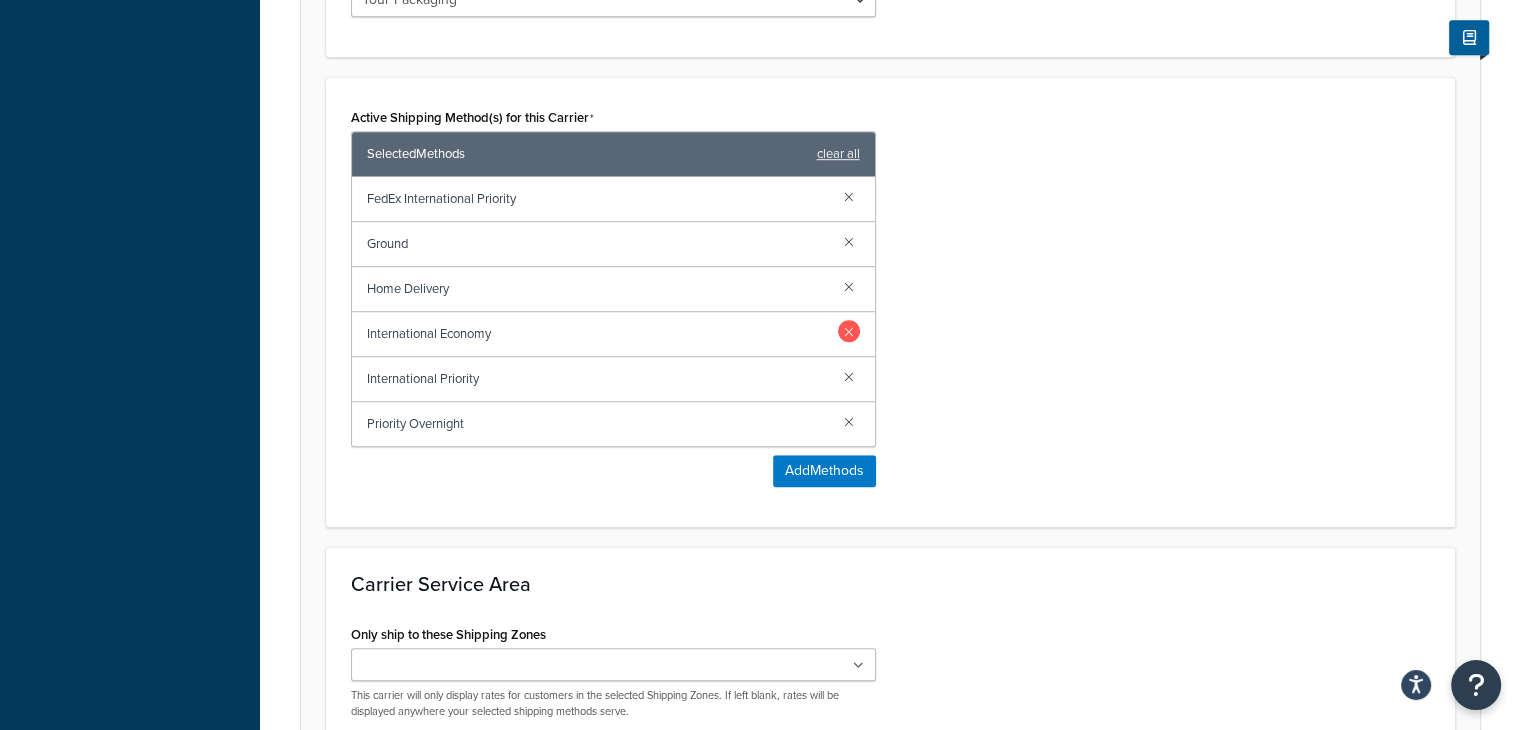 click at bounding box center (849, 331) 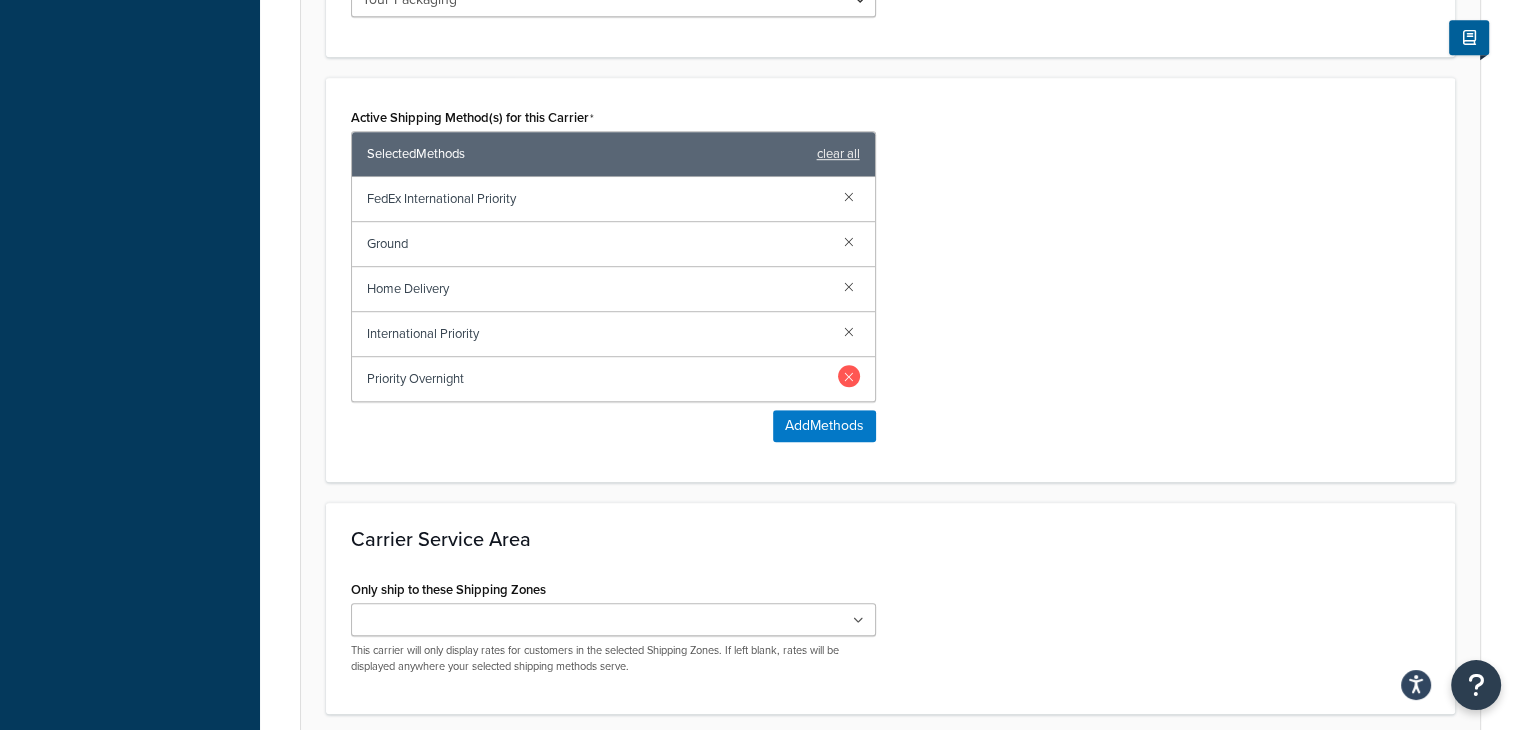 click at bounding box center (849, 376) 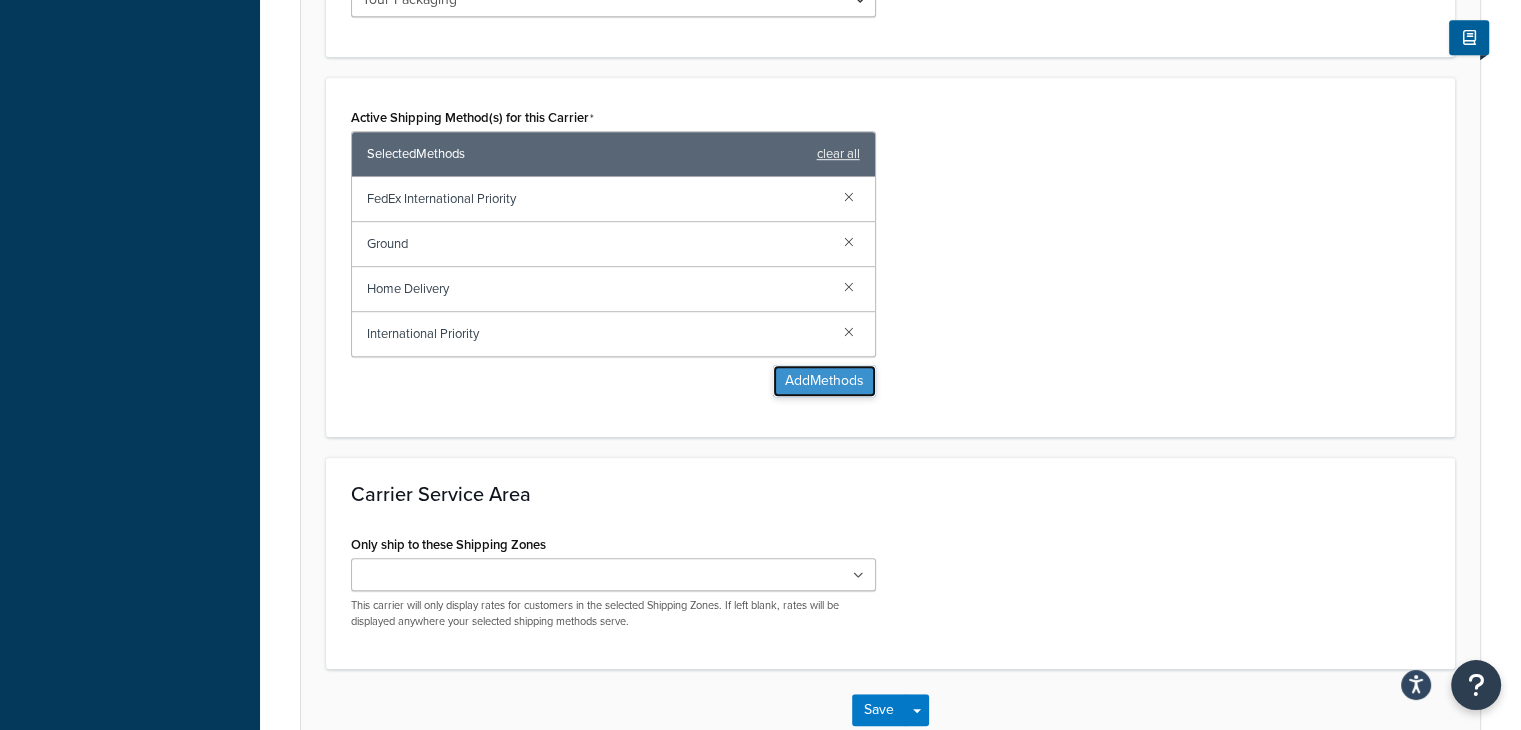click on "Add  Methods" at bounding box center (824, 381) 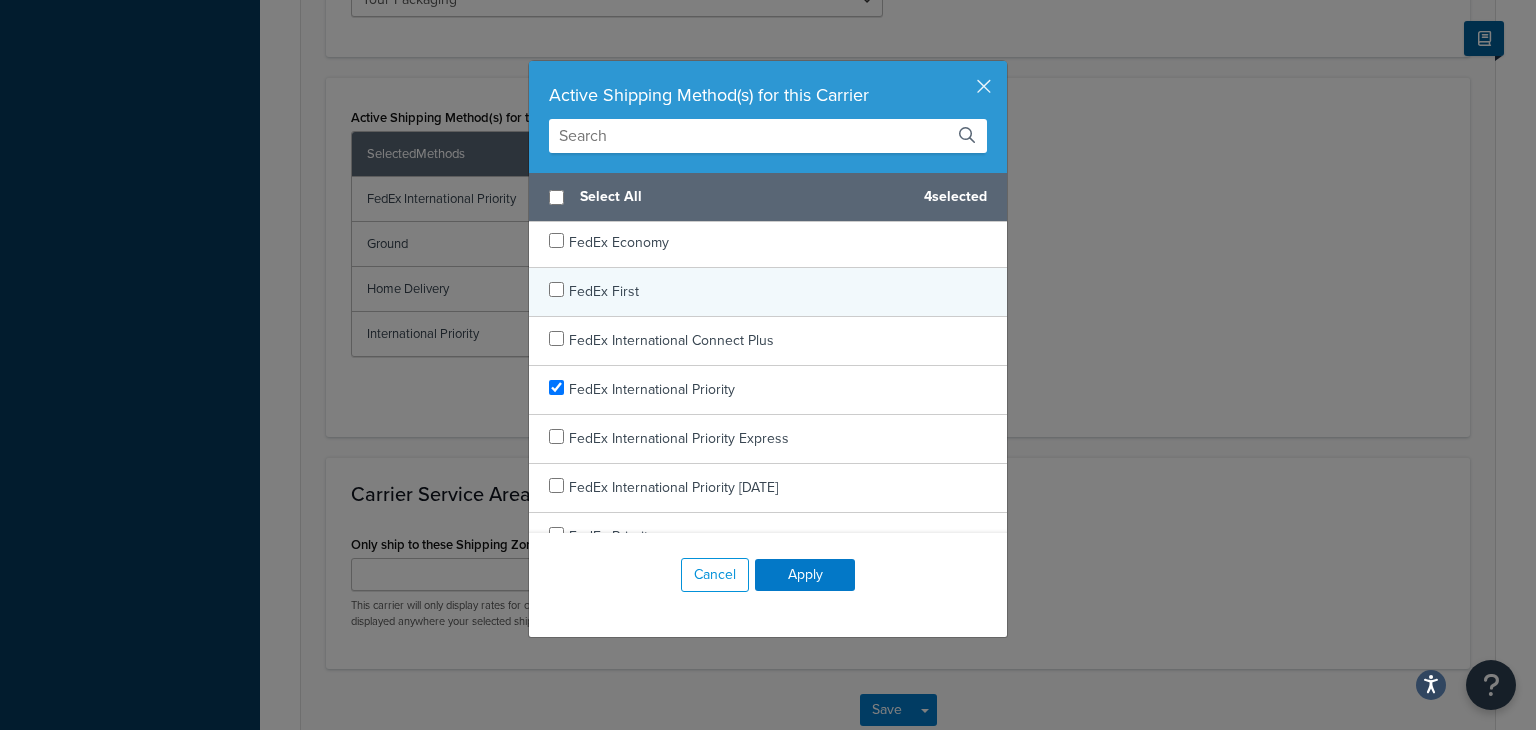 scroll, scrollTop: 500, scrollLeft: 0, axis: vertical 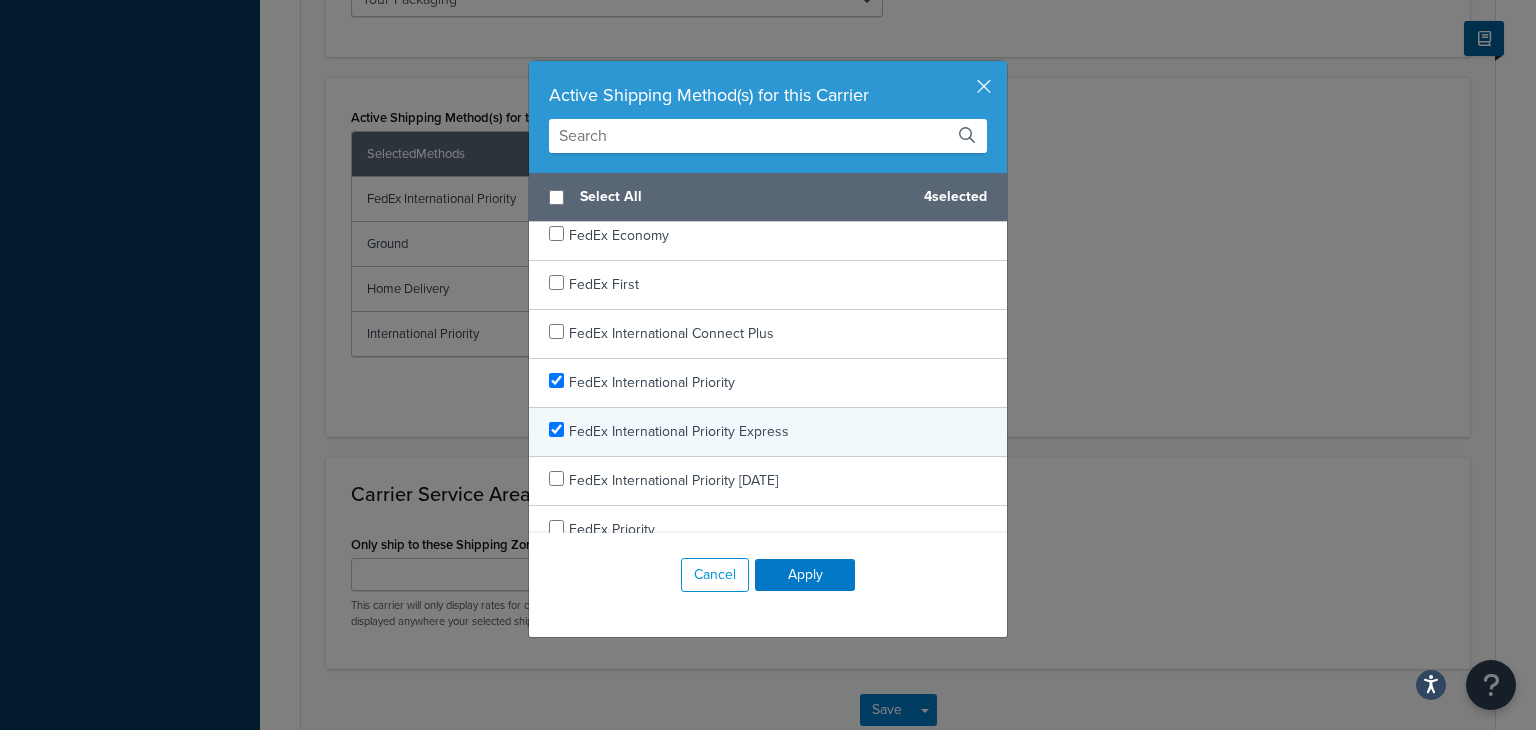 checkbox on "true" 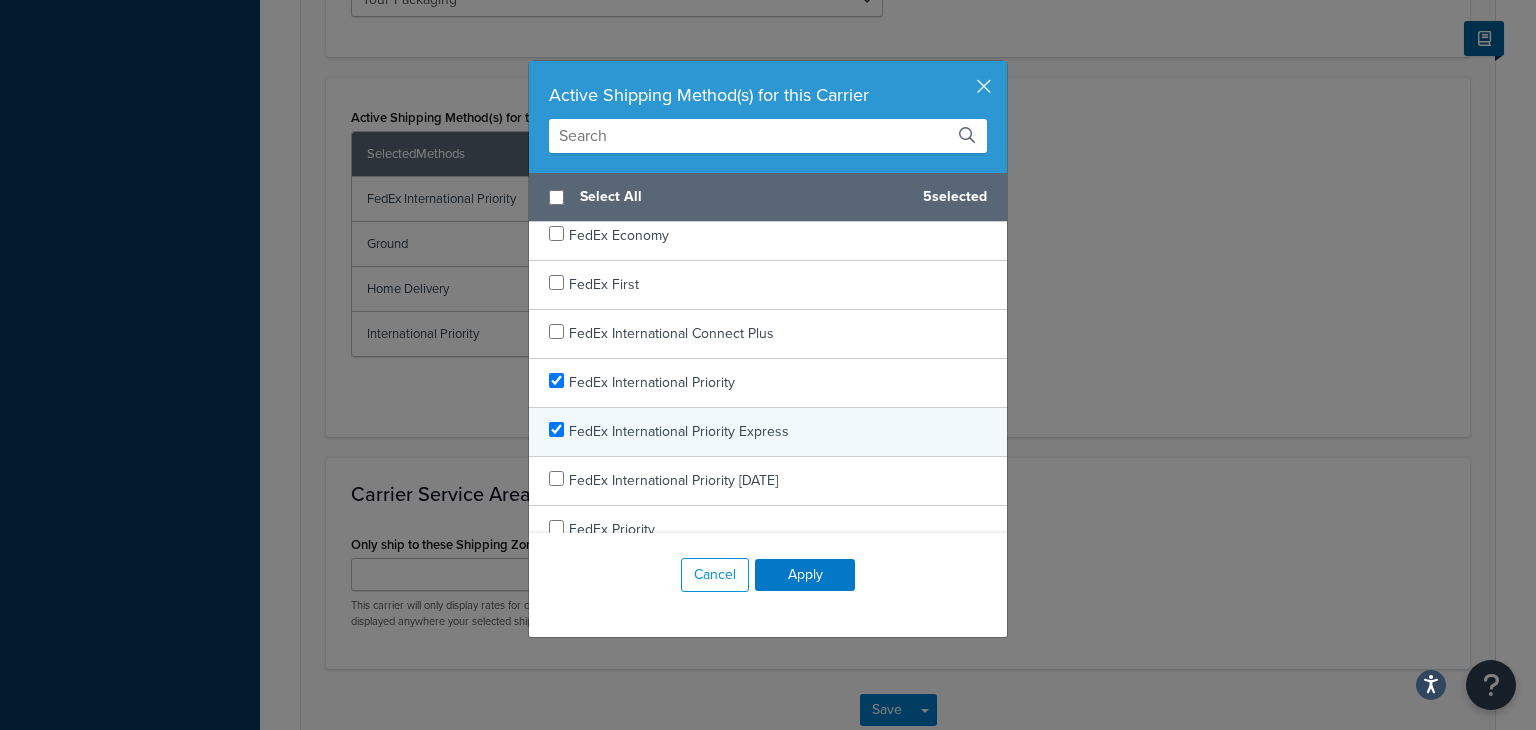 click on "FedEx International Priority Express" at bounding box center (679, 431) 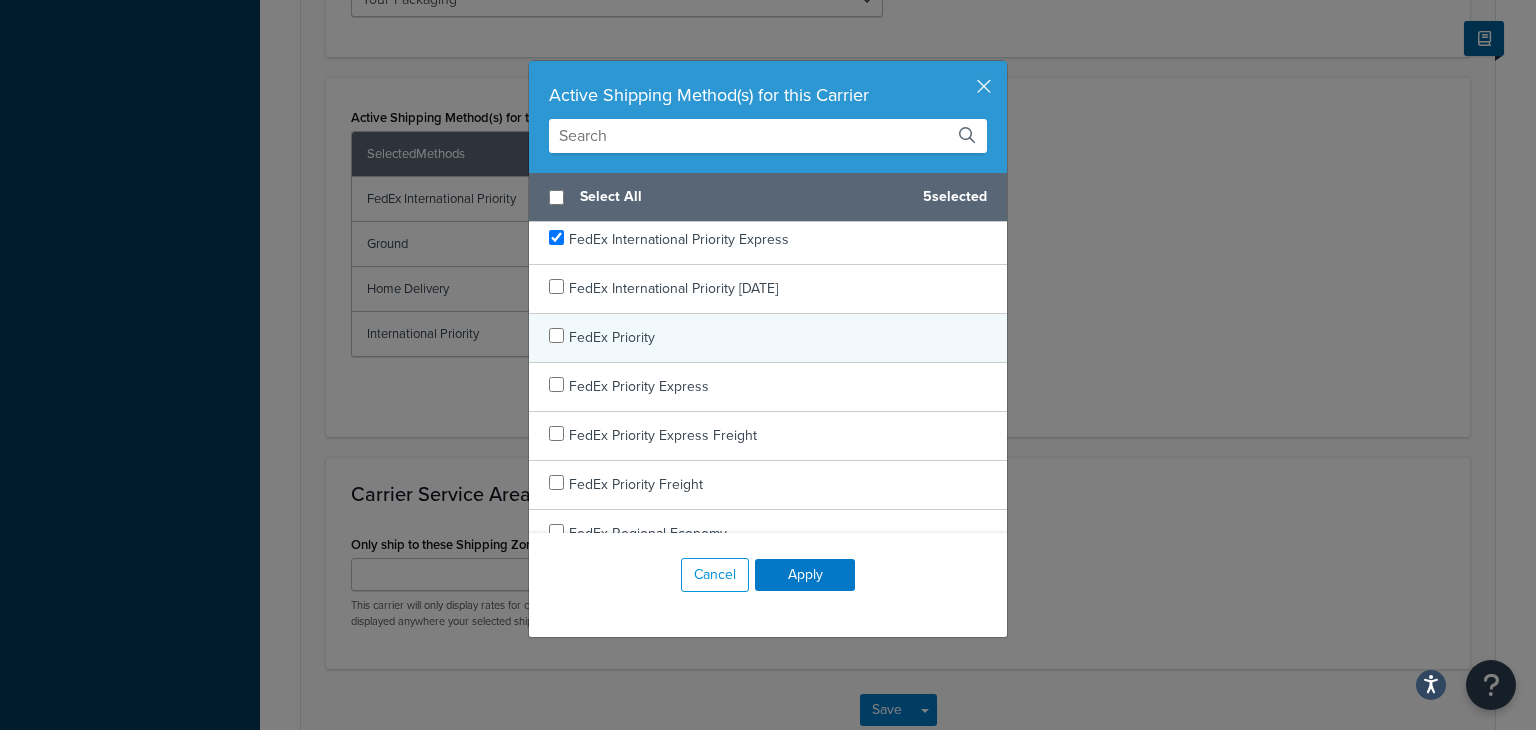 scroll, scrollTop: 700, scrollLeft: 0, axis: vertical 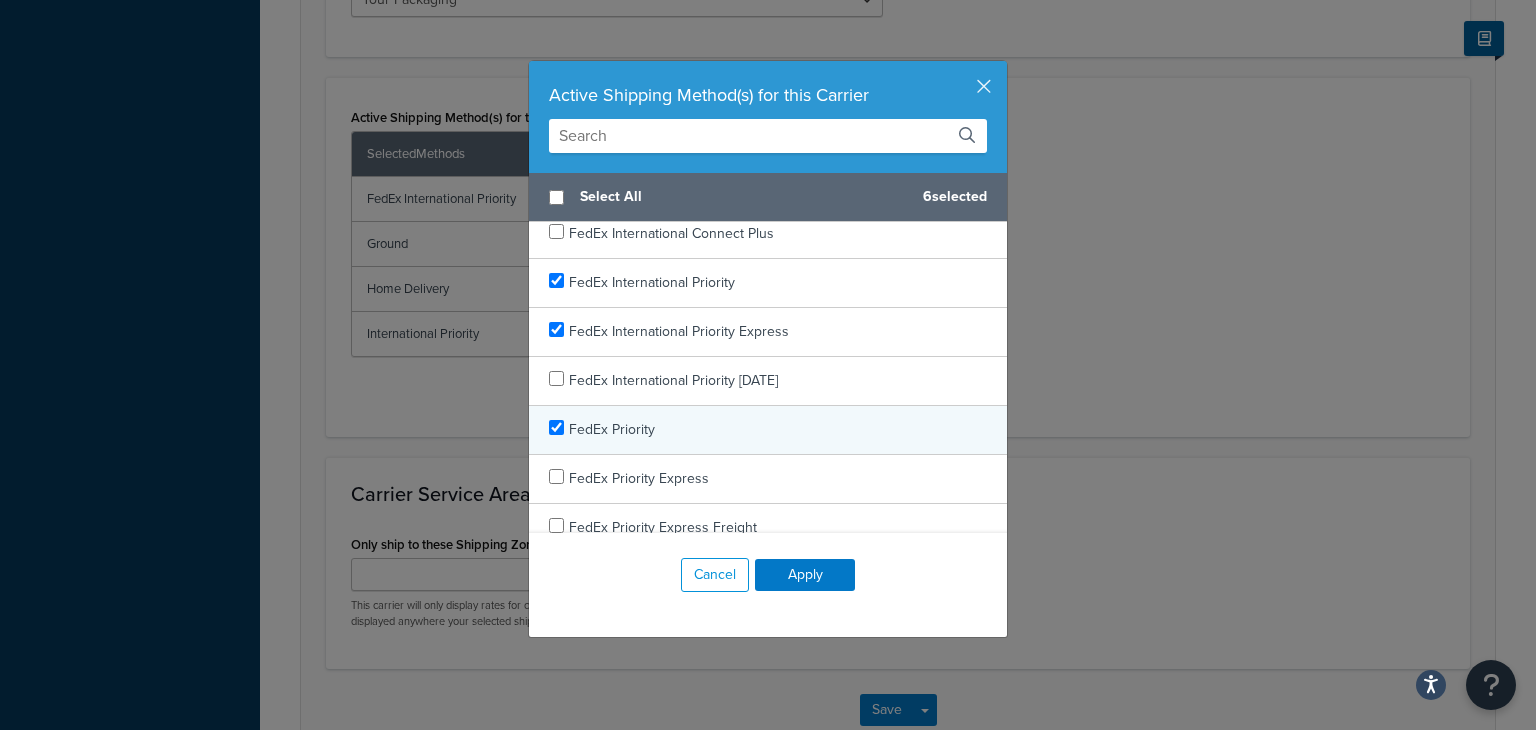 click on "FedEx Priority" at bounding box center (768, 430) 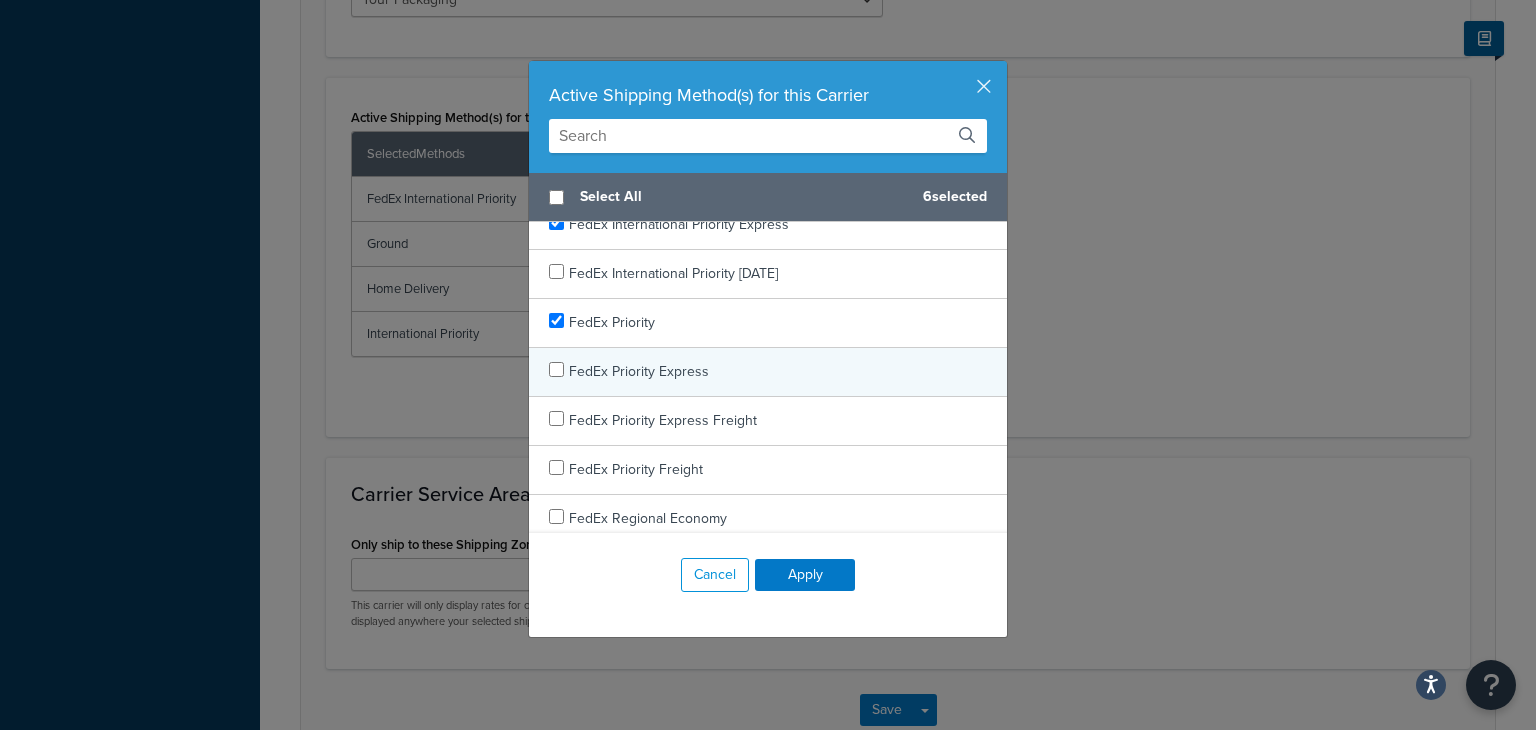 scroll, scrollTop: 700, scrollLeft: 0, axis: vertical 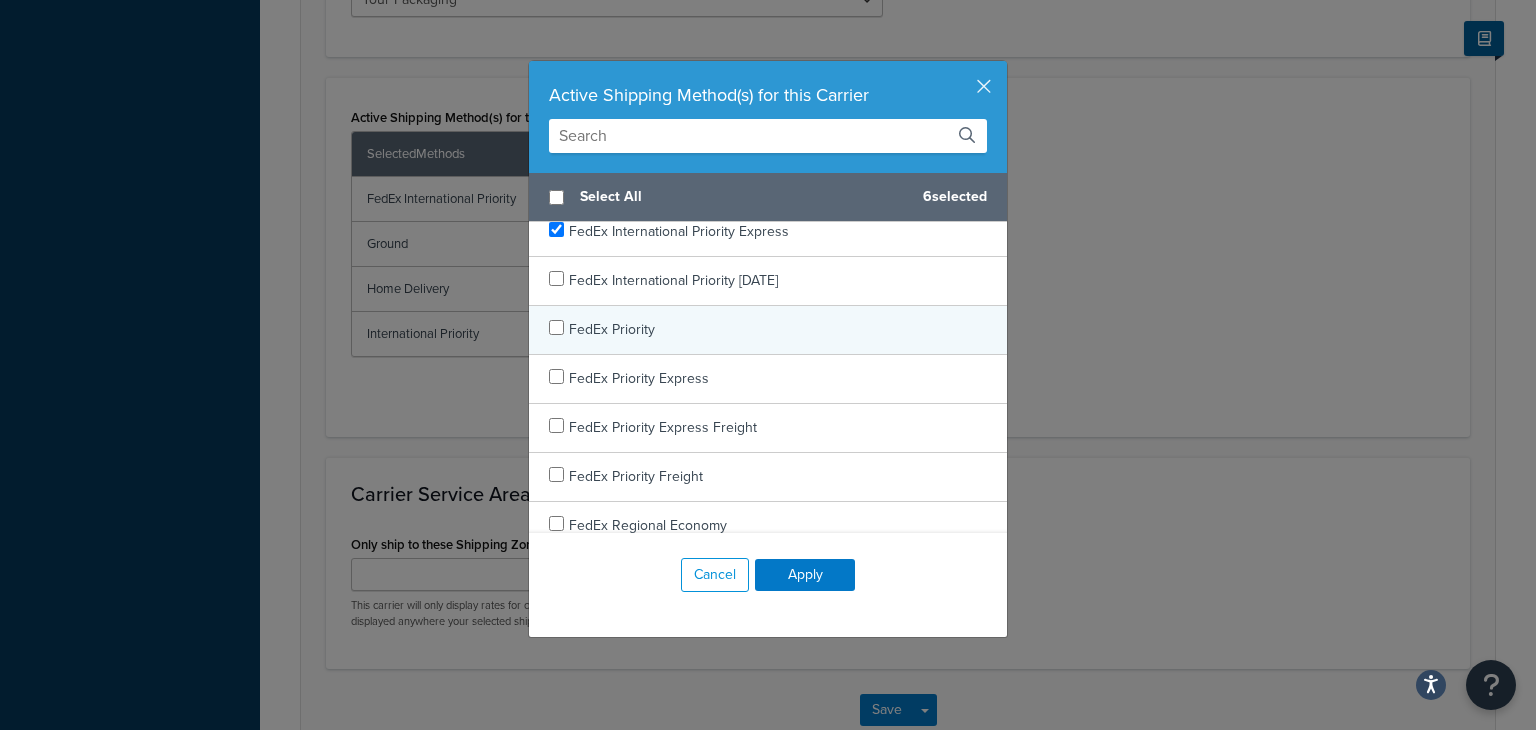 checkbox on "false" 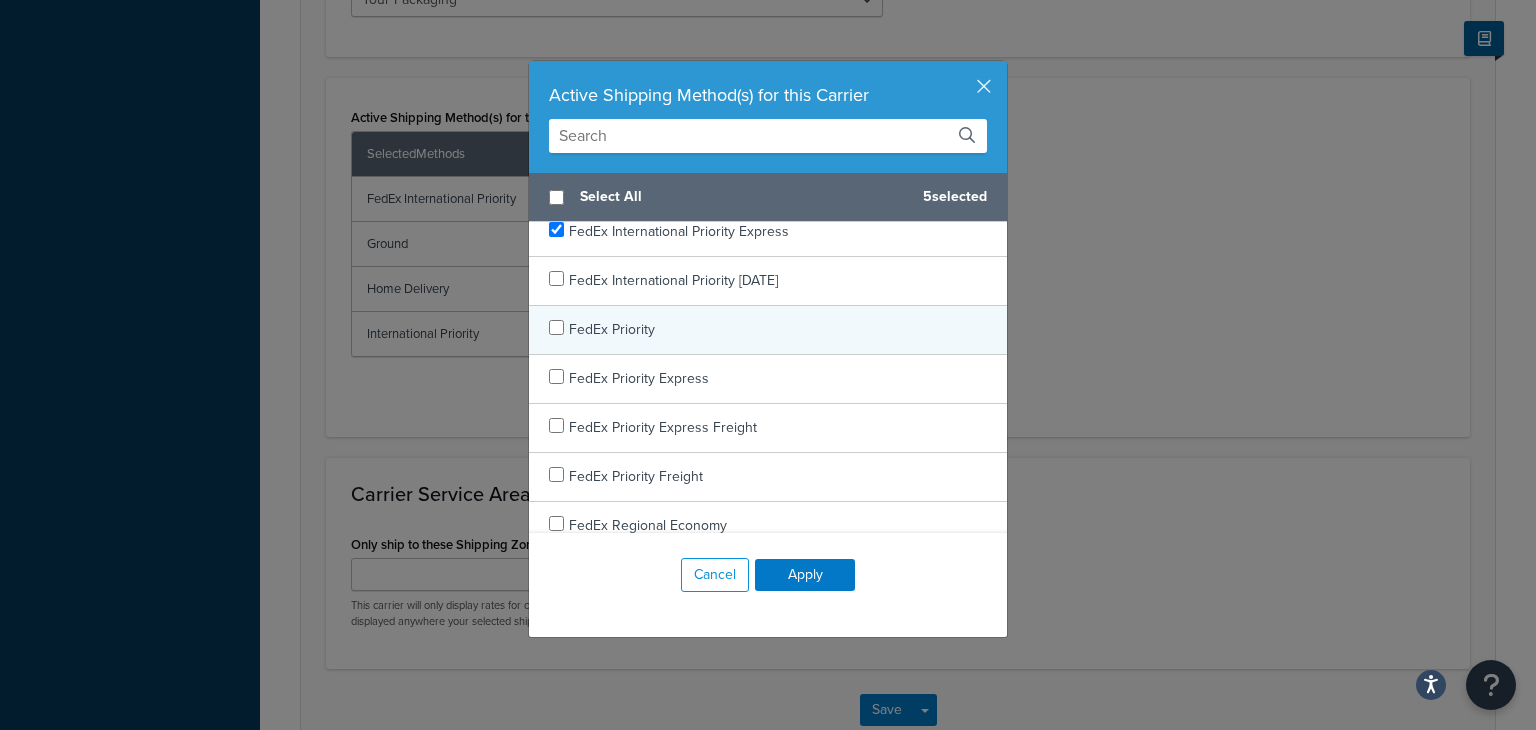 click on "FedEx Priority" at bounding box center (612, 330) 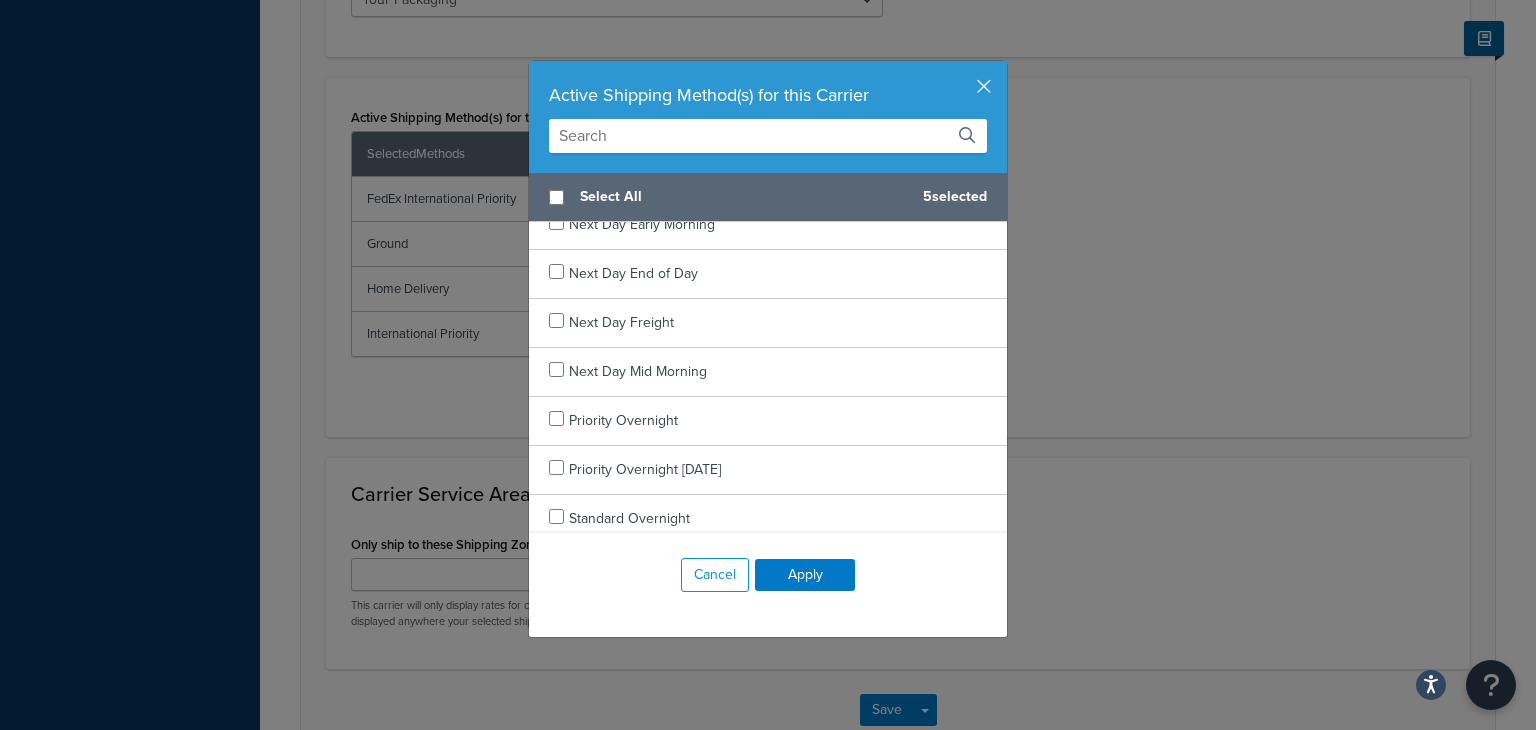 scroll, scrollTop: 1737, scrollLeft: 0, axis: vertical 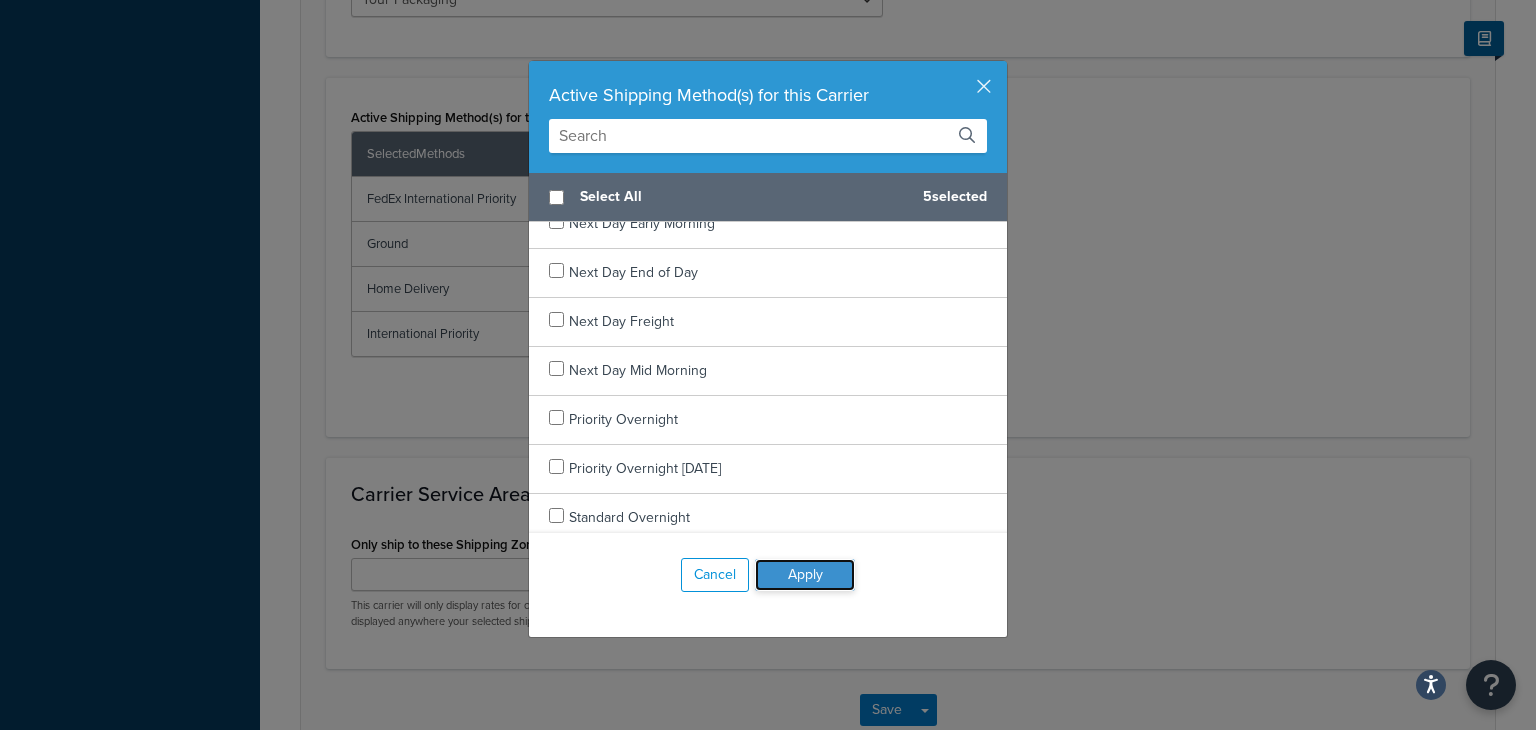click on "Apply" at bounding box center [805, 575] 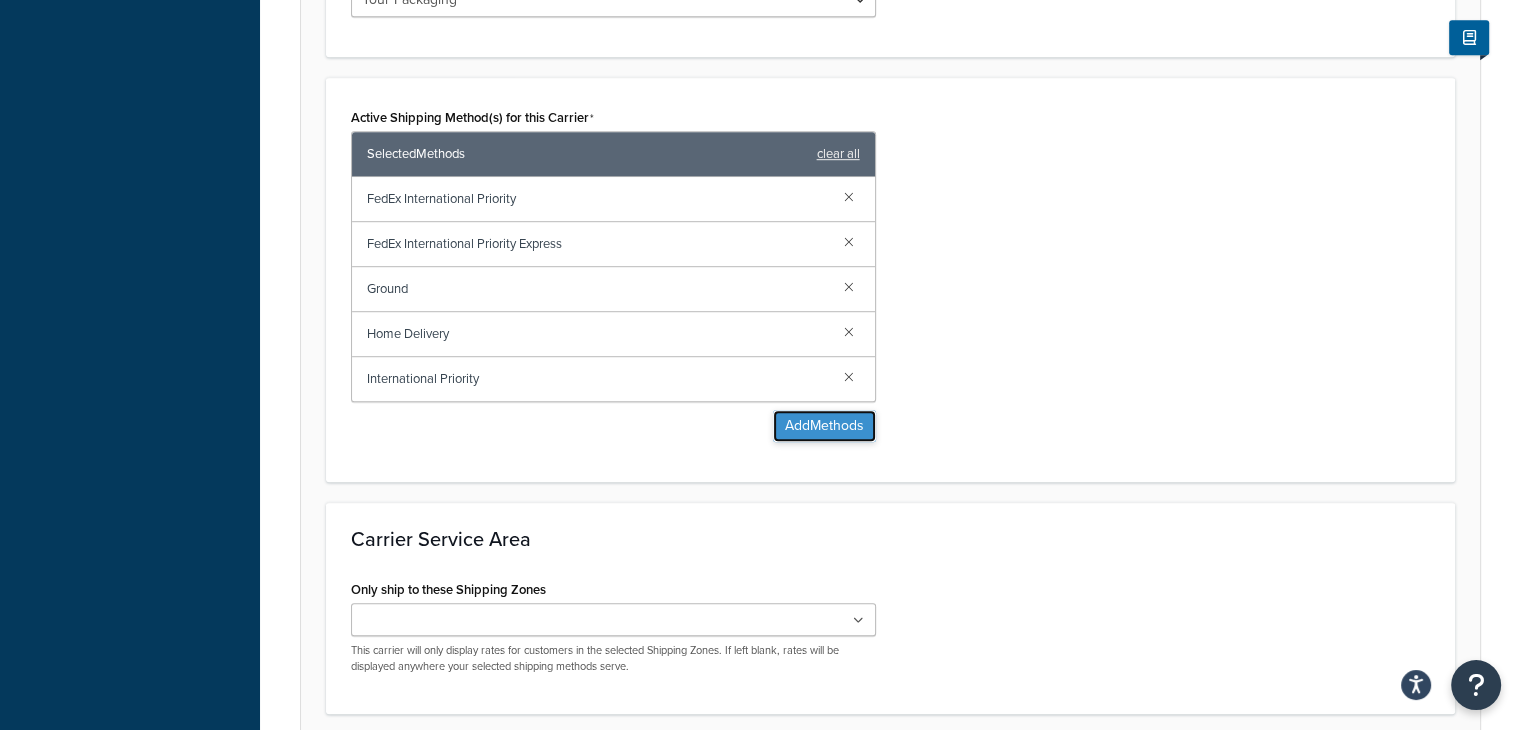 click on "Add  Methods" at bounding box center (824, 426) 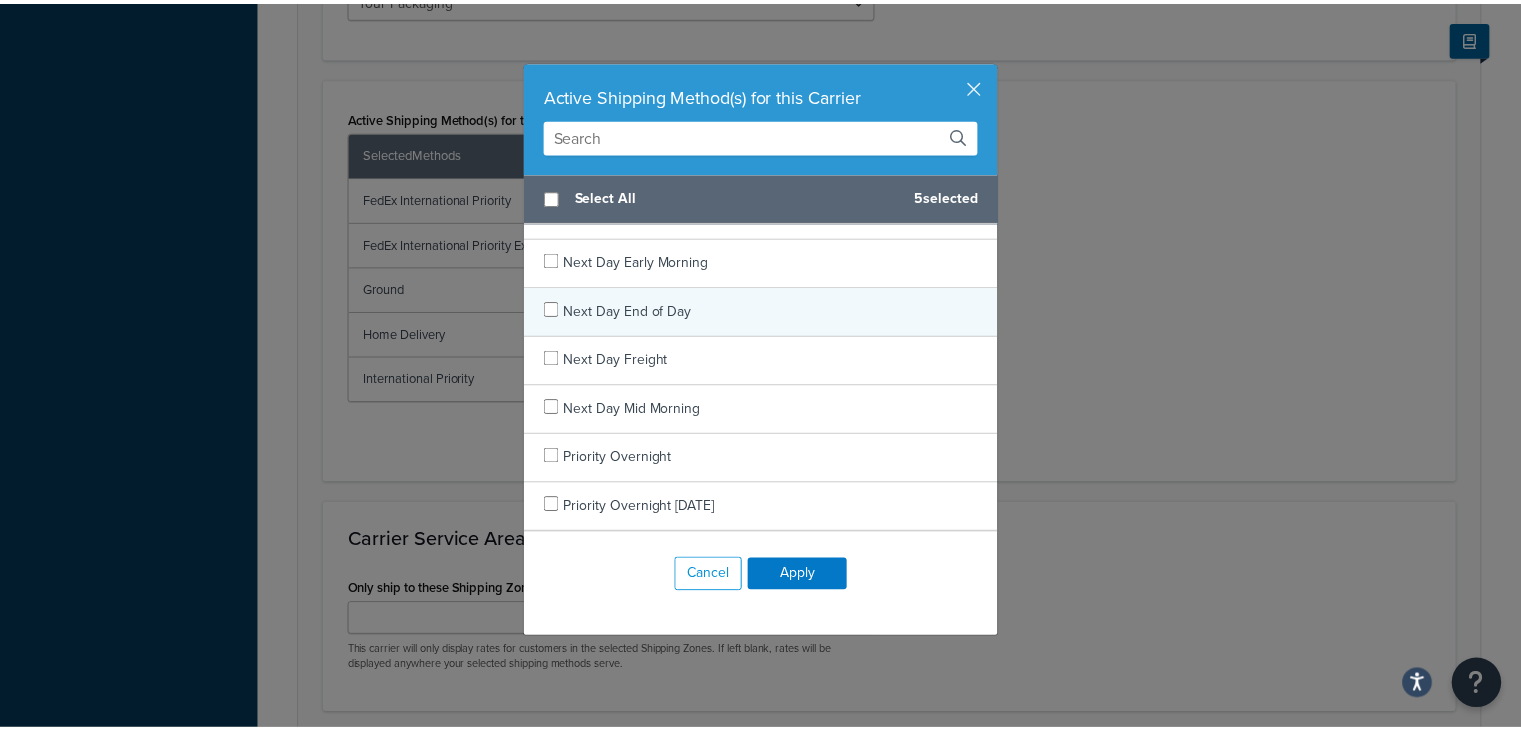 scroll, scrollTop: 1737, scrollLeft: 0, axis: vertical 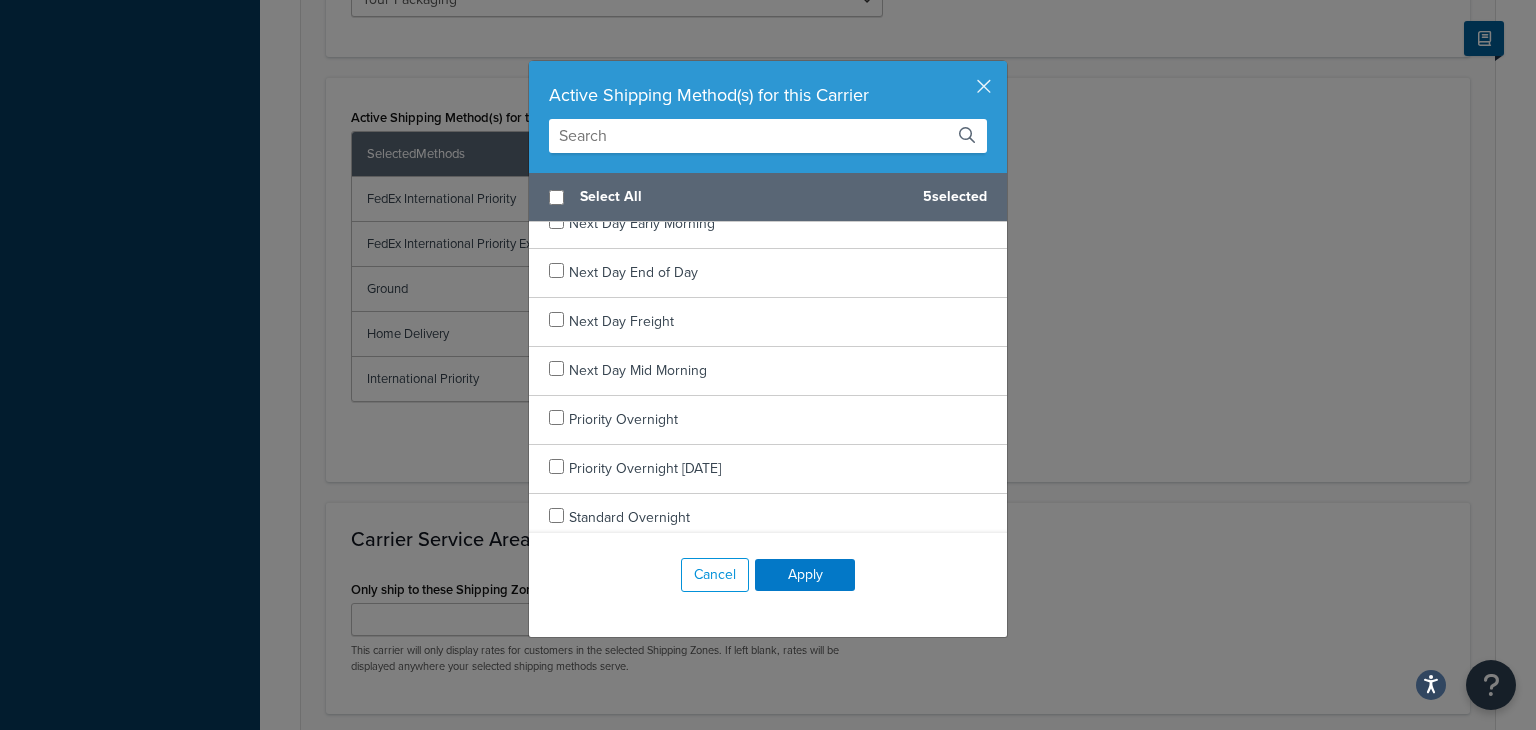 click on "Active Shipping Method(s) for this Carrier" at bounding box center (768, 117) 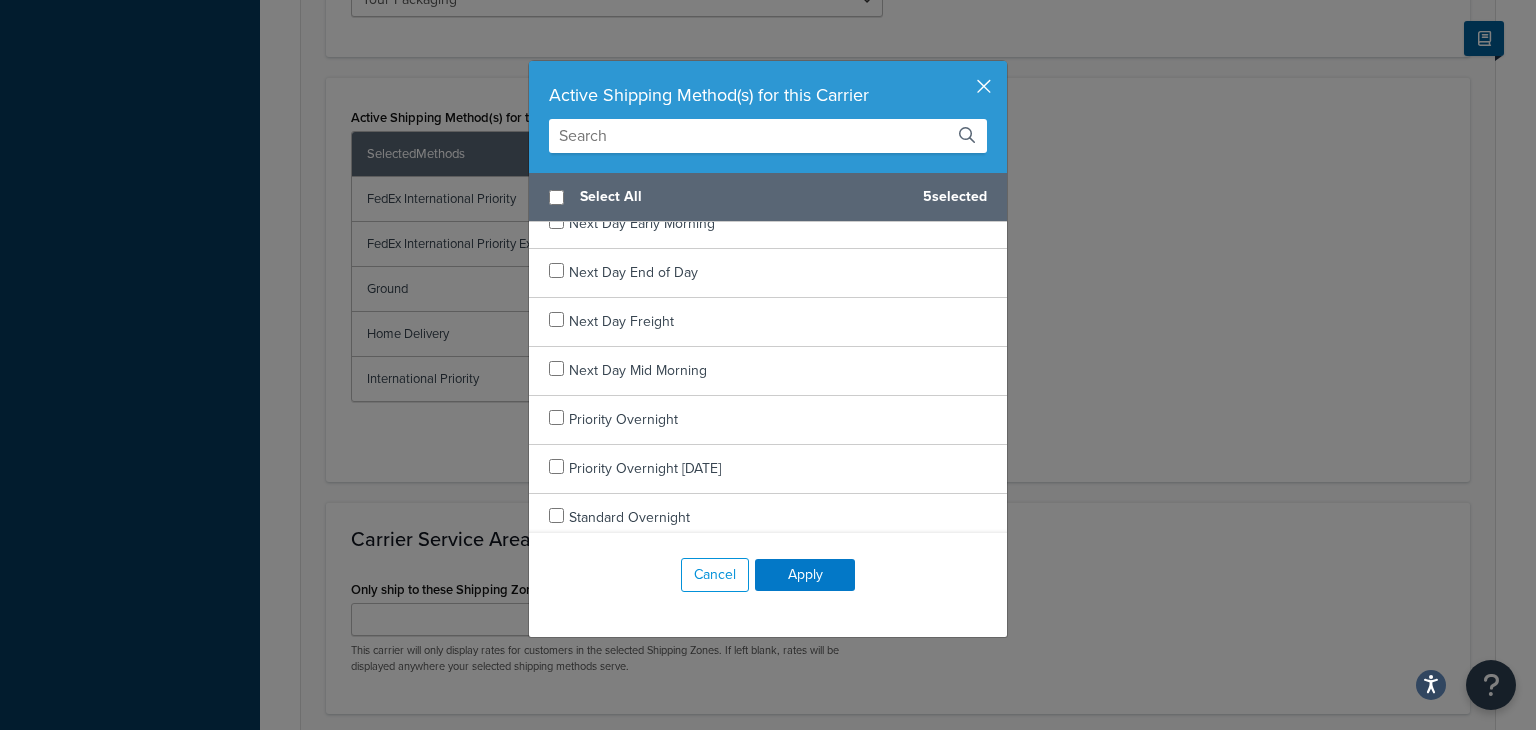 click at bounding box center [1004, 63] 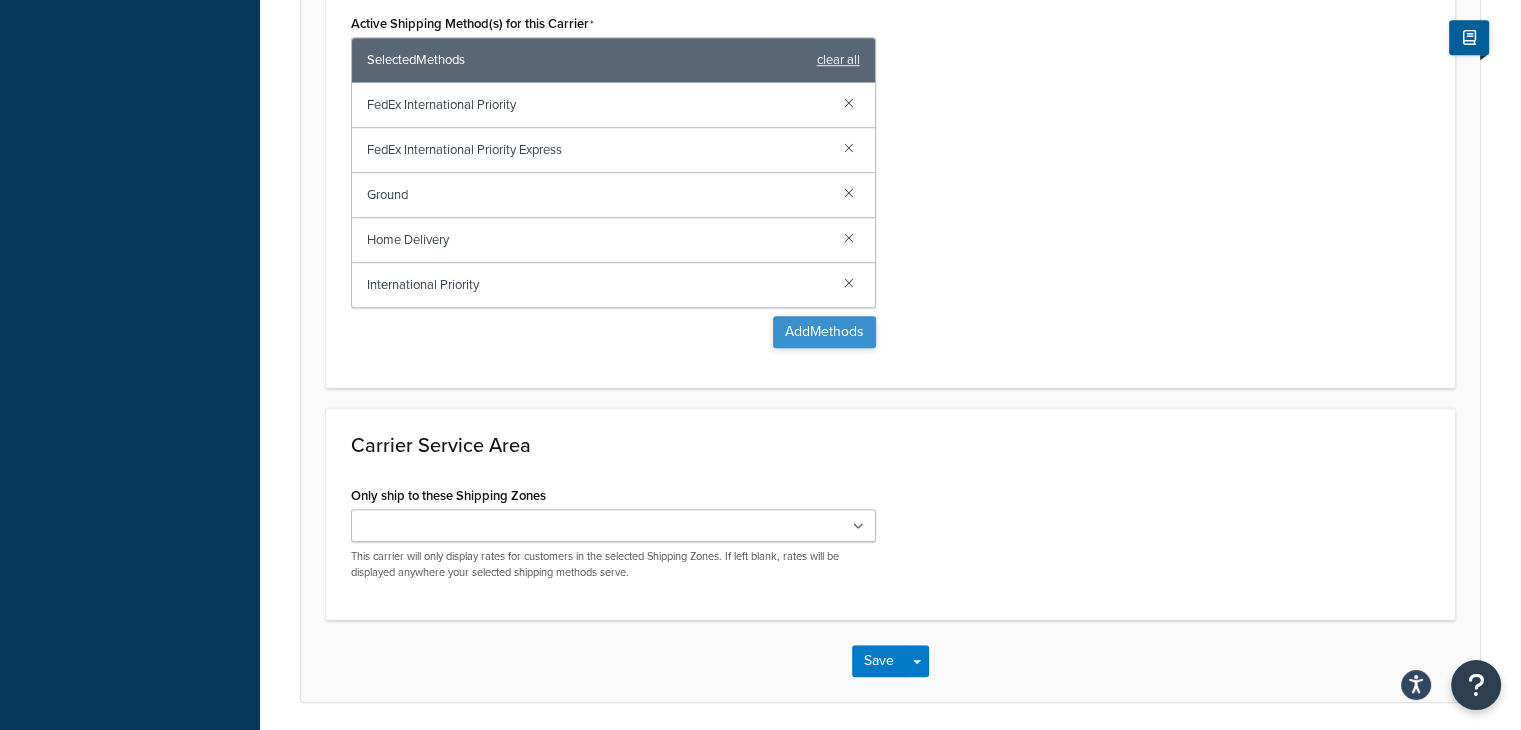 scroll, scrollTop: 1363, scrollLeft: 0, axis: vertical 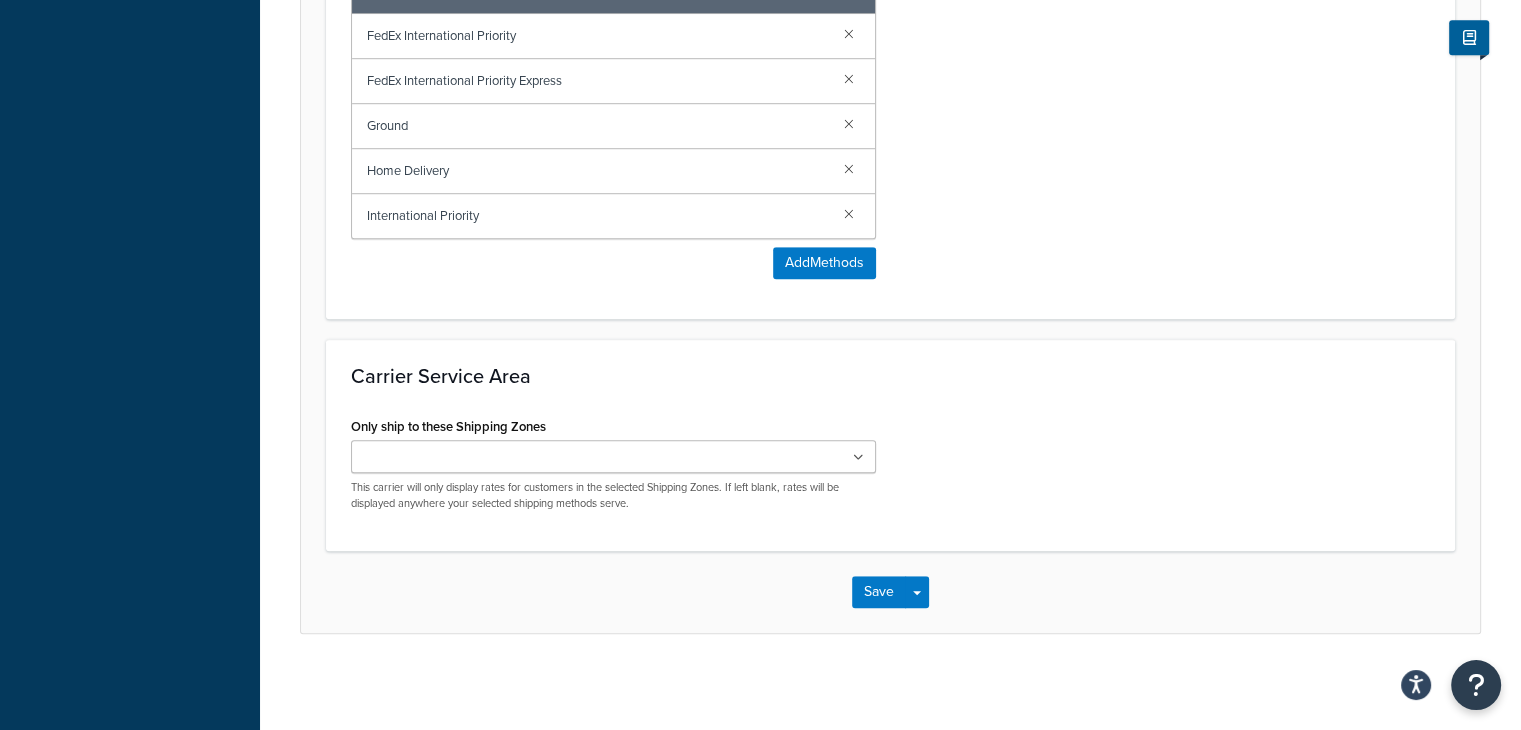 click on "Only ship to these Shipping Zones   US 48 US APO US Worldwide US POBox Add New This carrier will only display rates for customers in the selected Shipping Zones. If left blank, rates will be displayed anywhere your selected shipping methods serve." at bounding box center (613, 469) 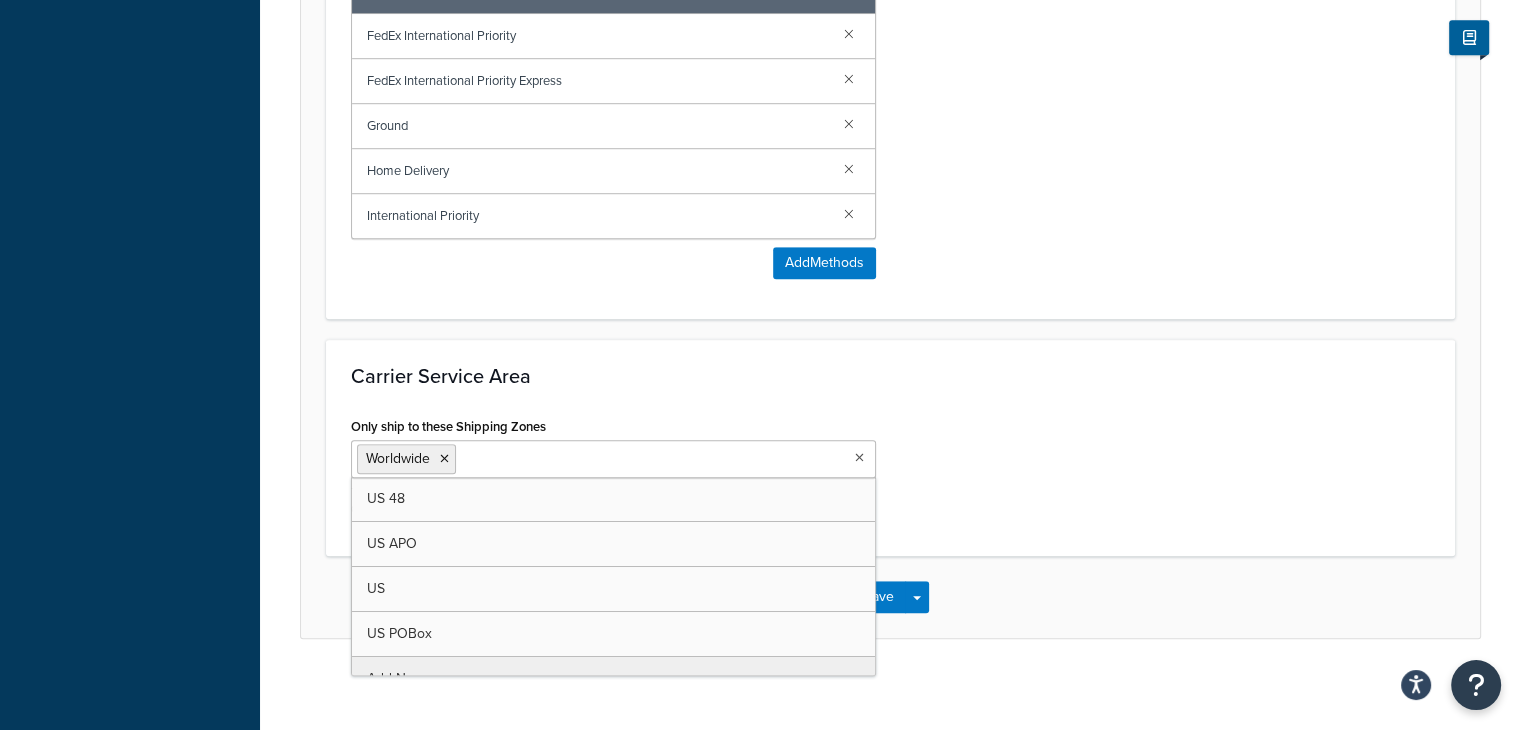 click on "Only ship to these Shipping Zones   Worldwide   US 48 US APO US US POBox Add New This carrier will only display rates for customers in the selected Shipping Zones. If left blank, rates will be displayed anywhere your selected shipping methods serve." at bounding box center [890, 471] 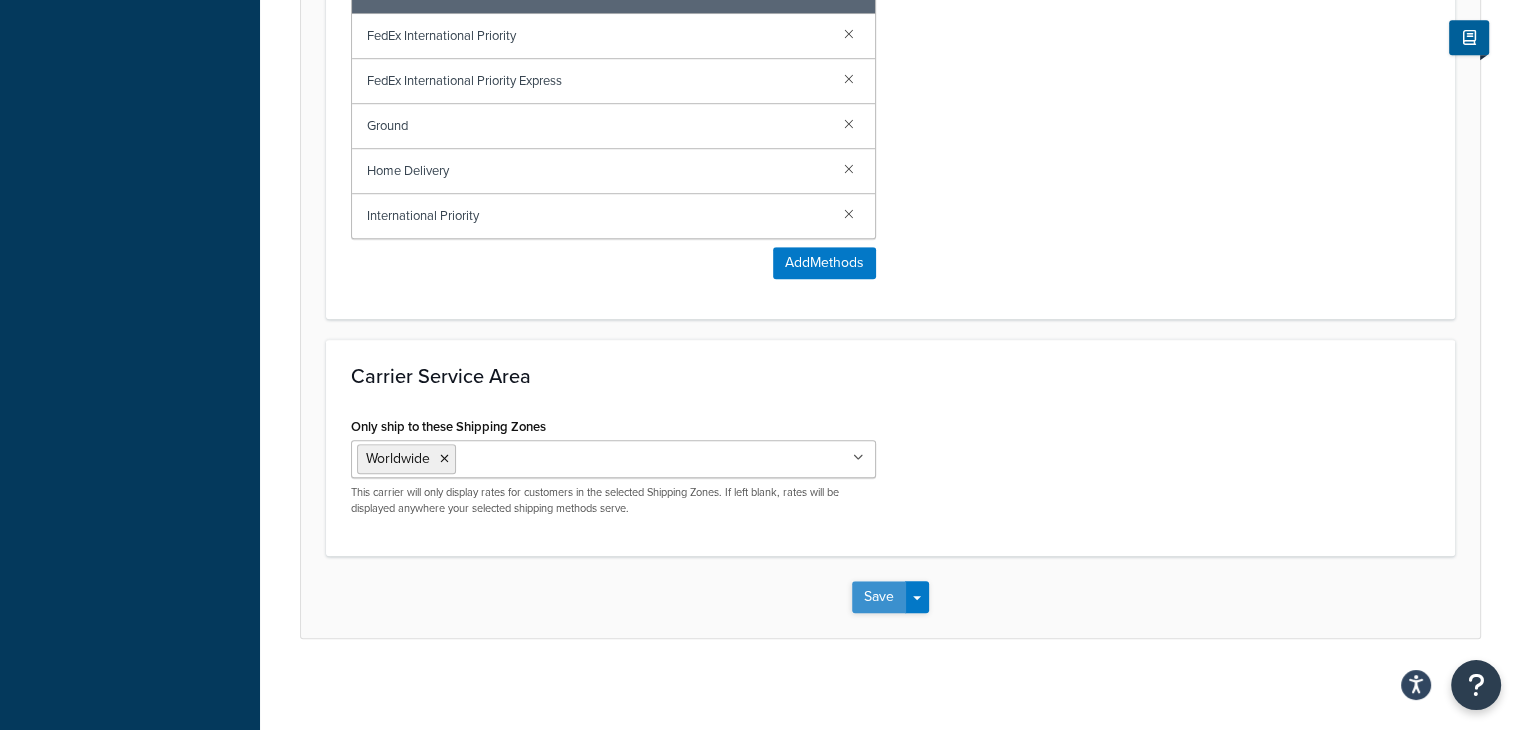 click on "Save" at bounding box center [879, 597] 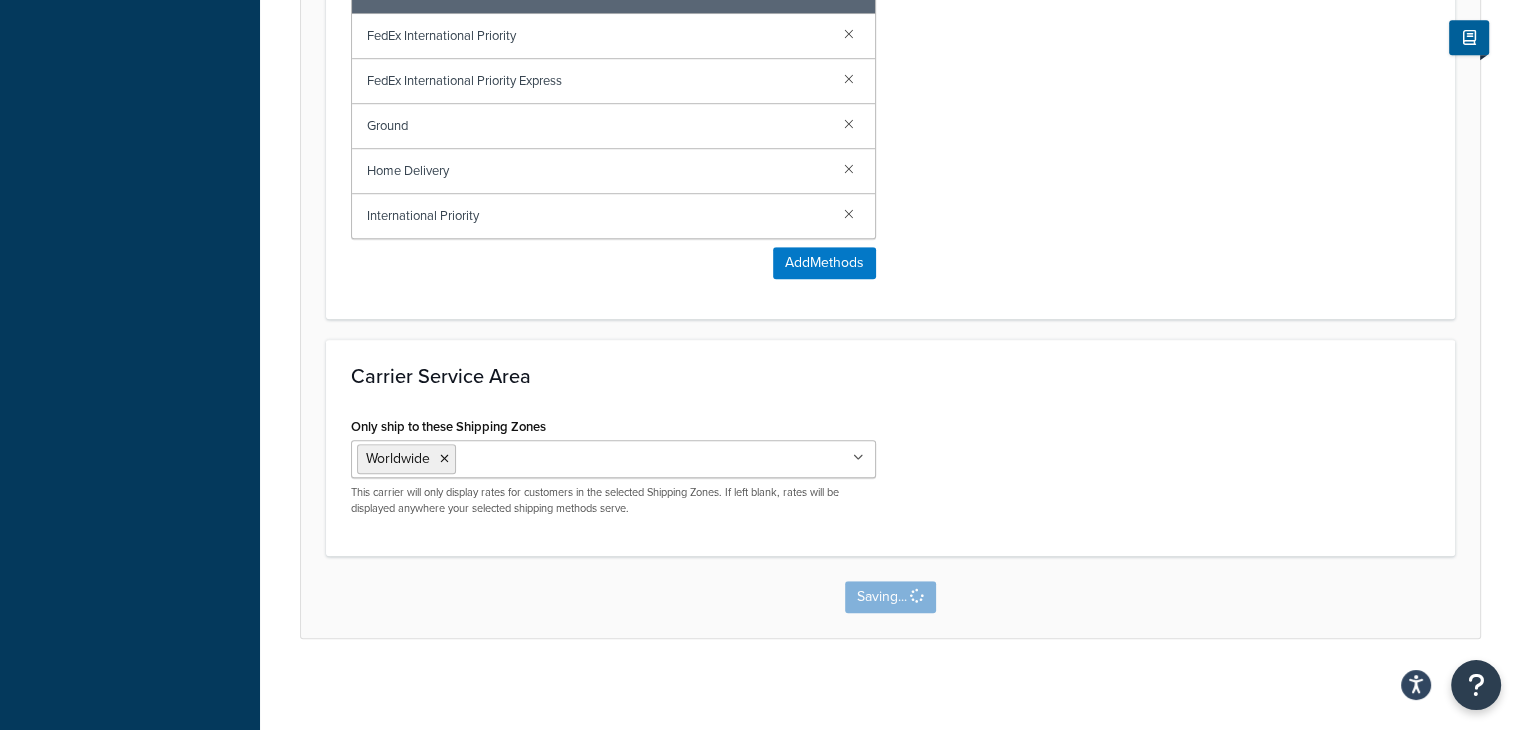 scroll, scrollTop: 0, scrollLeft: 0, axis: both 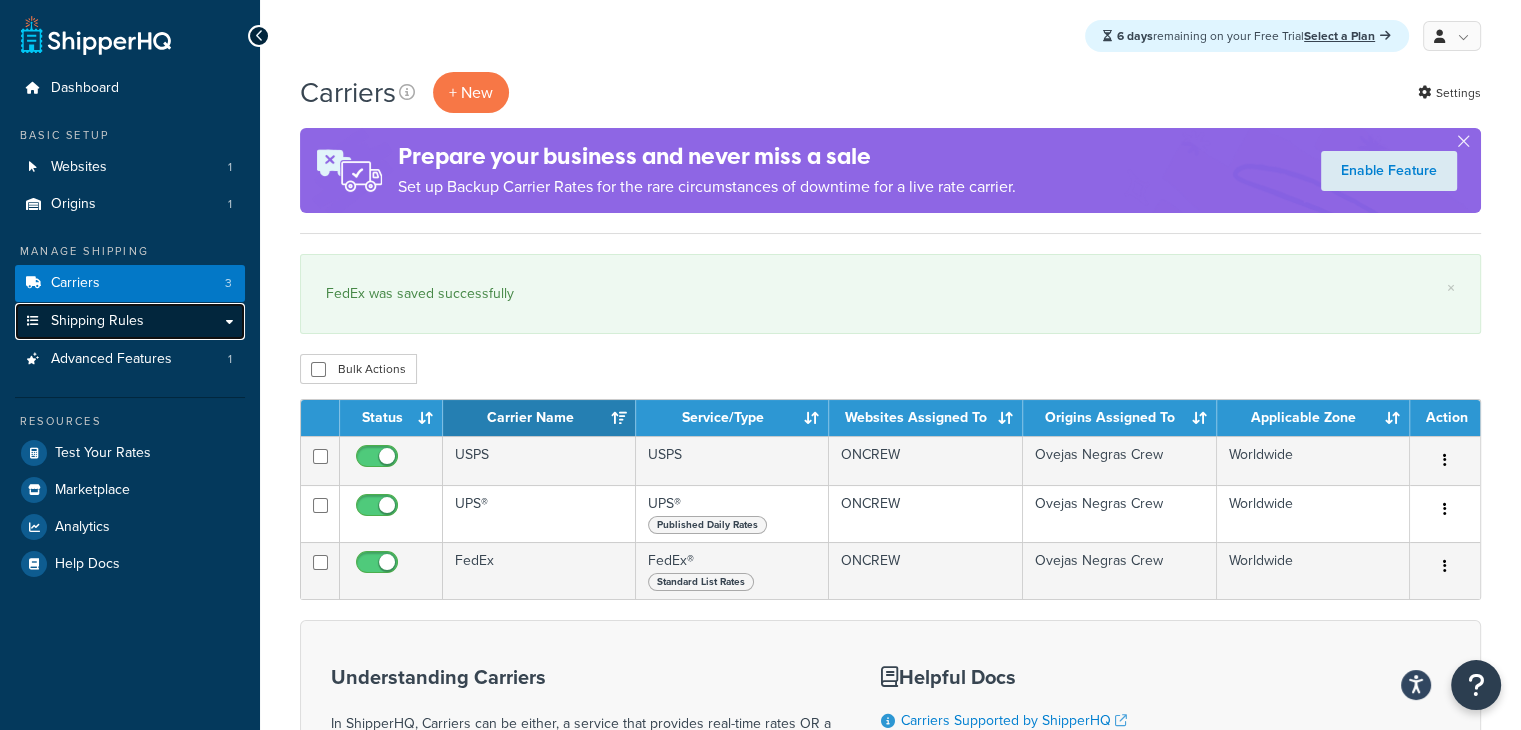 click on "Shipping Rules" at bounding box center [130, 321] 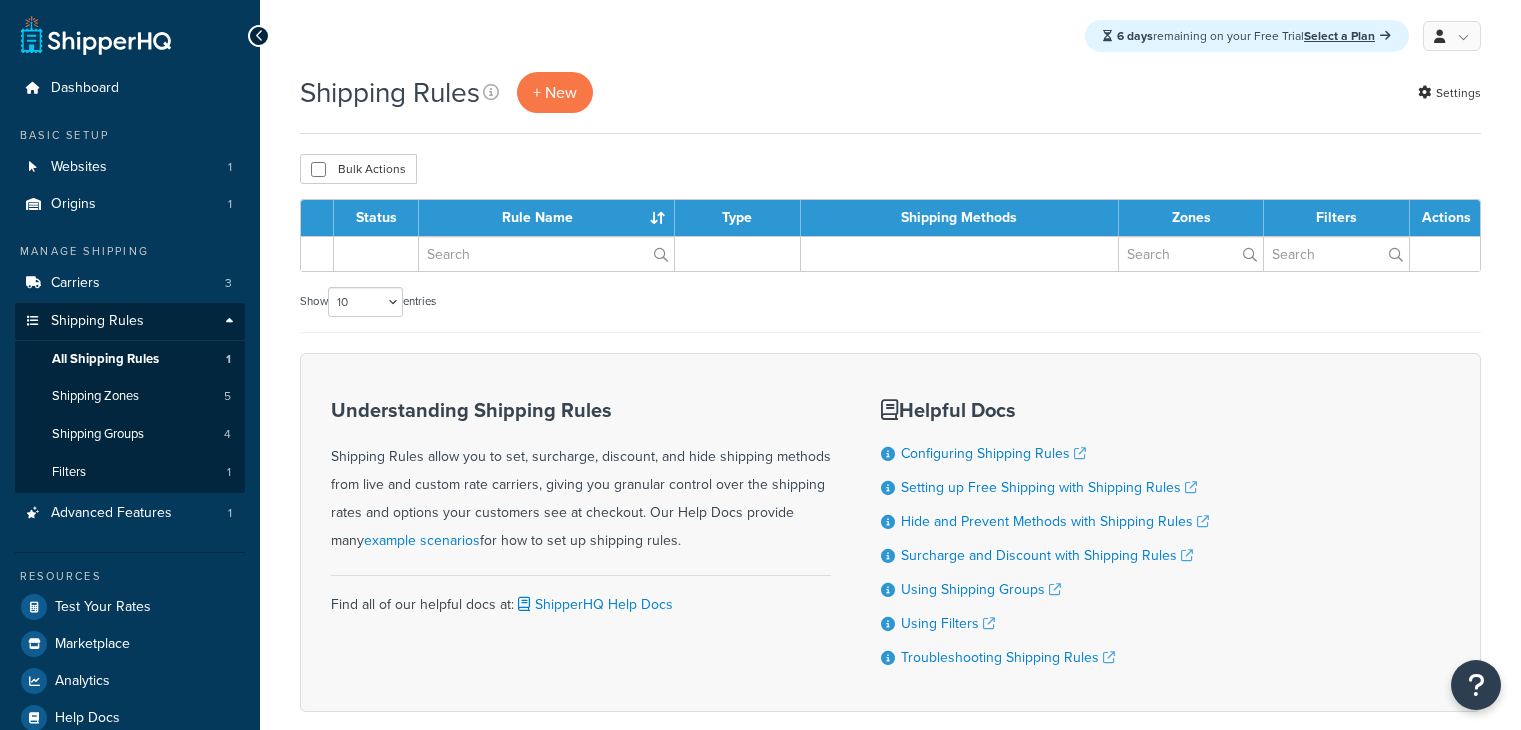 scroll, scrollTop: 0, scrollLeft: 0, axis: both 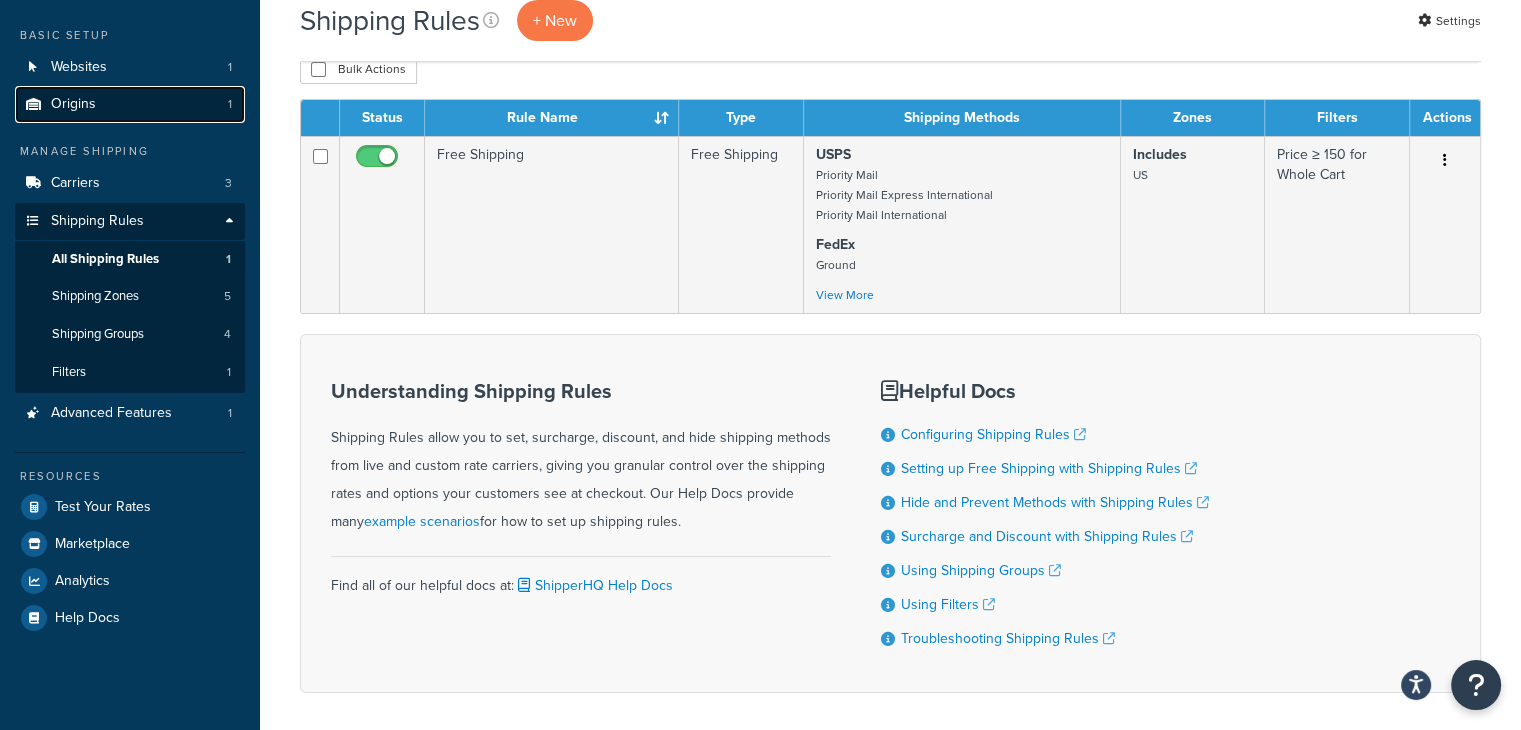 click on "Origins
1" at bounding box center [130, 104] 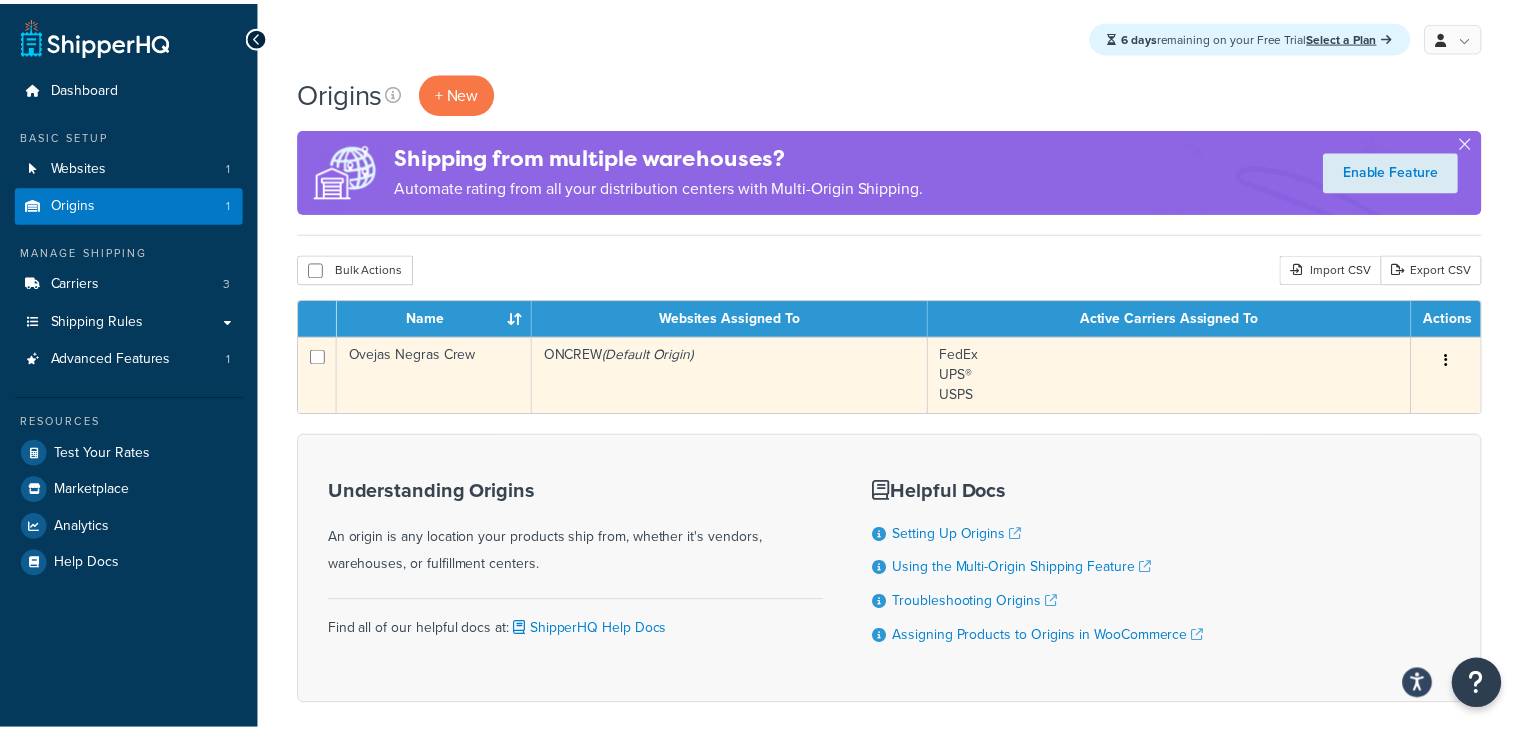 scroll, scrollTop: 0, scrollLeft: 0, axis: both 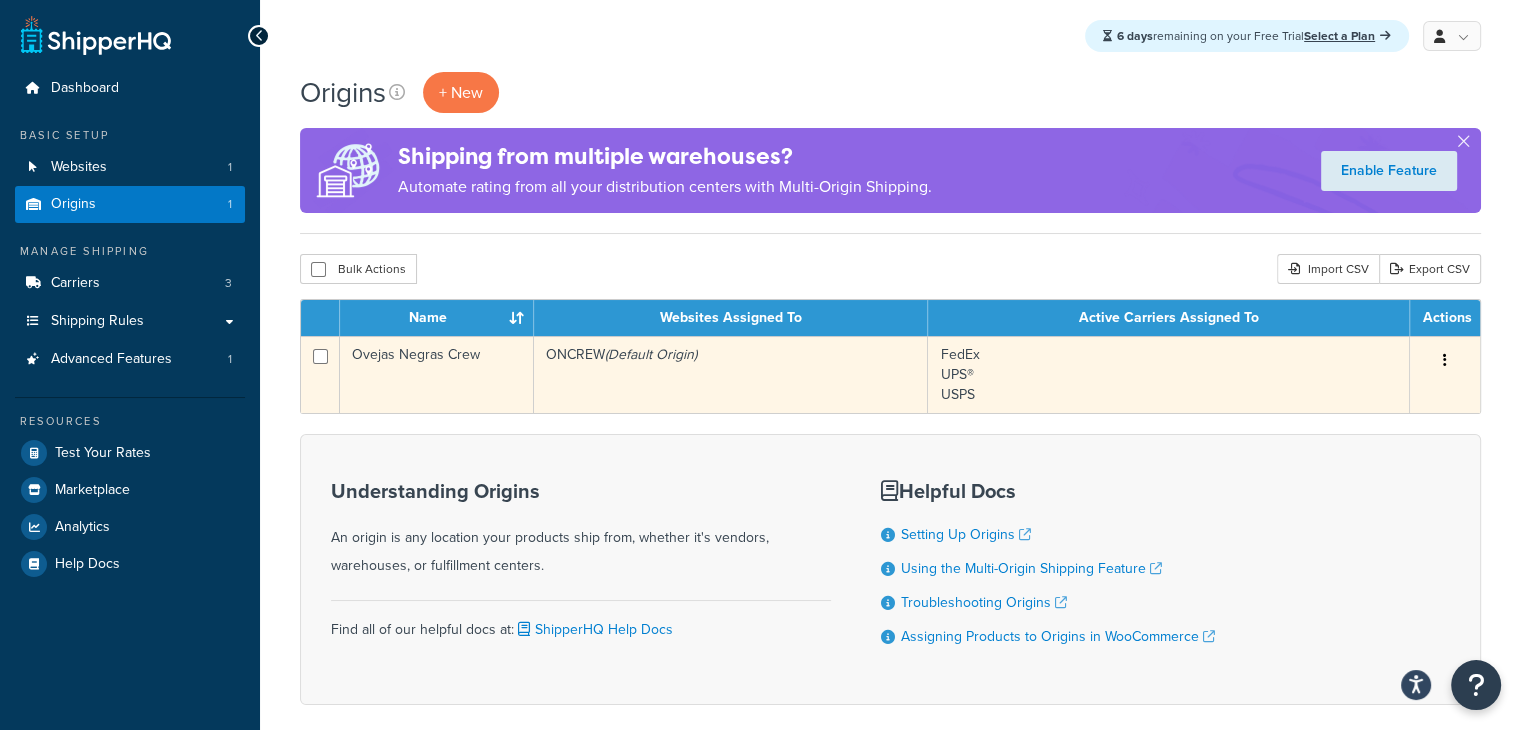 drag, startPoint x: 0, startPoint y: 0, endPoint x: 1116, endPoint y: 393, distance: 1183.1758 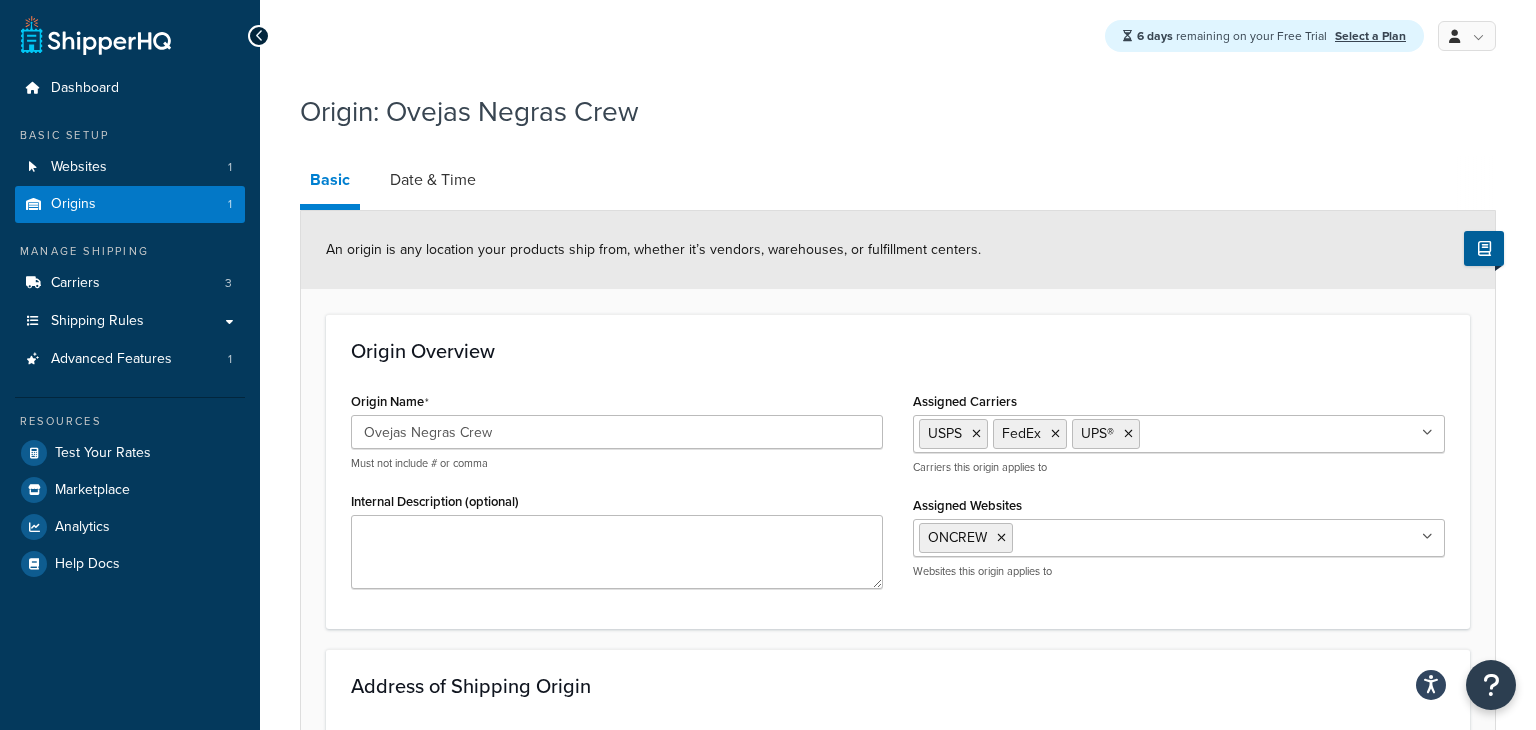 select on "43" 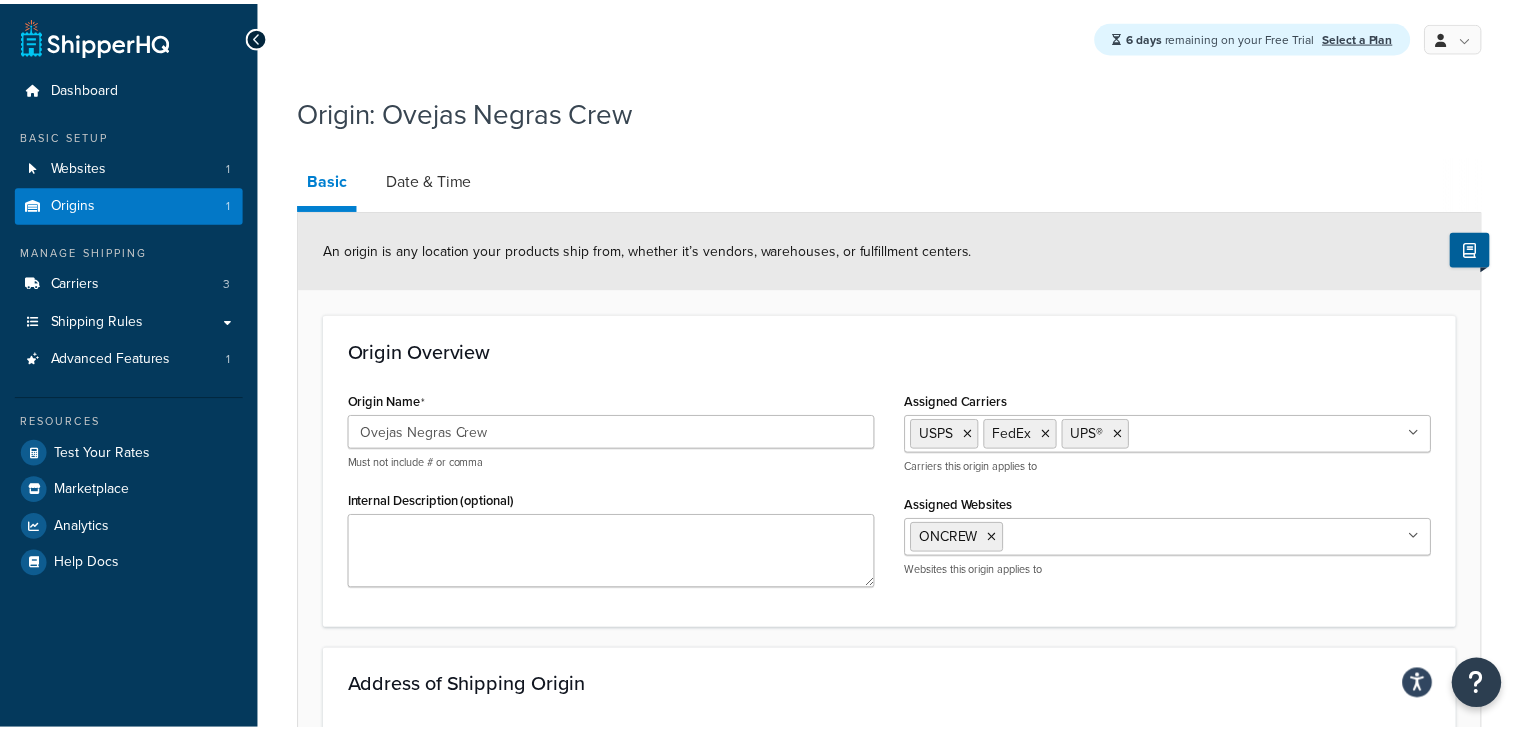 scroll, scrollTop: 205, scrollLeft: 0, axis: vertical 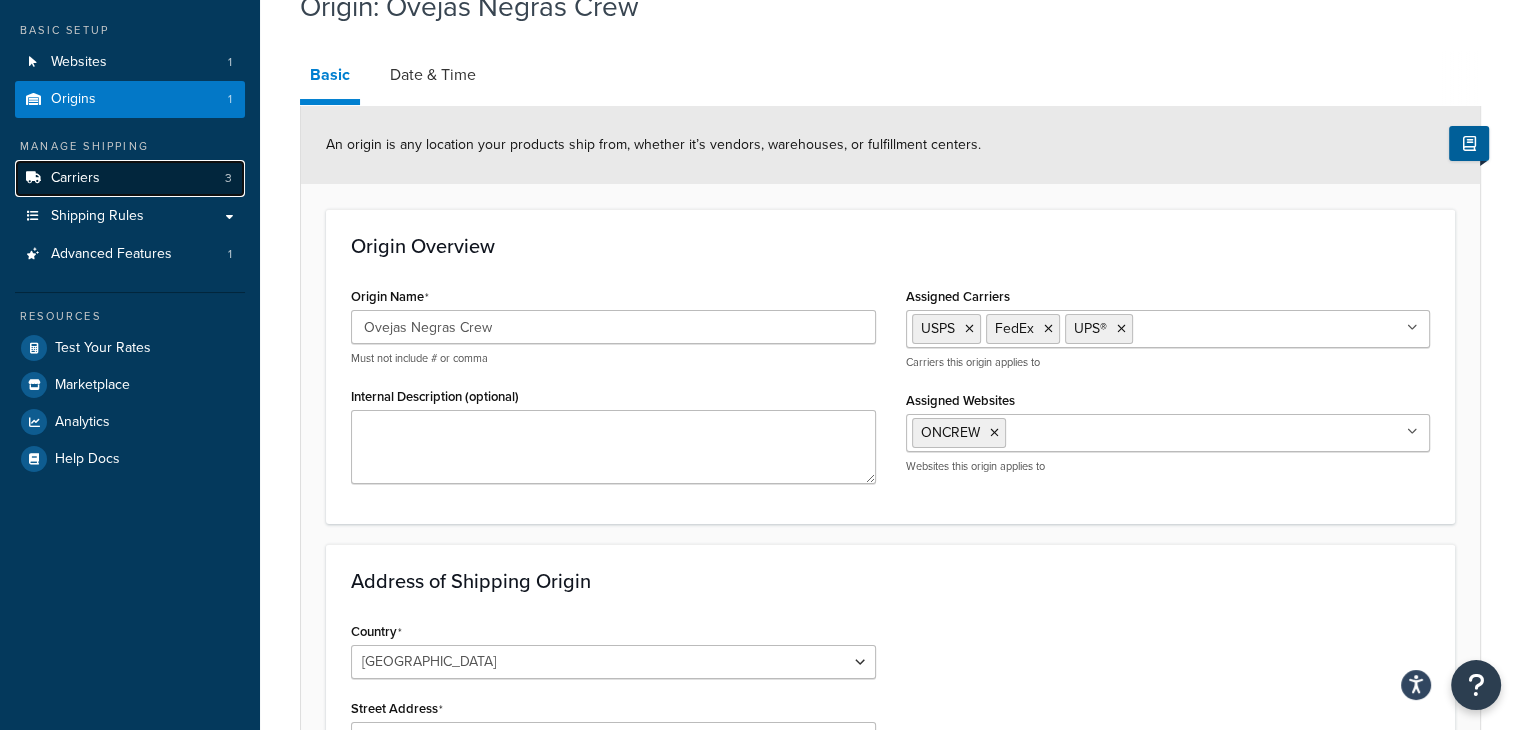click on "Carriers 3" at bounding box center (130, 178) 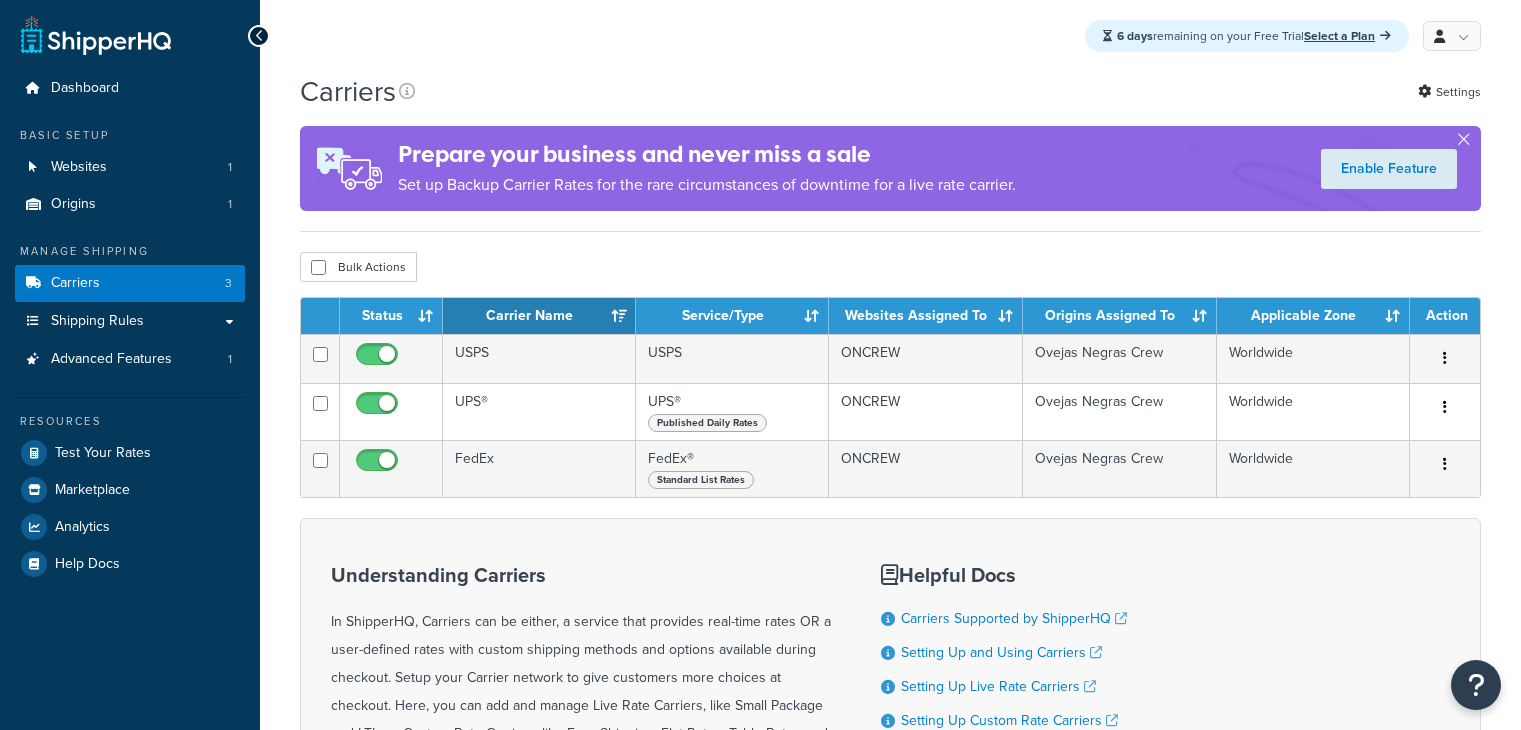 scroll, scrollTop: 0, scrollLeft: 0, axis: both 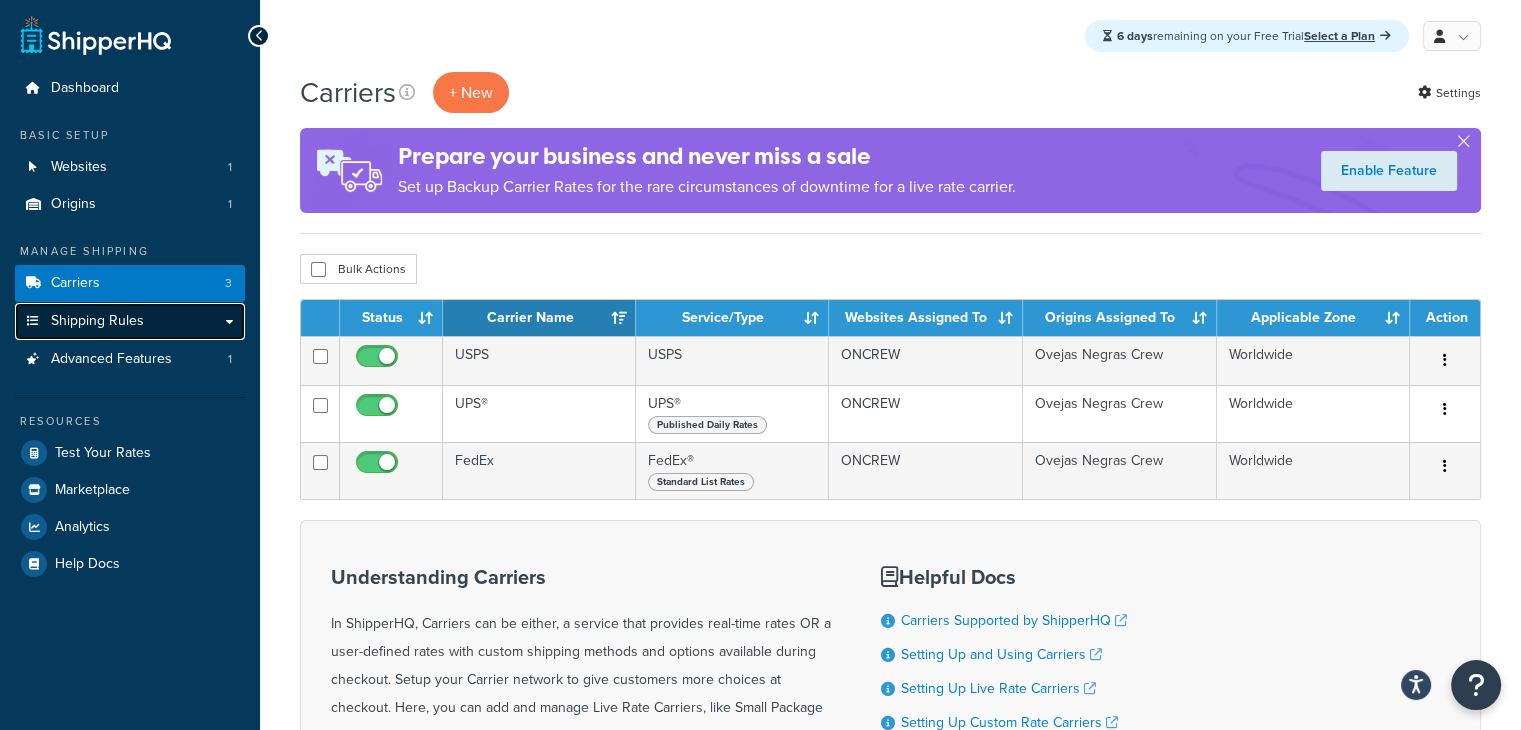 click on "Shipping Rules" at bounding box center [130, 321] 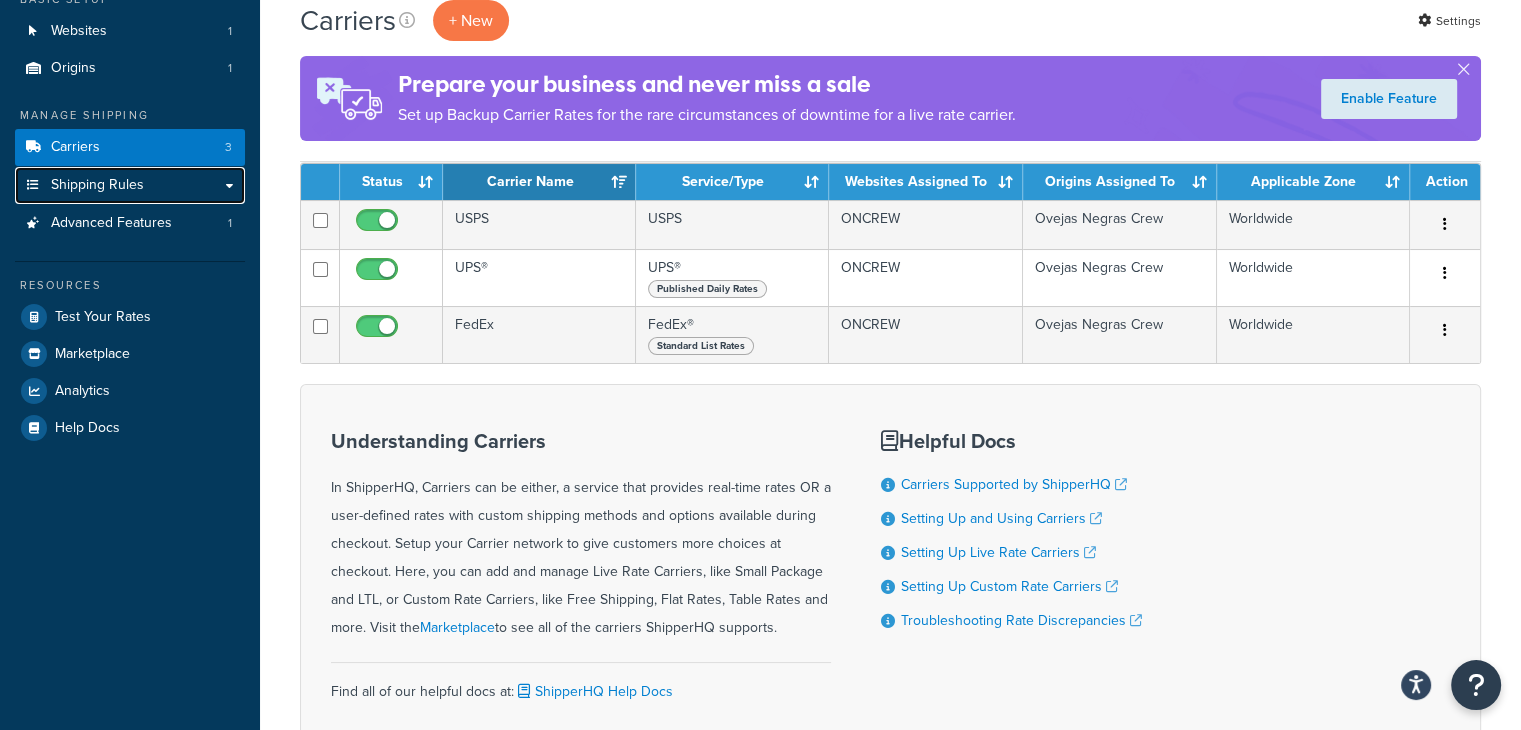 scroll, scrollTop: 189, scrollLeft: 0, axis: vertical 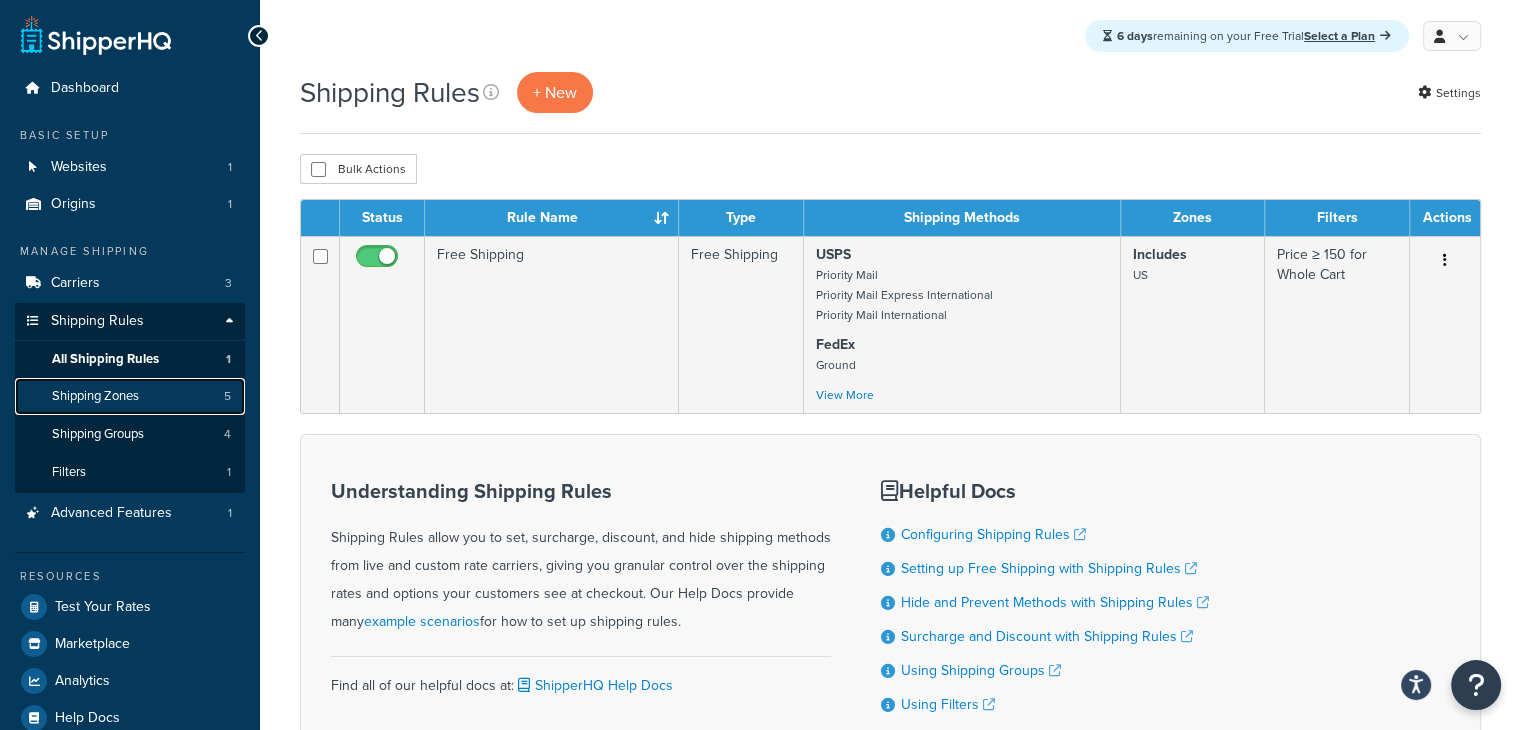 click on "Shipping Zones
5" at bounding box center (130, 396) 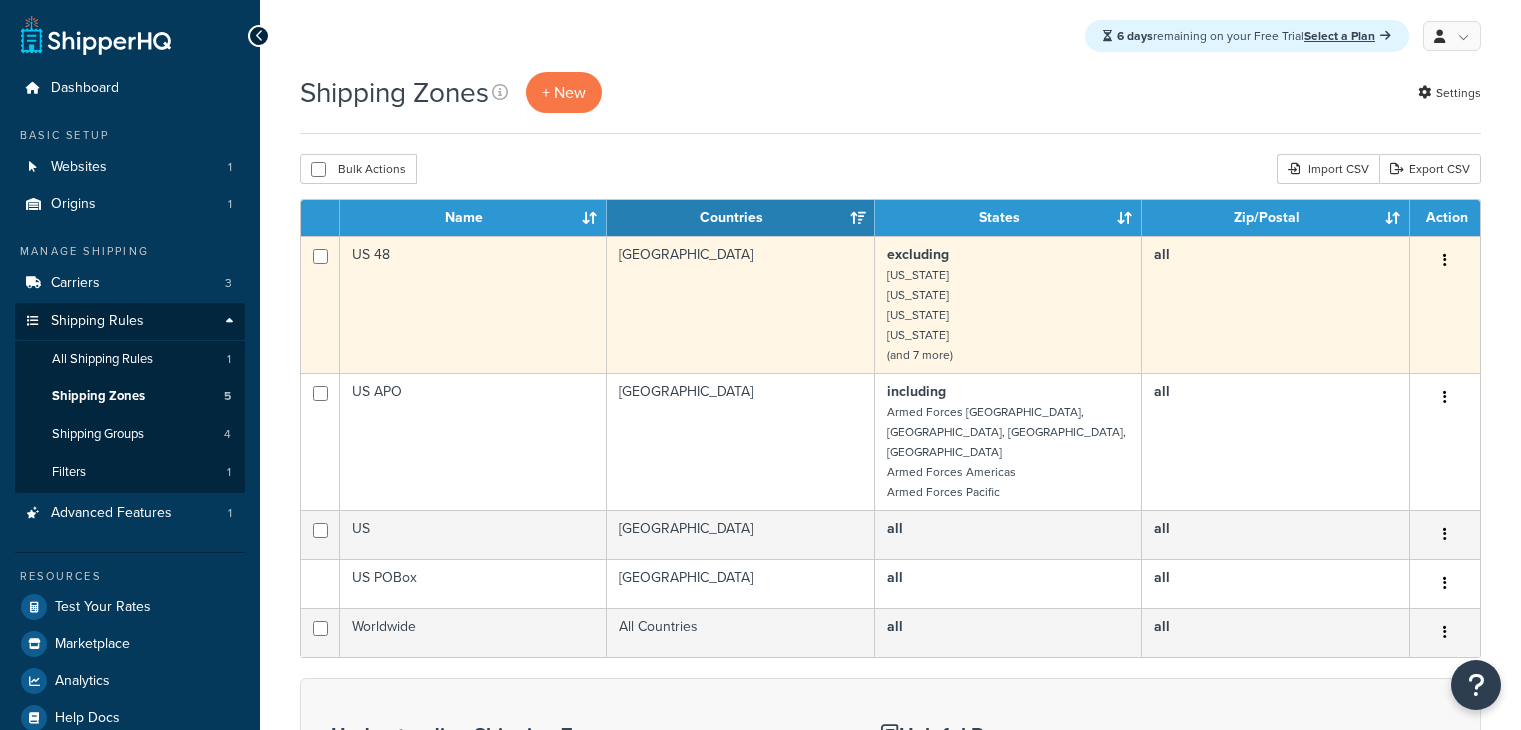 scroll, scrollTop: 0, scrollLeft: 0, axis: both 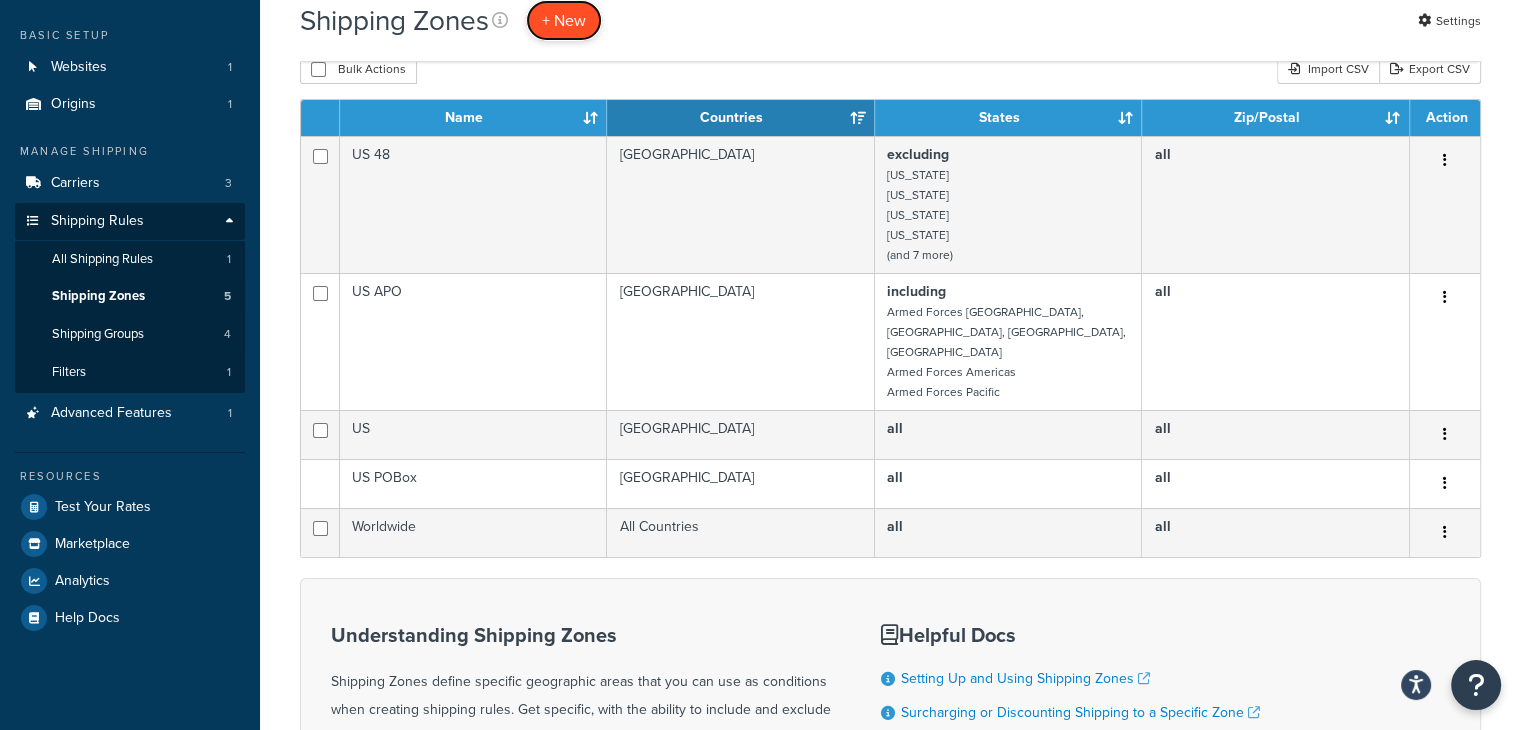 click on "+ New" at bounding box center [564, 20] 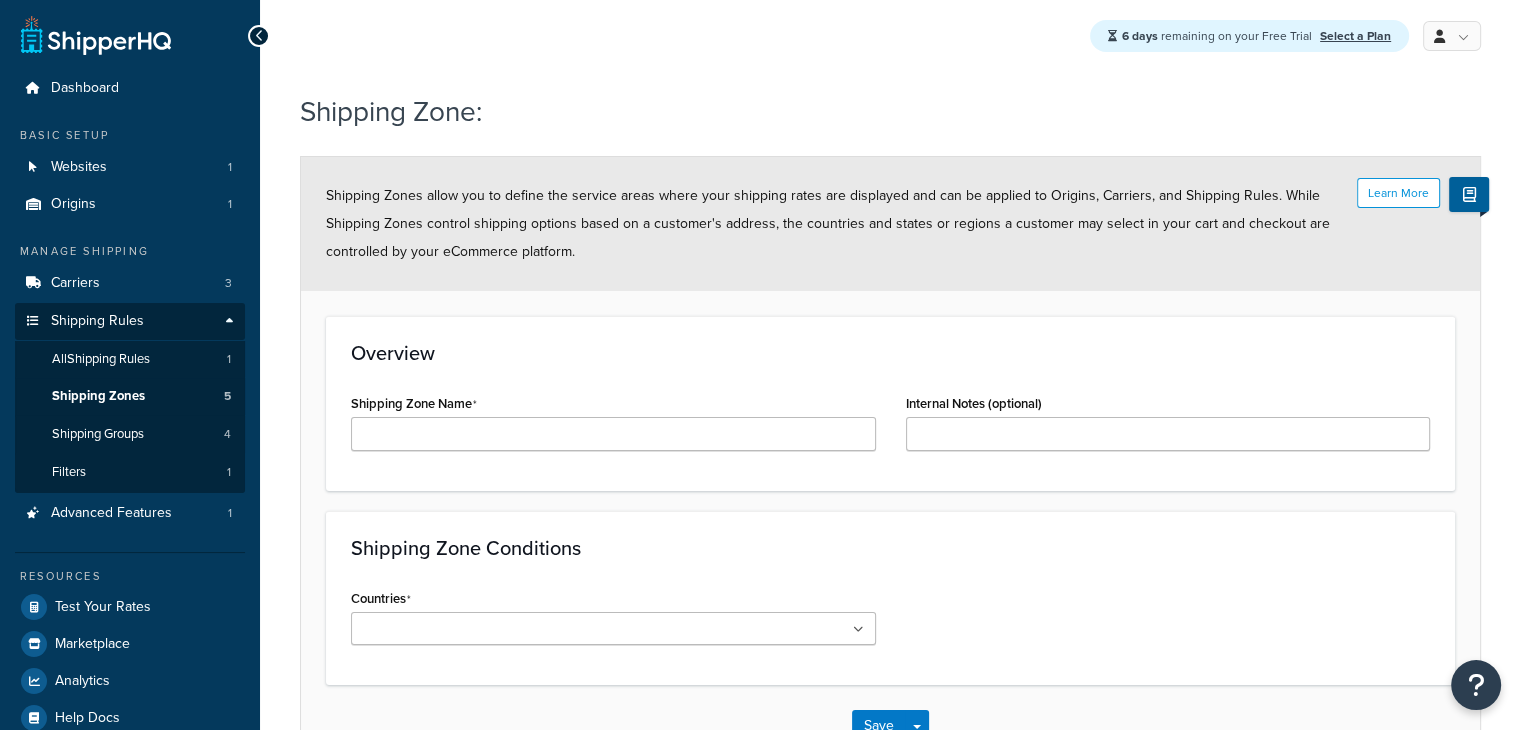 scroll, scrollTop: 97, scrollLeft: 0, axis: vertical 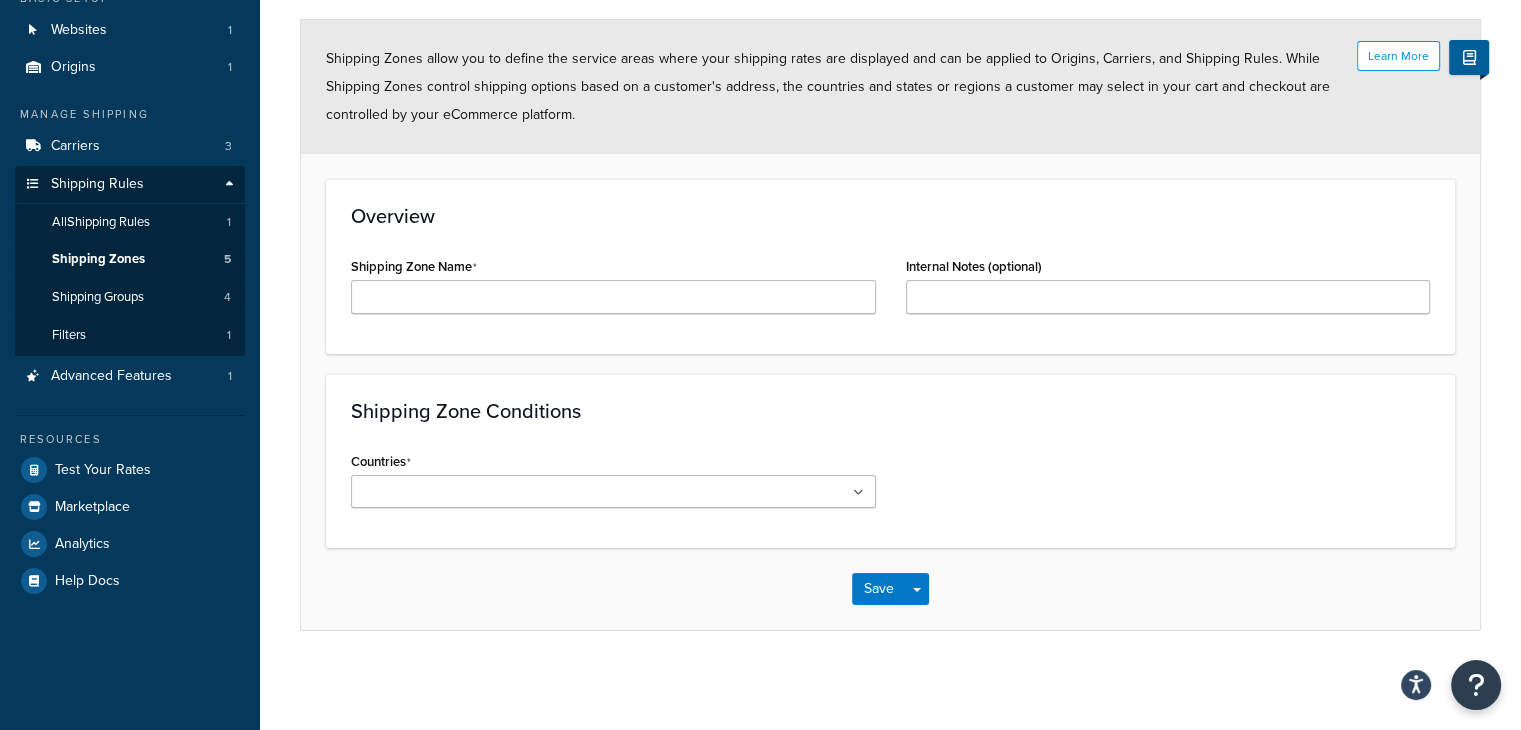 click at bounding box center [613, 491] 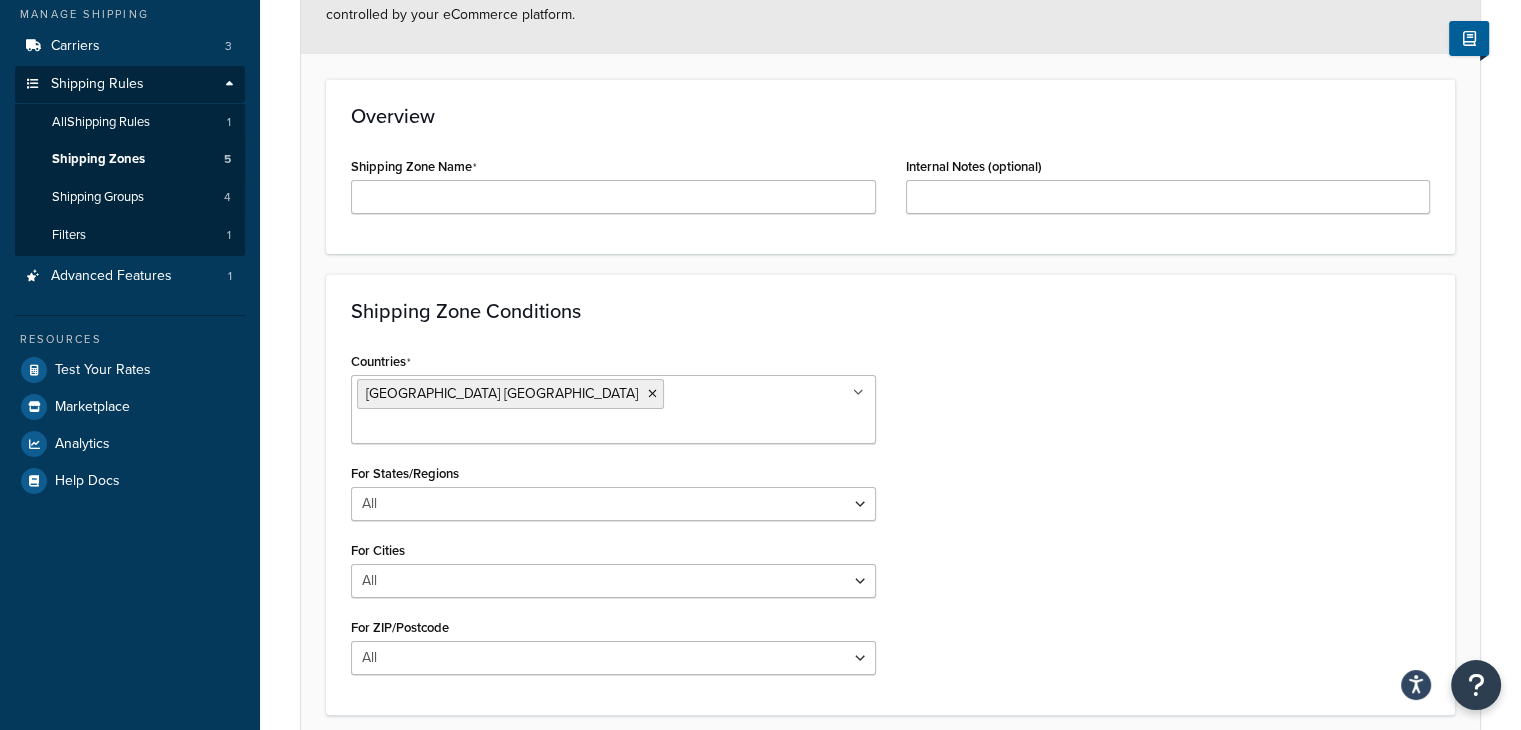 click on "Countries   United States USA   All Countries ALL Afghanistan AFG Albania ALB Algeria DZA American Samoa ASM Andorra AND Angola AGO Anguilla AIA Antarctica ATA Antigua and Barbuda ATG Argentina ARG Armenia ARM Aruba ABW Australia AUS Austria AUT Azerbaijan AZE Bahrain BHR Bangladesh BGD Barbados BRB Belarus BLR Belgium BEL Belize BLZ Benin BEN Bermuda BMU Bhutan BTN Bolivia BOL Bosnia and Herzegovina BIH Botswana BWA Bouvet Island BVT Brazil BRA British Indian Ocean Territory IOT Virgin Islands, British VGB Brunei Darussalam BRN Bulgaria BGR Burkina Faso BFA Myanmar MMR Burundi BDI Cambodia KHM Cameroon CMR Canada CAN Cape Verde CPV Cayman Islands CYM Central African Republic CAF Chad TCD Chile CHL China CHN Christmas Island CXR Cocos (Keeling) Islands CCK Colombia COL Comoros COM Congo, The Democratic Republic of the COD Congo COG Cook Islands COK Costa Rica CRI Côte d'Ivoire CIV Croatia HRV Cuba CUB Cyprus CYP Czech Republic CZE Denmark DNK Djibouti DJI Dominica DMA Dominican Republic DOM Timor-Leste TLS" at bounding box center [890, 518] 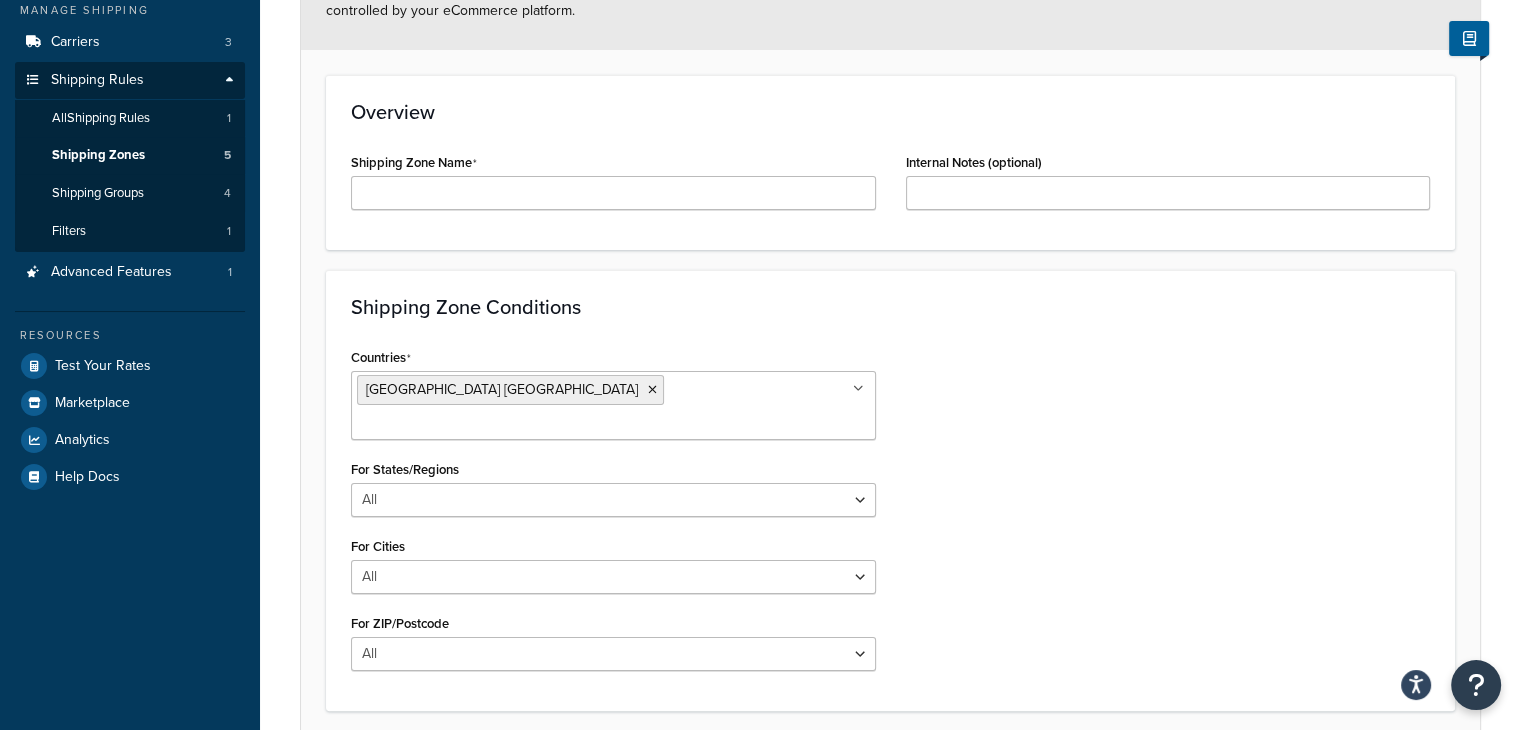 scroll, scrollTop: 237, scrollLeft: 0, axis: vertical 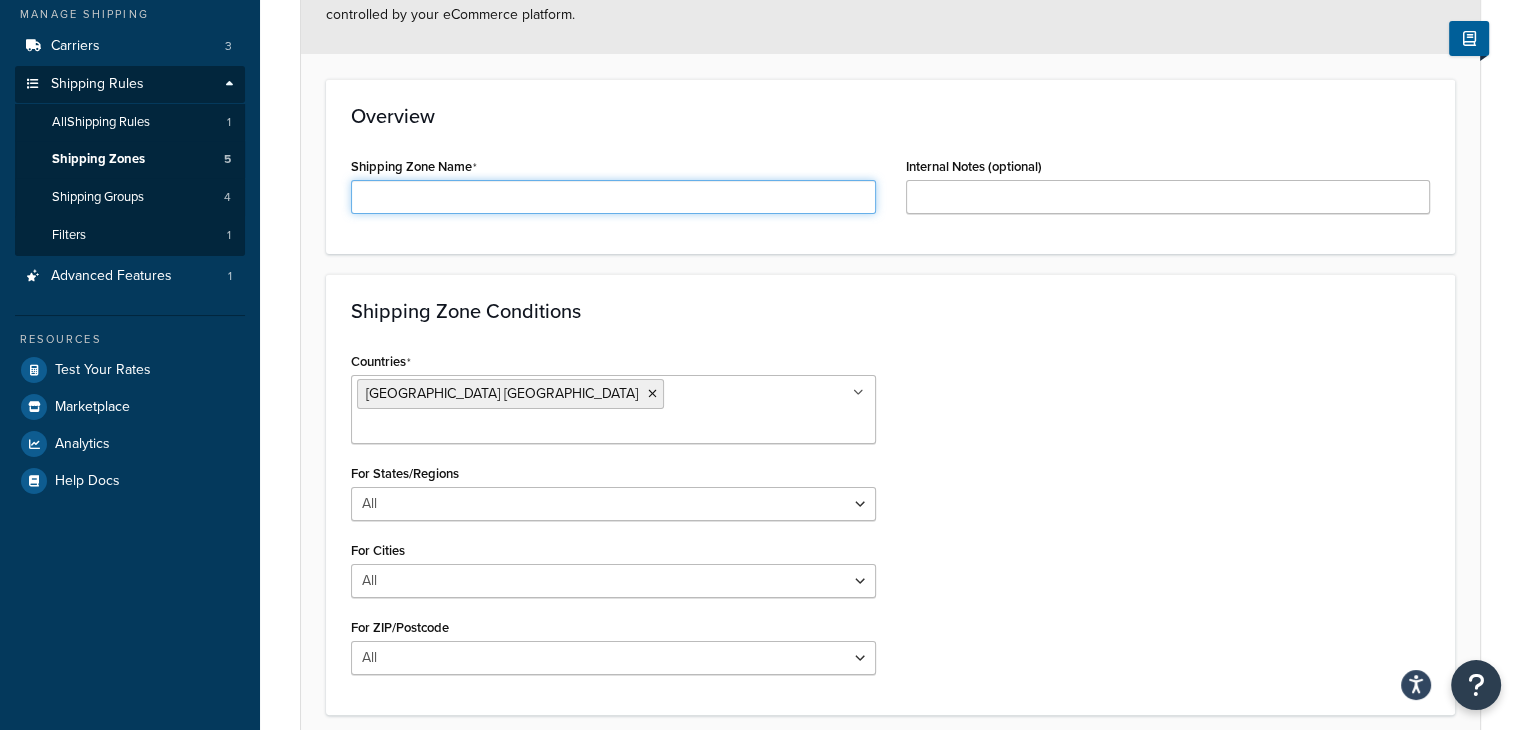 click on "Shipping Zone Name" at bounding box center (613, 197) 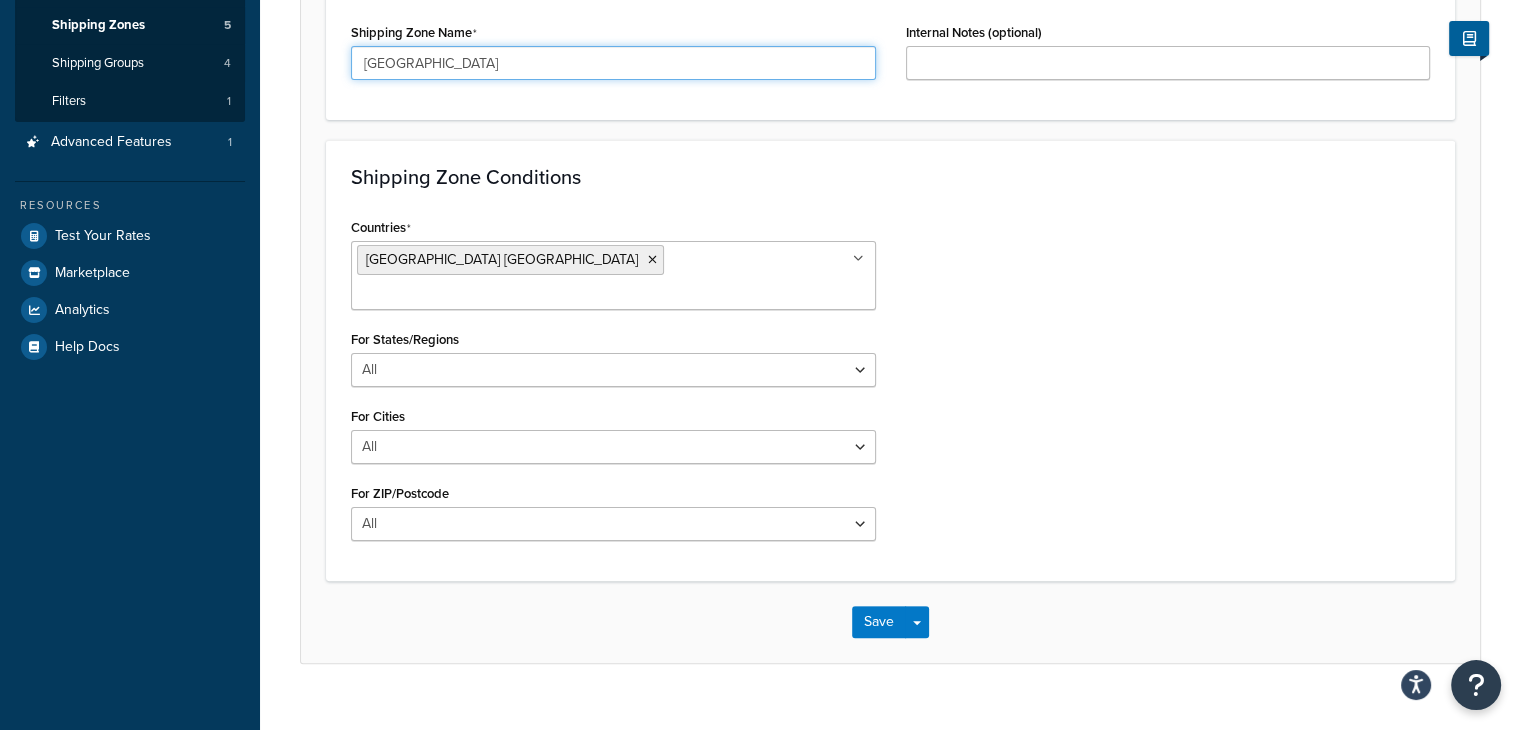 scroll, scrollTop: 372, scrollLeft: 0, axis: vertical 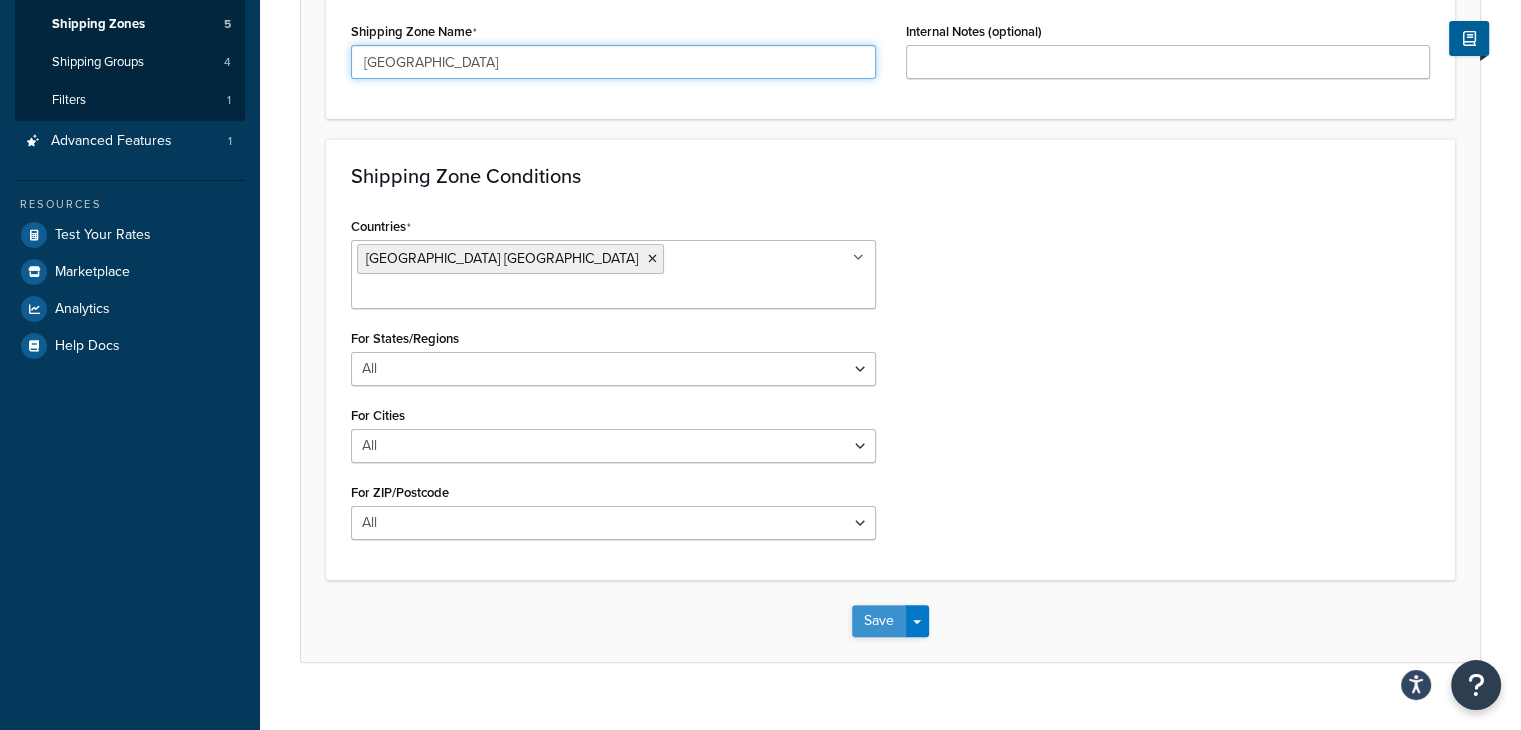 type on "[GEOGRAPHIC_DATA]" 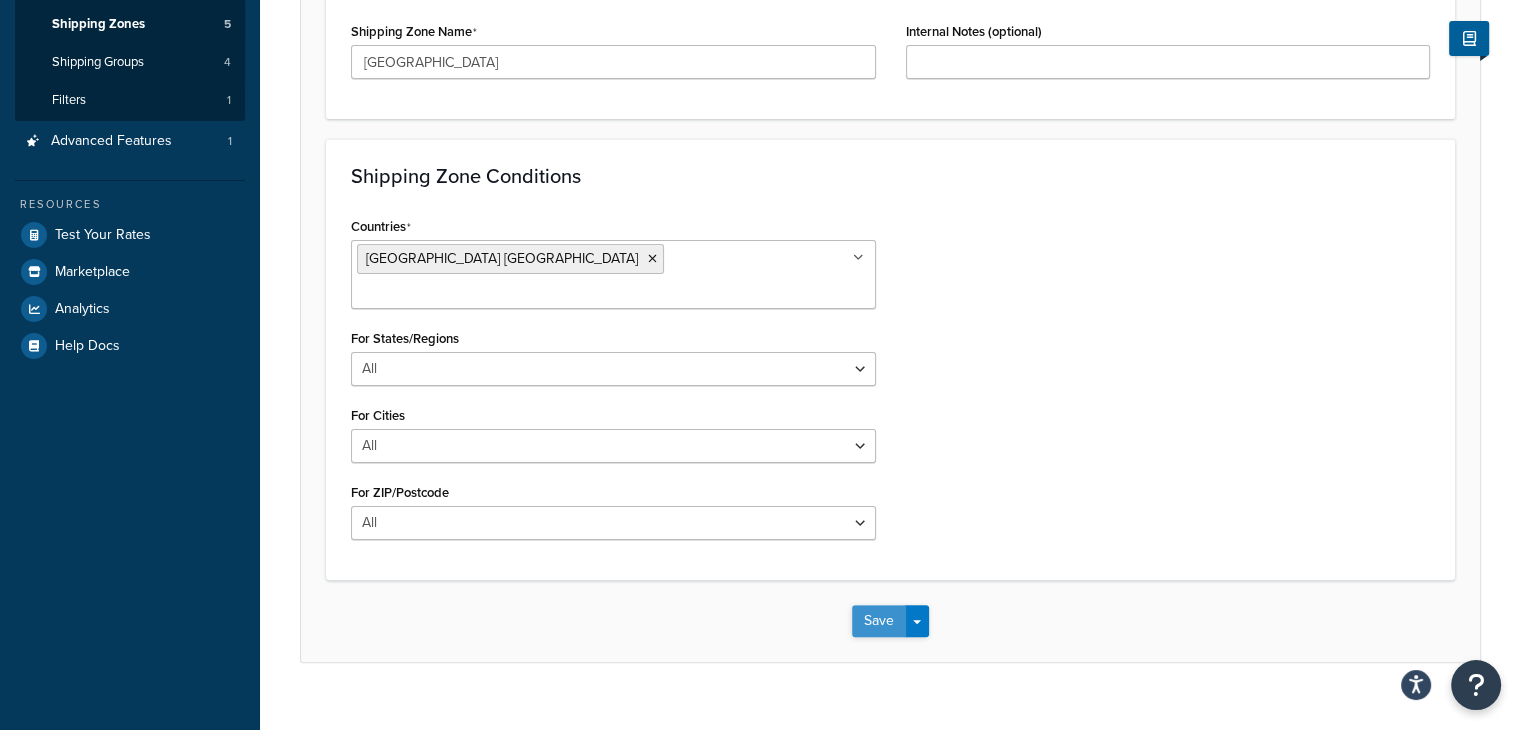 click on "Save" at bounding box center [879, 621] 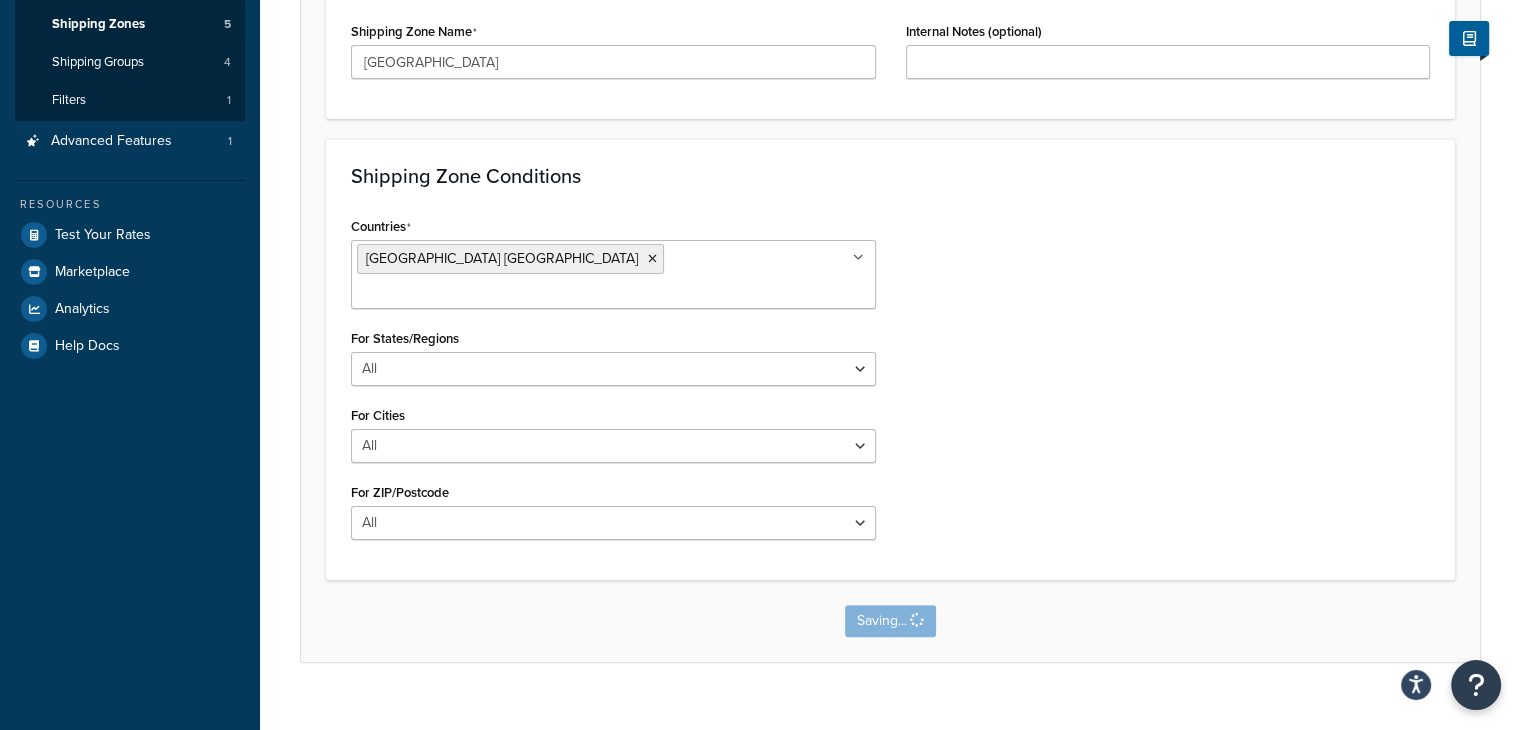 scroll, scrollTop: 0, scrollLeft: 0, axis: both 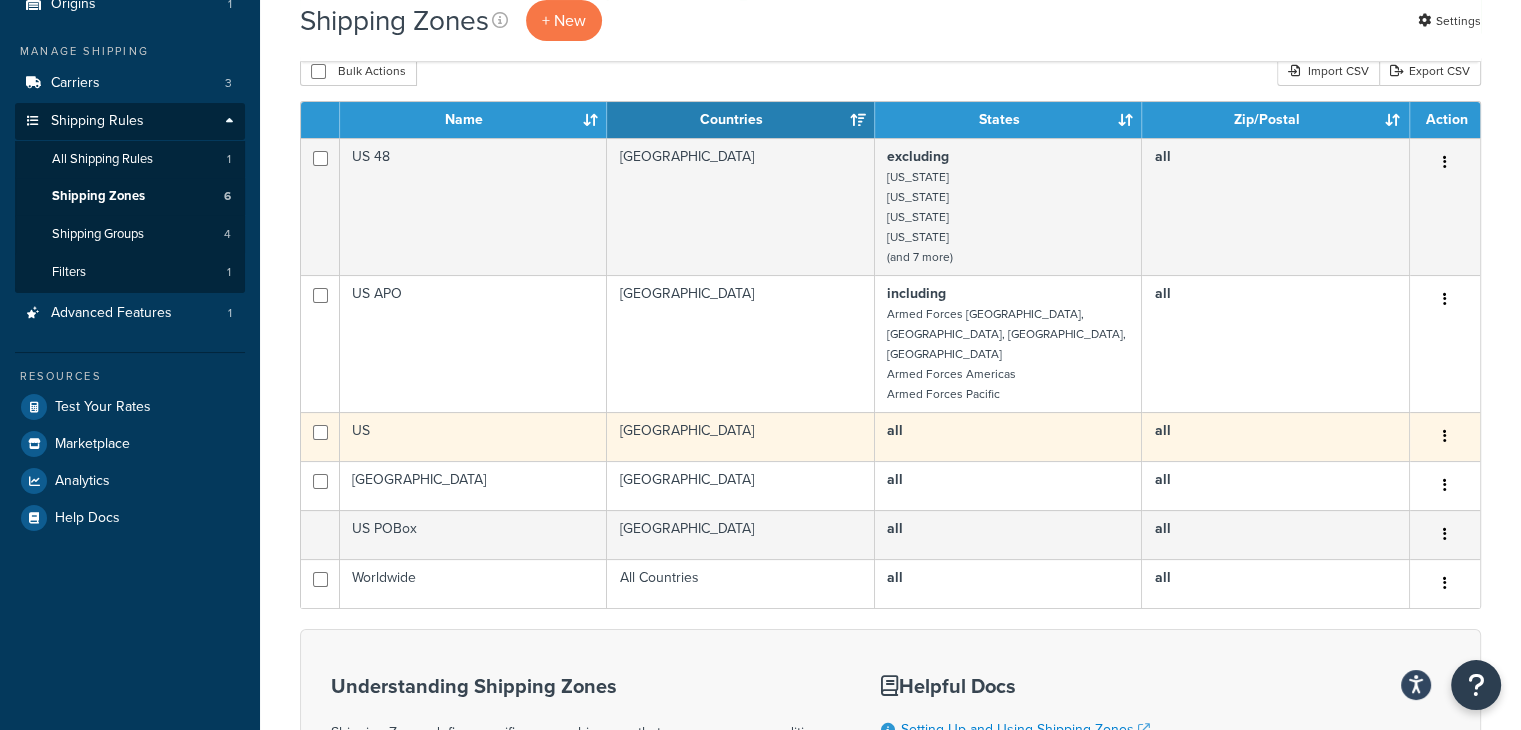 click on "[GEOGRAPHIC_DATA]" at bounding box center [741, 436] 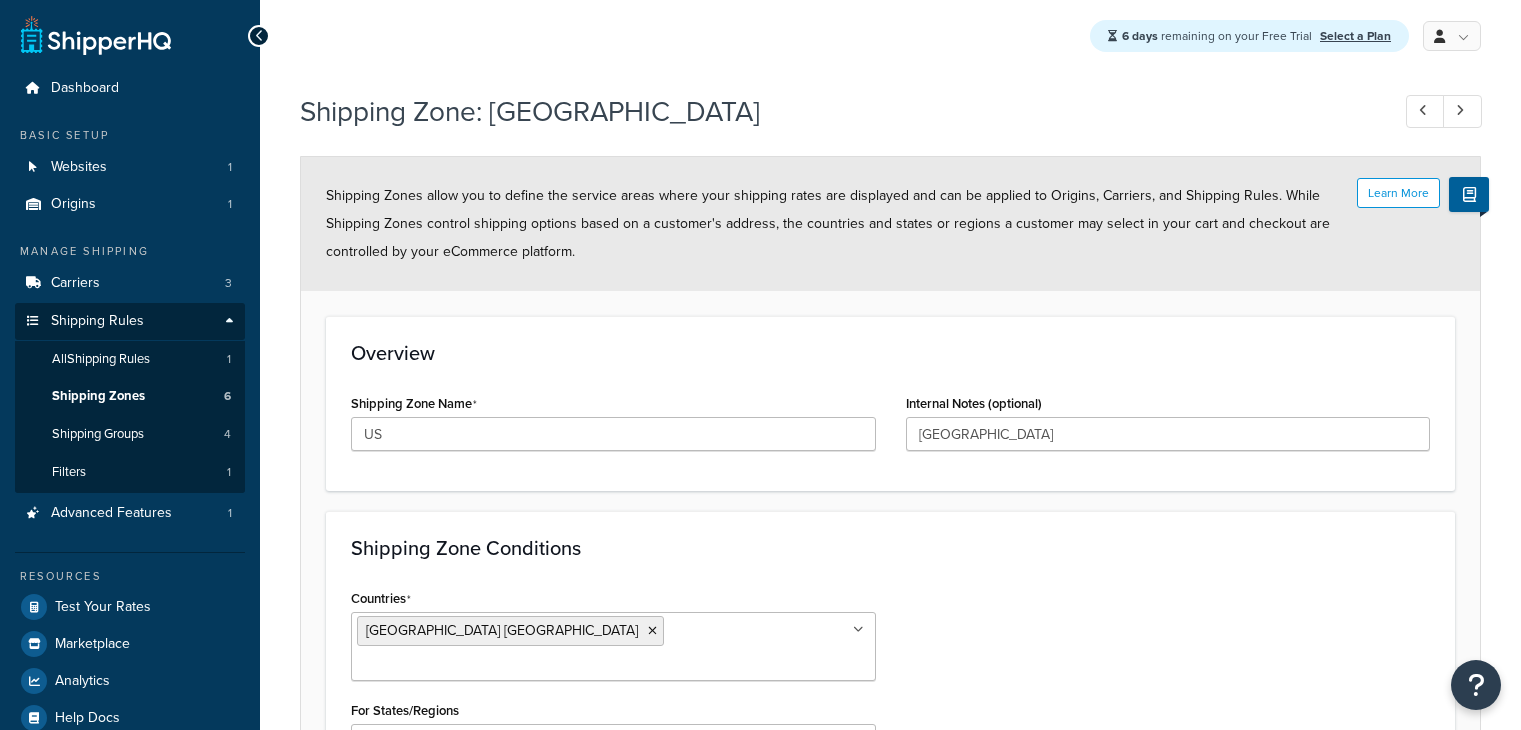 scroll, scrollTop: 124, scrollLeft: 0, axis: vertical 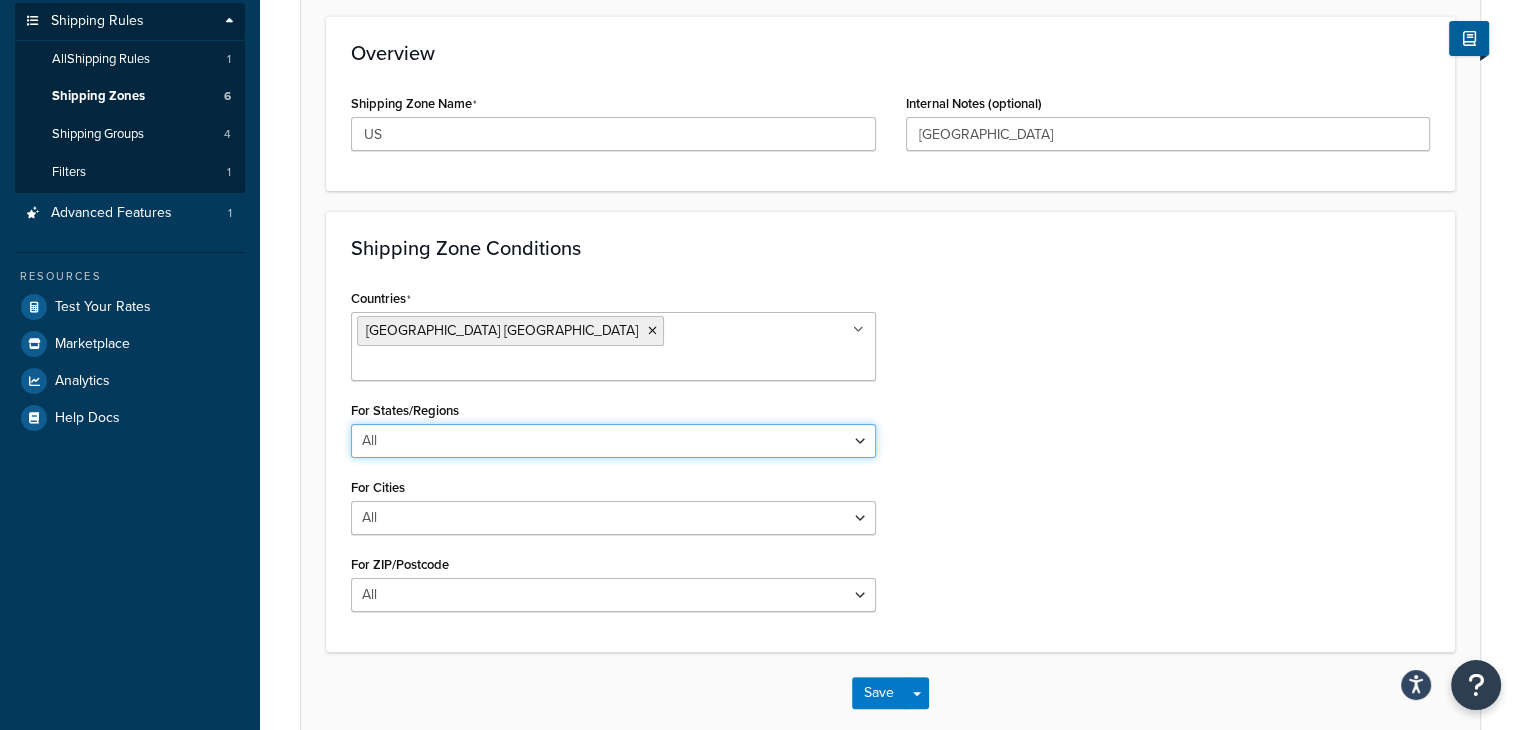 click on "All  Including  Excluding" at bounding box center [613, 441] 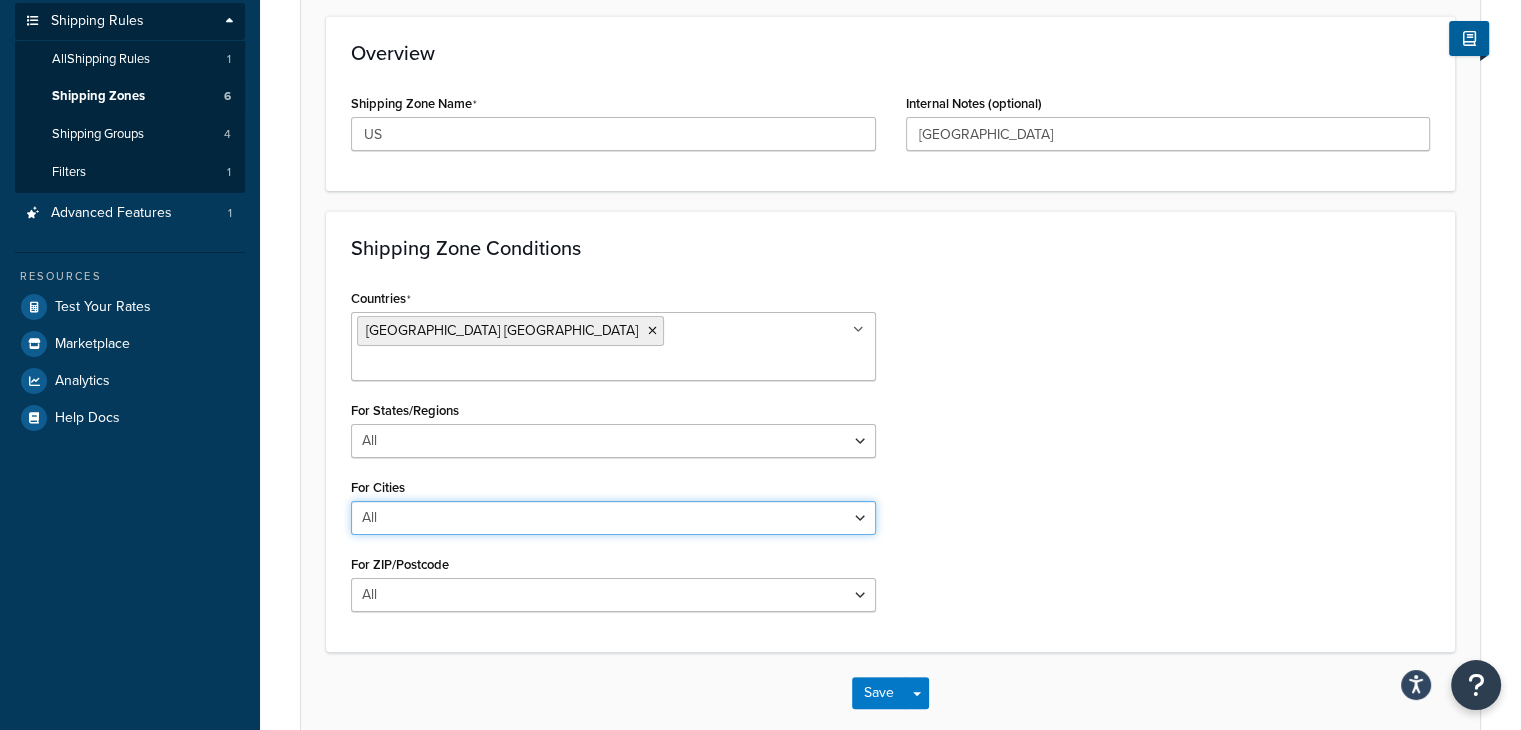 click on "All  Including  Excluding" at bounding box center (613, 518) 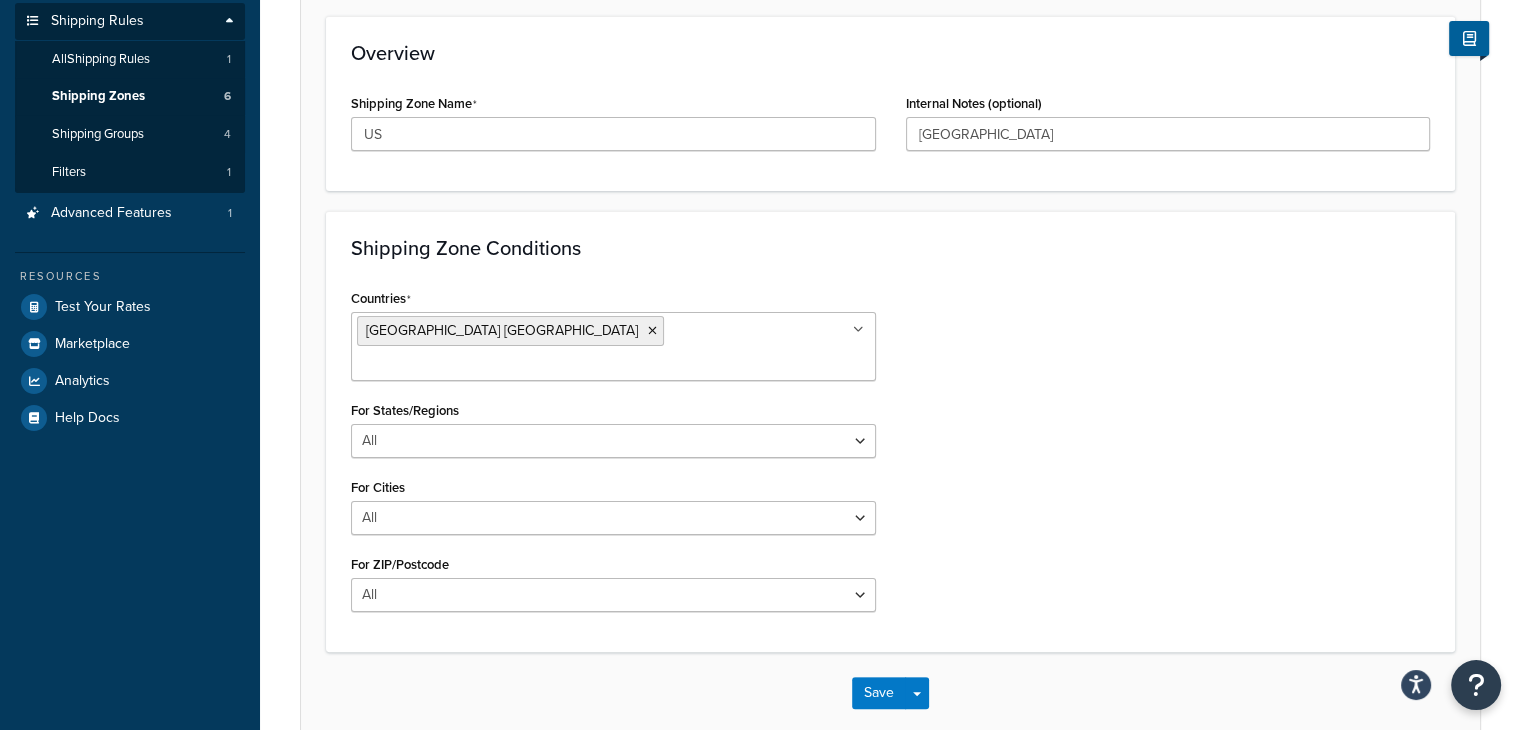 click on "For ZIP/Postcode   All  Including  Excluding" at bounding box center (613, 581) 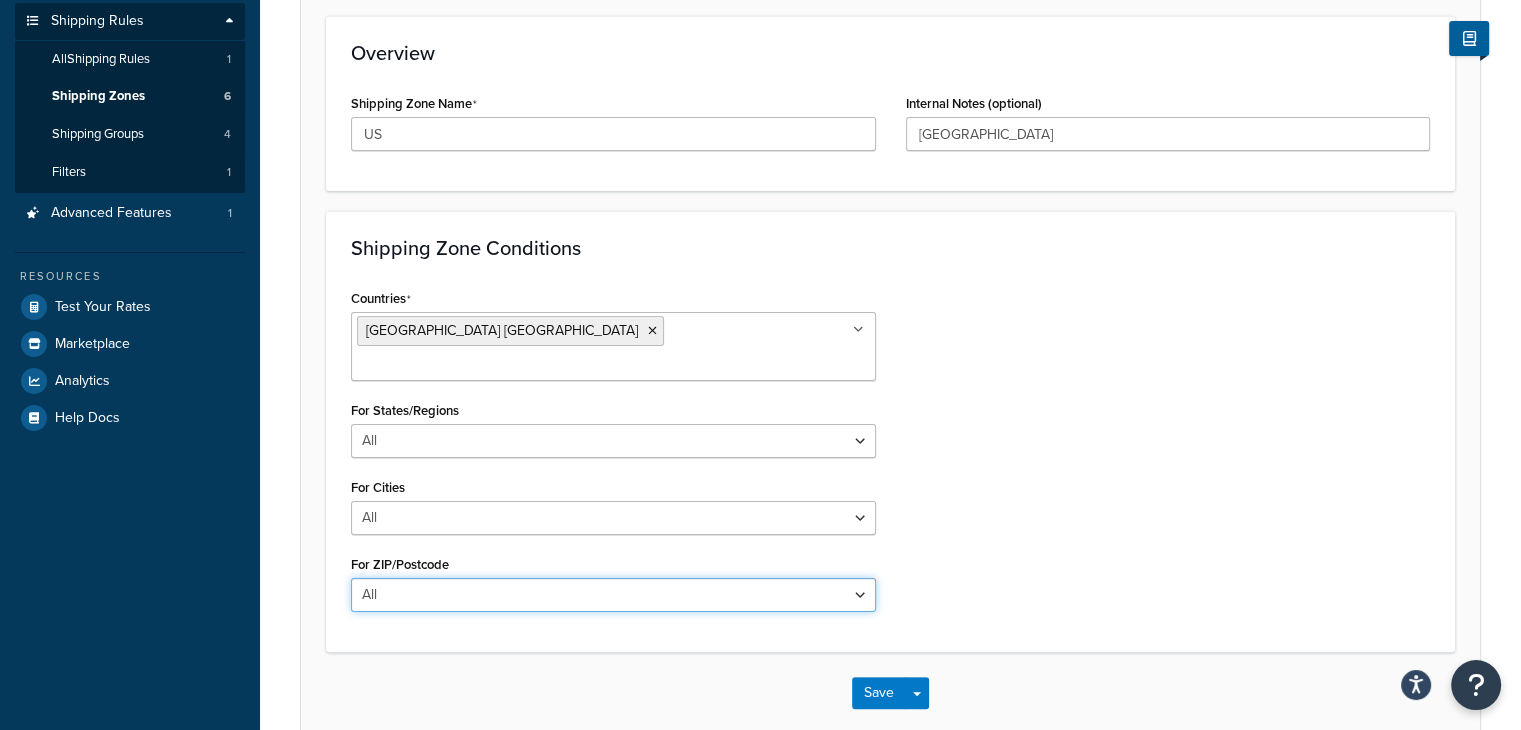 click on "All  Including  Excluding" at bounding box center [613, 595] 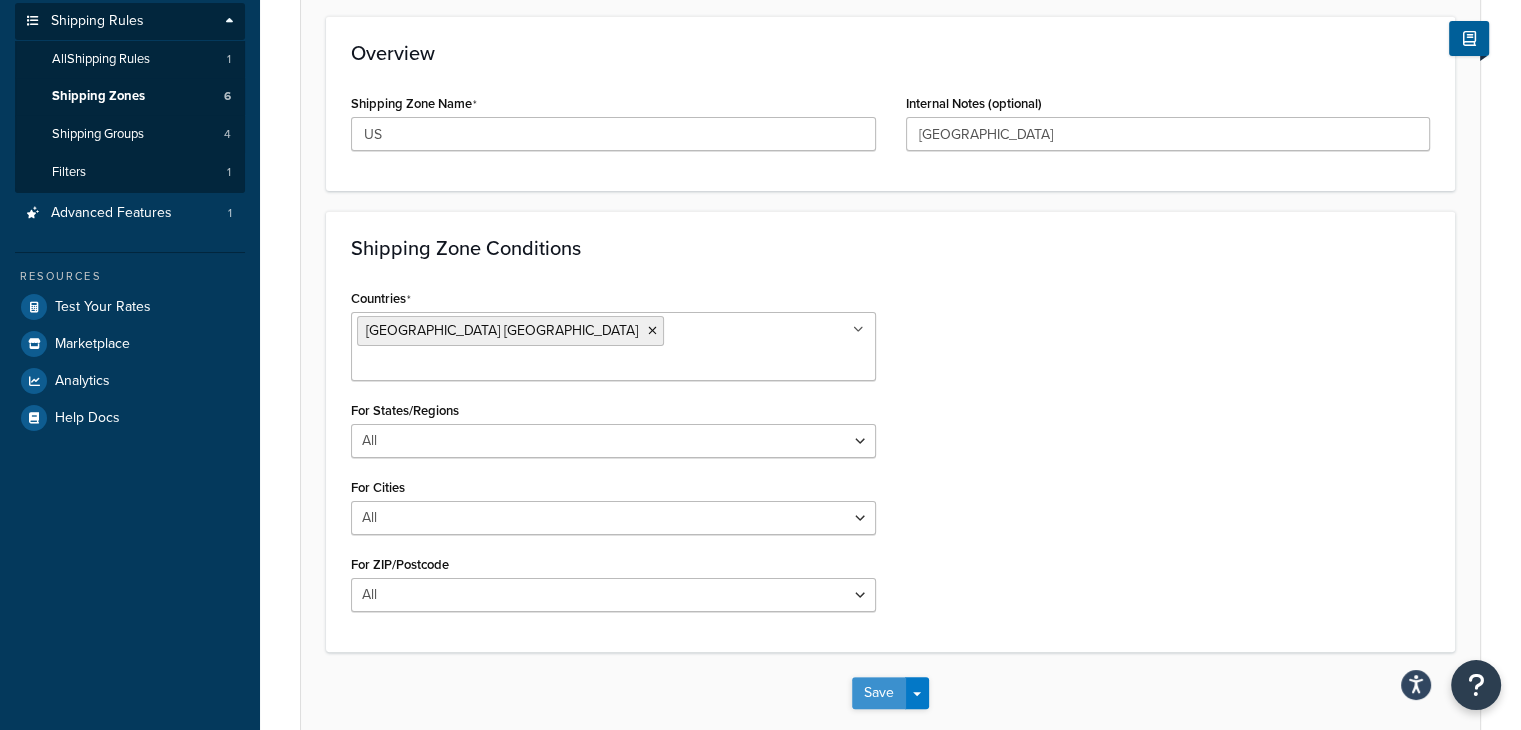 click on "Save" at bounding box center [879, 693] 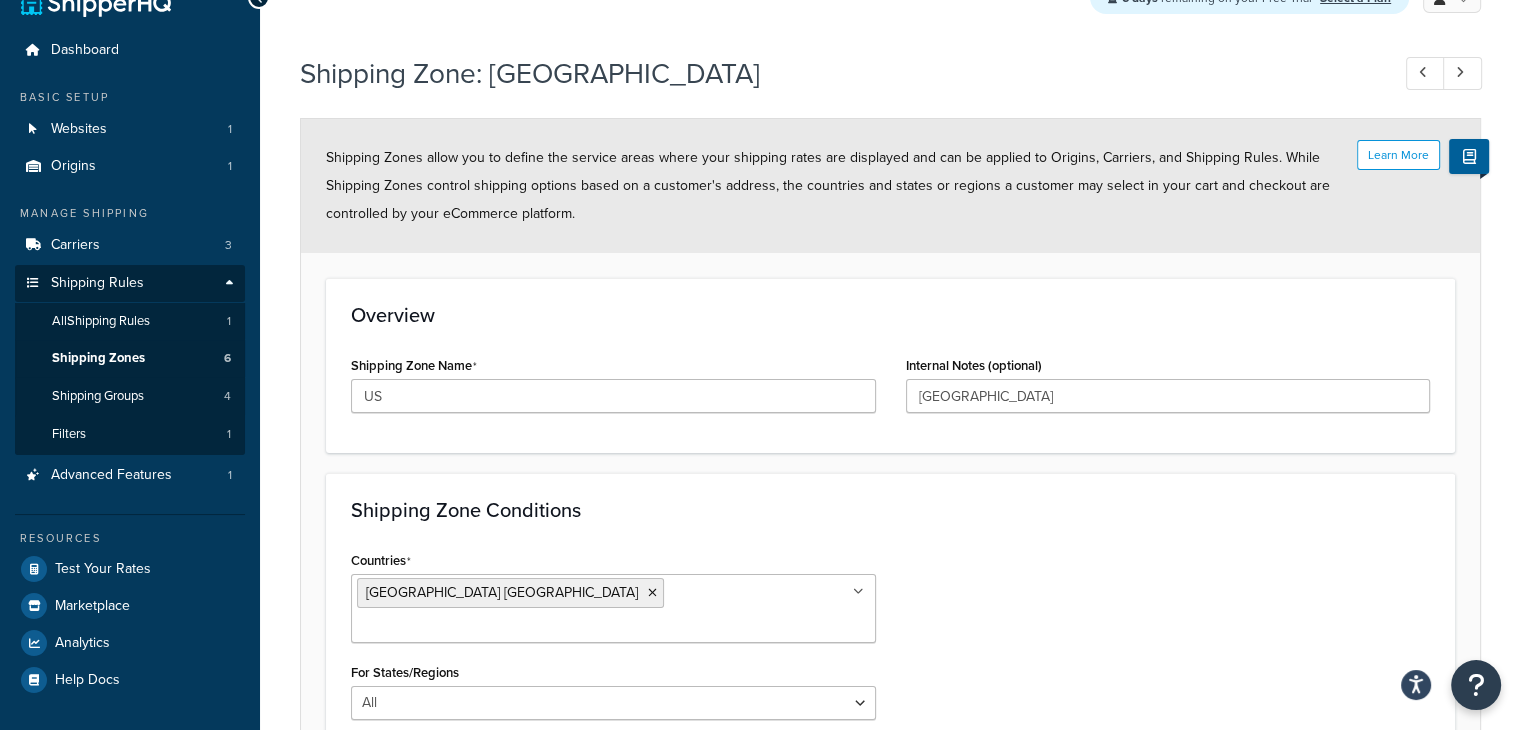 scroll, scrollTop: 100, scrollLeft: 0, axis: vertical 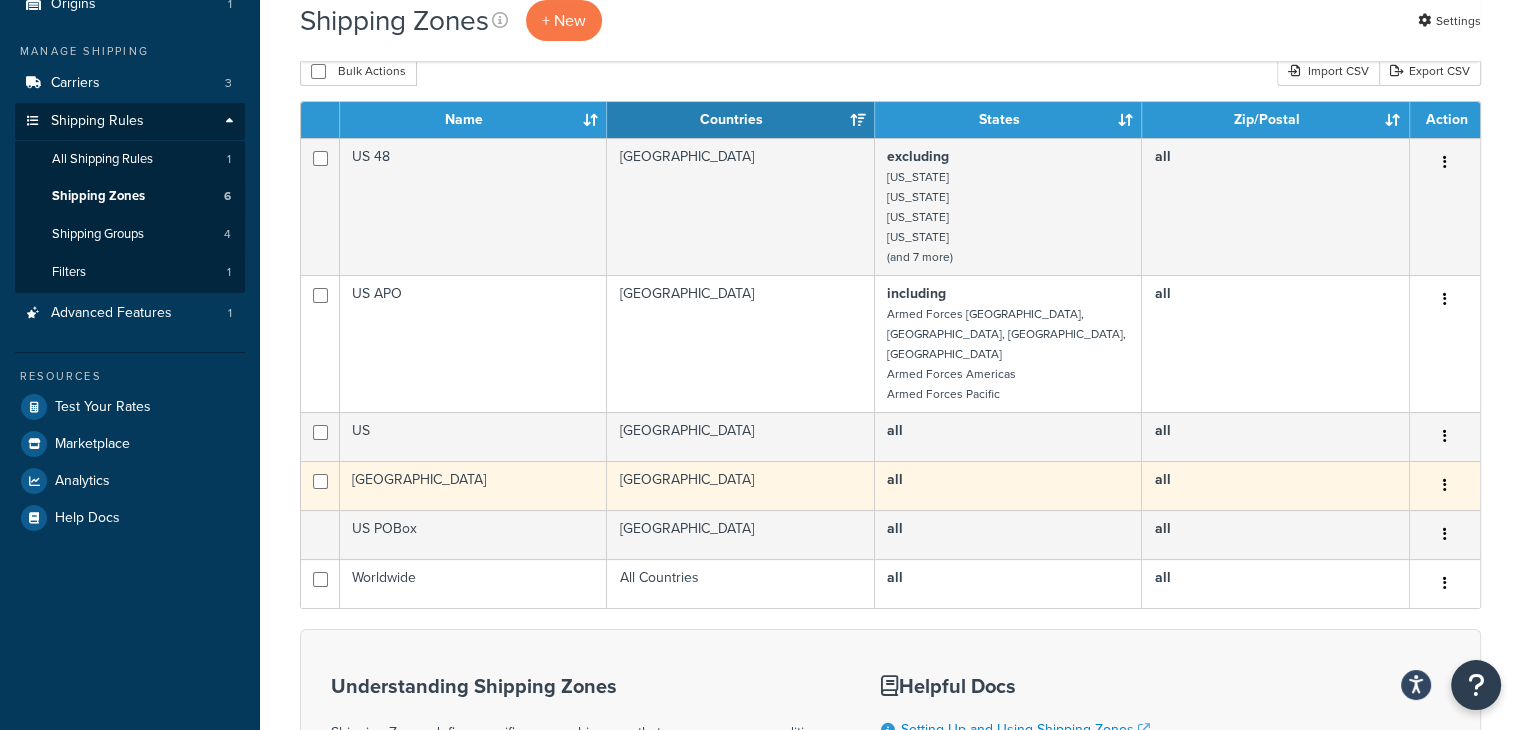click at bounding box center [1445, 486] 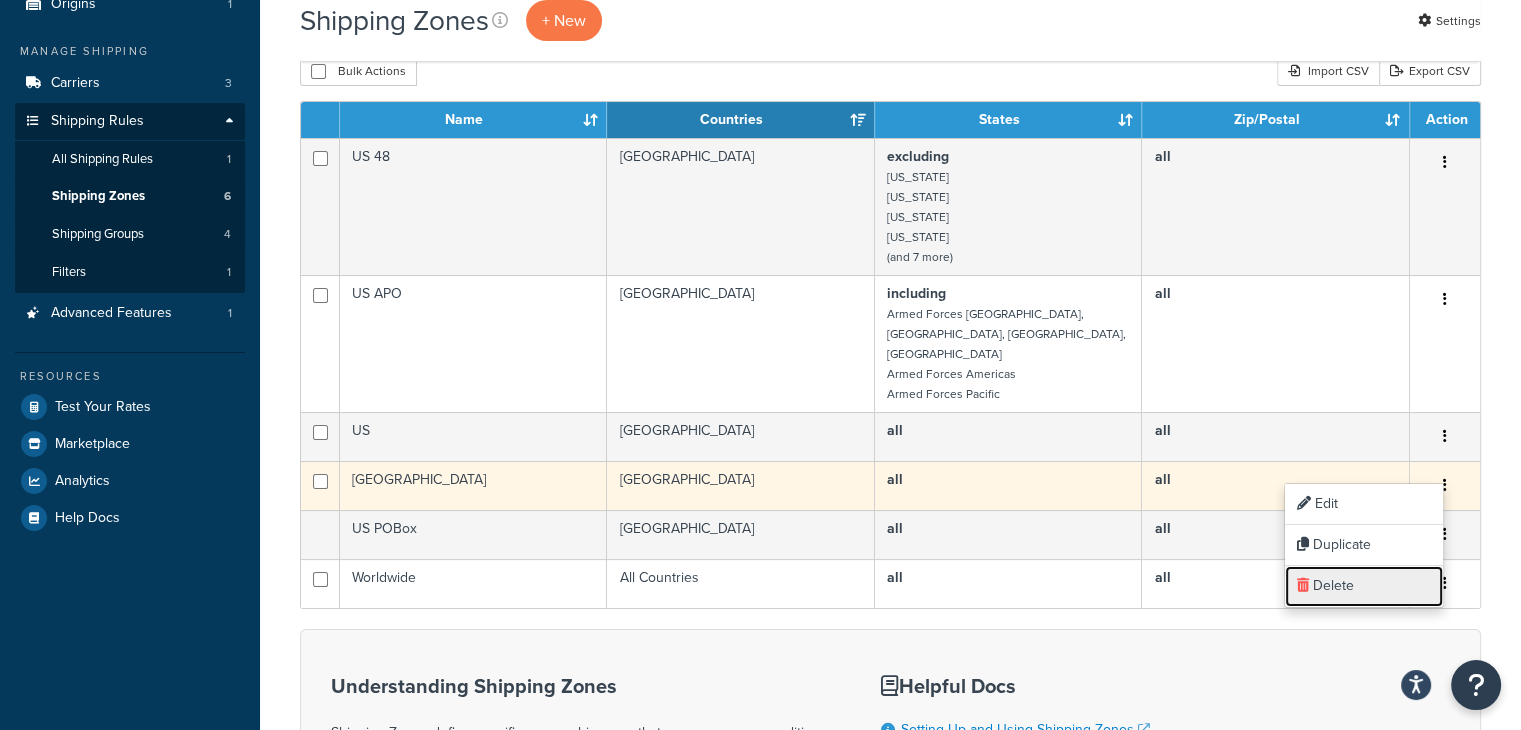 click on "Delete" at bounding box center [1364, 586] 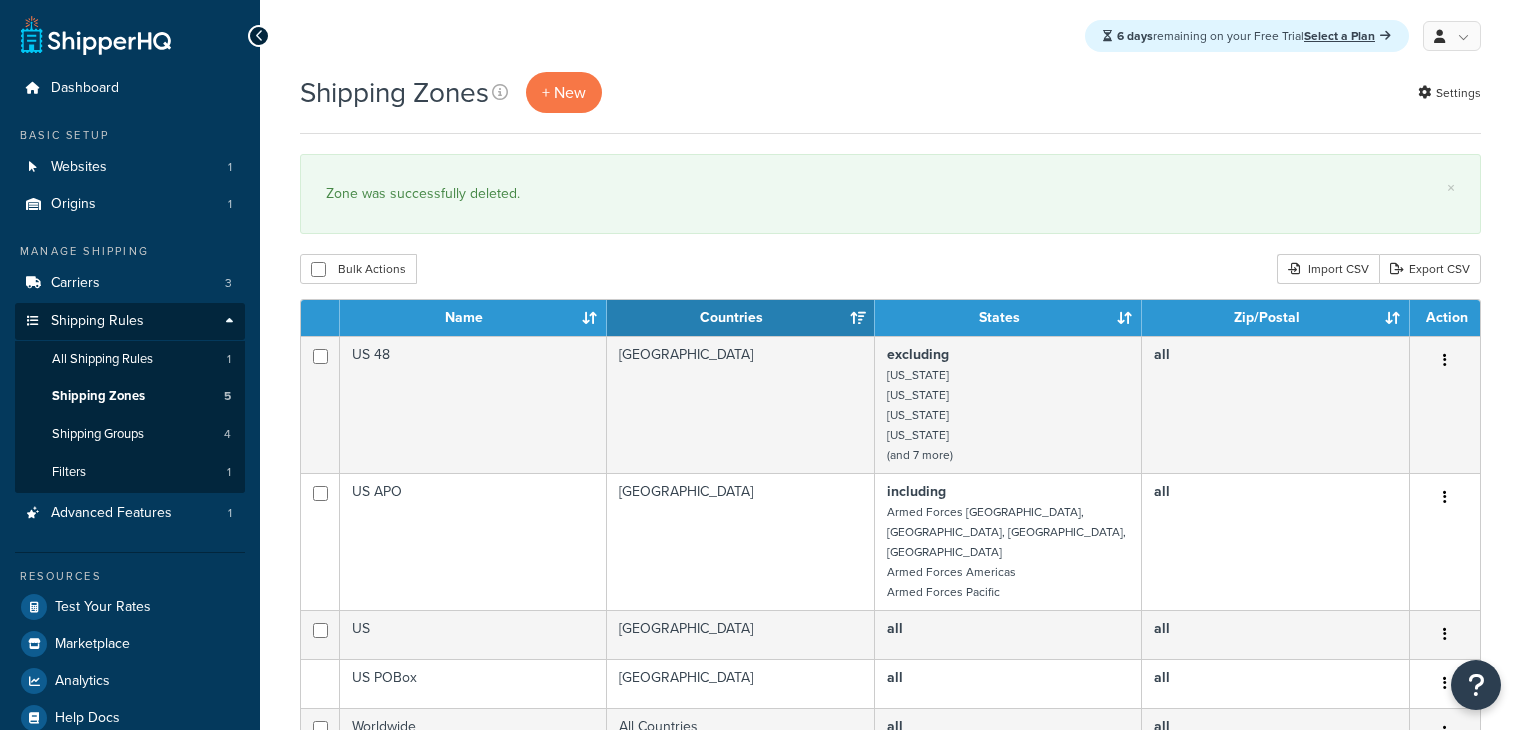 scroll, scrollTop: 200, scrollLeft: 0, axis: vertical 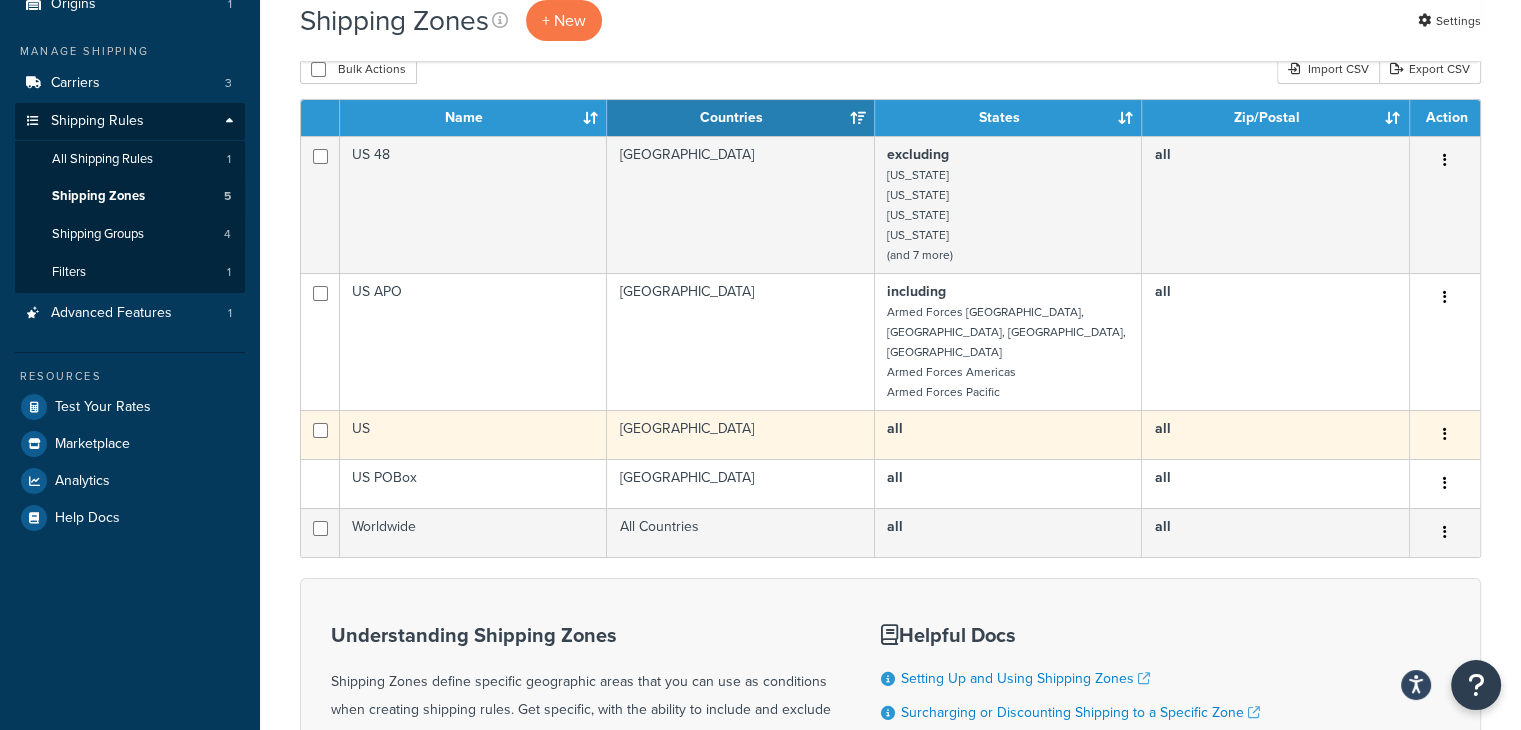 click on "[GEOGRAPHIC_DATA]" at bounding box center [741, 434] 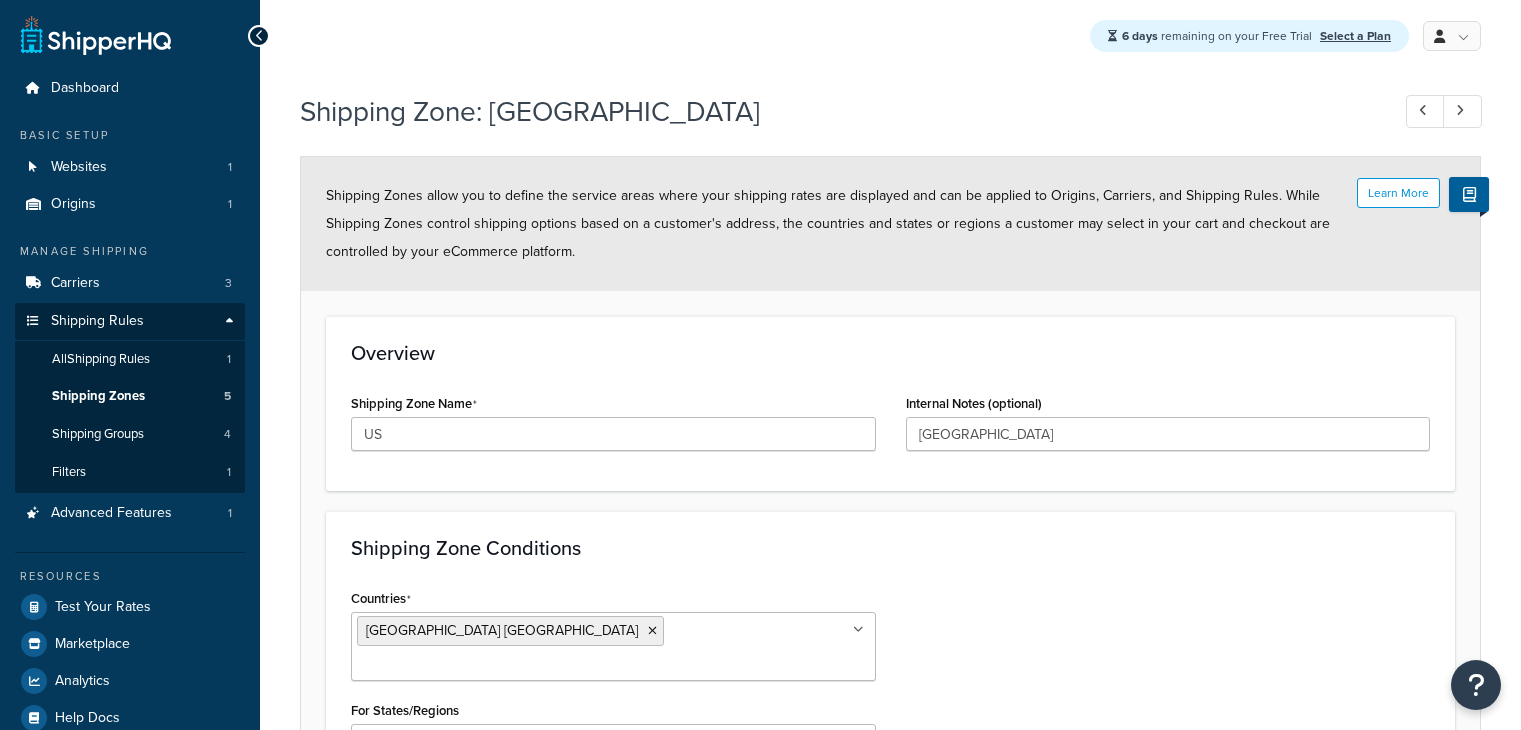 scroll, scrollTop: 0, scrollLeft: 0, axis: both 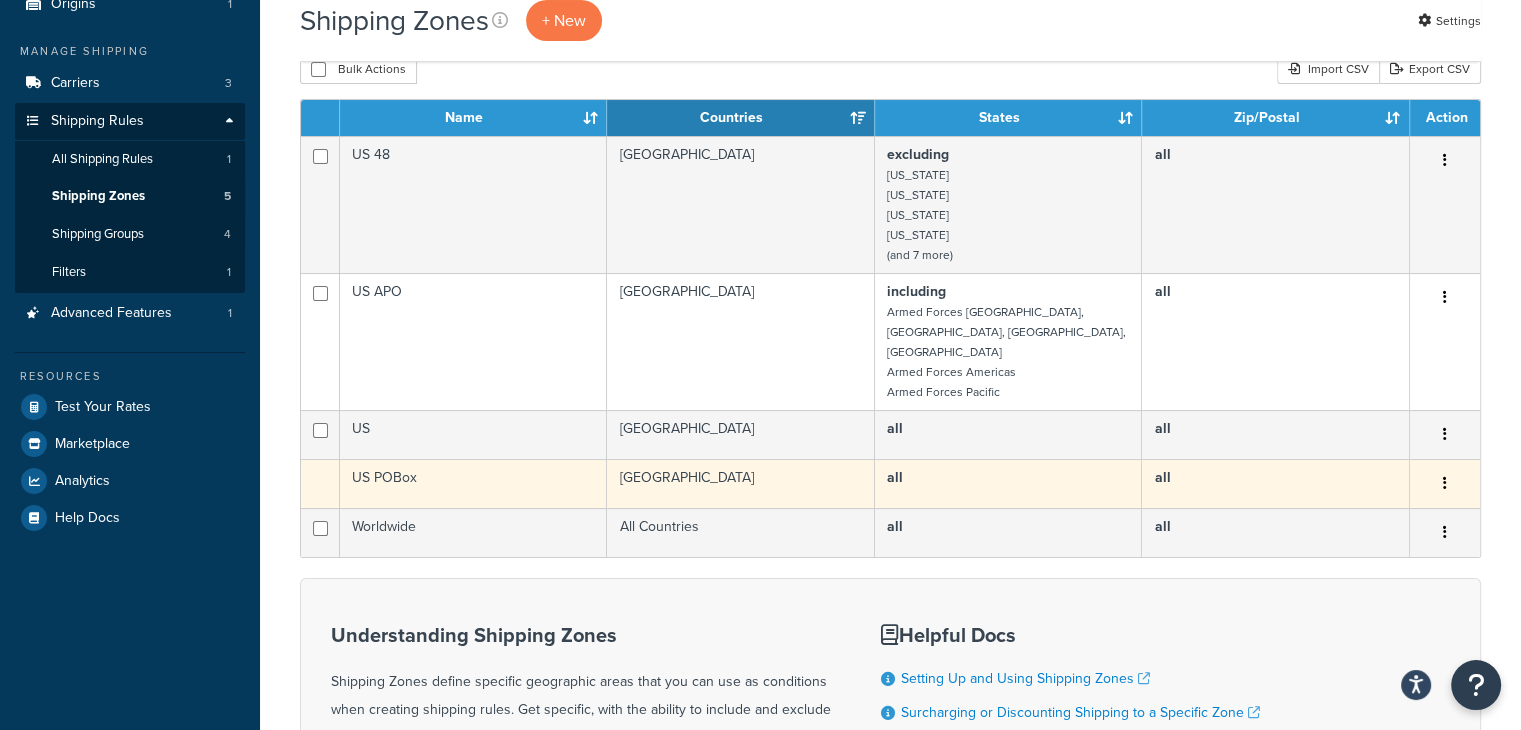 click on "US POBox" at bounding box center [473, 483] 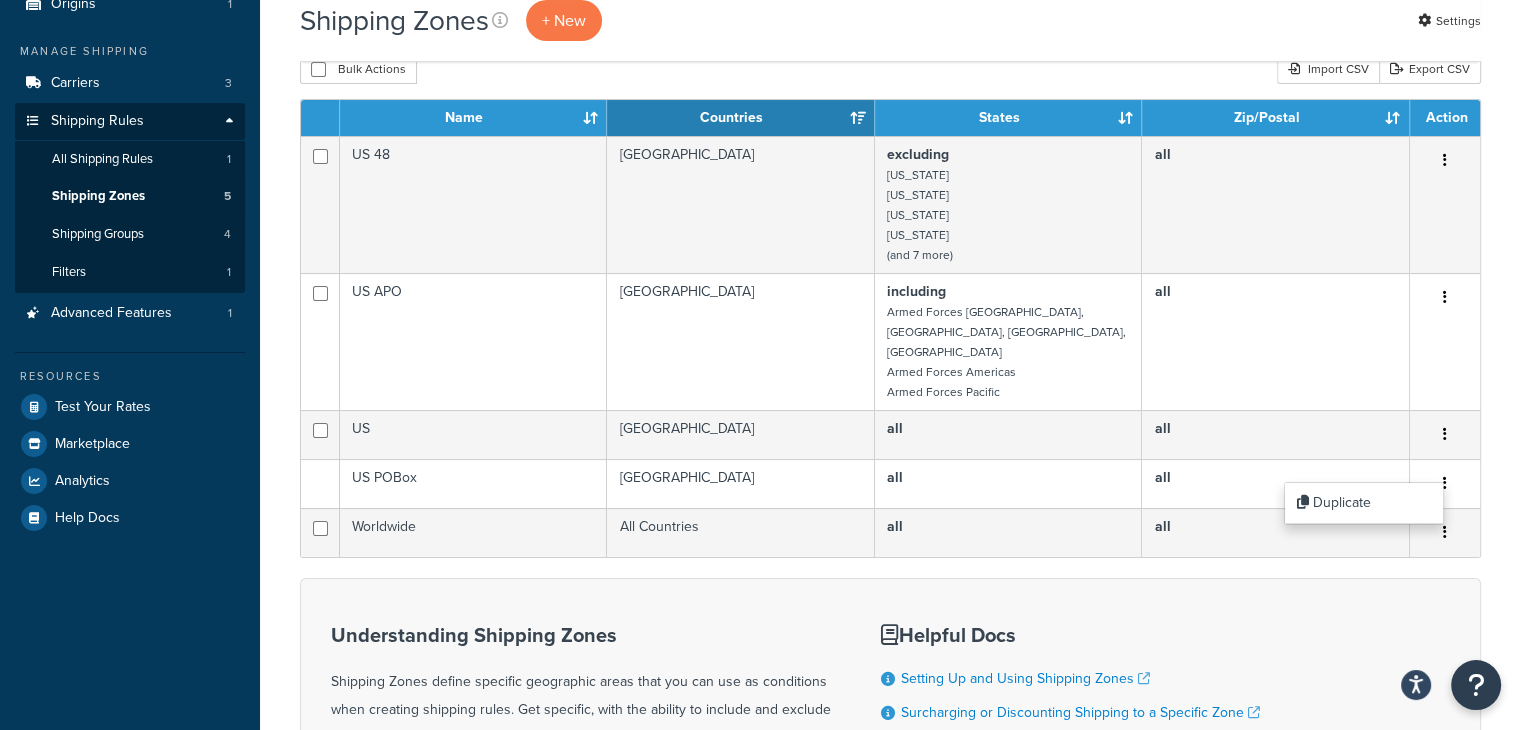 click on "Shipping Zones
+ New
Settings
×
Zone was successfully deleted.
Bulk Actions
Duplicate
Delete
Import CSV
Export CSV
Contact Us" at bounding box center [890, 409] 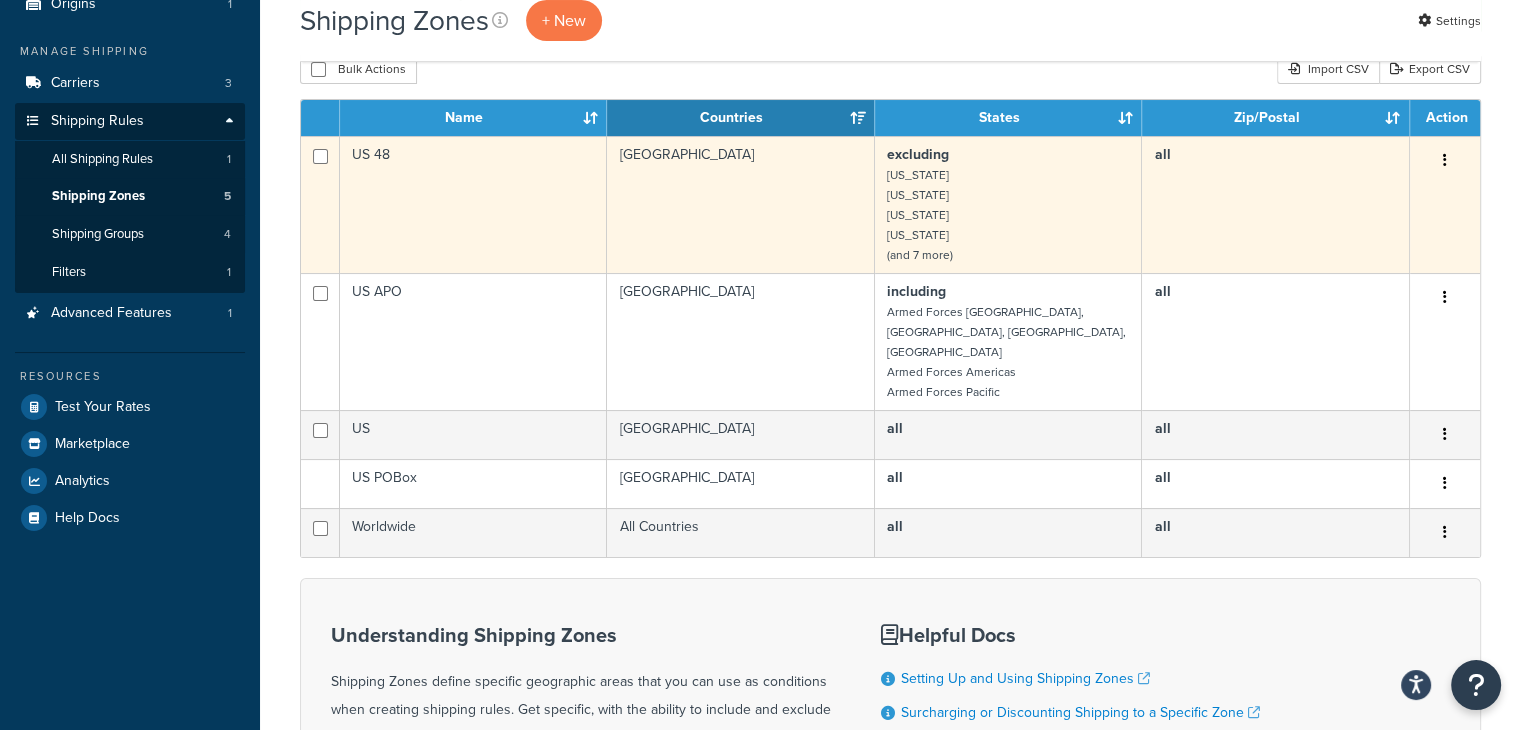 click on "United States" at bounding box center (741, 204) 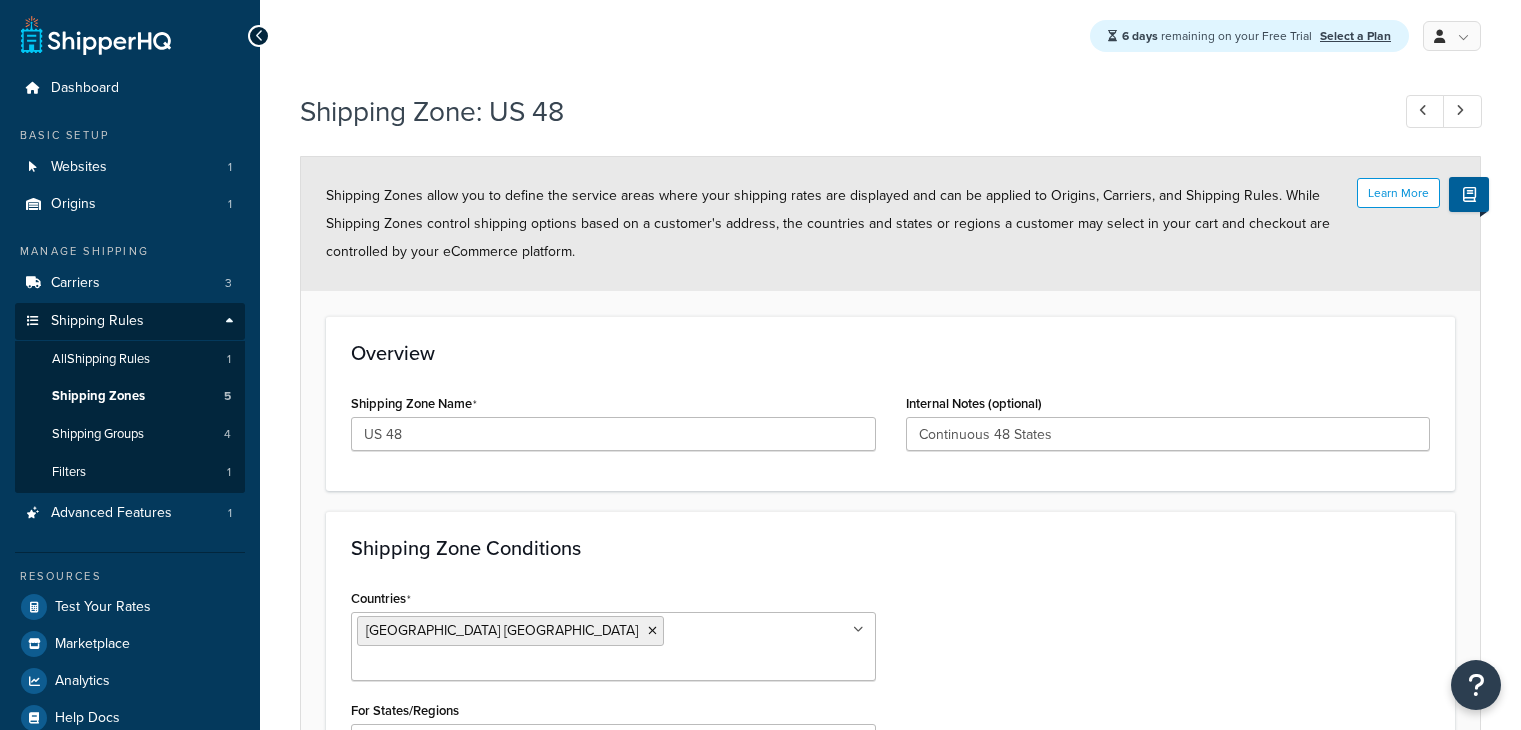 select on "excluding" 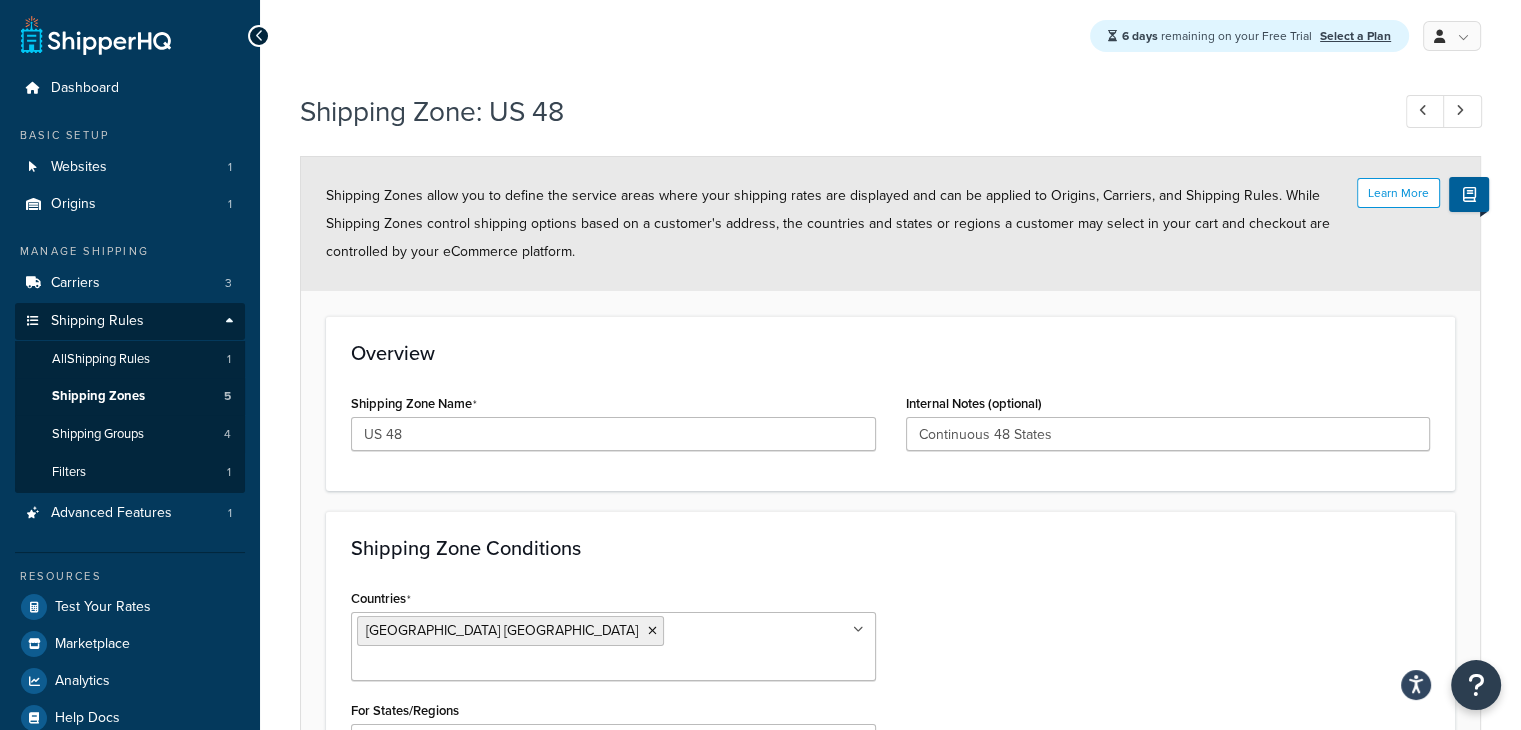 scroll, scrollTop: 0, scrollLeft: 0, axis: both 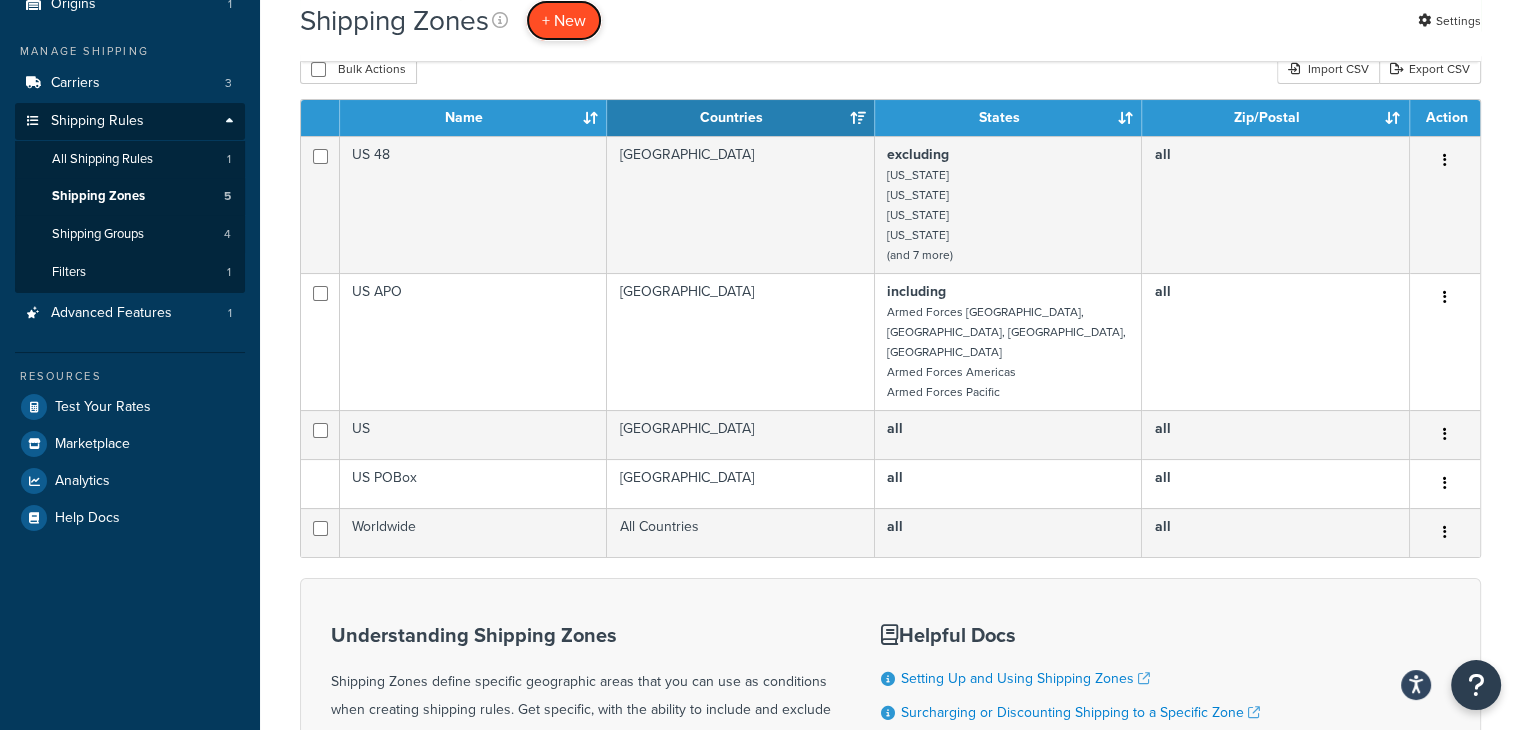 click on "+ New" at bounding box center (564, 20) 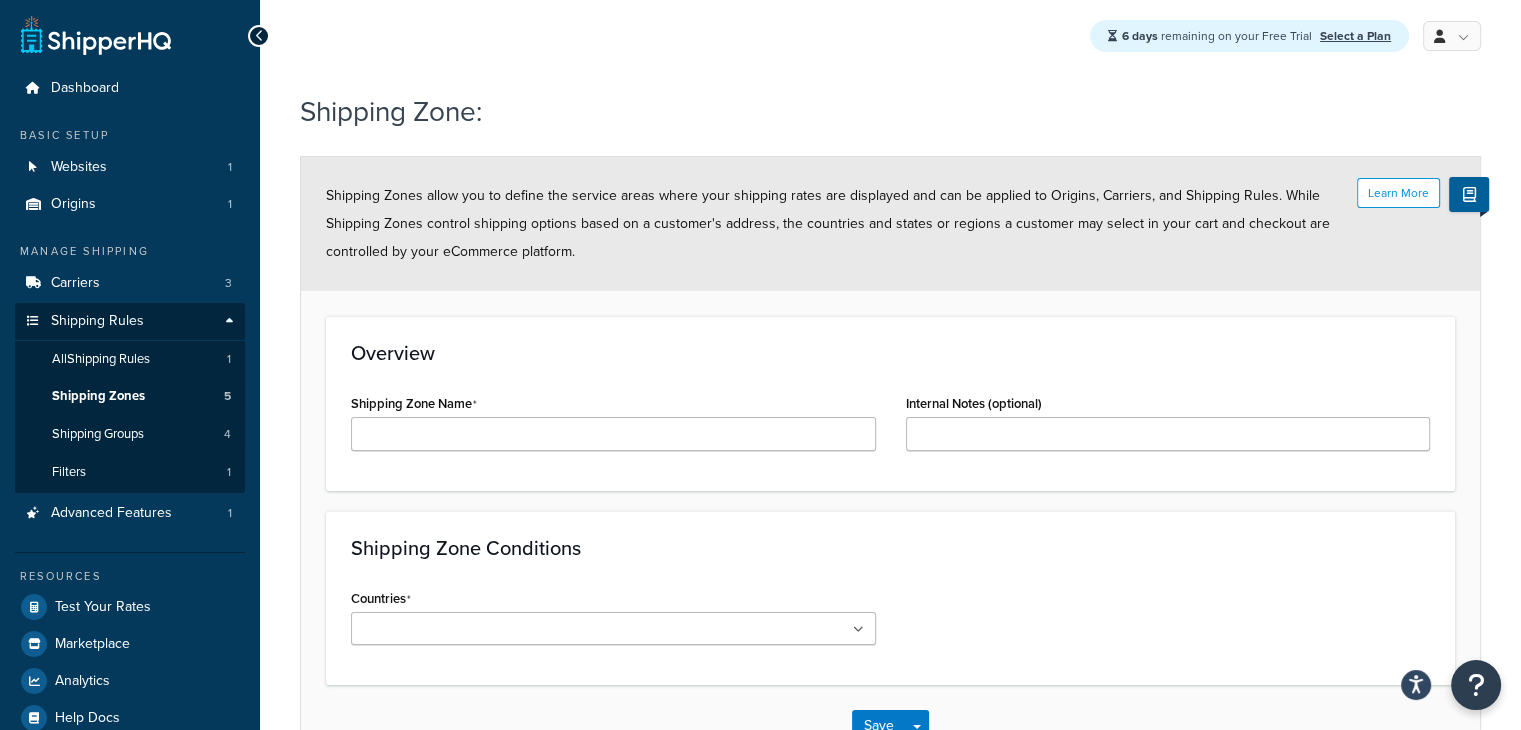 scroll, scrollTop: 100, scrollLeft: 0, axis: vertical 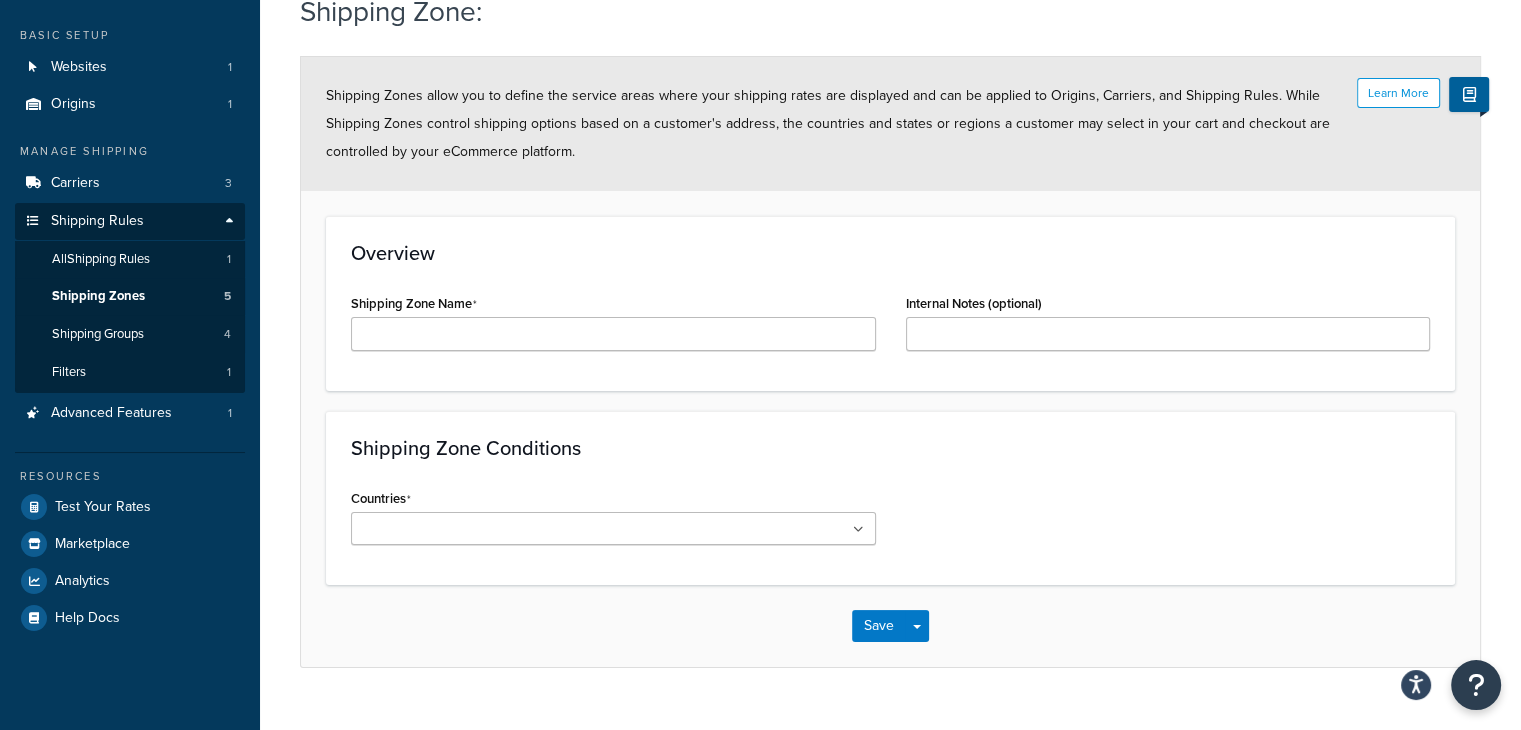 click at bounding box center (613, 528) 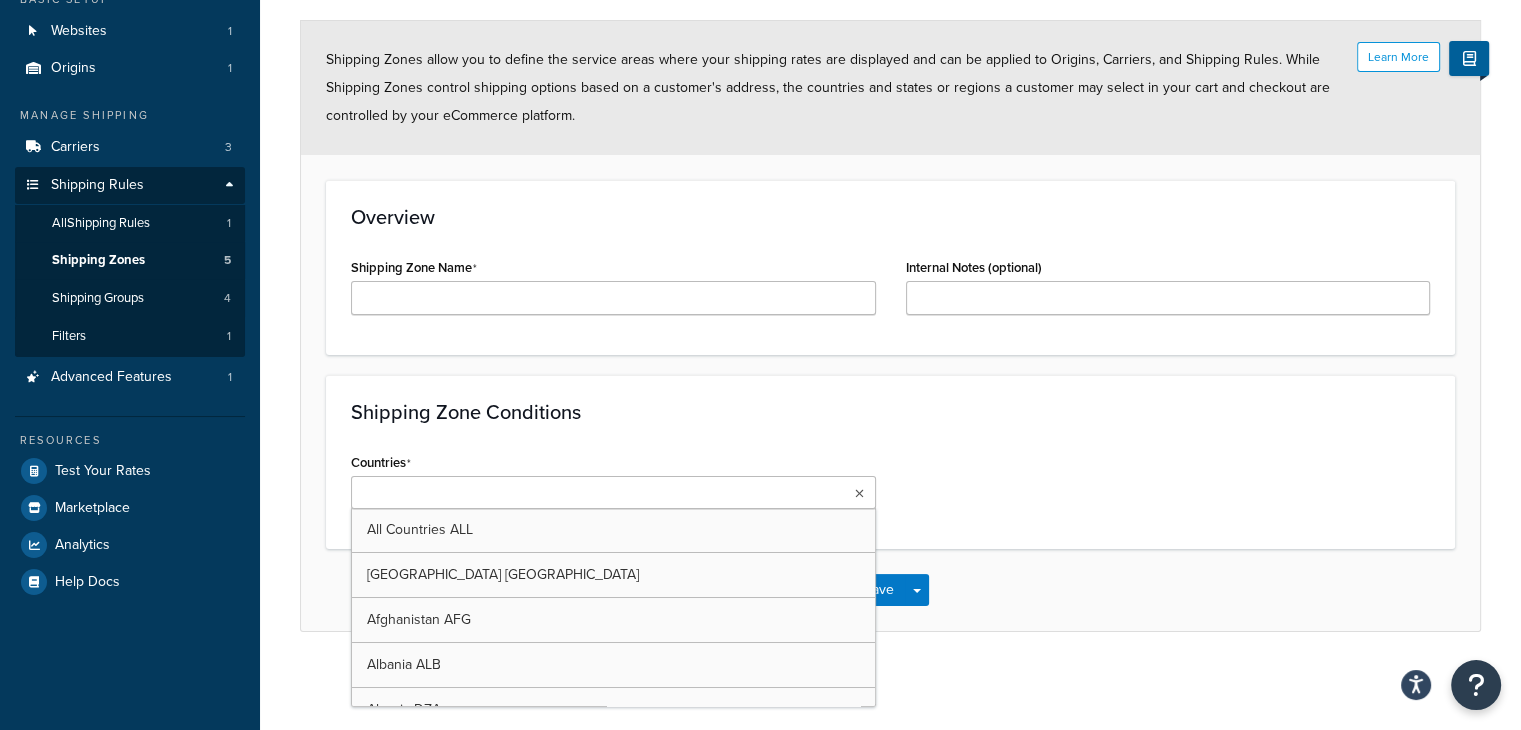 scroll, scrollTop: 137, scrollLeft: 0, axis: vertical 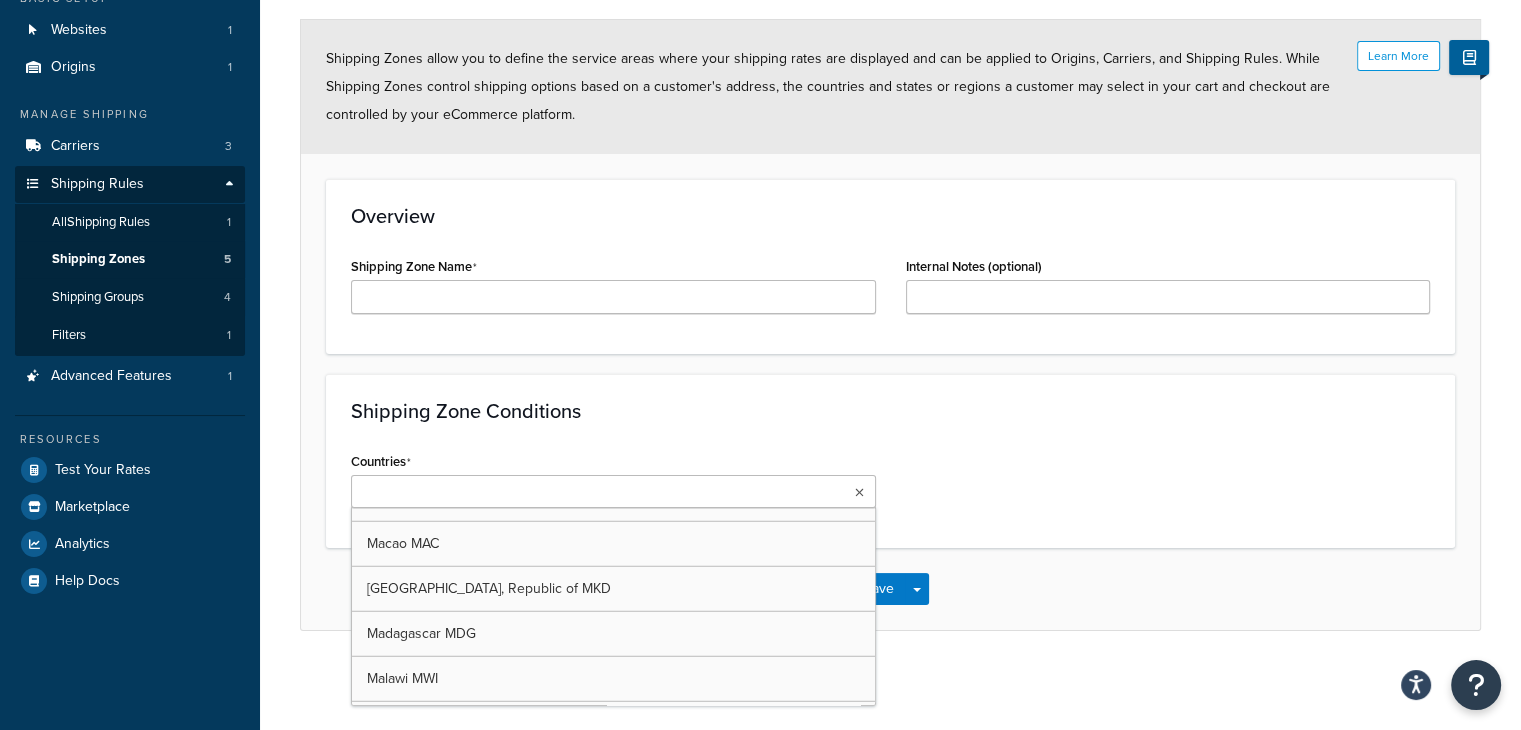 click on "Shipping Zone Conditions Countries   All Countries ALL United States USA Afghanistan AFG Albania ALB Algeria DZA American Samoa ASM Andorra AND Angola AGO Anguilla AIA Antarctica ATA Antigua and Barbuda ATG Argentina ARG Armenia ARM Aruba ABW Australia AUS Austria AUT Azerbaijan AZE Bahrain BHR Bangladesh BGD Barbados BRB Belarus BLR Belgium BEL Belize BLZ Benin BEN Bermuda BMU Bhutan BTN Bolivia BOL Bosnia and Herzegovina BIH Botswana BWA Bouvet Island BVT Brazil BRA British Indian Ocean Territory IOT Virgin Islands, British VGB Brunei Darussalam BRN Bulgaria BGR Burkina Faso BFA Myanmar MMR Burundi BDI Cambodia KHM Cameroon CMR Canada CAN Cape Verde CPV Cayman Islands CYM Central African Republic CAF Chad TCD Chile CHL China CHN Christmas Island CXR Cocos (Keeling) Islands CCK Colombia COL Comoros COM Congo, The Democratic Republic of the COD Congo COG Cook Islands COK Costa Rica CRI Côte d'Ivoire CIV Croatia HRV Cuba CUB Cyprus CYP Czech Republic CZE Denmark DNK Djibouti DJI Dominica DMA Timor-Leste TLS" at bounding box center [890, 461] 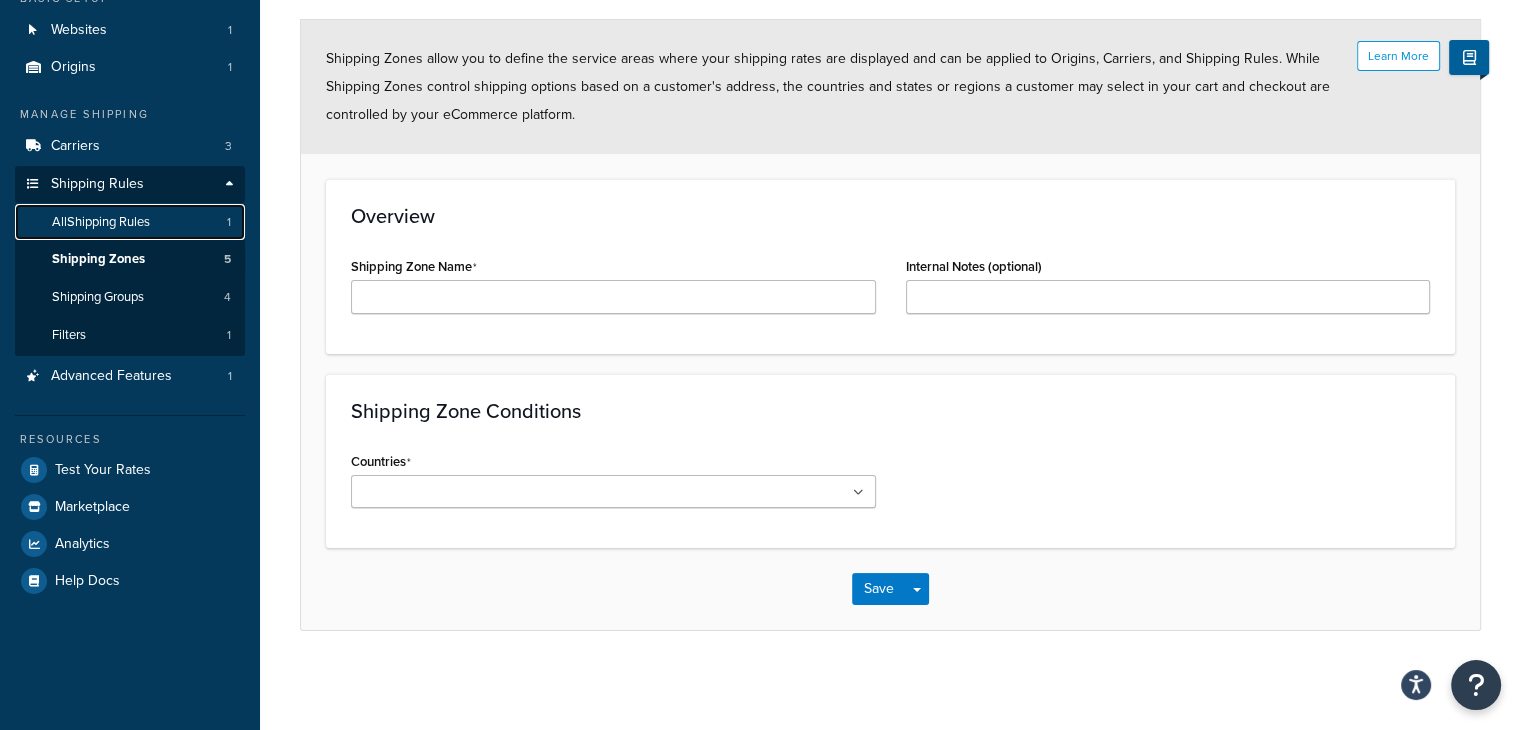 click on "All  Shipping Rules 1" at bounding box center (130, 222) 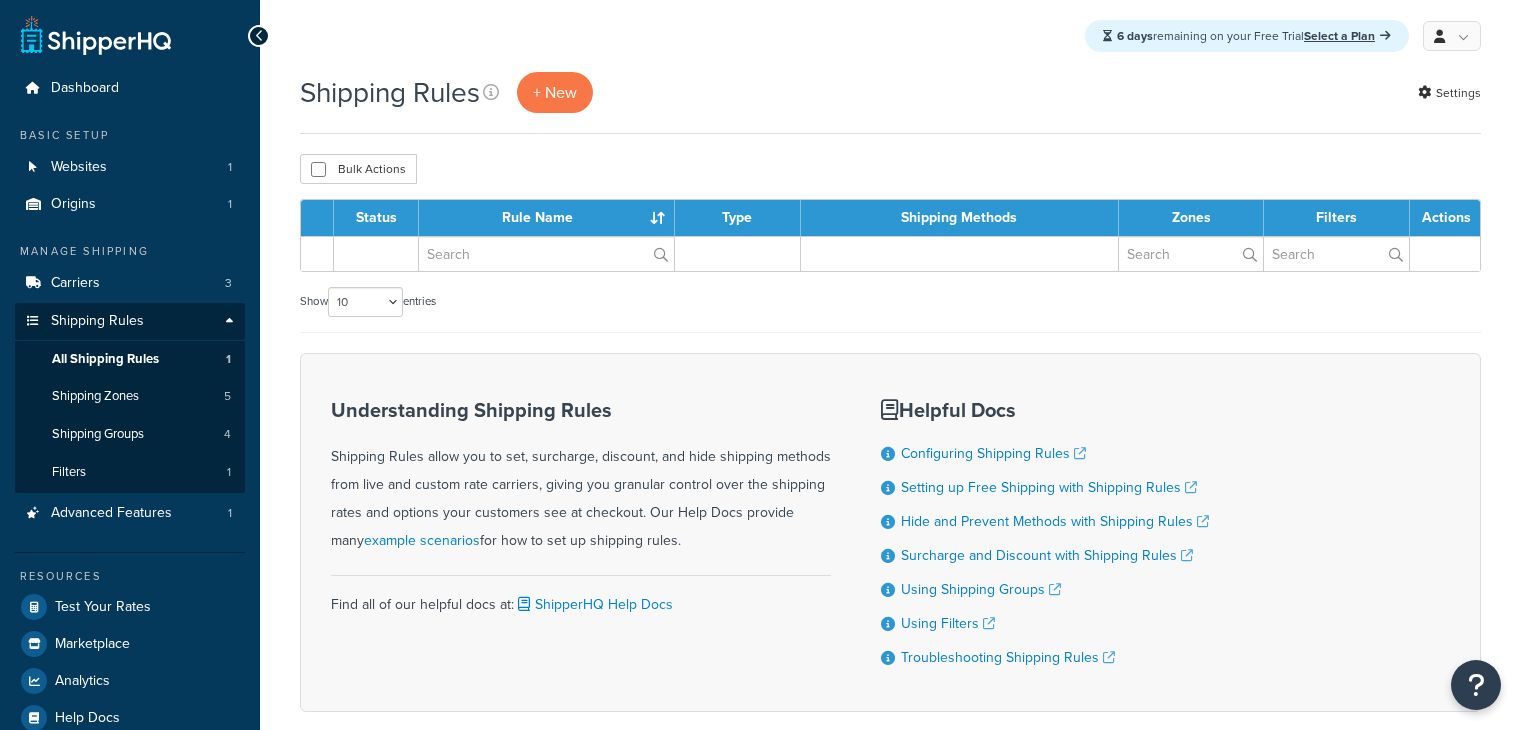scroll, scrollTop: 0, scrollLeft: 0, axis: both 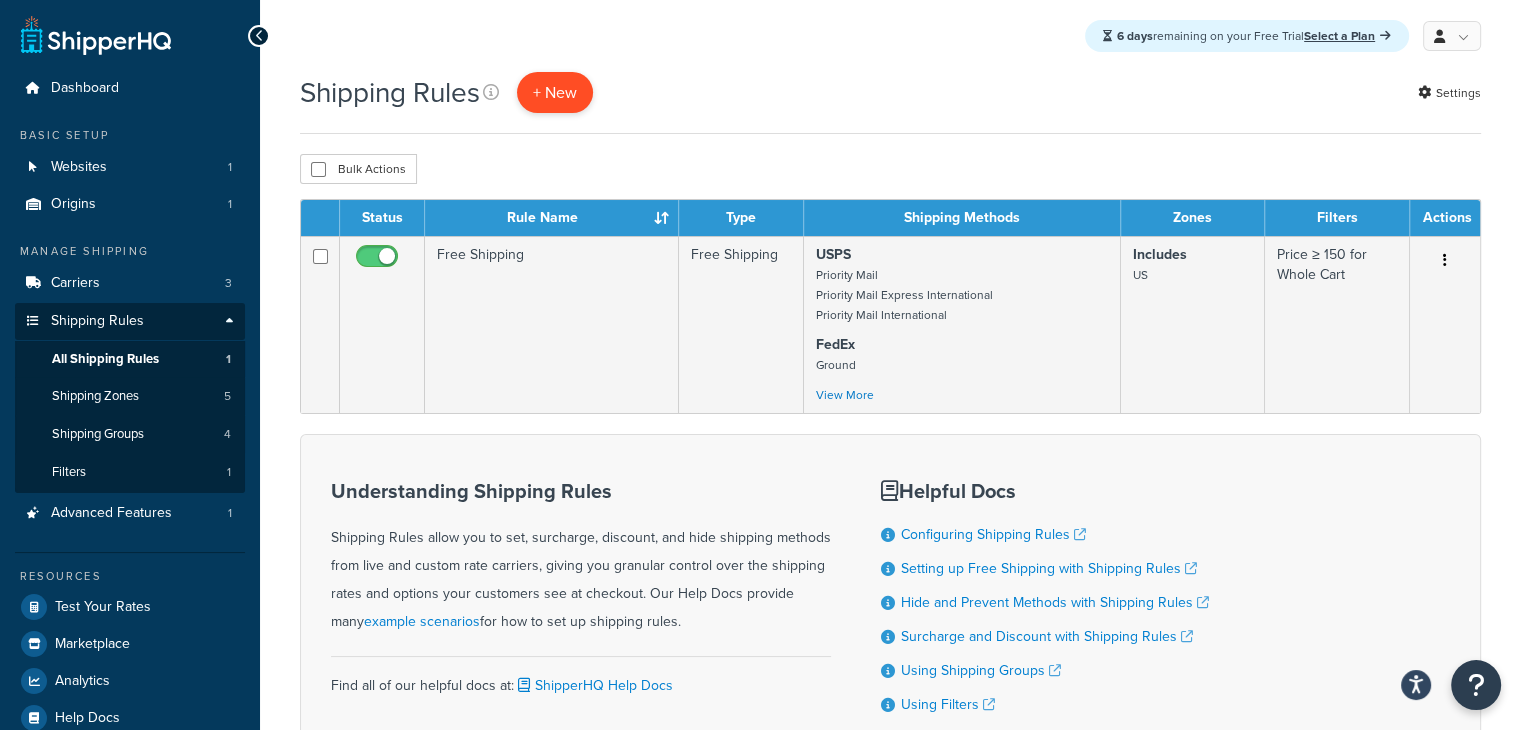 click on "+ New" at bounding box center [555, 92] 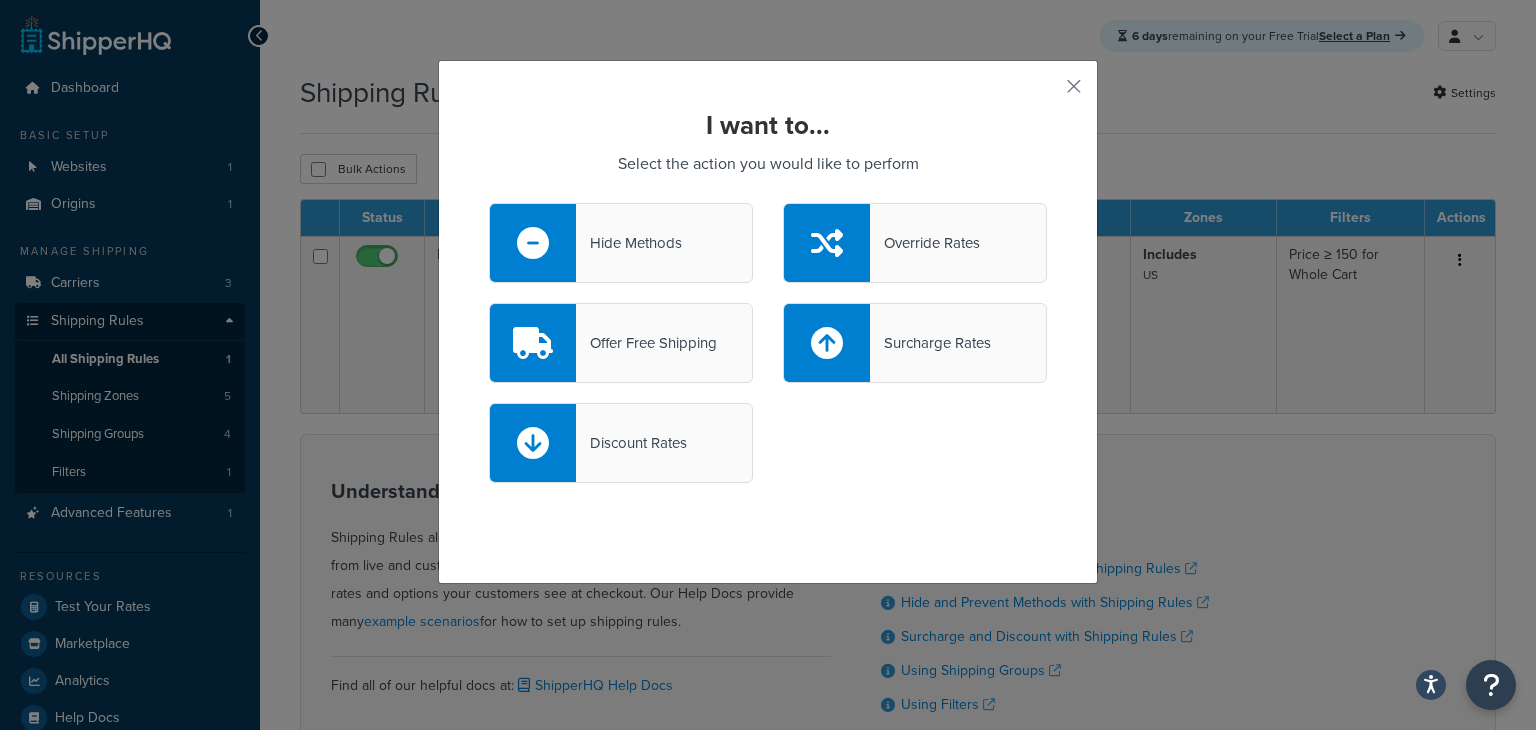 click on "Surcharge Rates" at bounding box center (930, 343) 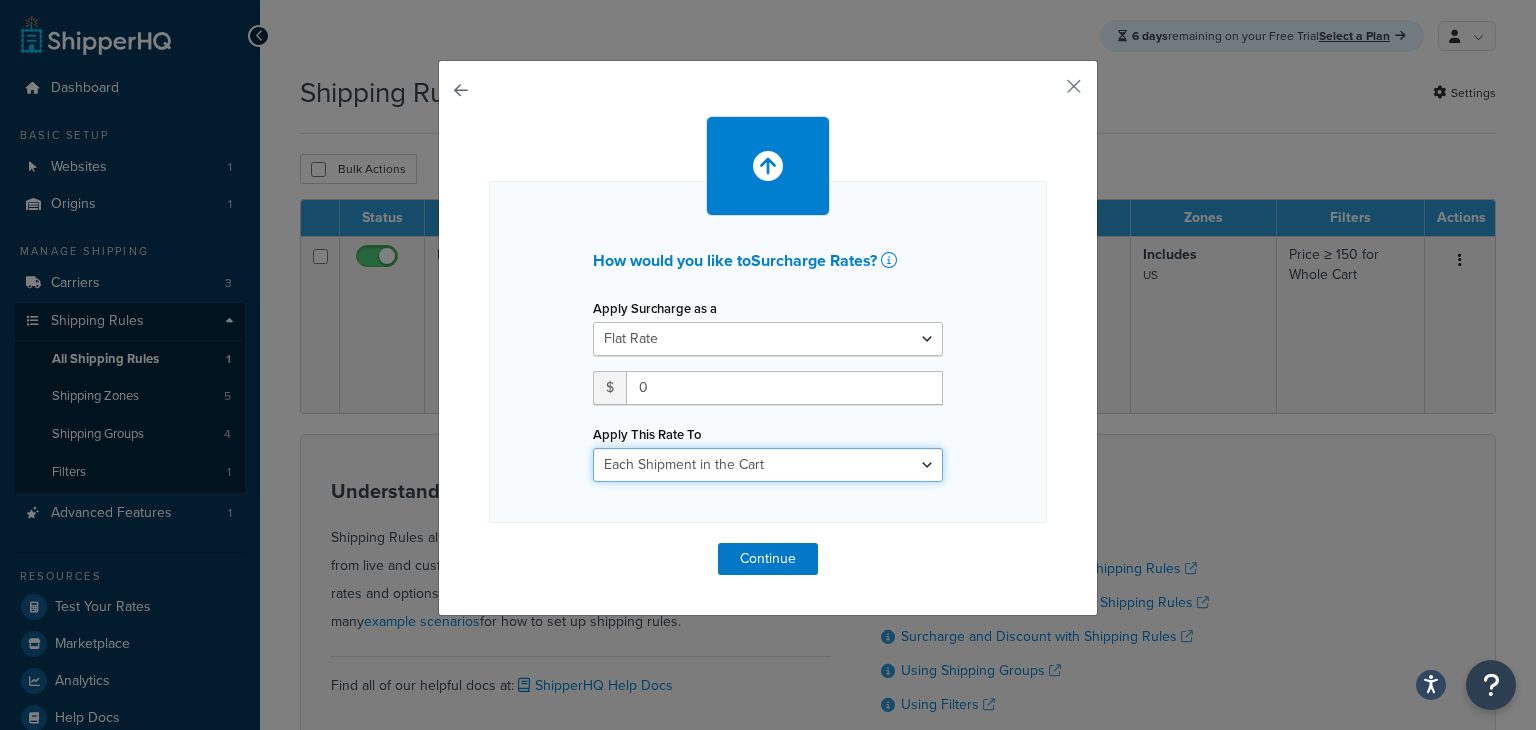 click on "Each Shipment in the Cart  Each Shipping Group in the Cart  Each Item within a Shipping Group  Each Box per Each Shipping Group" at bounding box center [768, 465] 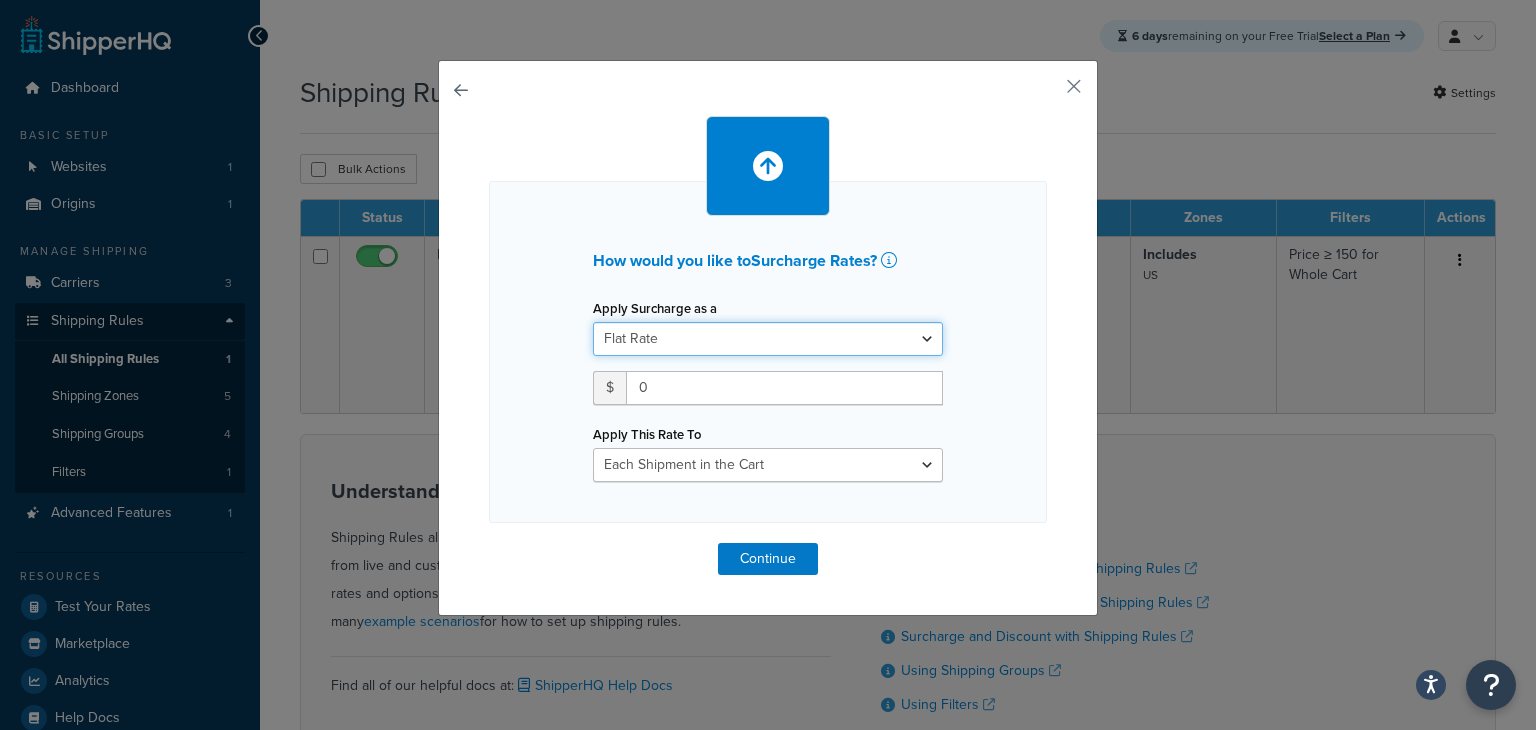 click on "Flat Rate  Percentage  Flat Rate & Percentage" at bounding box center [768, 339] 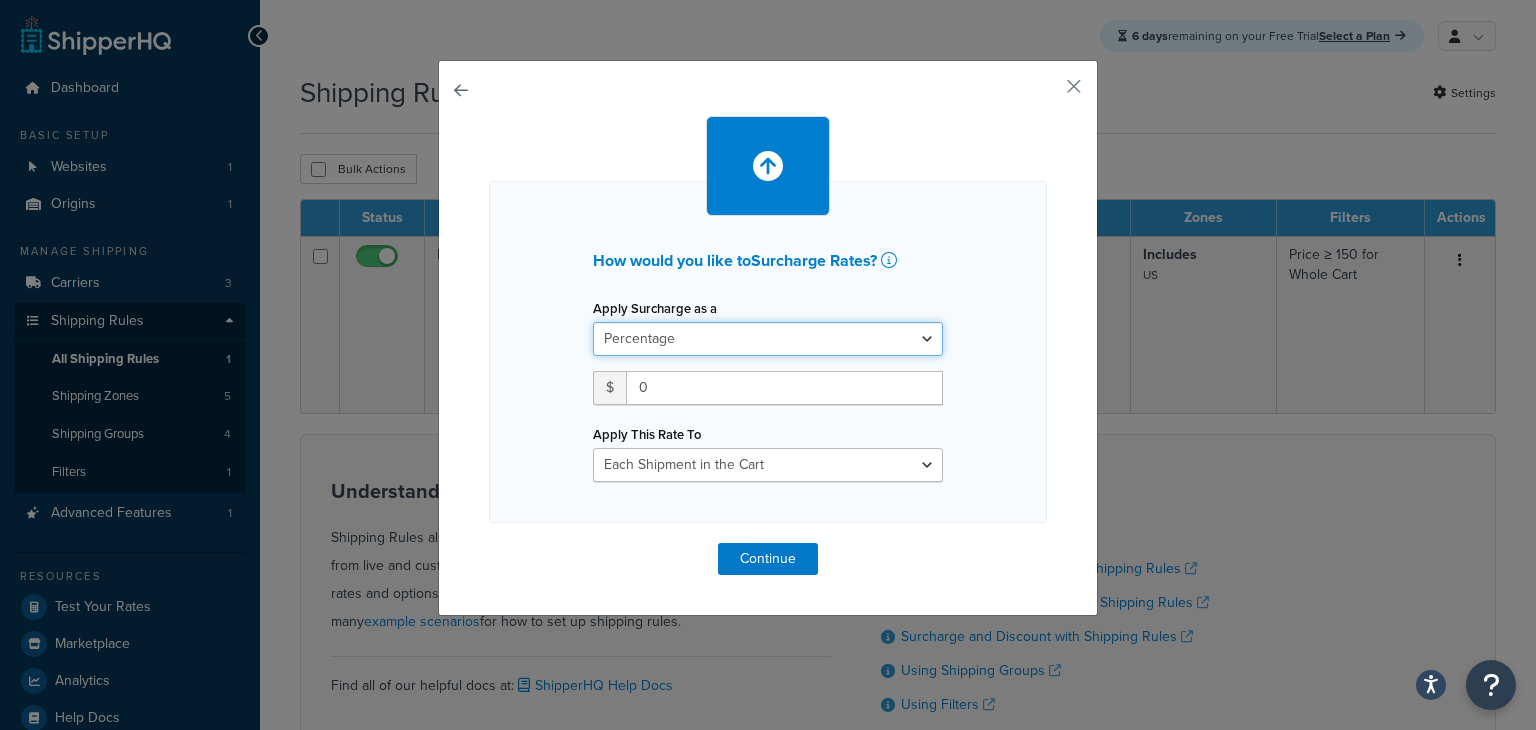click on "Flat Rate  Percentage  Flat Rate & Percentage" at bounding box center [768, 339] 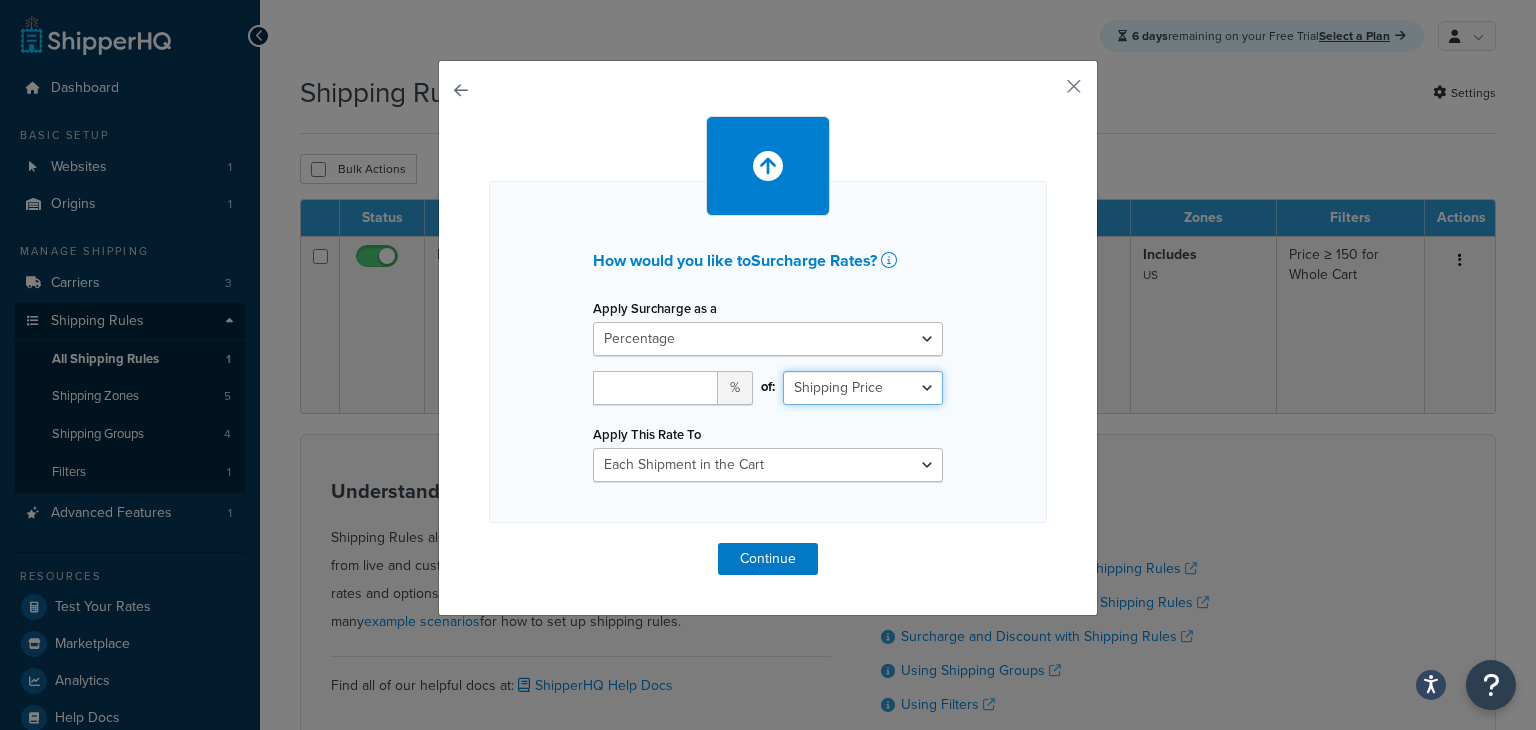 click on "Shipping Price  Order Value" at bounding box center (863, 388) 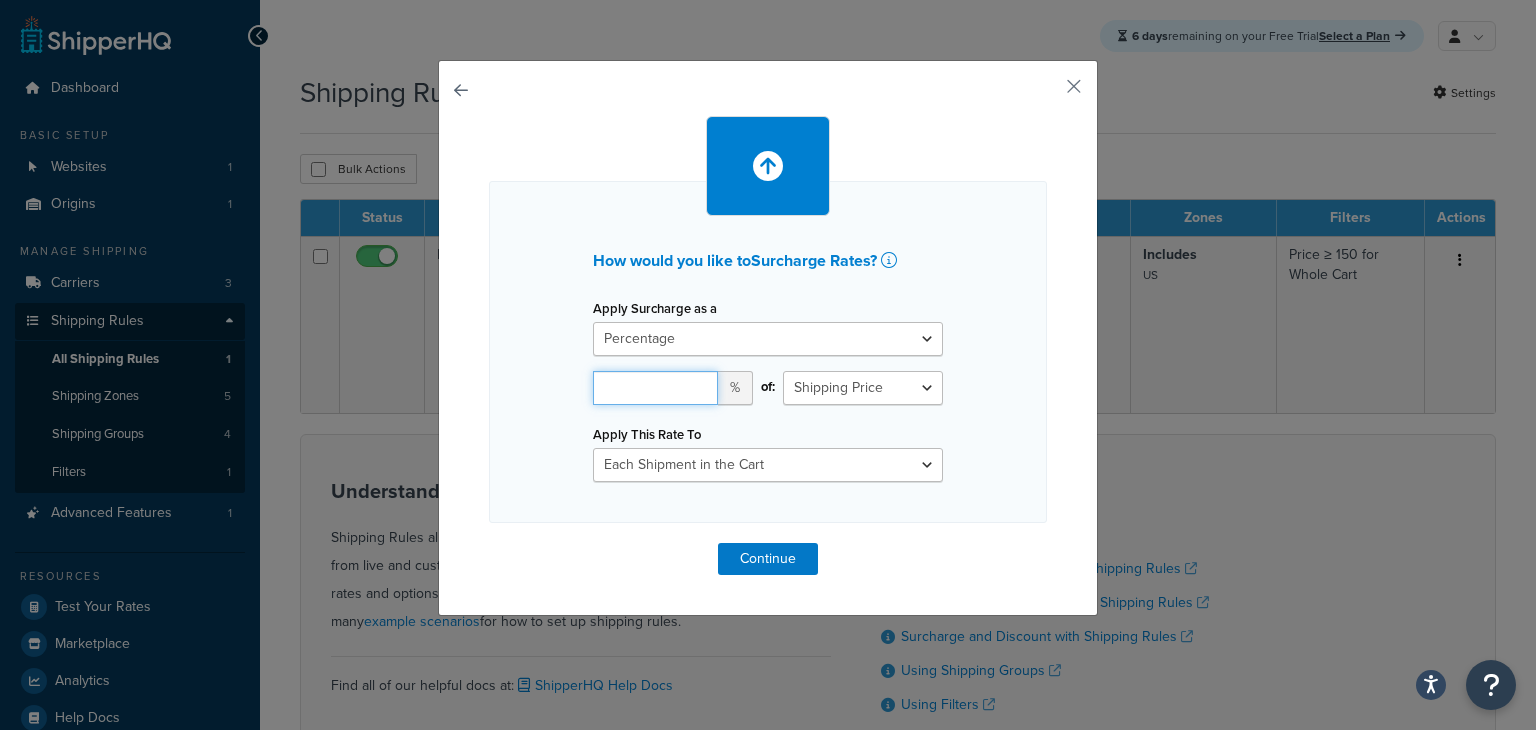 click at bounding box center [655, 388] 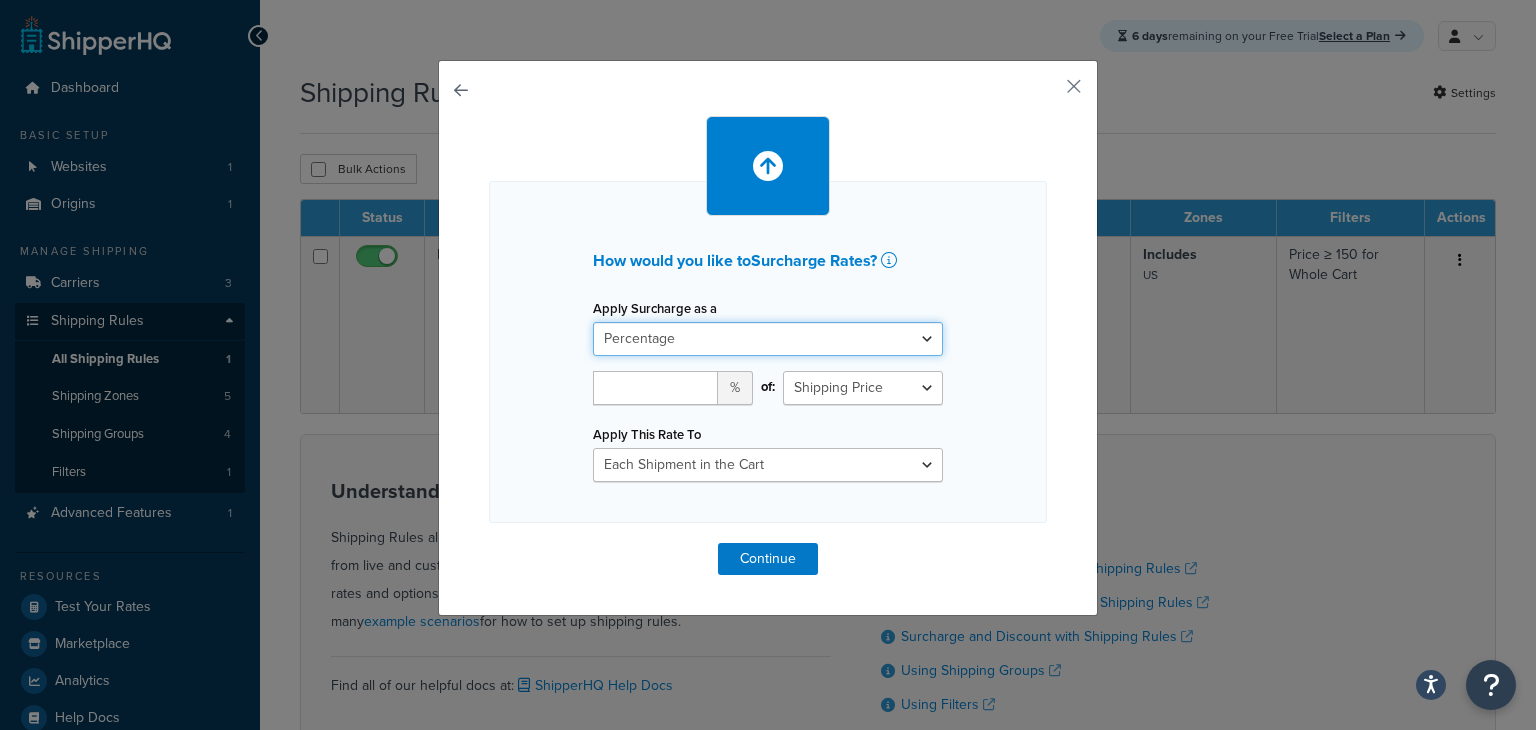 click on "Flat Rate  Percentage  Flat Rate & Percentage" at bounding box center (768, 339) 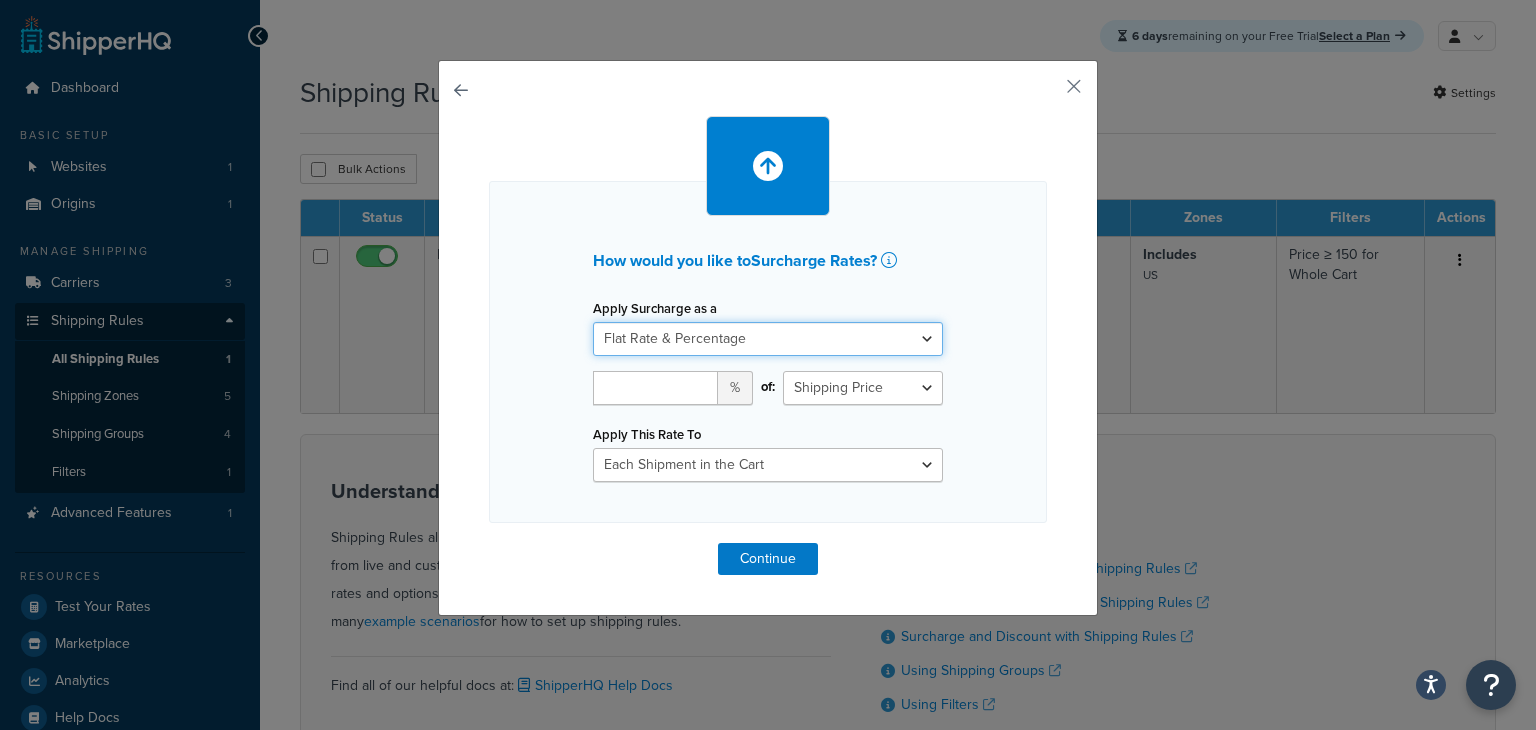 click on "Flat Rate  Percentage  Flat Rate & Percentage" at bounding box center (768, 339) 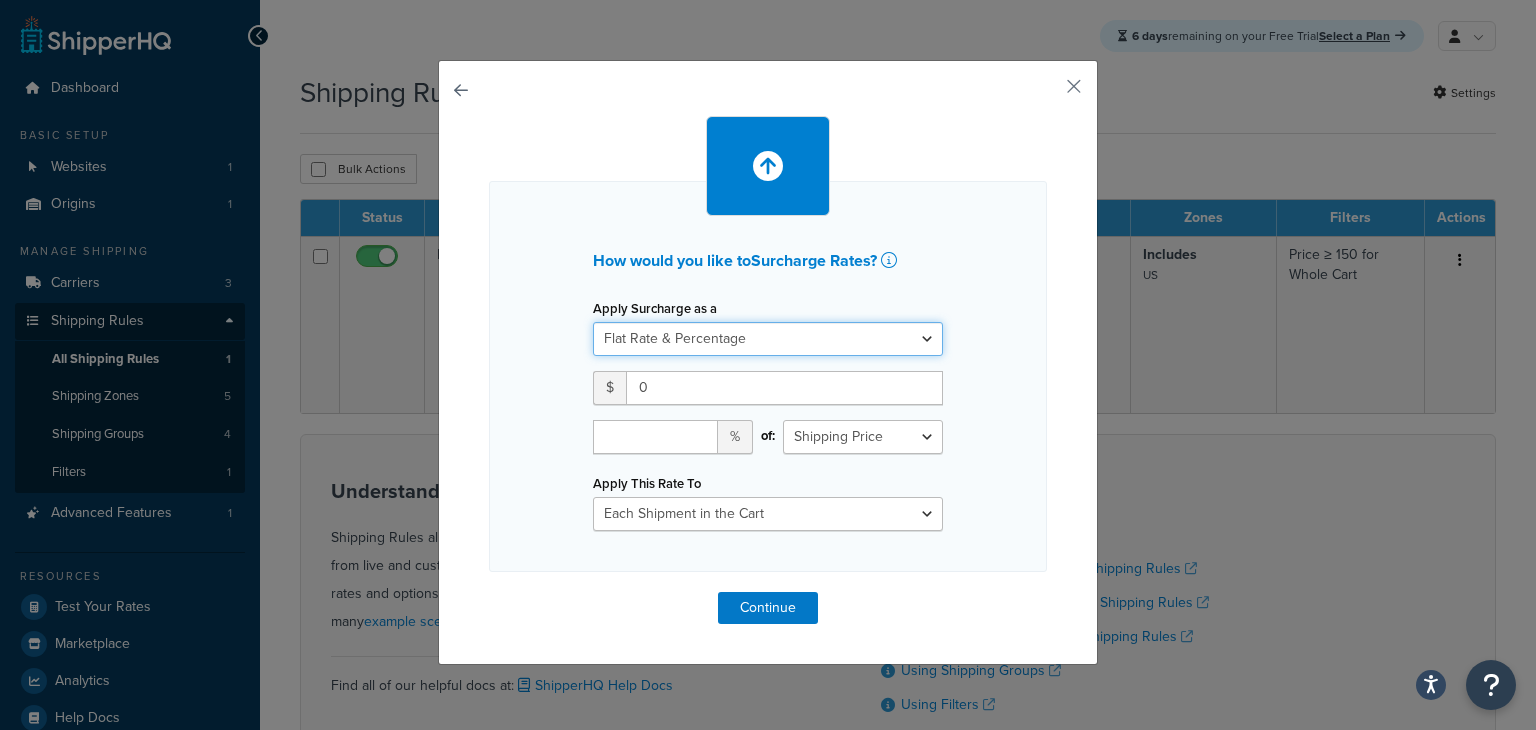 click on "Flat Rate  Percentage  Flat Rate & Percentage" at bounding box center (768, 339) 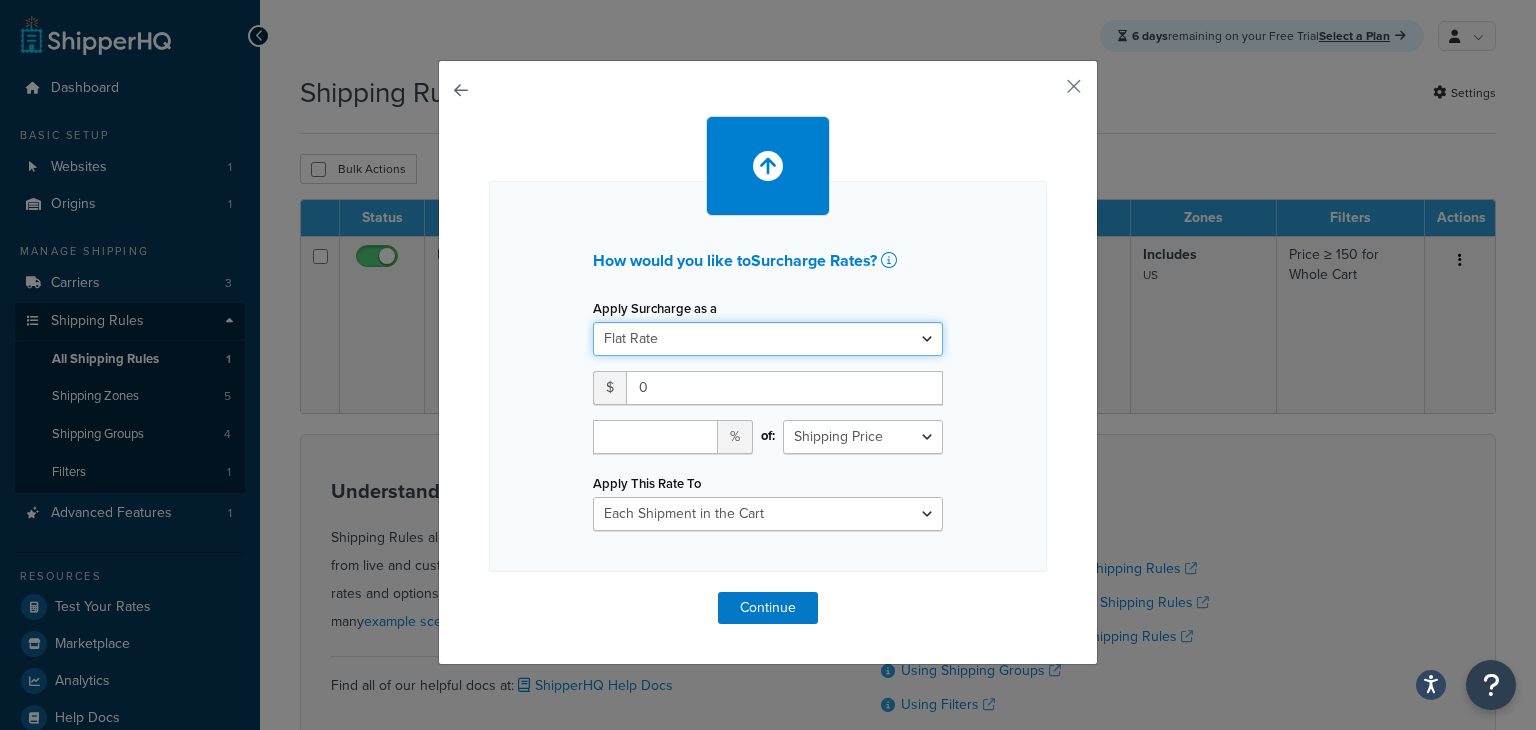 click on "Flat Rate  Percentage  Flat Rate & Percentage" at bounding box center [768, 339] 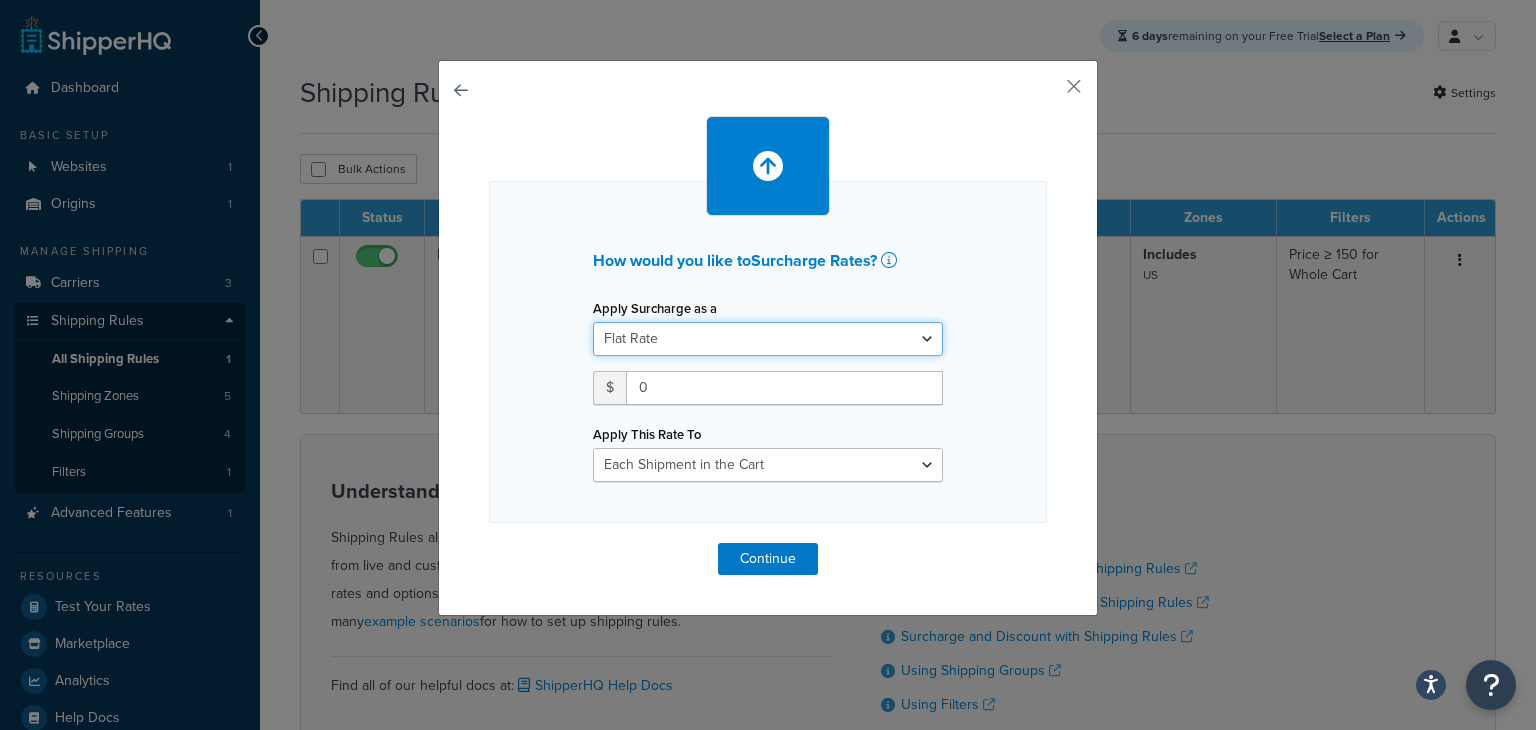 click on "Flat Rate  Percentage  Flat Rate & Percentage" at bounding box center [768, 339] 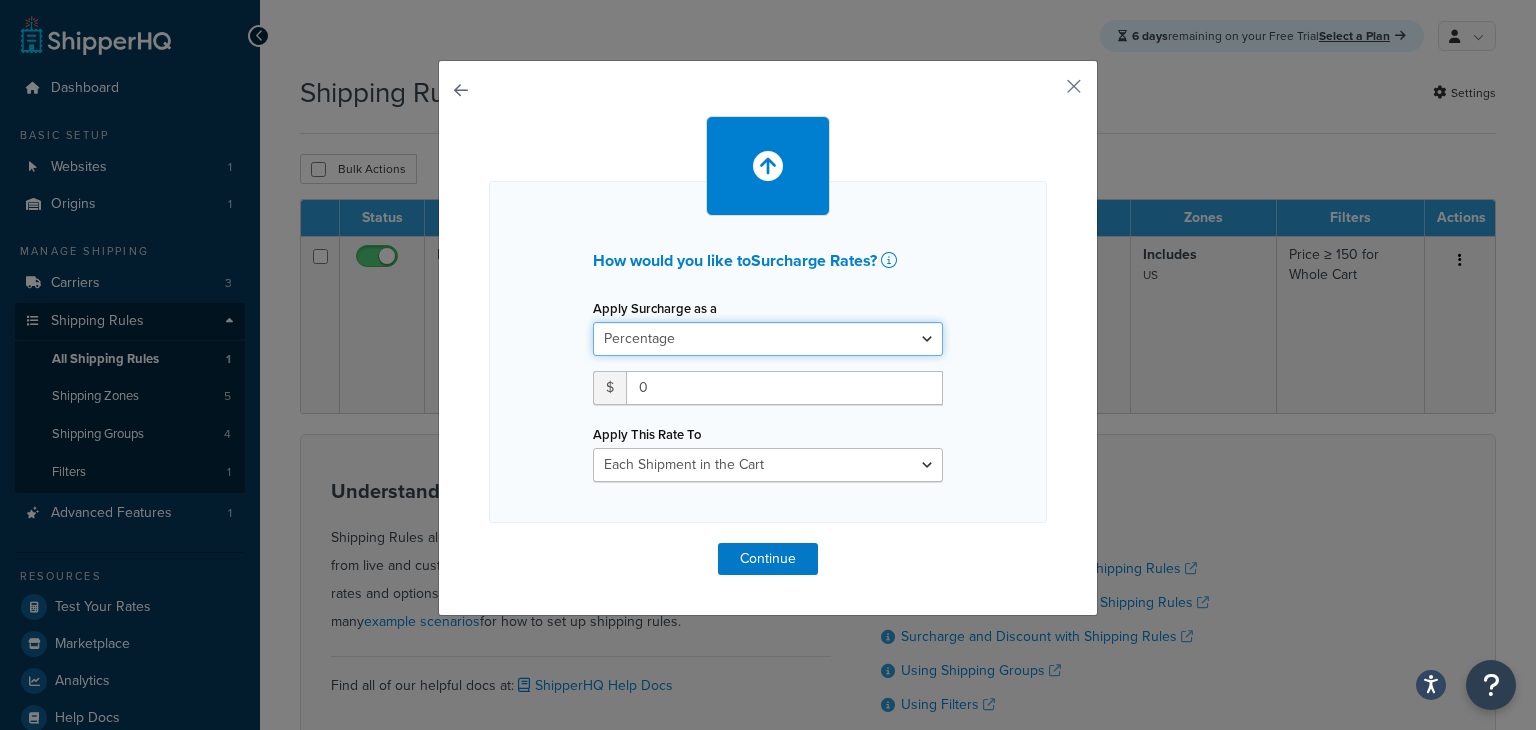 click on "Flat Rate  Percentage  Flat Rate & Percentage" at bounding box center [768, 339] 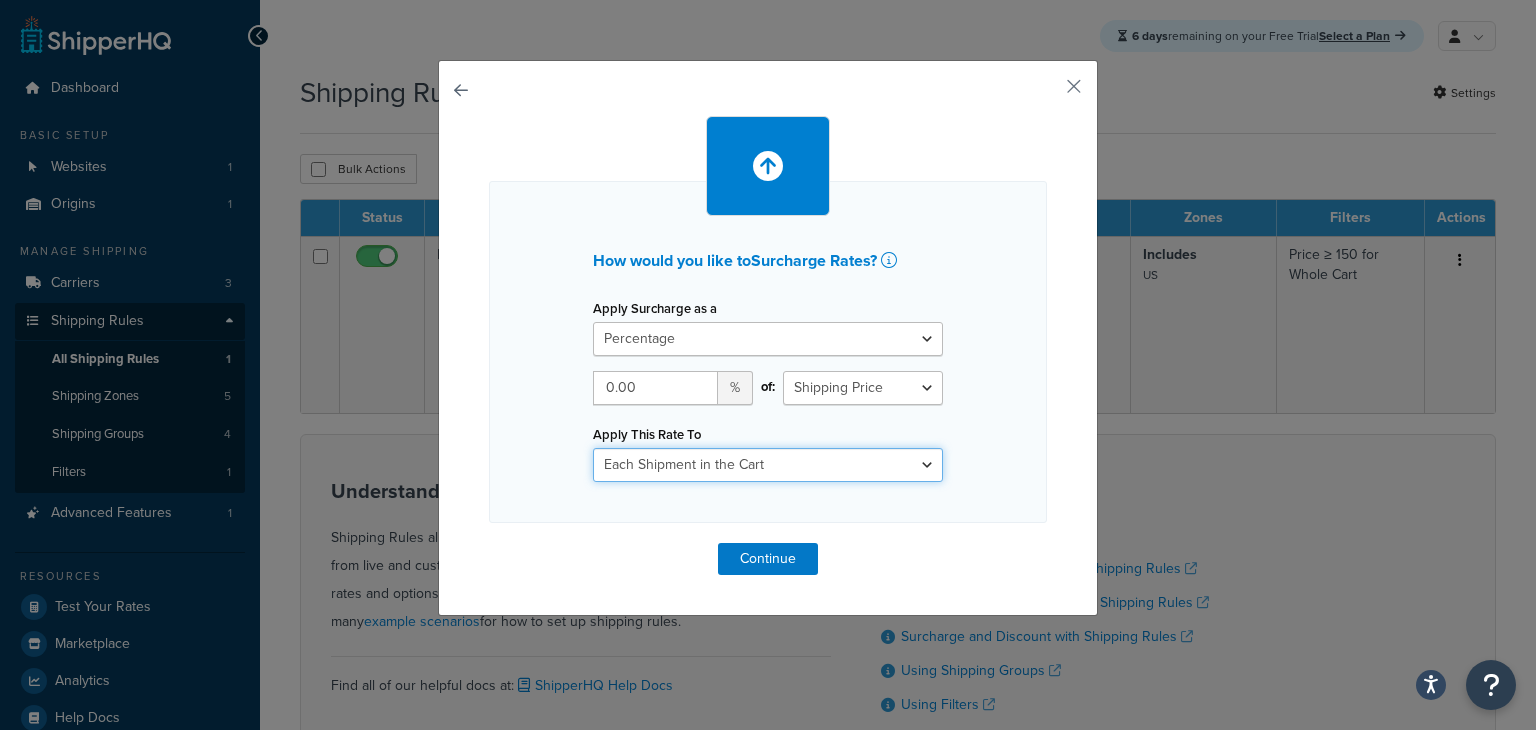click on "Each Shipment in the Cart  Each Shipping Group in the Cart  Each Item within a Shipping Group  Each Box per Each Shipping Group" at bounding box center [768, 465] 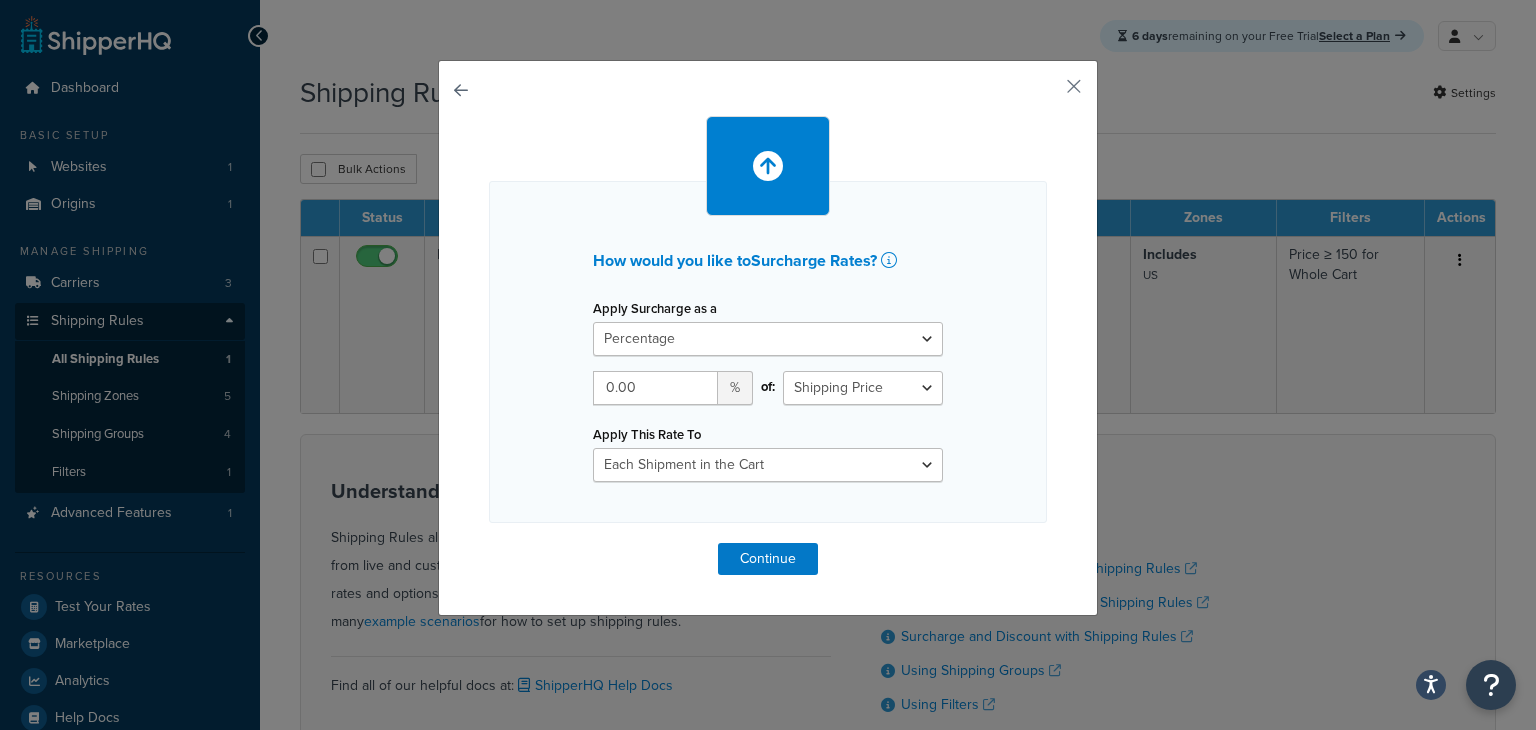 click on "How would you like to  Surcharge Rates ? Apply Surcharge as a   Flat Rate  Percentage  Flat Rate & Percentage    0.00 % of:   Shipping Price  Order Value  Apply This Rate To   Each Shipment in the Cart  Each Shipping Group in the Cart  Each Item within a Shipping Group  Each Box per Each Shipping Group  Continue" at bounding box center (768, 338) 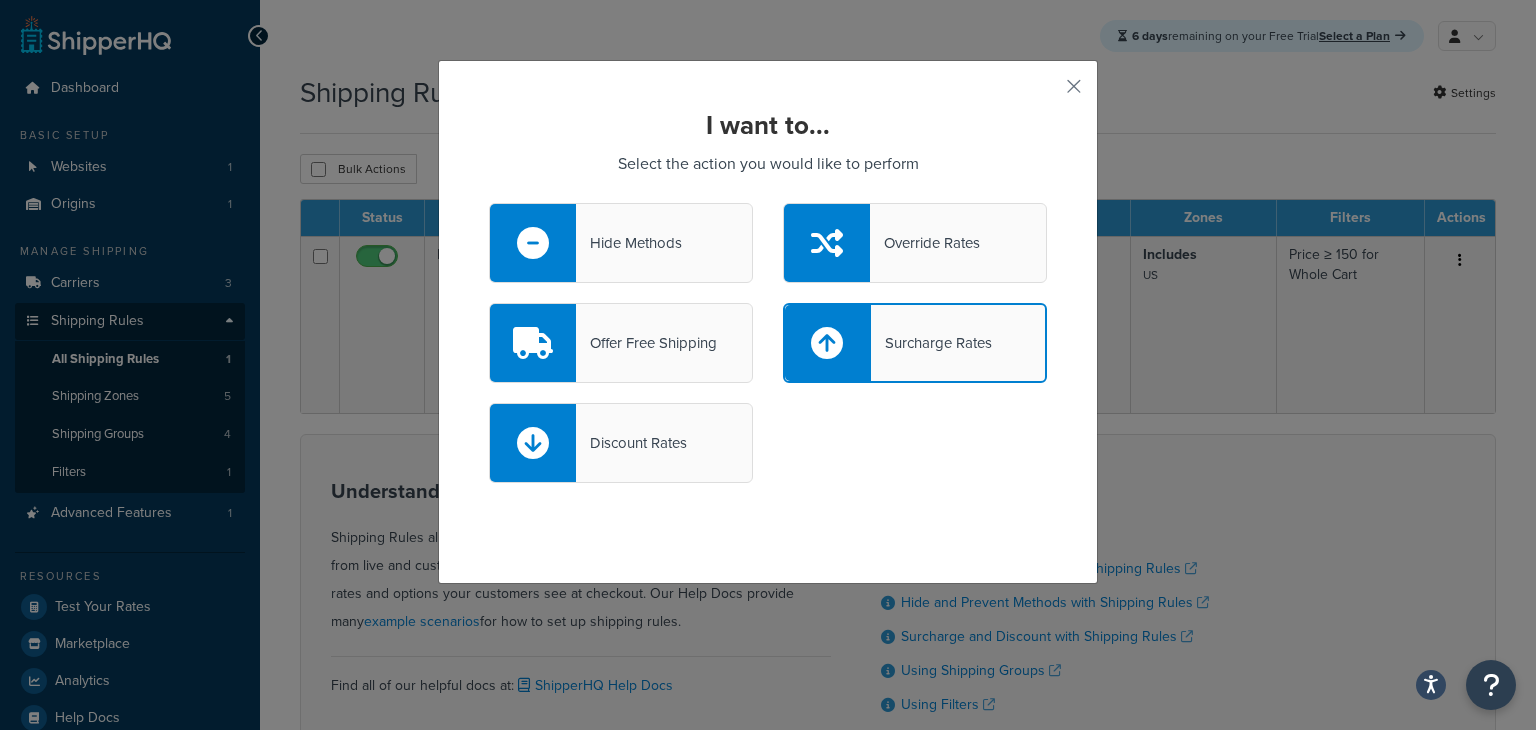 click on "Discount Rates" at bounding box center [621, 443] 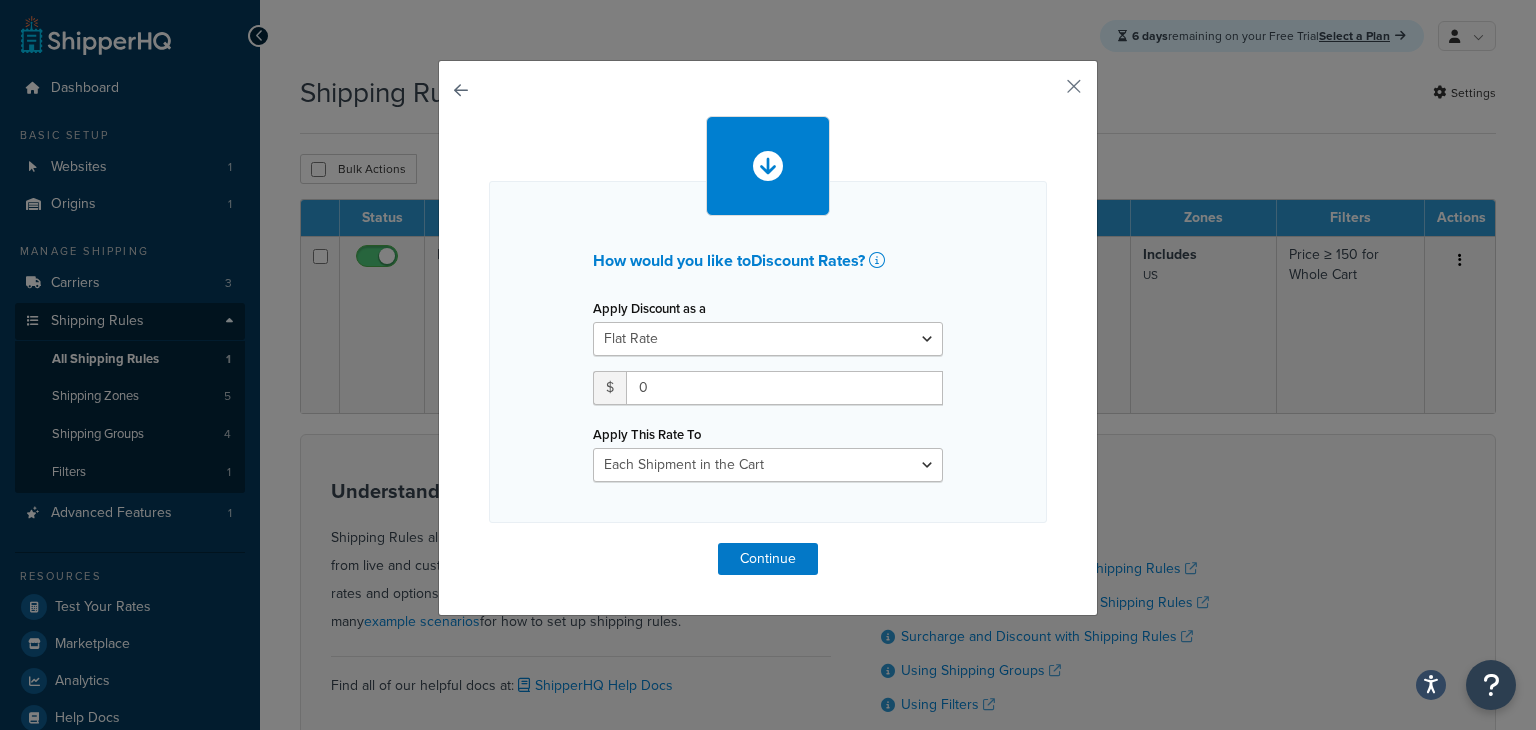 click on "How would you like to  Discount Rates ? Apply Discount as a   Flat Rate  Percentage  Flat Rate & Percentage    $ 0 Apply This Rate To   Each Shipment in the Cart  Each Shipping Group in the Cart  Each Item within a Shipping Group  Each Box per Each Shipping Group  Continue" at bounding box center (768, 338) 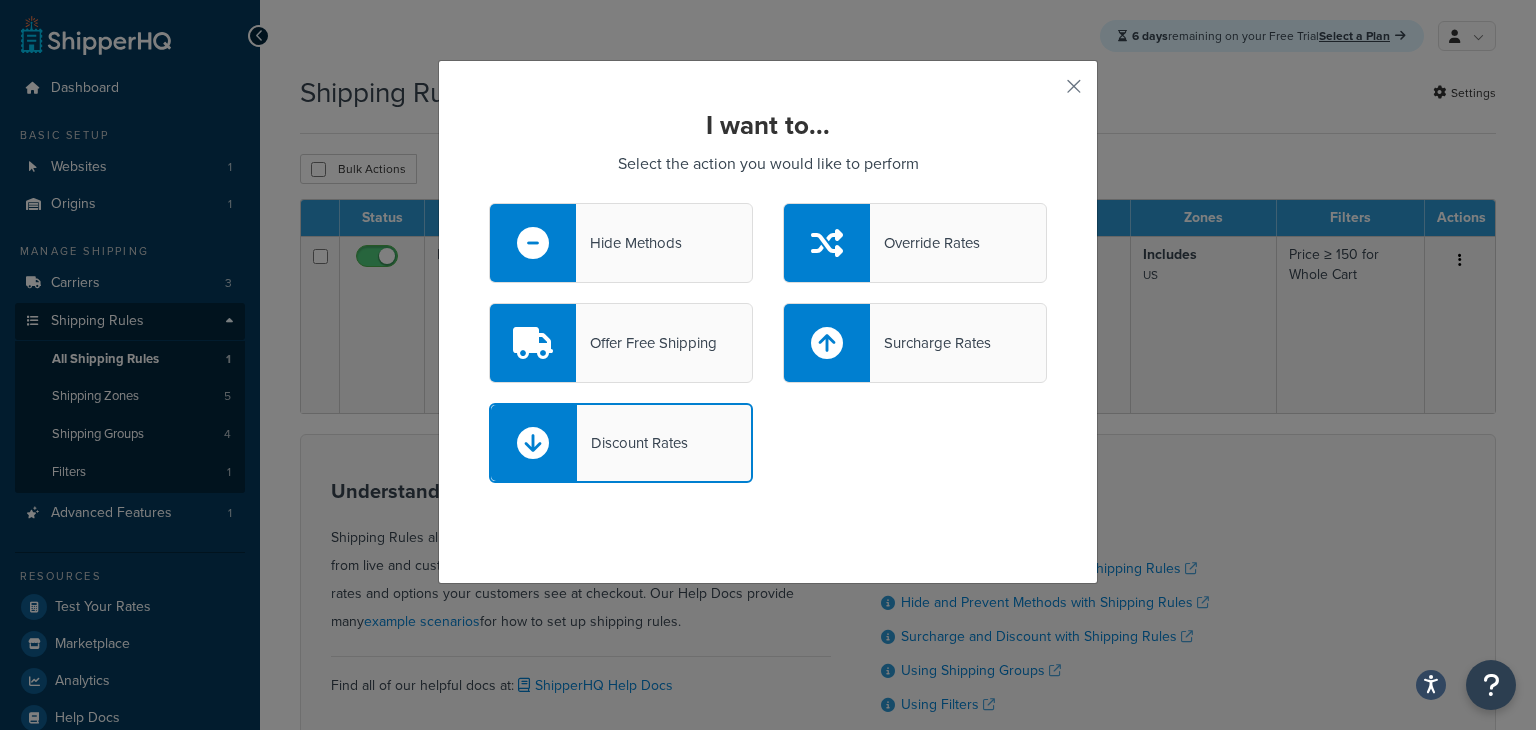 click on "Hide Methods" at bounding box center [621, 243] 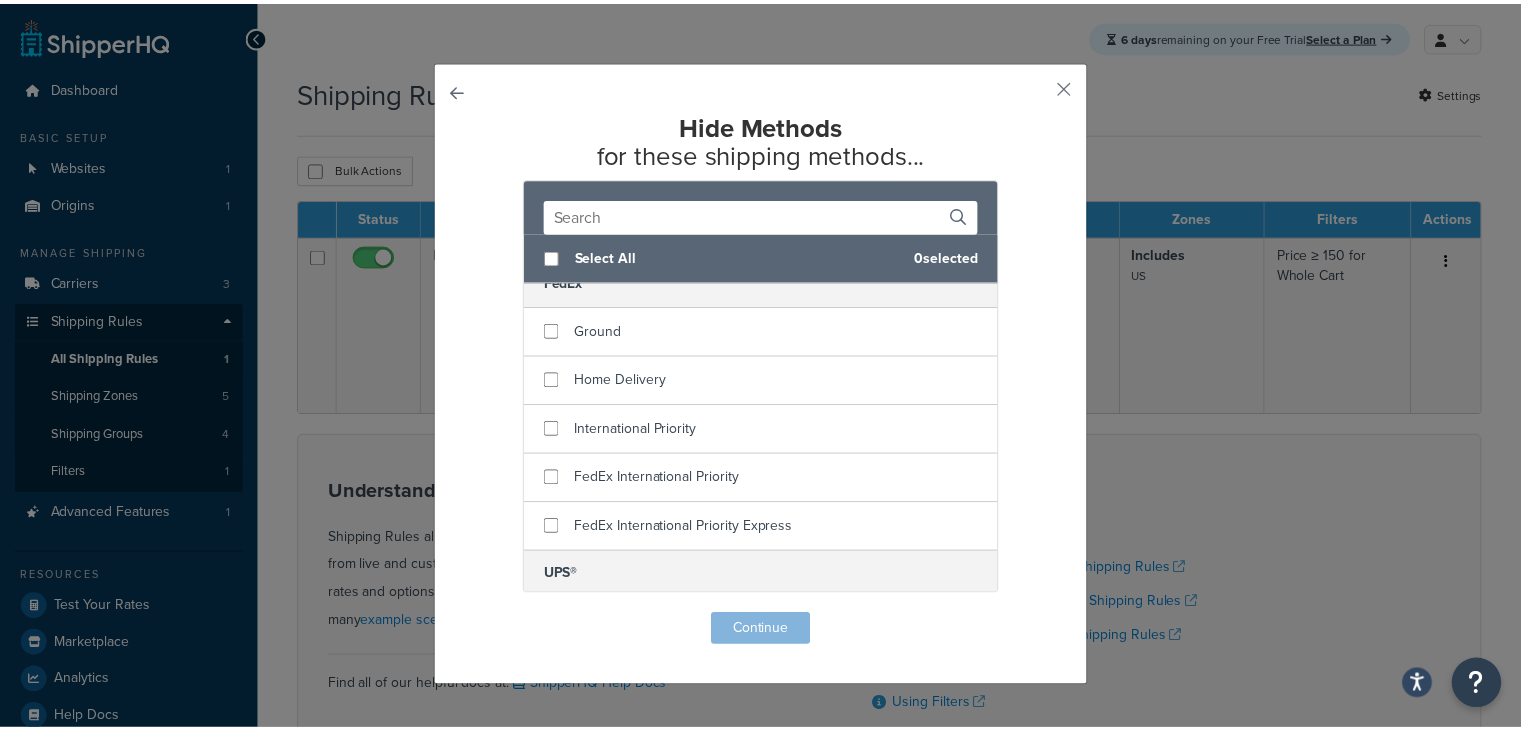 scroll, scrollTop: 0, scrollLeft: 0, axis: both 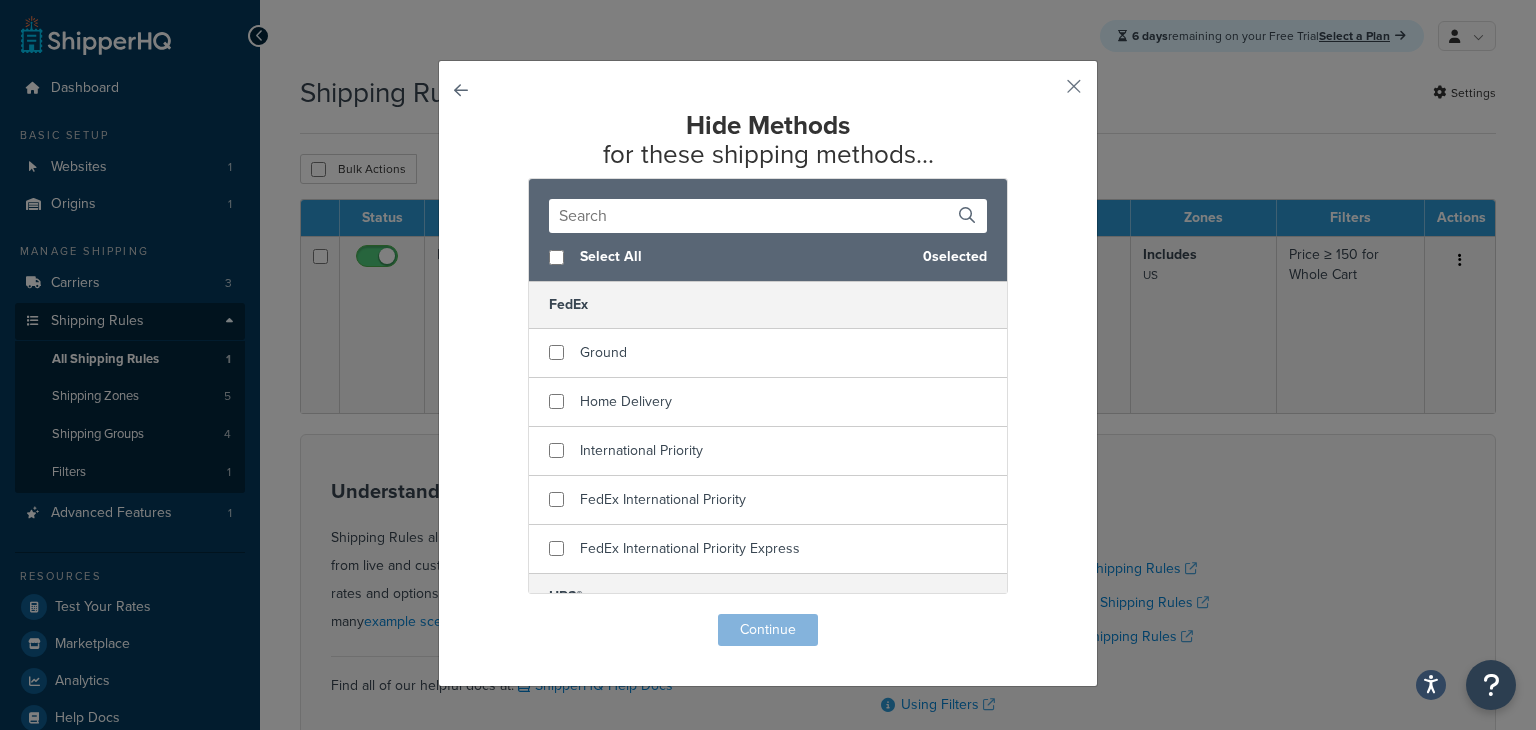 click at bounding box center (489, 614) 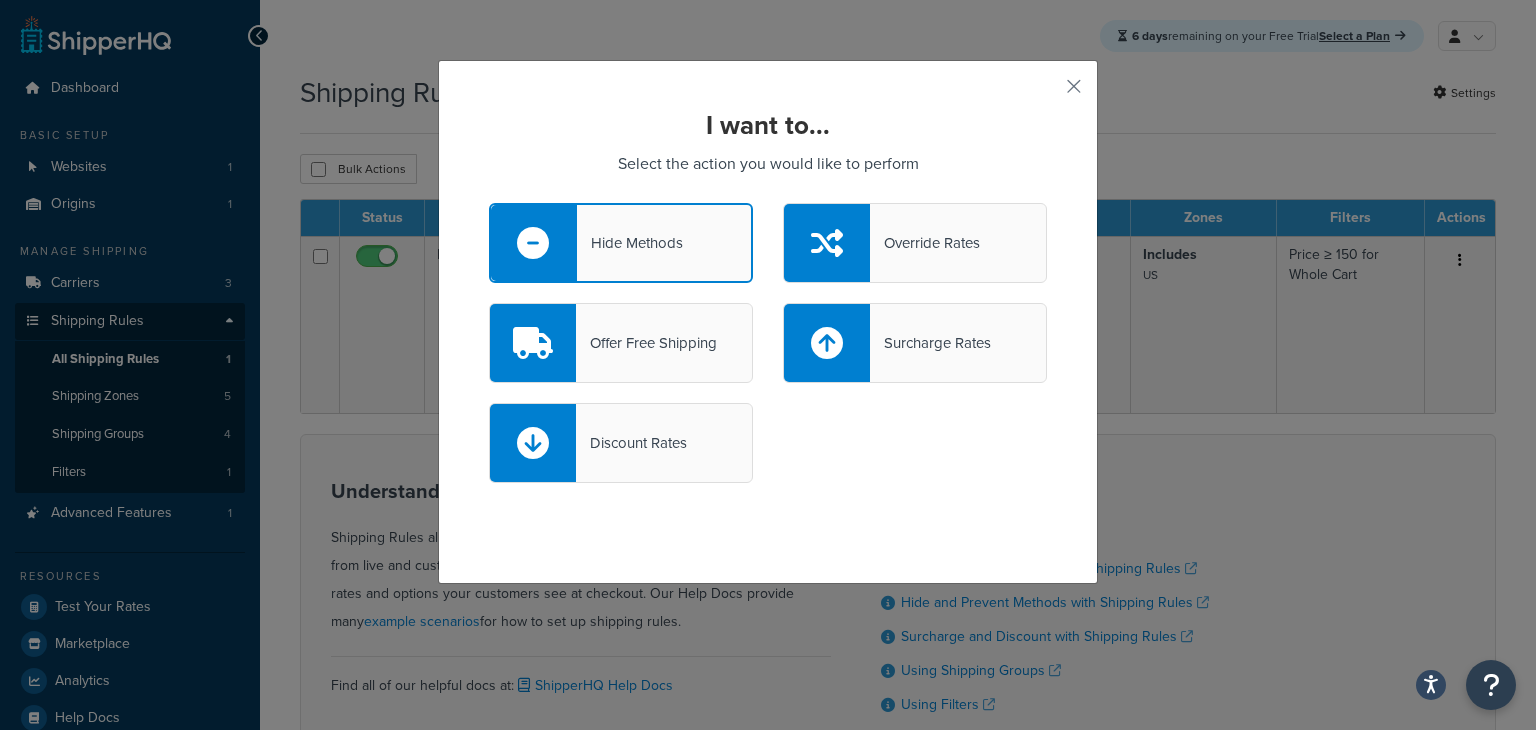 click at bounding box center [827, 243] 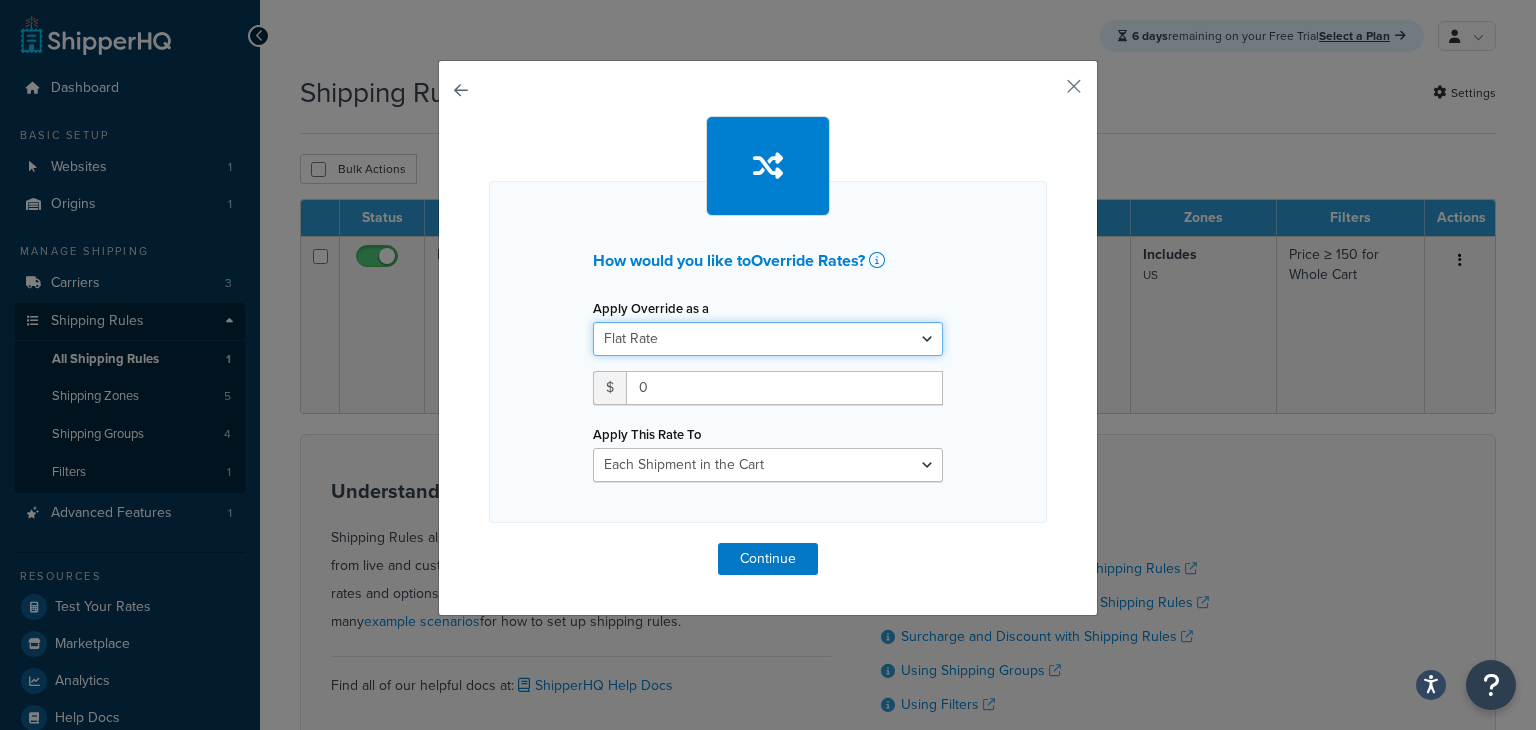 click on "Flat Rate  Percentage  Flat Rate & Percentage" at bounding box center (768, 339) 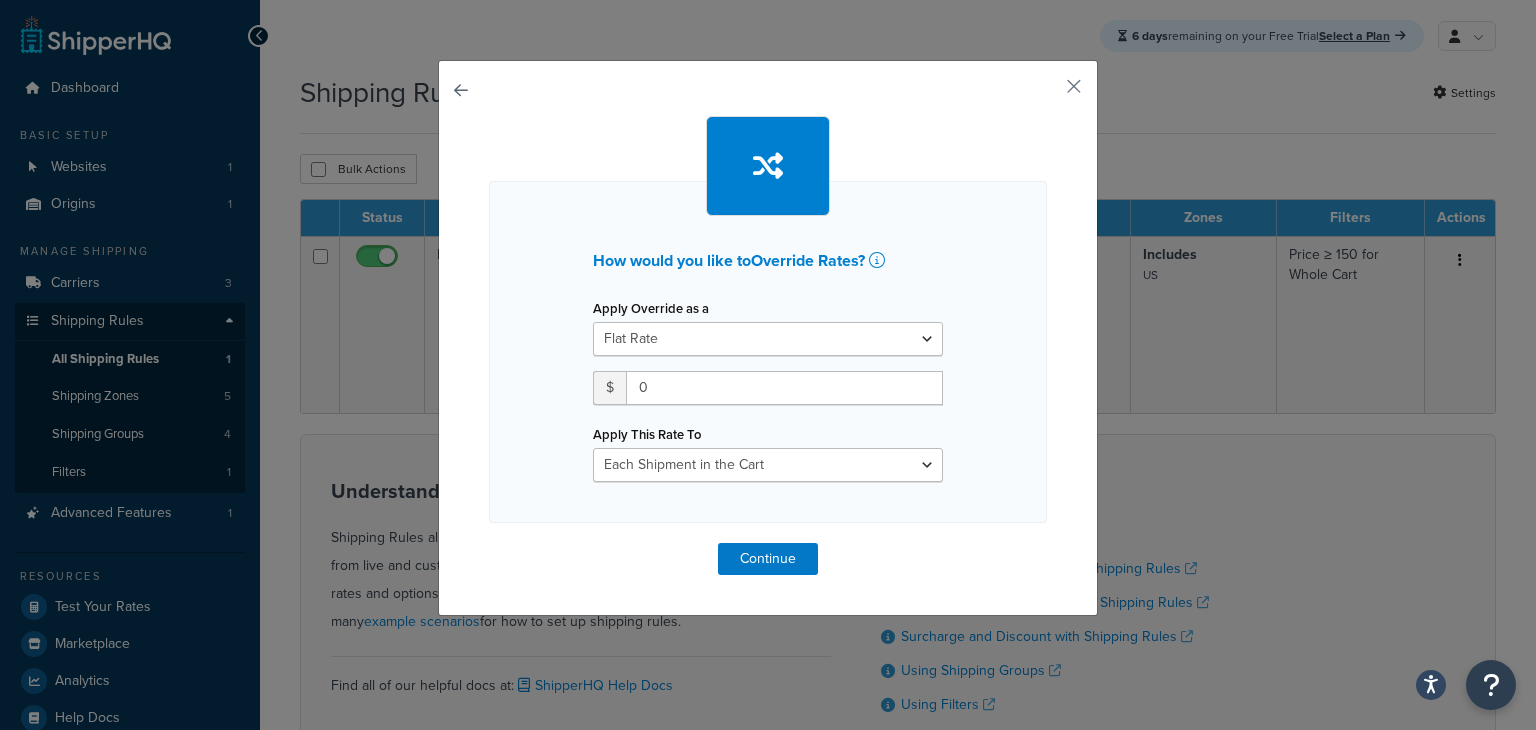 click at bounding box center (489, 543) 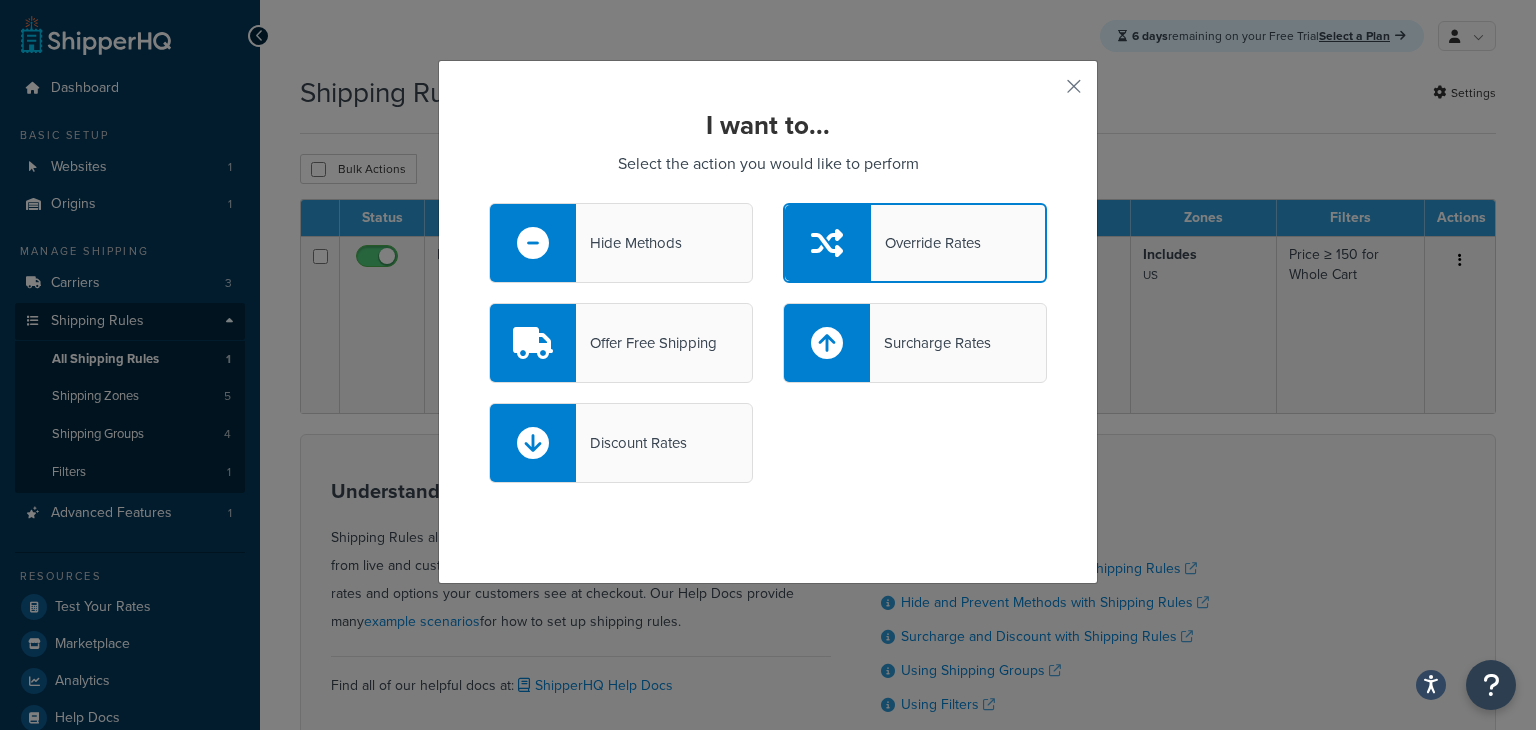 click on "Offer Free Shipping" at bounding box center (621, 343) 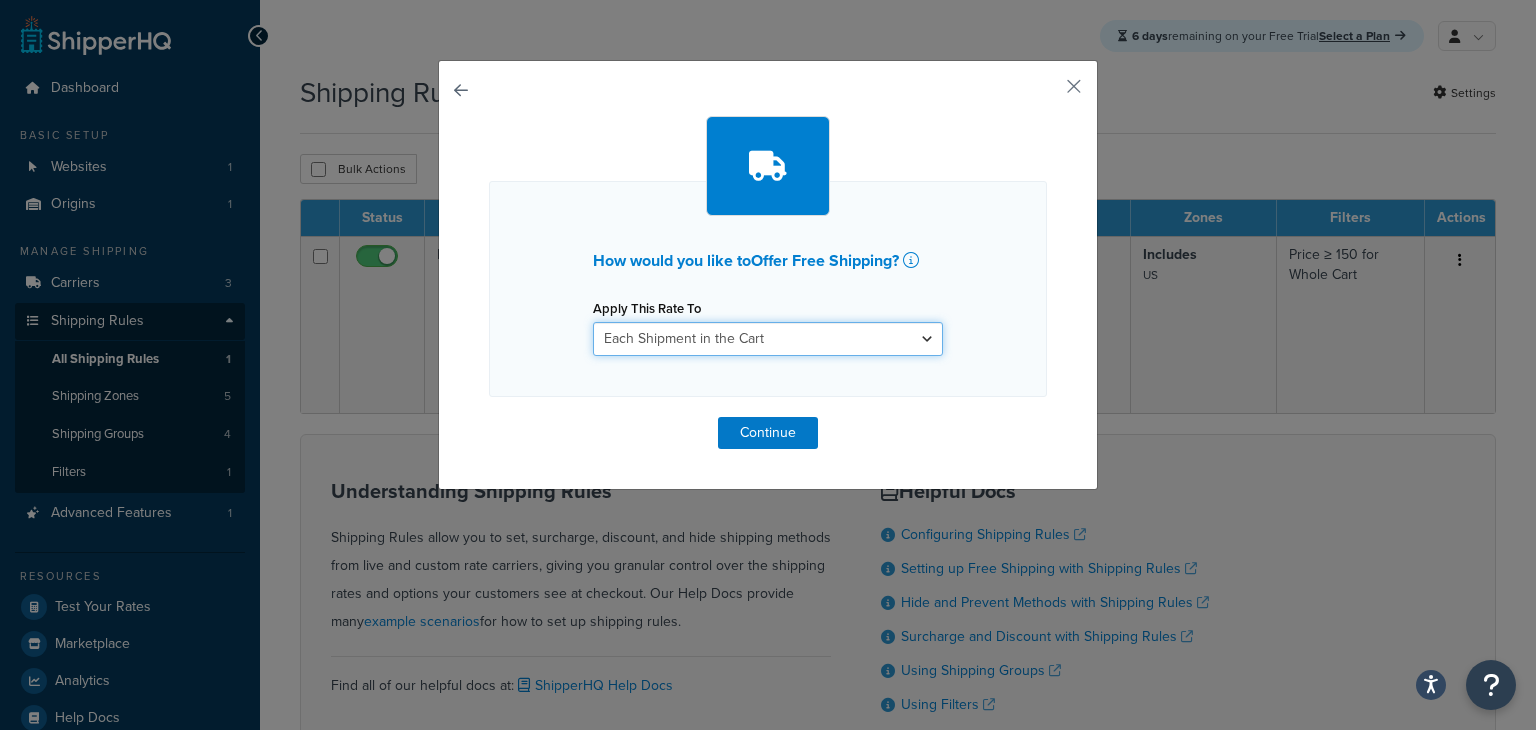 click on "Each Shipment in the Cart  Each Shipping Group in the Cart  Each Item within a Shipping Group  Each Box per Each Shipping Group" at bounding box center [768, 339] 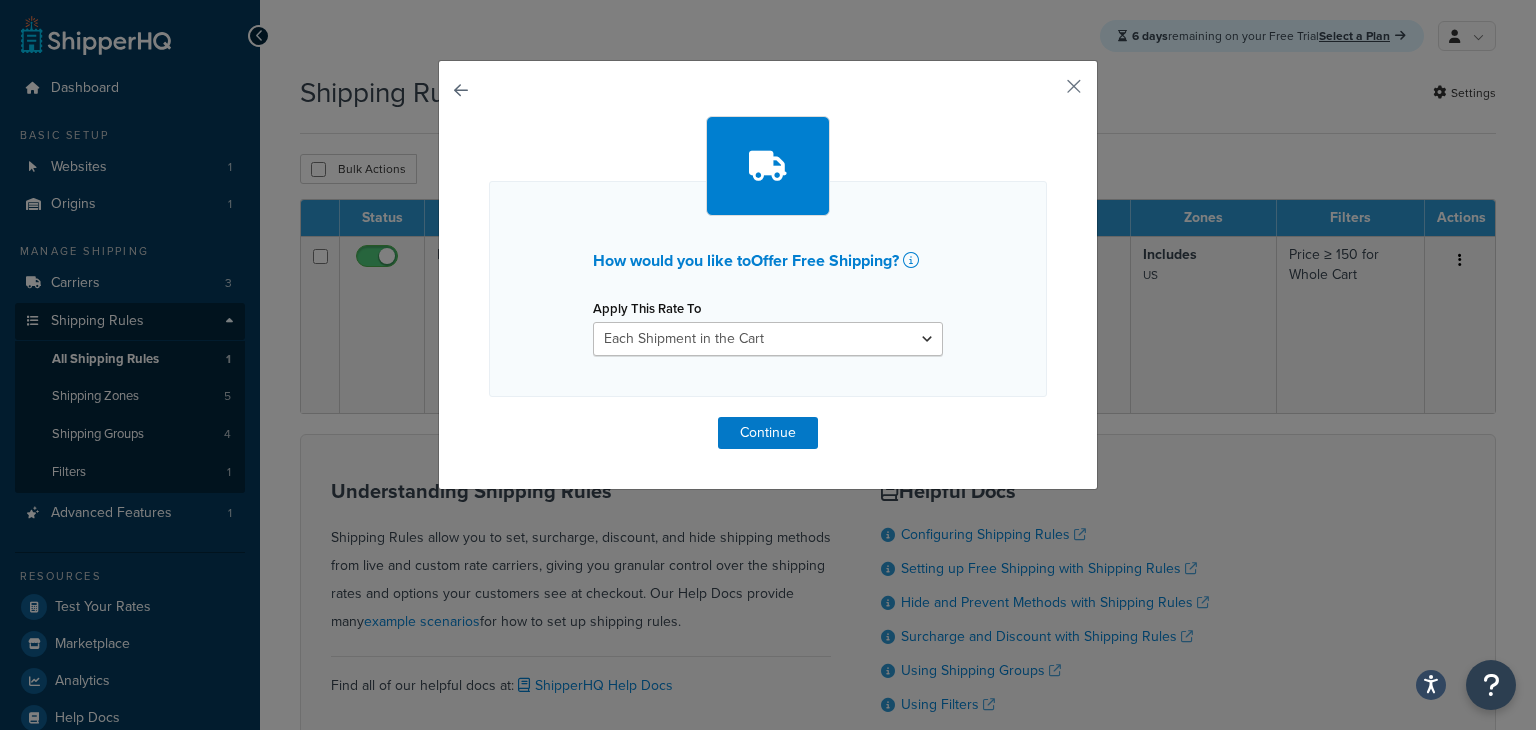 click at bounding box center (489, 417) 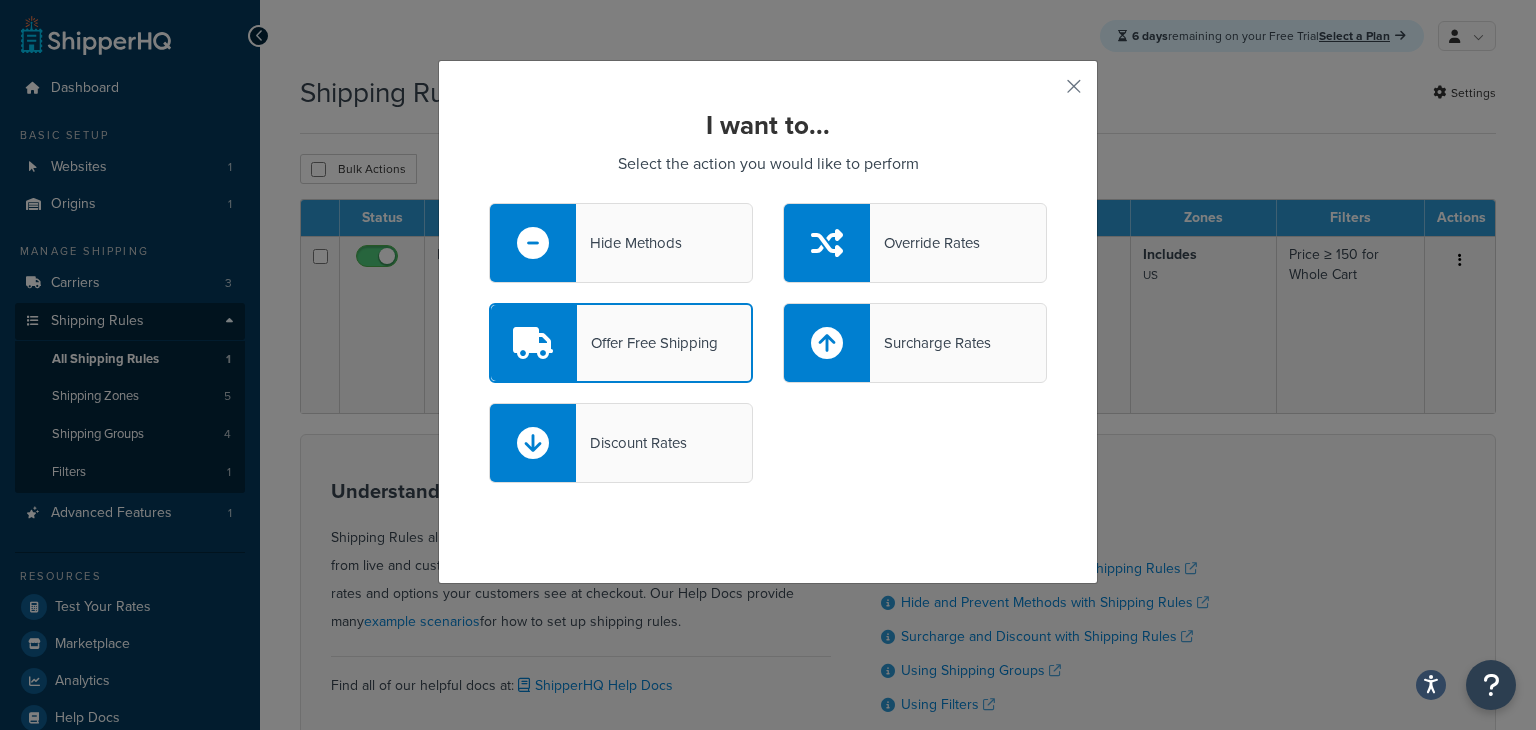 click on "Surcharge Rates" at bounding box center (930, 343) 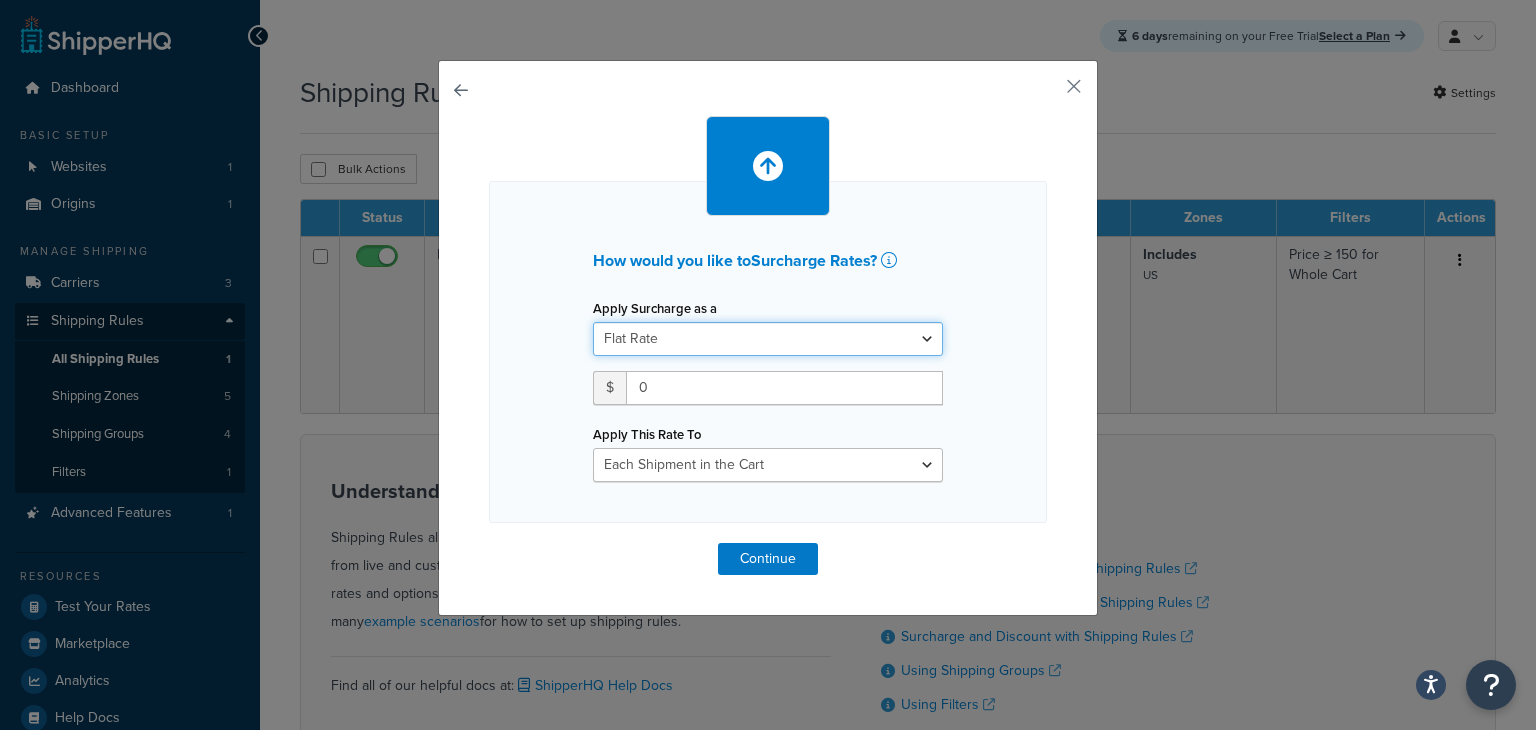 click on "Flat Rate  Percentage  Flat Rate & Percentage" at bounding box center (768, 339) 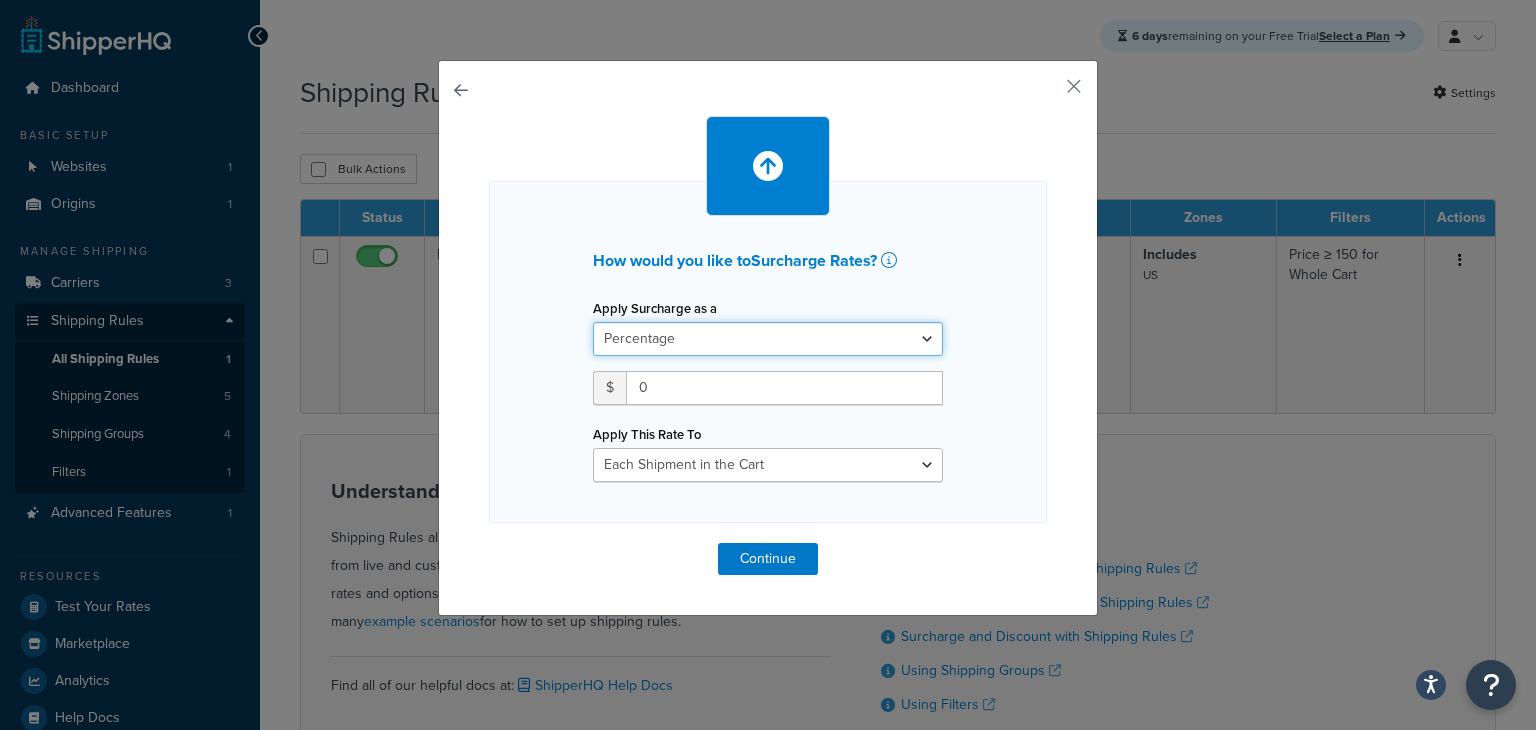click on "Flat Rate  Percentage  Flat Rate & Percentage" at bounding box center [768, 339] 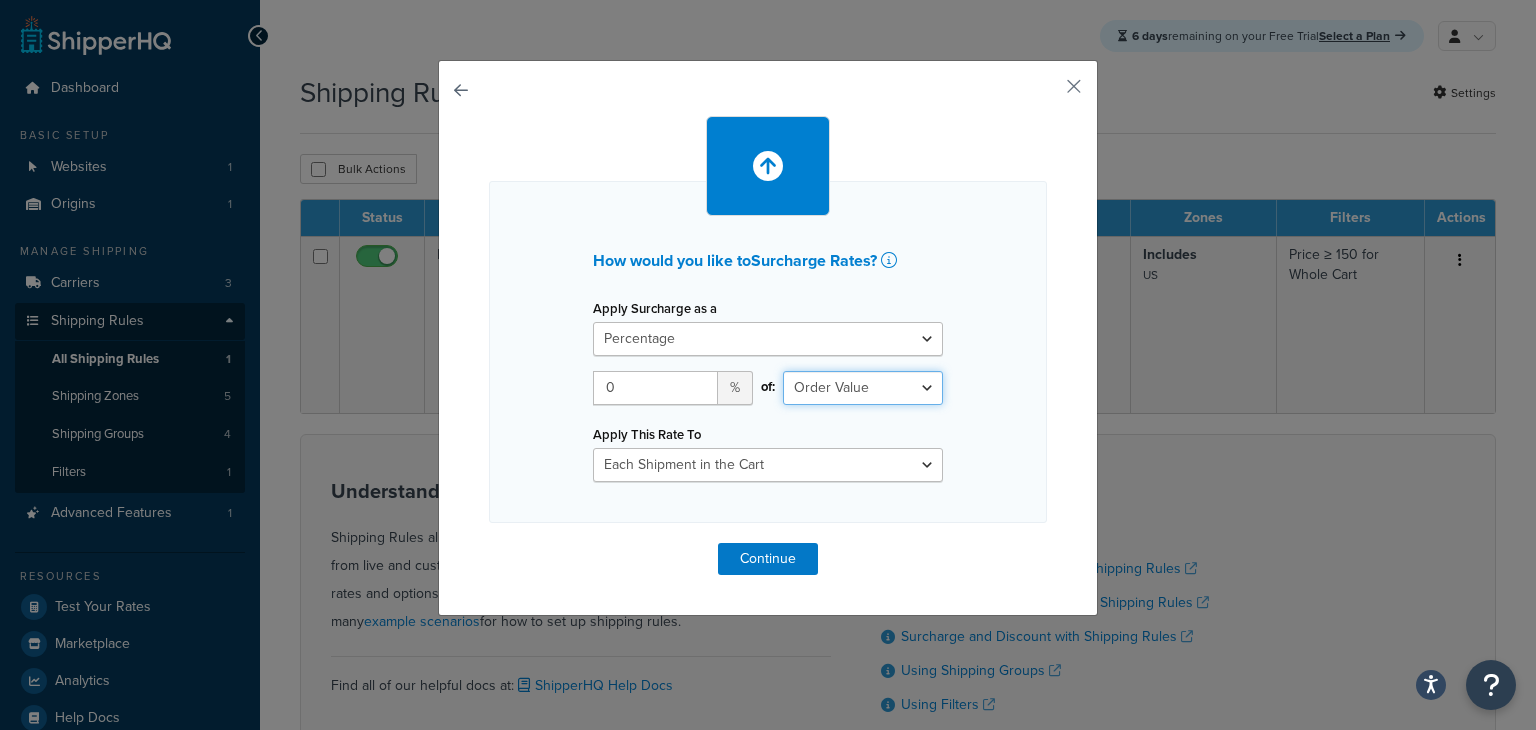 click on "Shipping Price  Order Value" at bounding box center (863, 388) 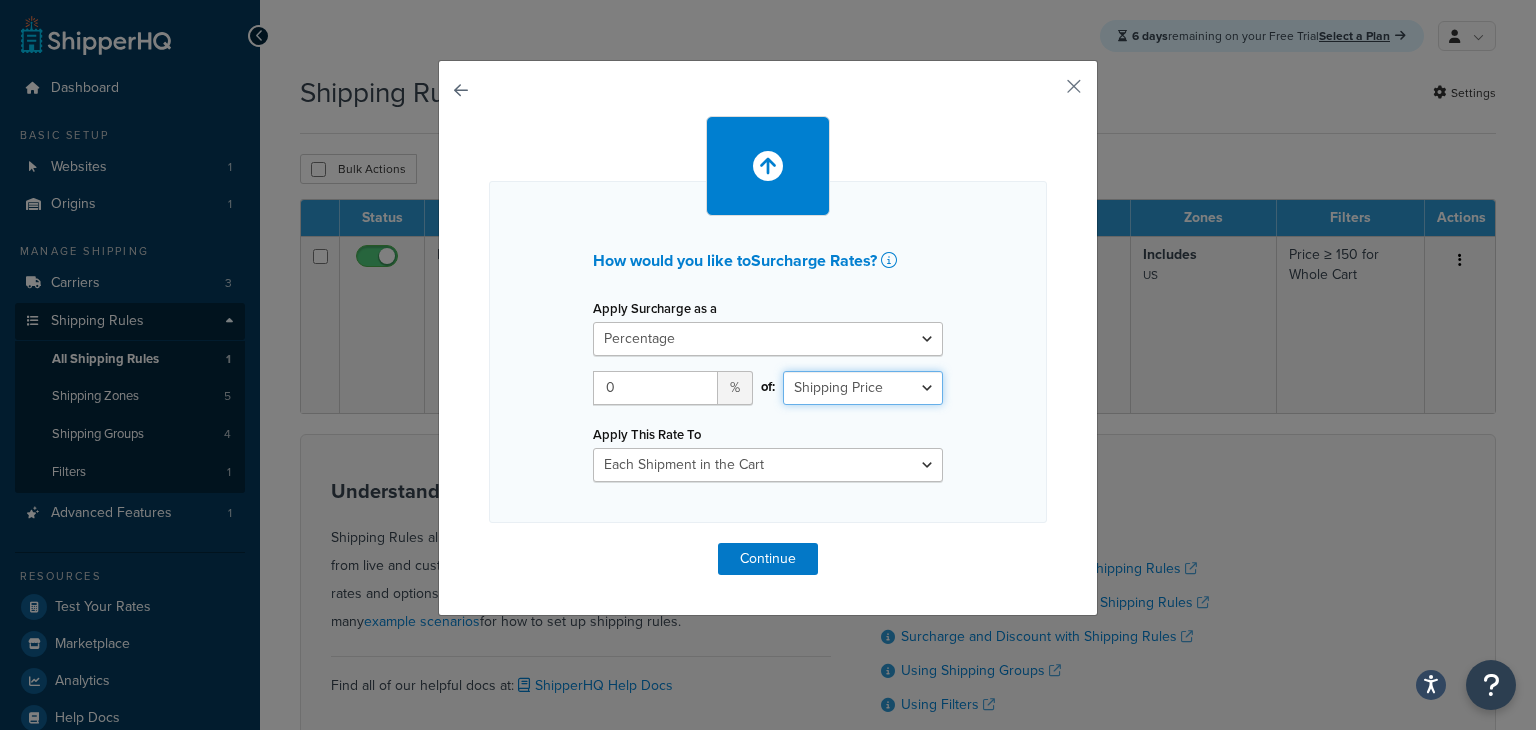 click on "Shipping Price  Order Value" at bounding box center [863, 388] 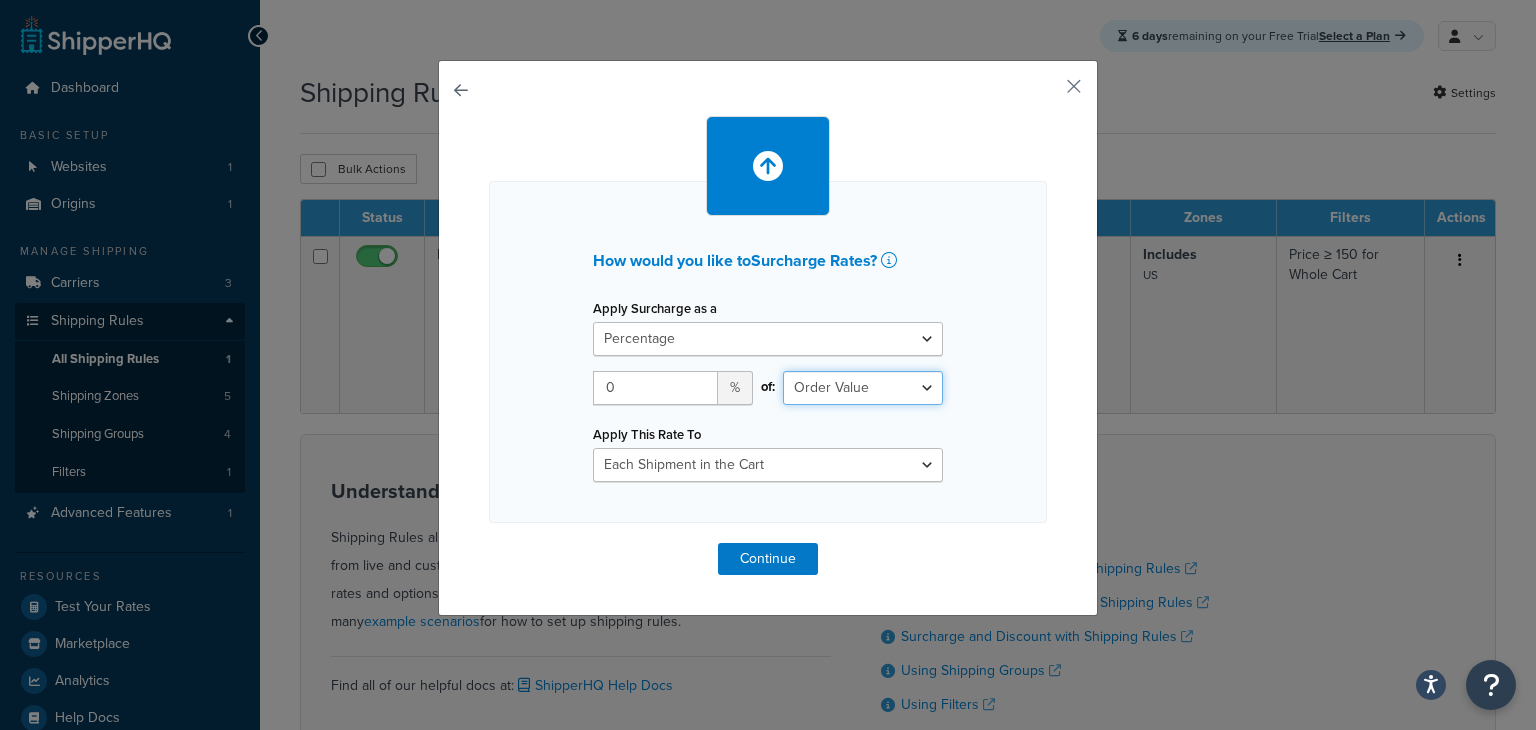click on "Shipping Price  Order Value" at bounding box center [863, 388] 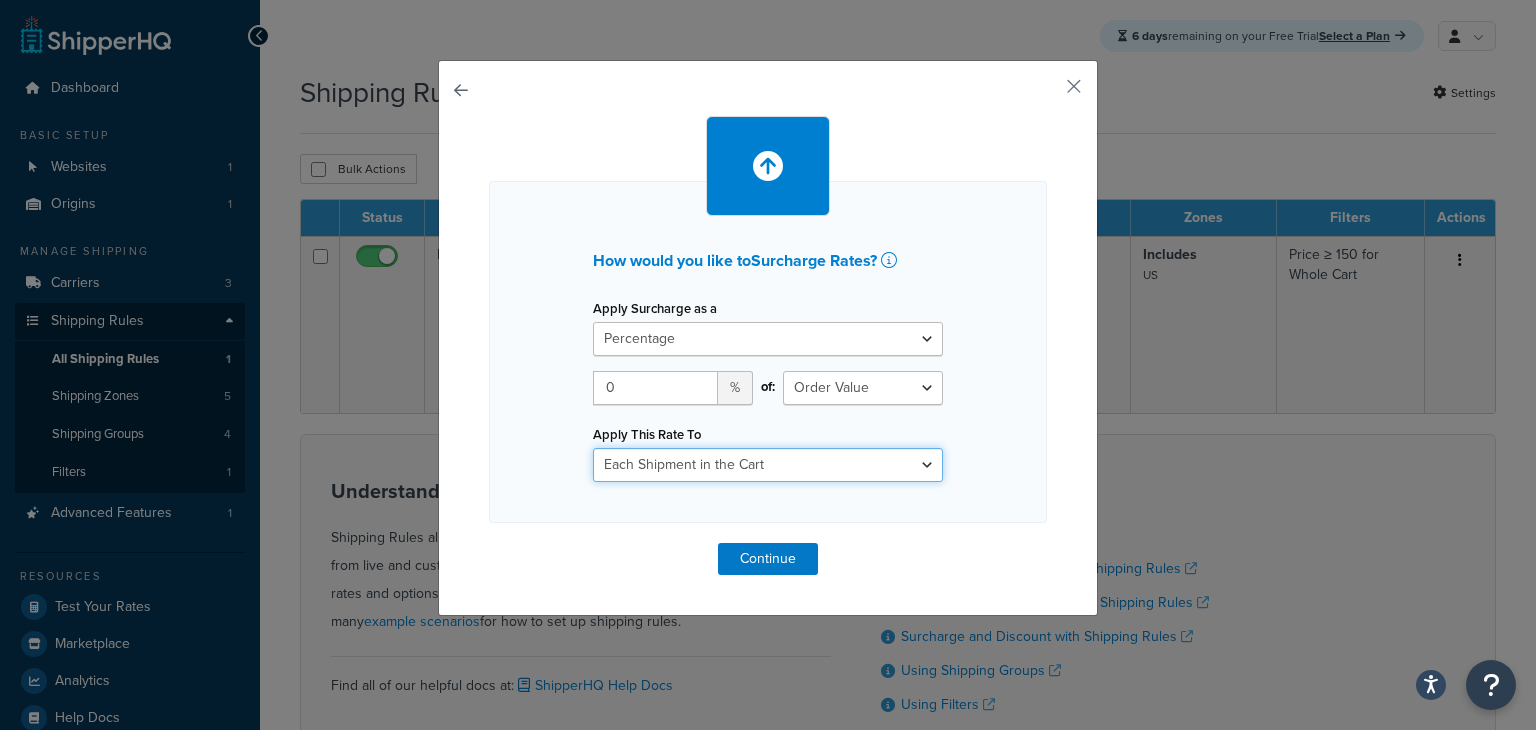 click on "Each Shipment in the Cart  Each Shipping Group in the Cart  Each Item within a Shipping Group  Each Box per Each Shipping Group" at bounding box center (768, 465) 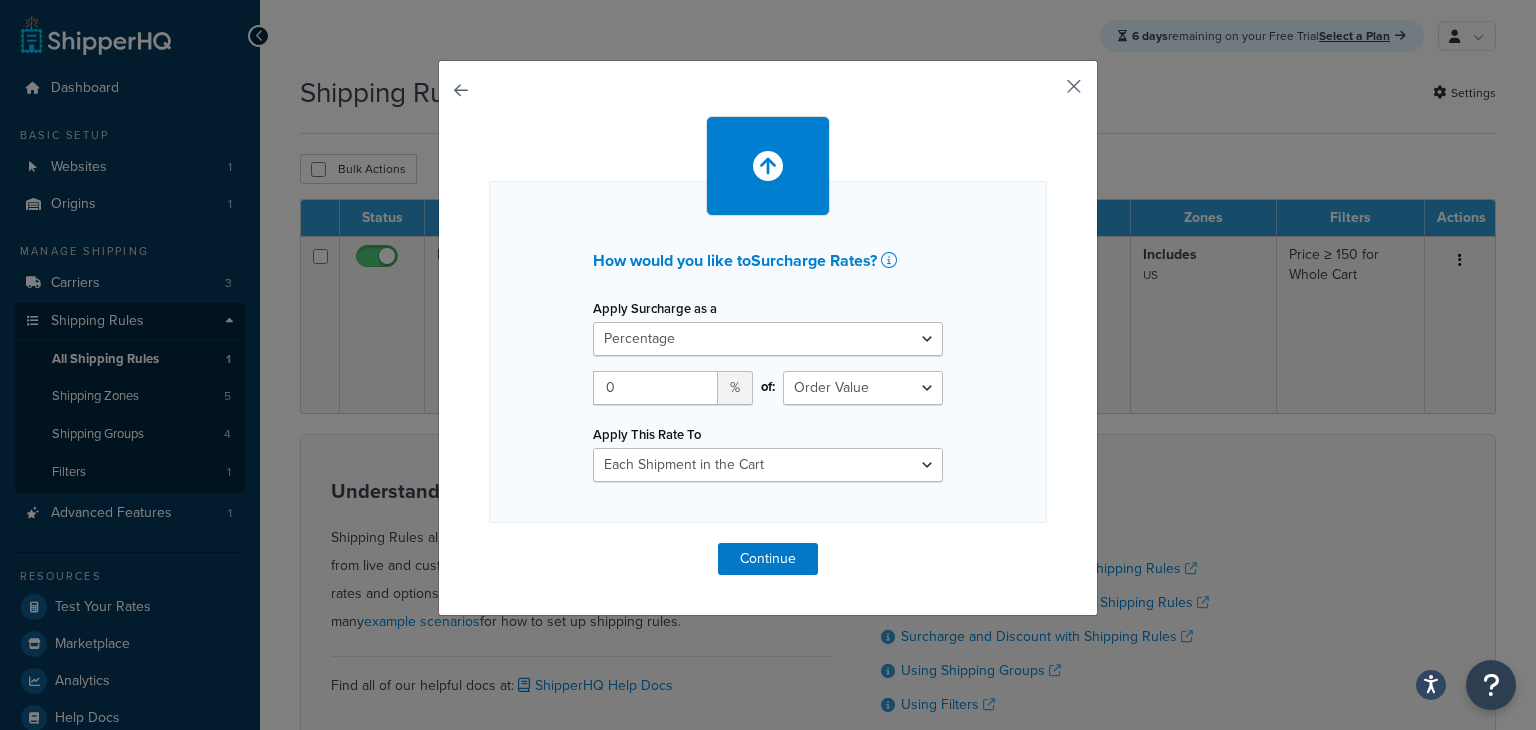 click at bounding box center [1044, 93] 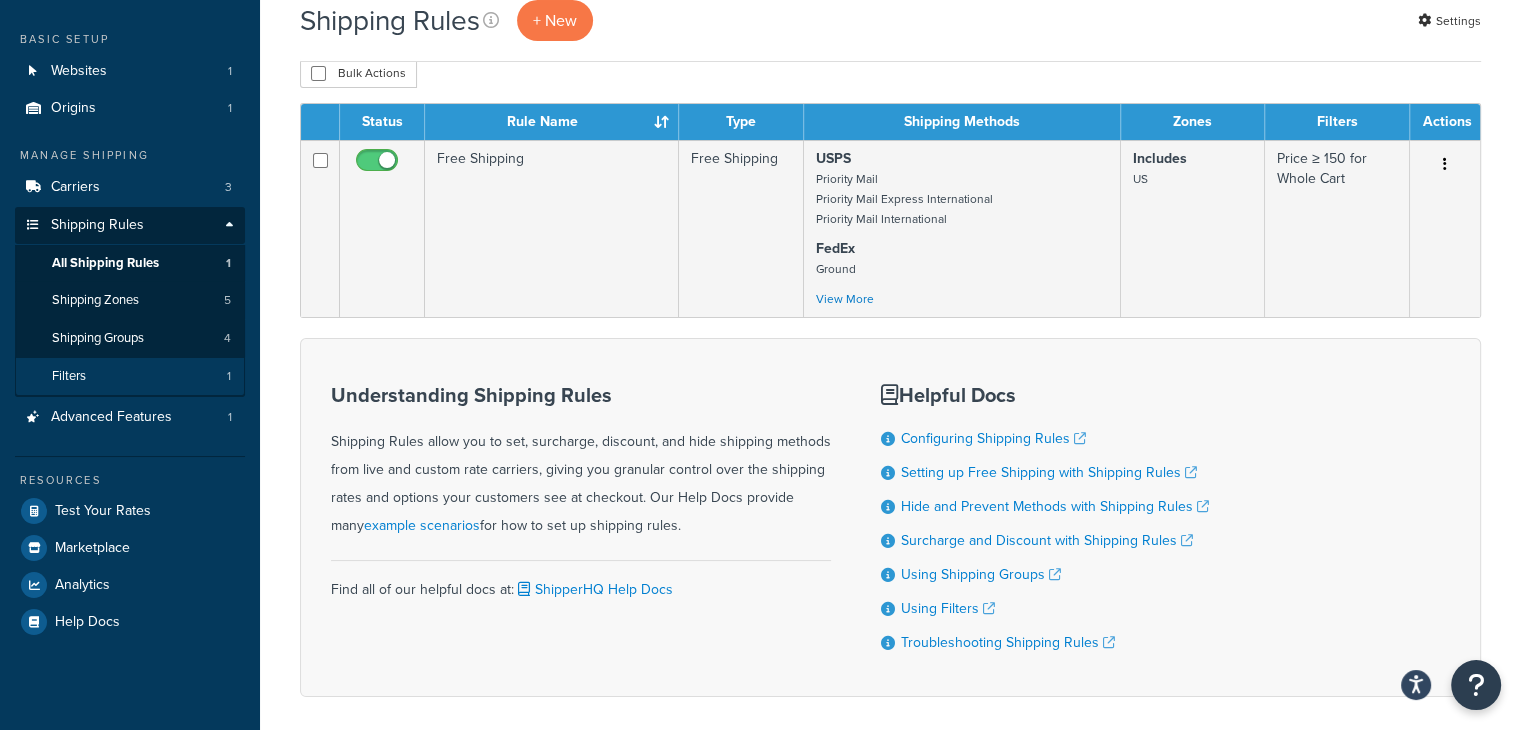 scroll, scrollTop: 100, scrollLeft: 0, axis: vertical 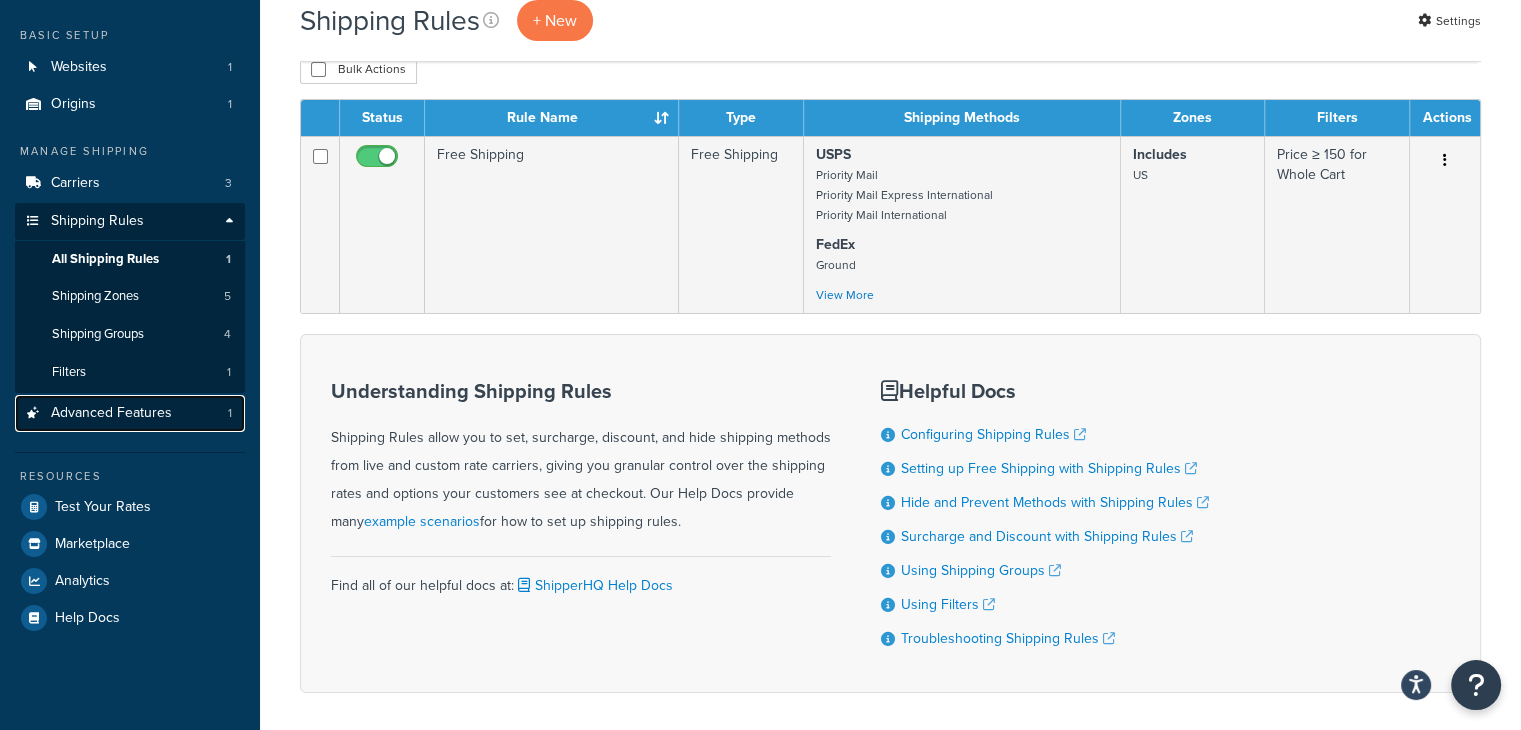 click on "Advanced Features" at bounding box center [111, 413] 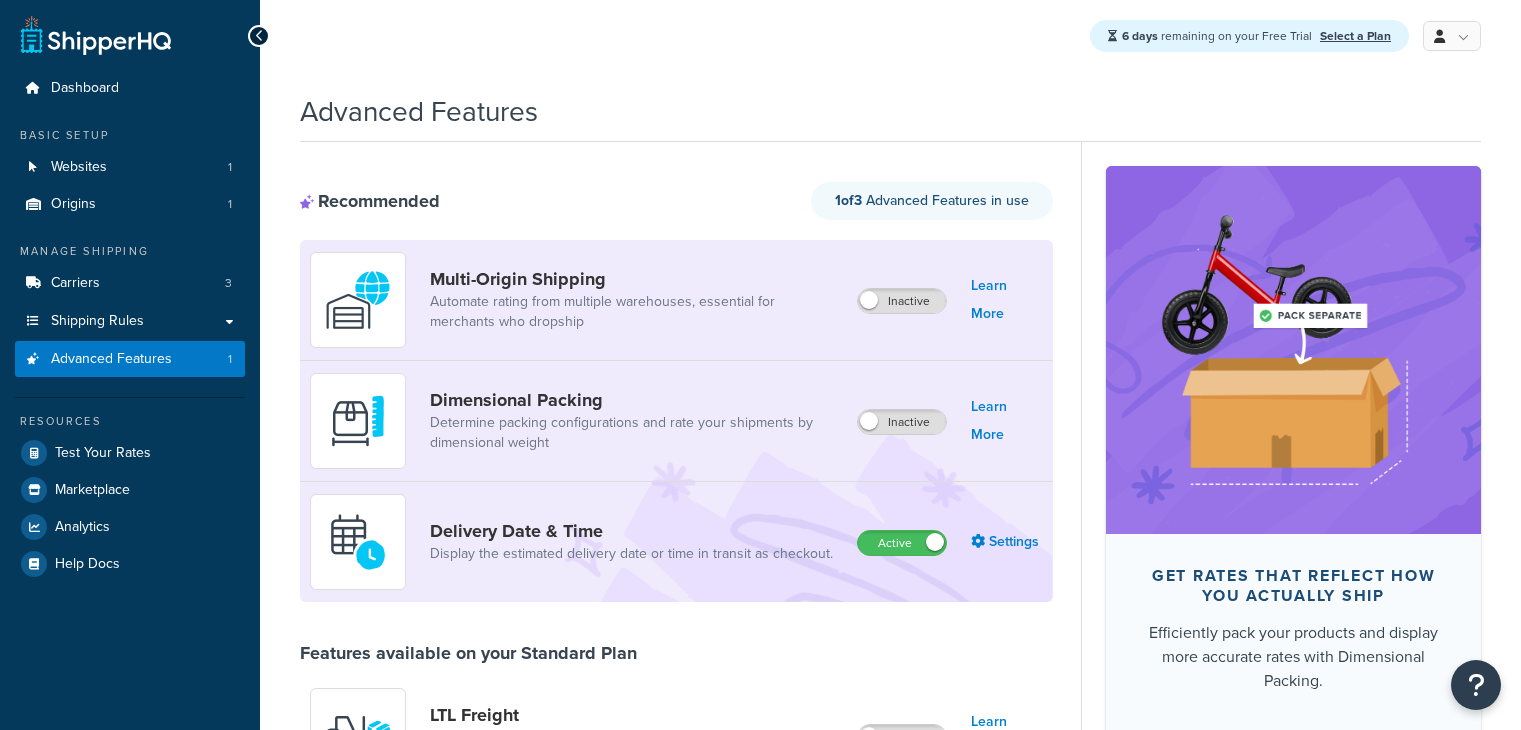 scroll, scrollTop: 0, scrollLeft: 0, axis: both 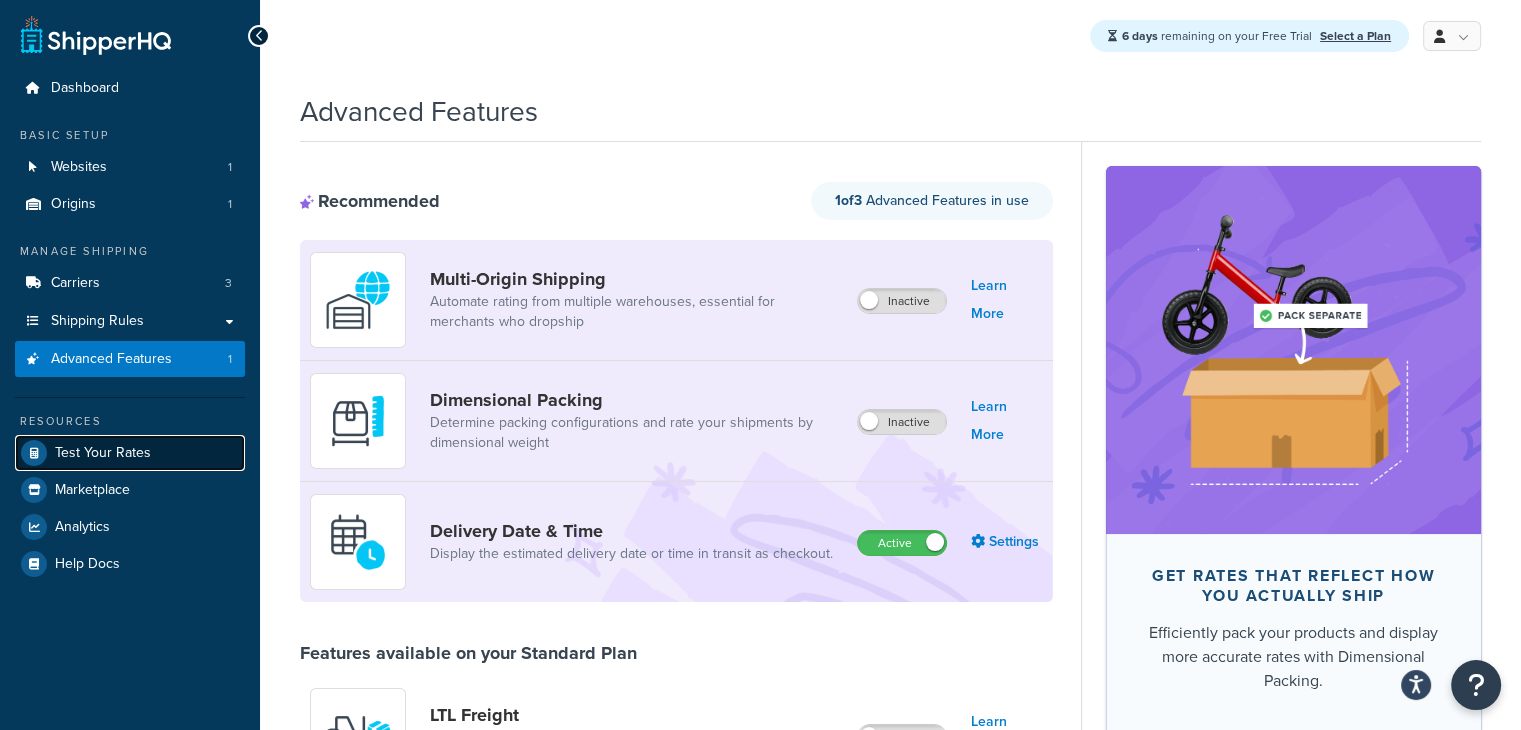 click on "Test Your Rates" at bounding box center [103, 453] 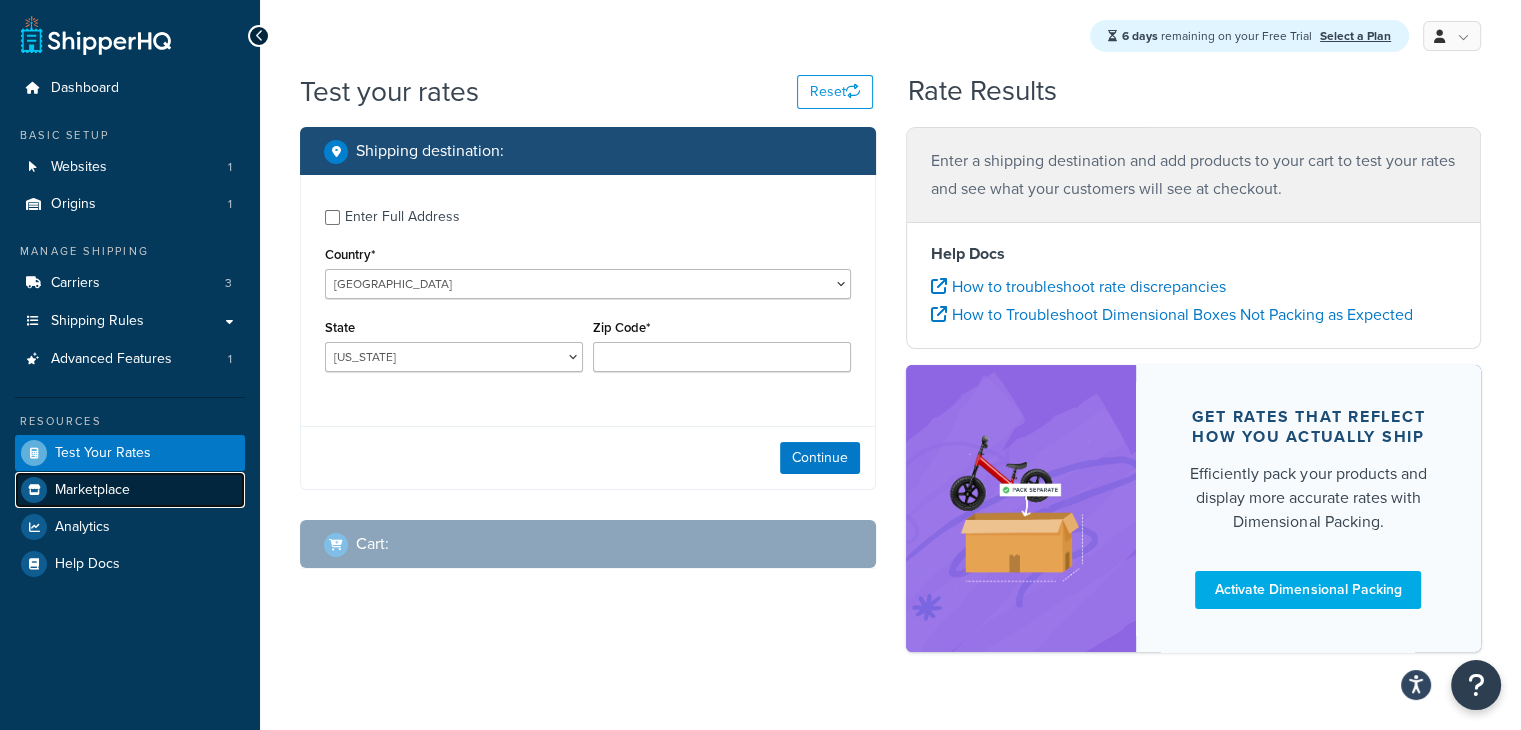 click on "Marketplace" at bounding box center (92, 490) 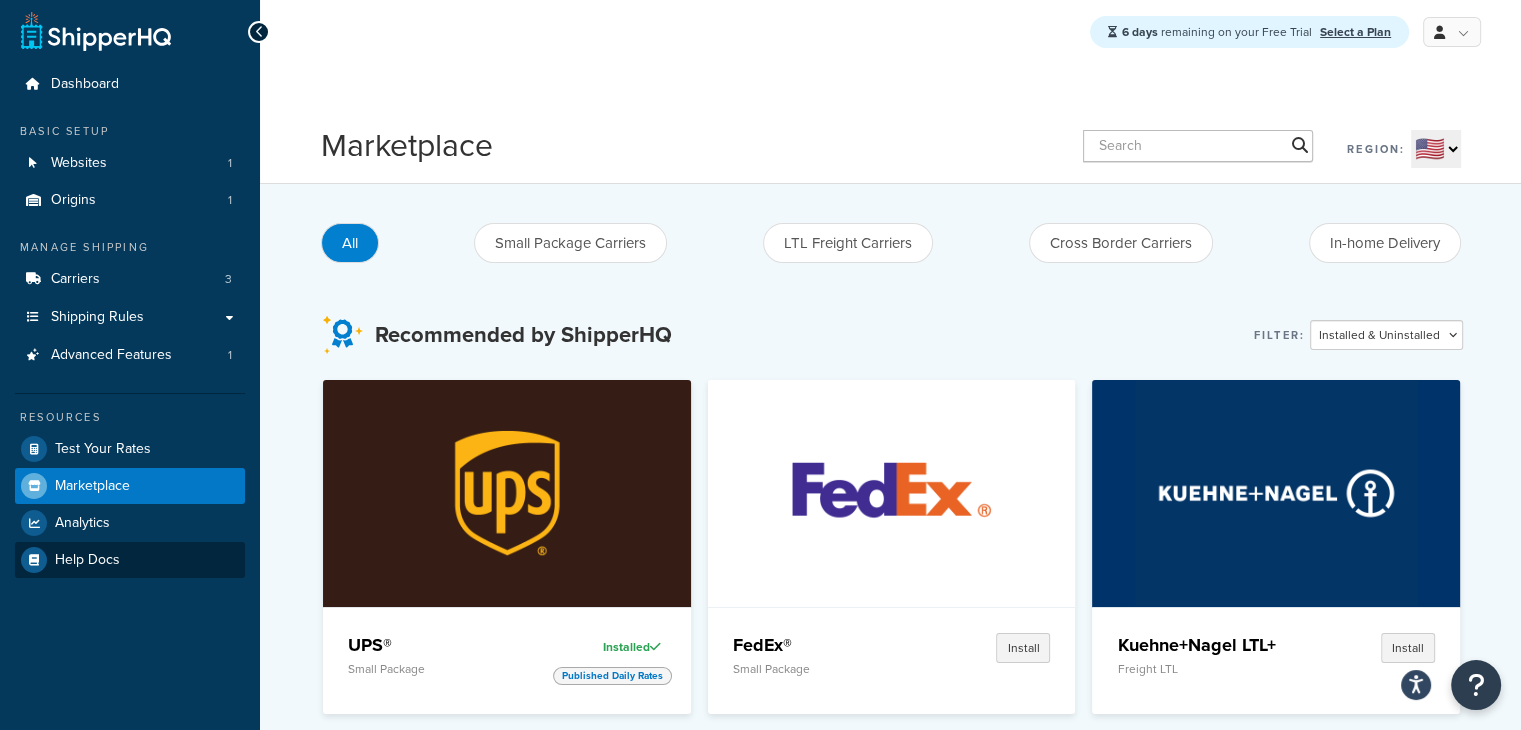 scroll, scrollTop: 0, scrollLeft: 0, axis: both 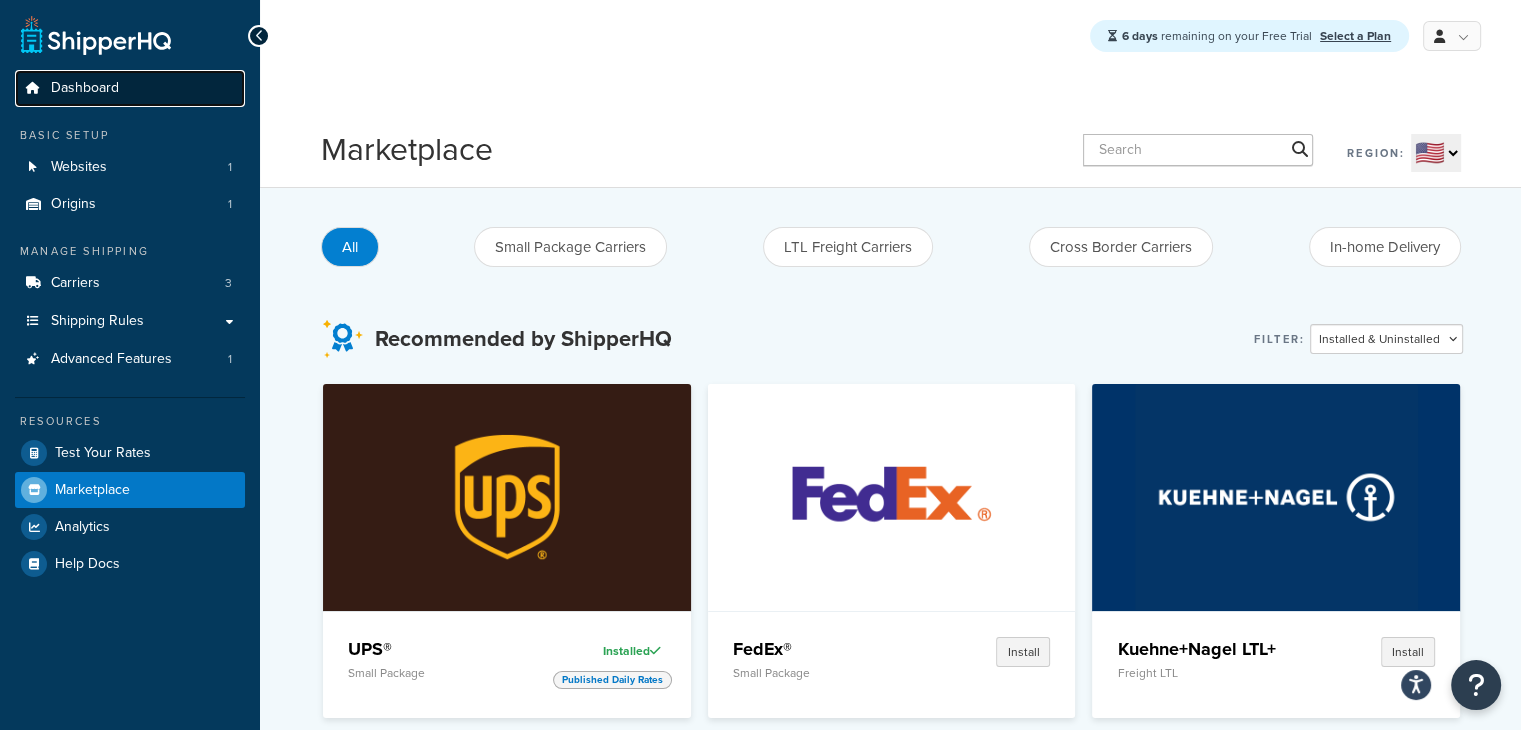 click on "Dashboard" at bounding box center (130, 88) 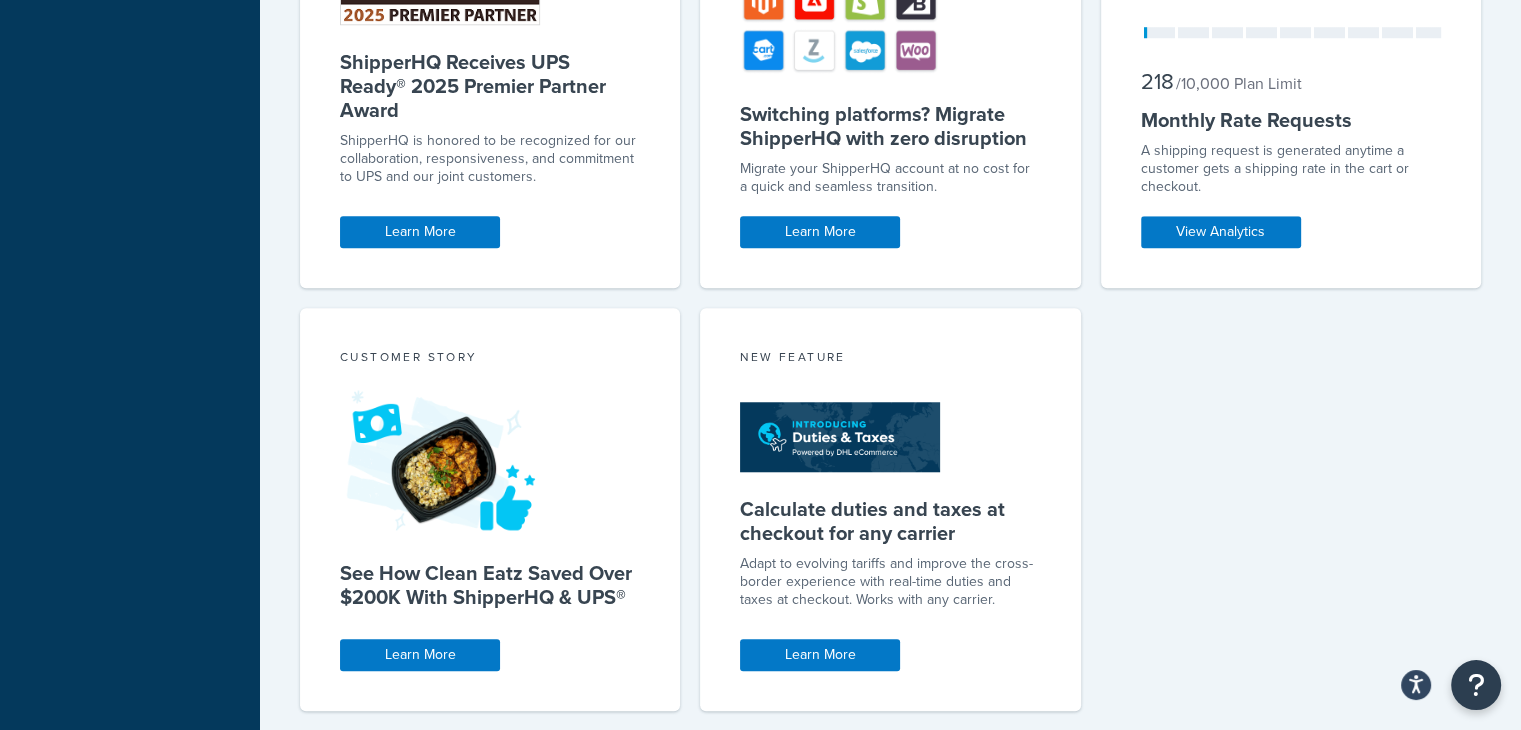 scroll, scrollTop: 1696, scrollLeft: 0, axis: vertical 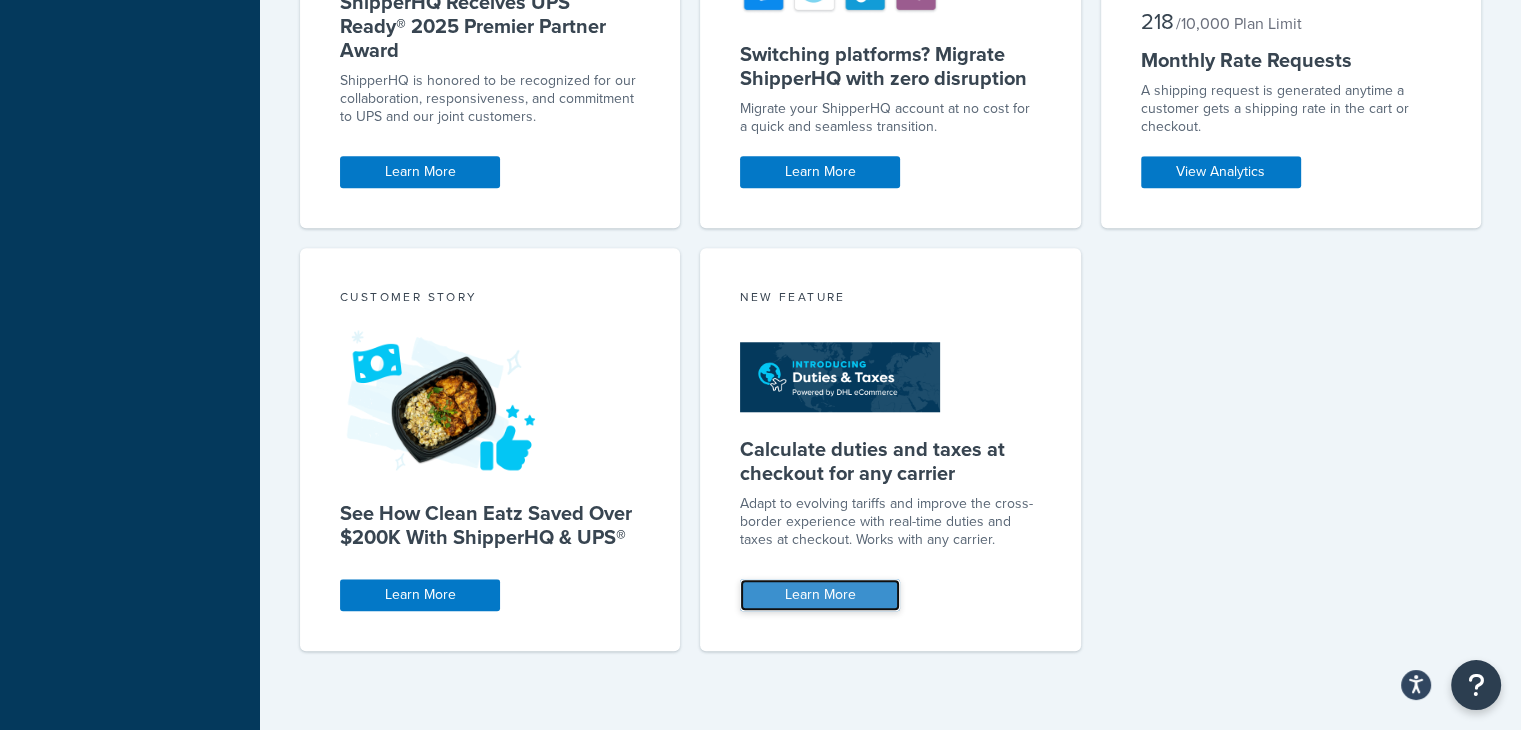 click on "Learn More" at bounding box center [820, 595] 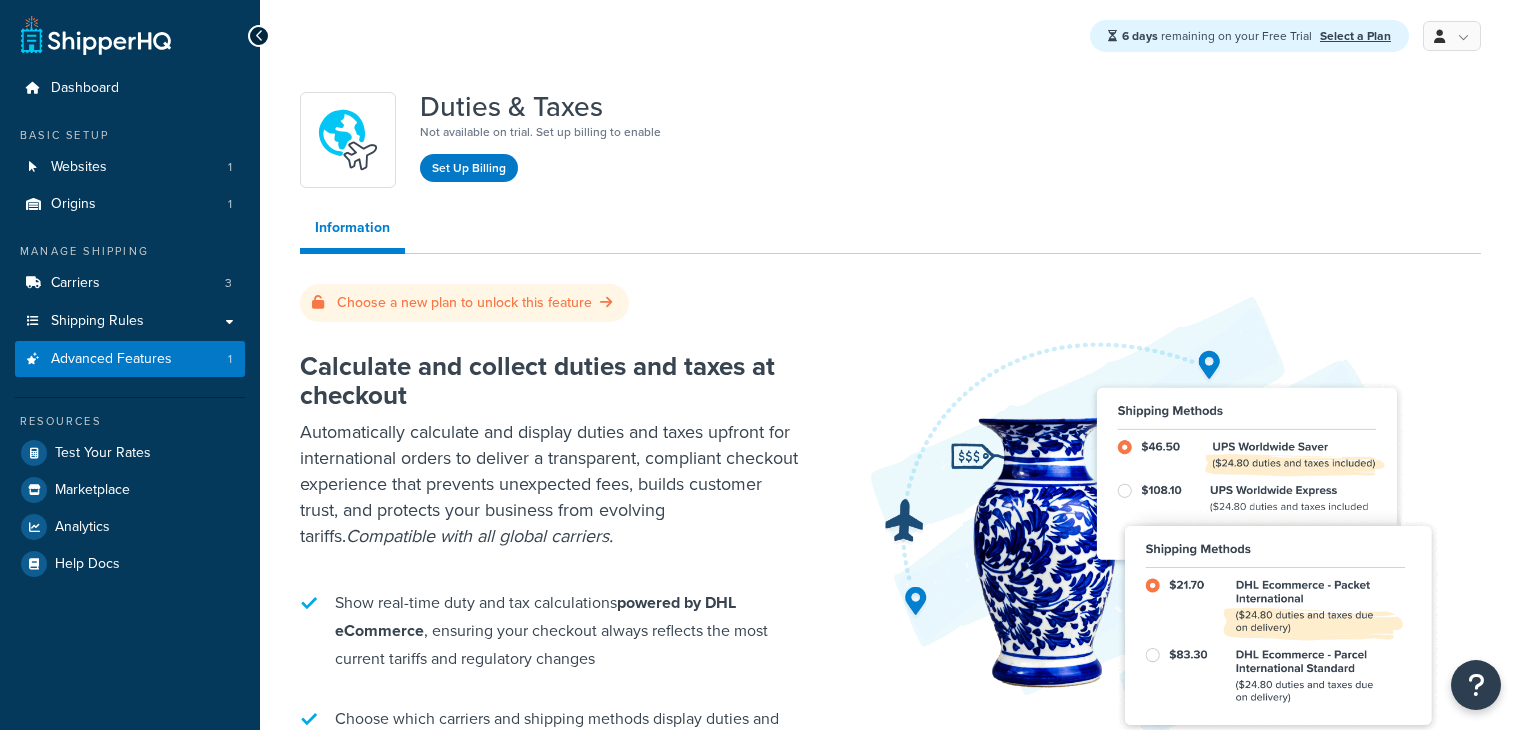 scroll, scrollTop: 0, scrollLeft: 0, axis: both 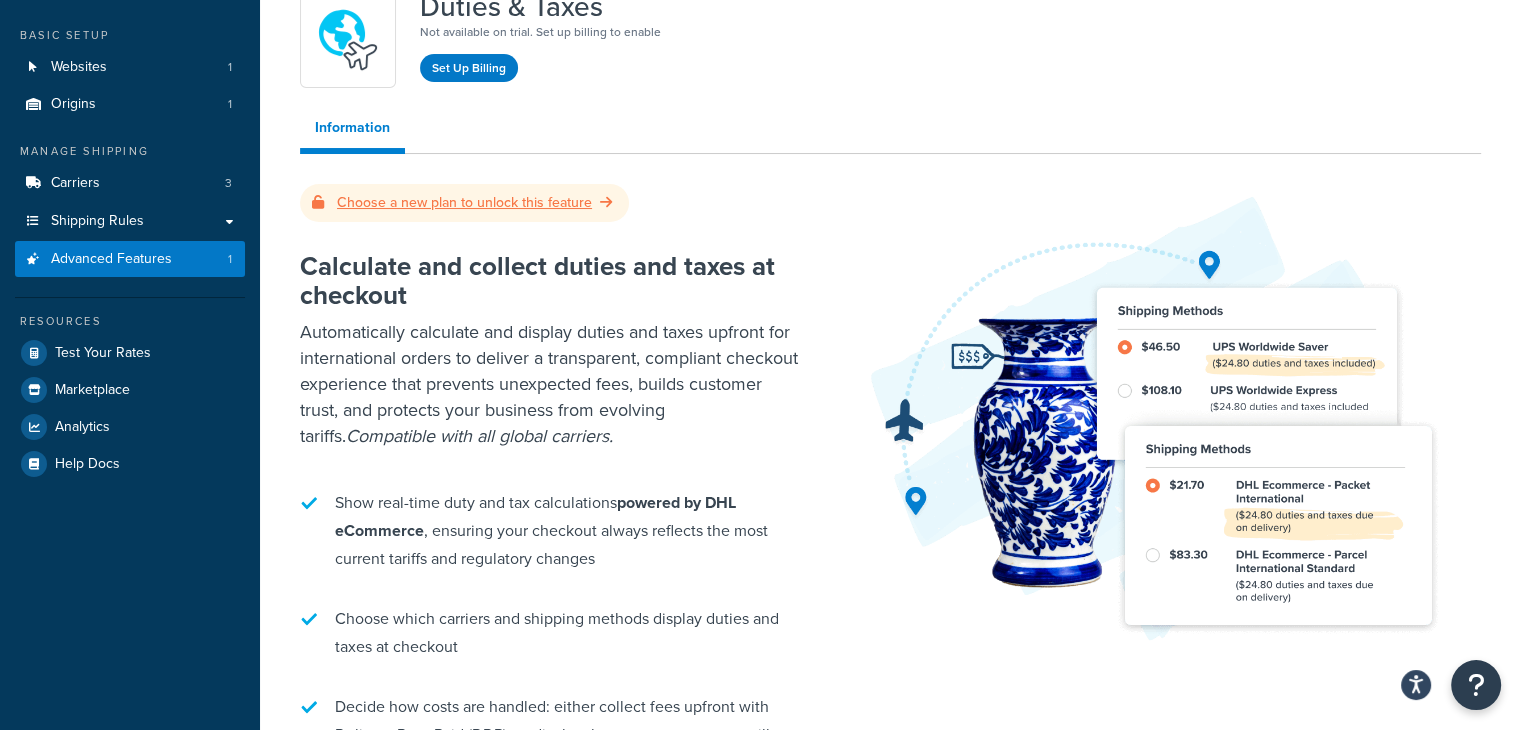 click on "Choose a new plan to unlock this feature" at bounding box center [464, 202] 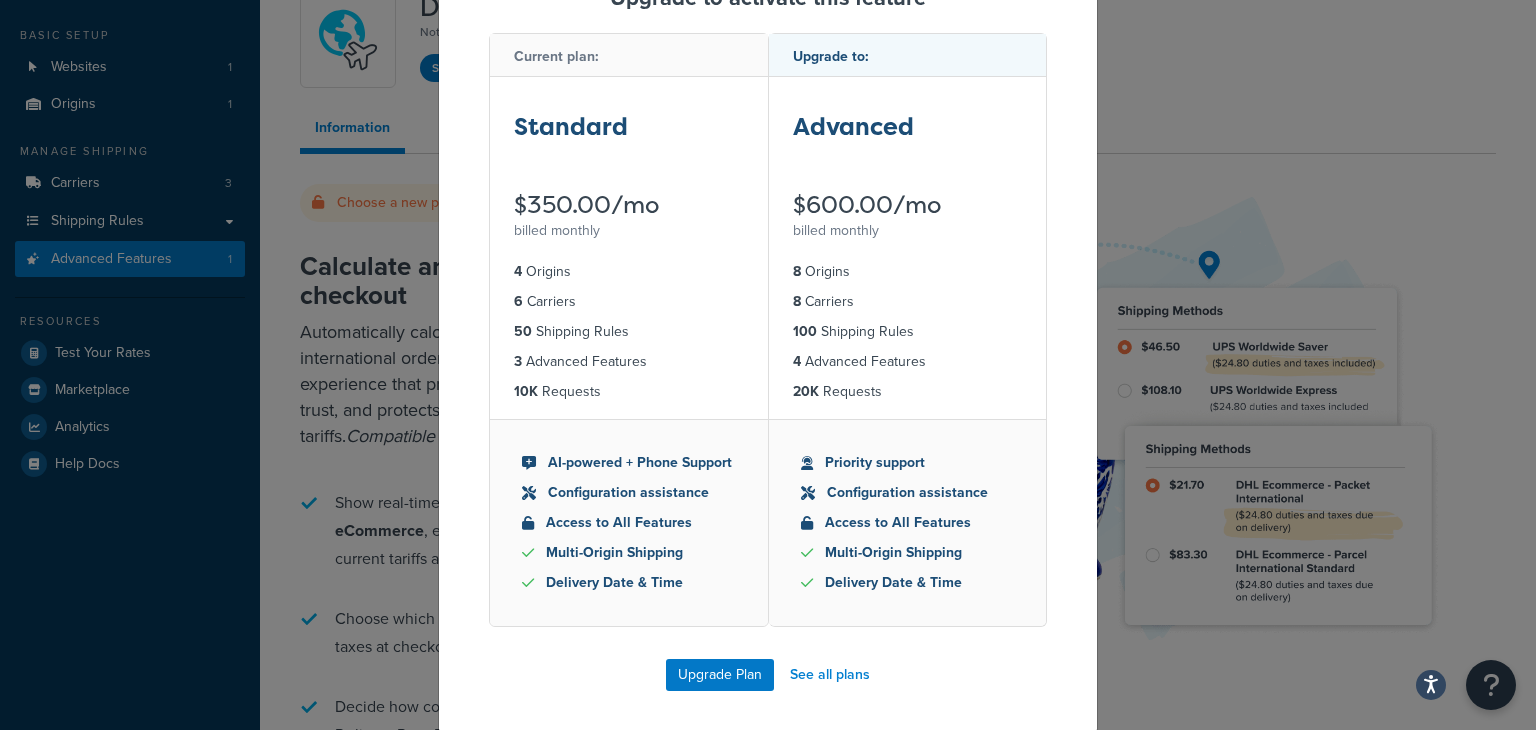 scroll, scrollTop: 115, scrollLeft: 0, axis: vertical 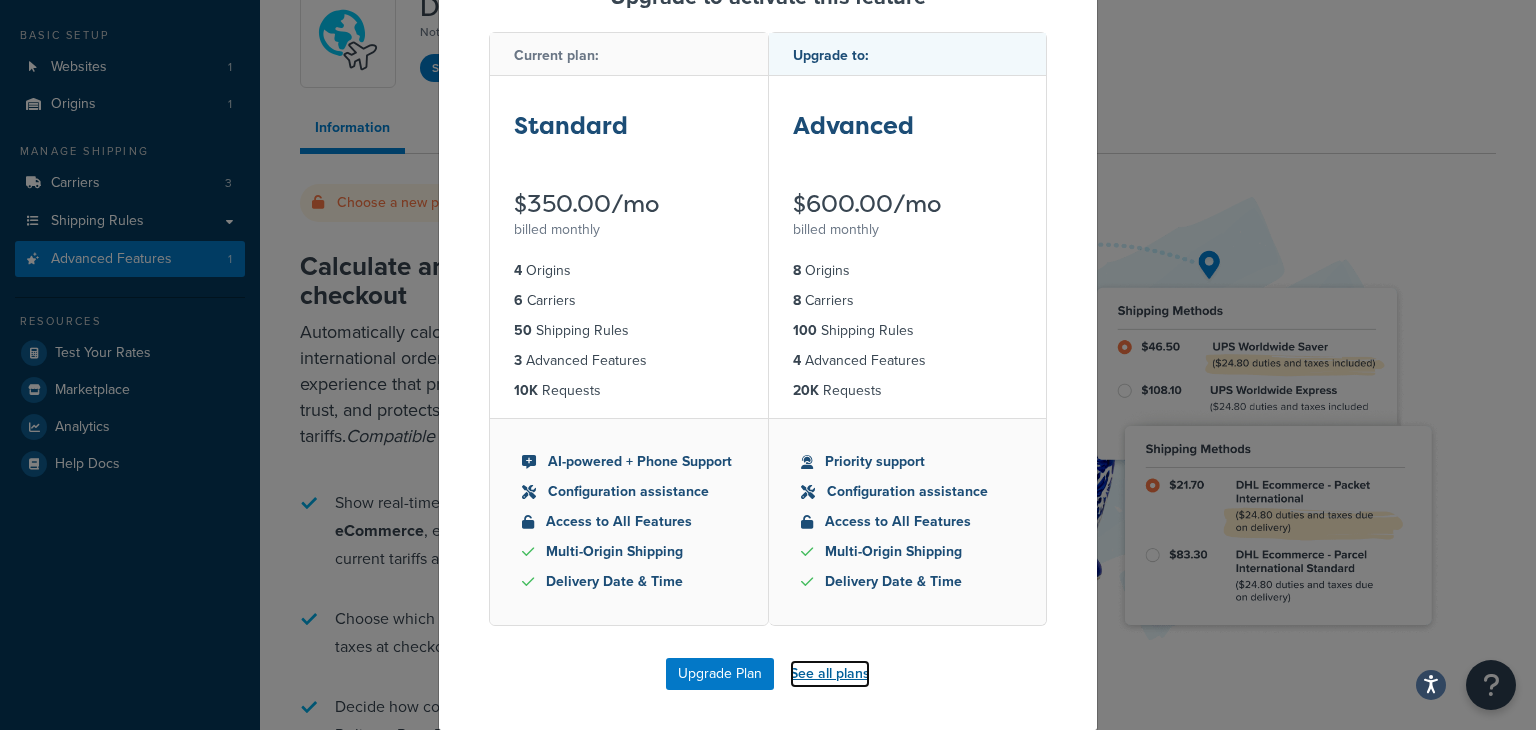 click on "See all plans" at bounding box center (830, 674) 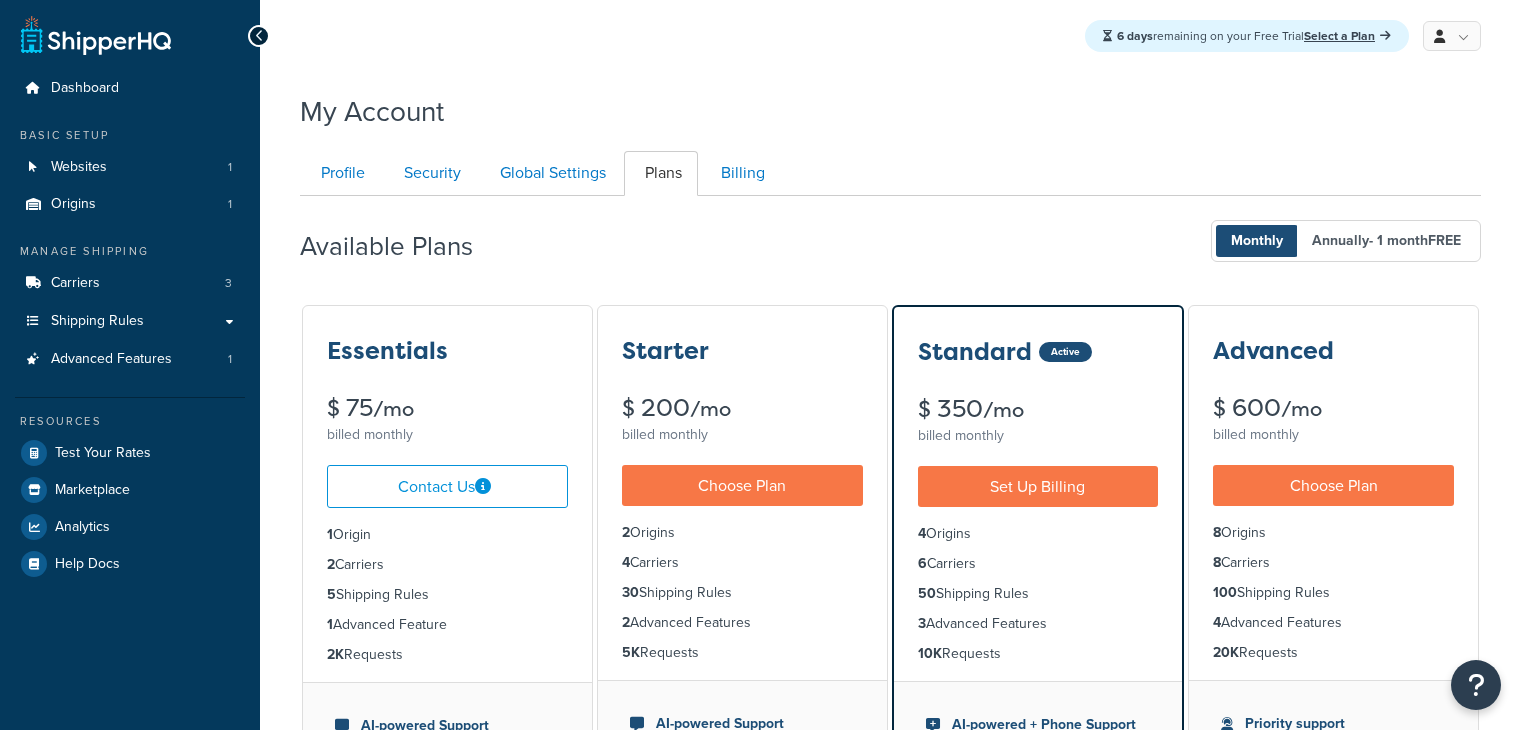 scroll, scrollTop: 0, scrollLeft: 0, axis: both 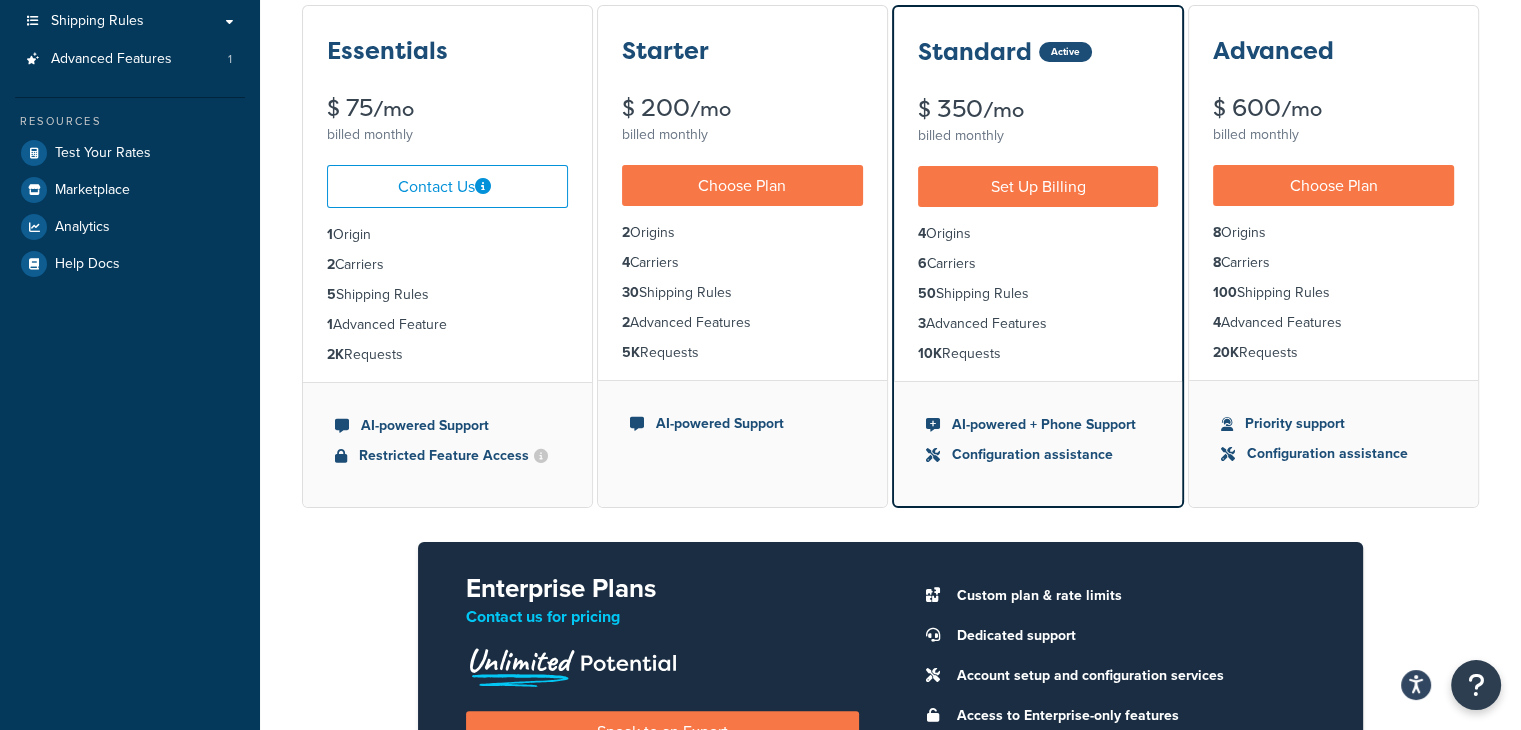 click on "Active" at bounding box center [1065, 52] 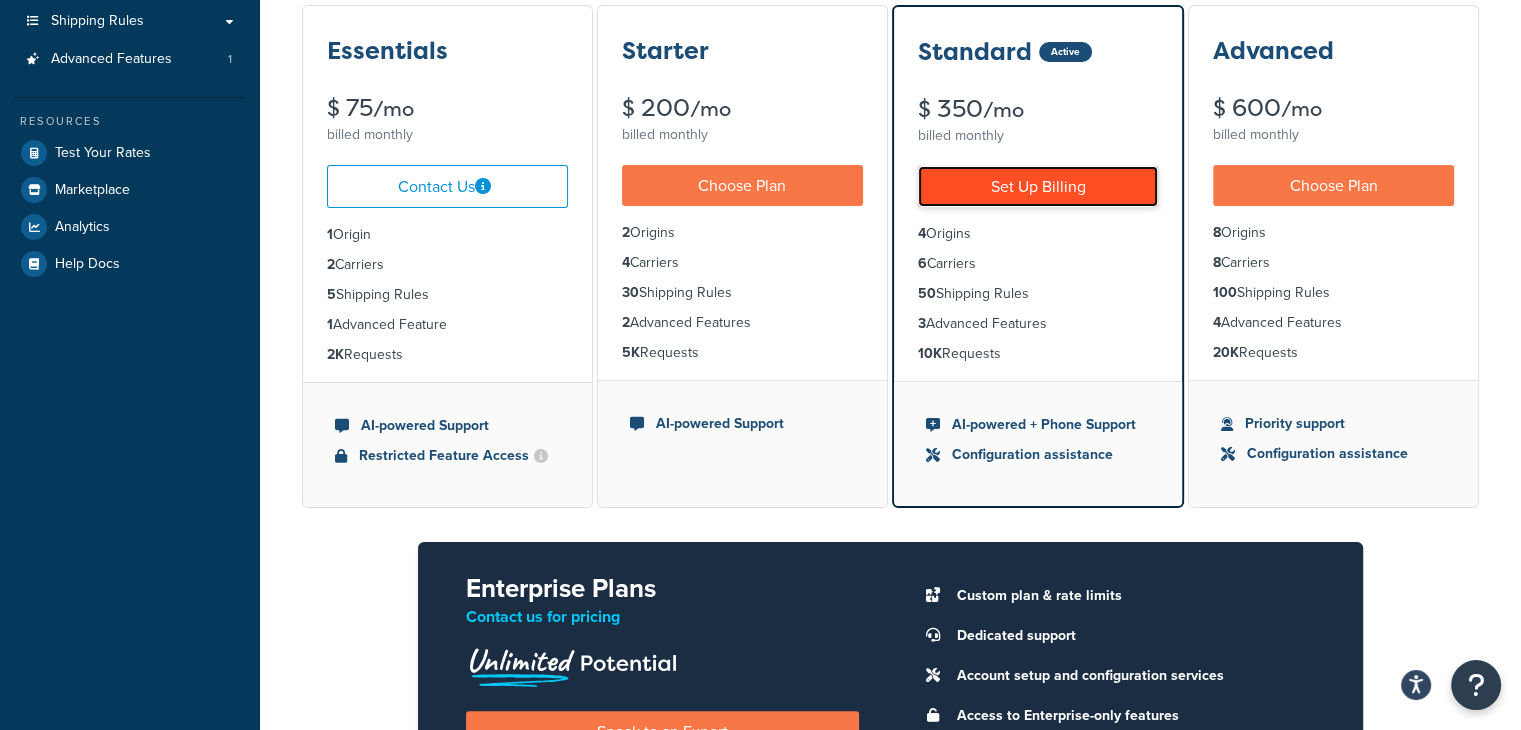 click on "Set Up Billing" at bounding box center [1038, 186] 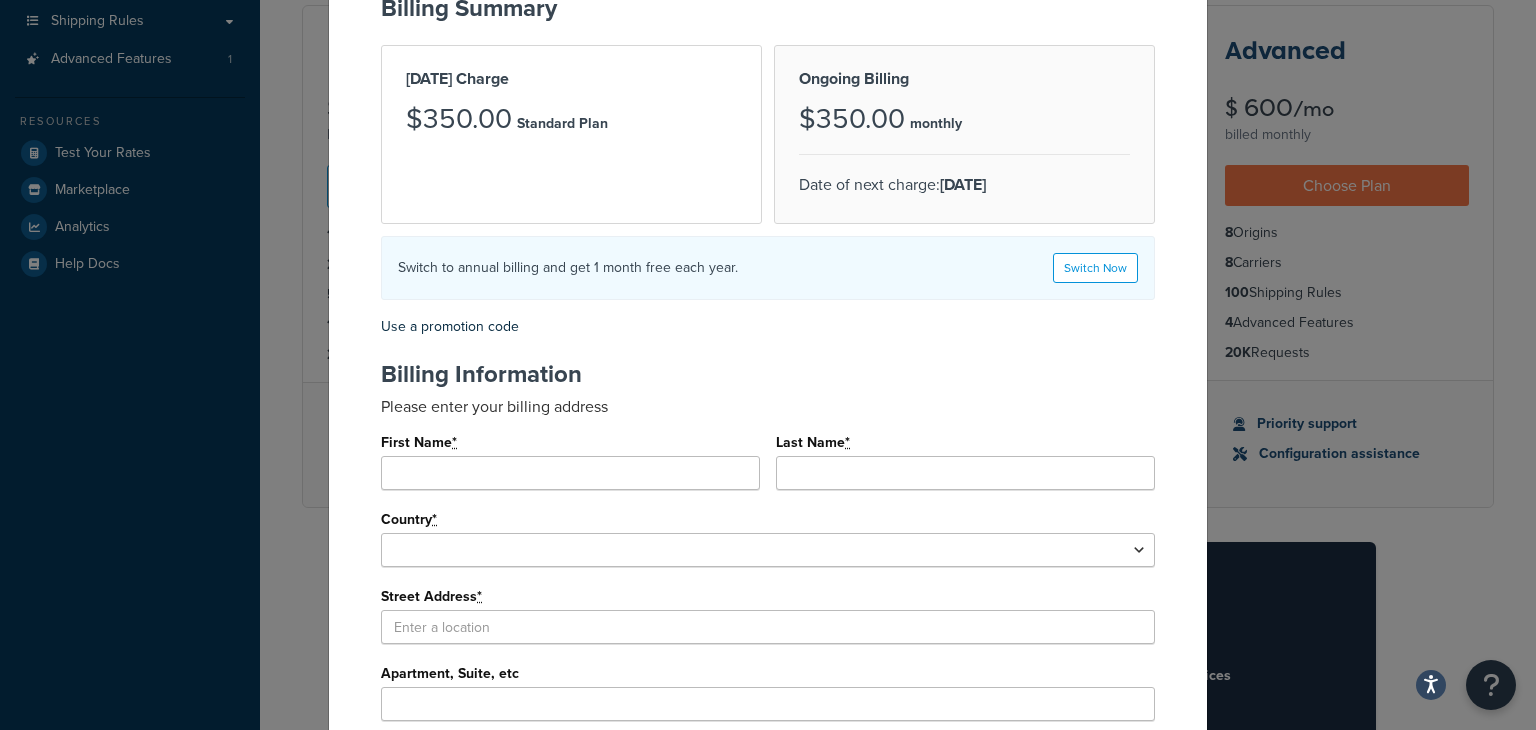 scroll, scrollTop: 406, scrollLeft: 0, axis: vertical 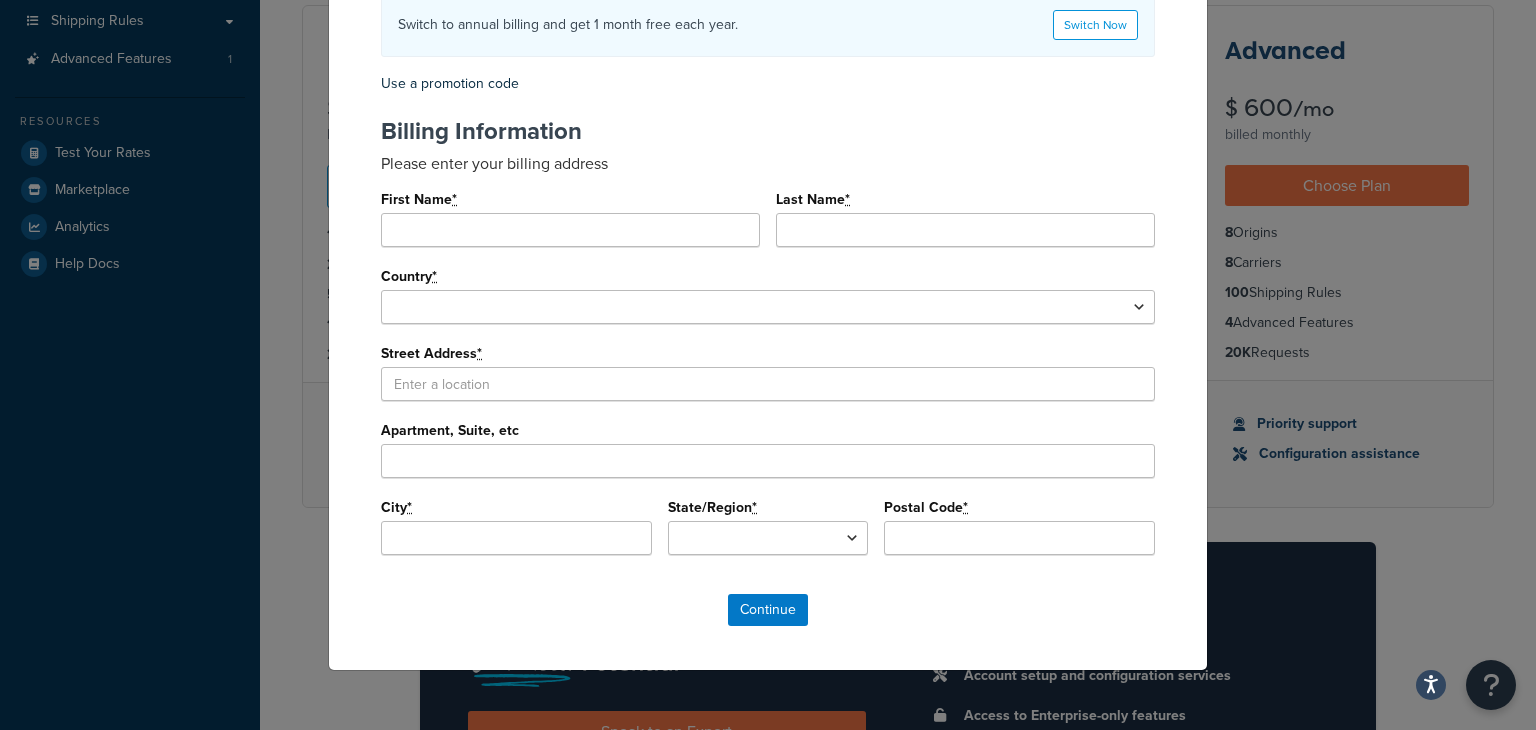 click on "Set Up Billing
Billing Summary
Today's Charge
$350.00
Standard Plan
Ongoing Billing
$350.00
monthly
Date of next charge:  Aug 16, 2025
Switch to annual billing and get 1 month free each year.
Switch Now
*" at bounding box center (768, 365) 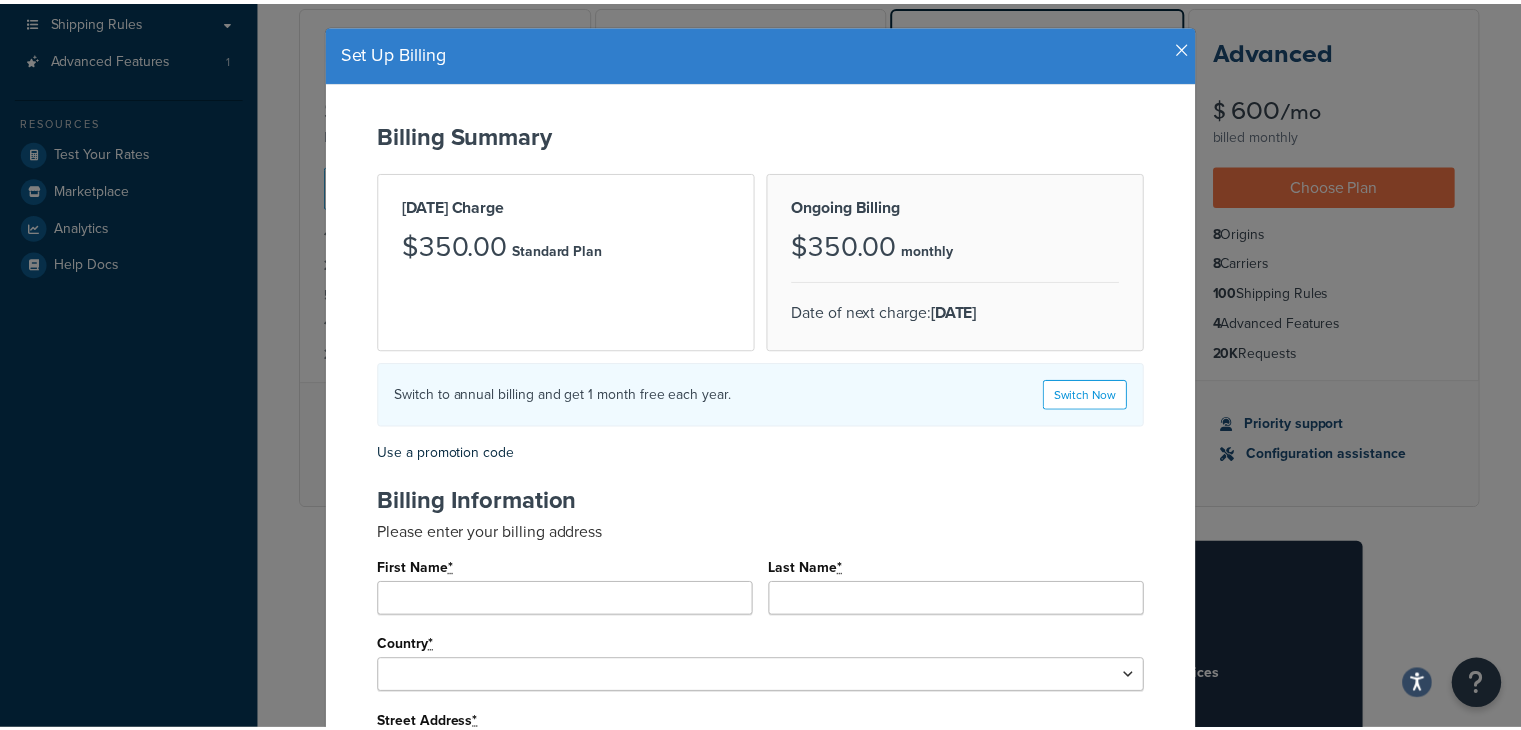 scroll, scrollTop: 6, scrollLeft: 0, axis: vertical 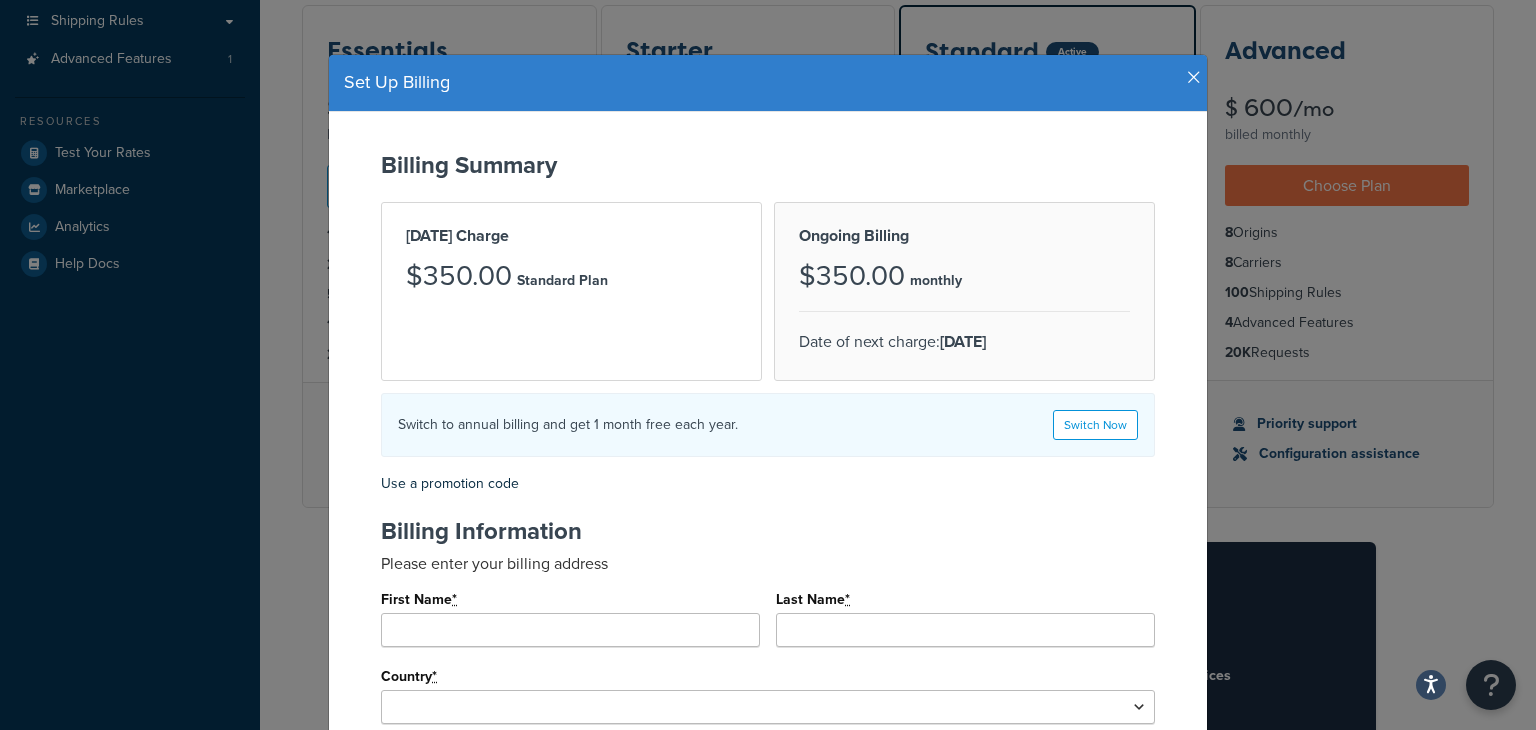 click on "Set Up Billing
Billing Summary
Today's Charge
$350.00
Standard Plan
Ongoing Billing
$350.00
monthly
Date of next charge:  Aug 16, 2025
Switch to annual billing and get 1 month free each year.
Switch Now
*" at bounding box center [768, 562] 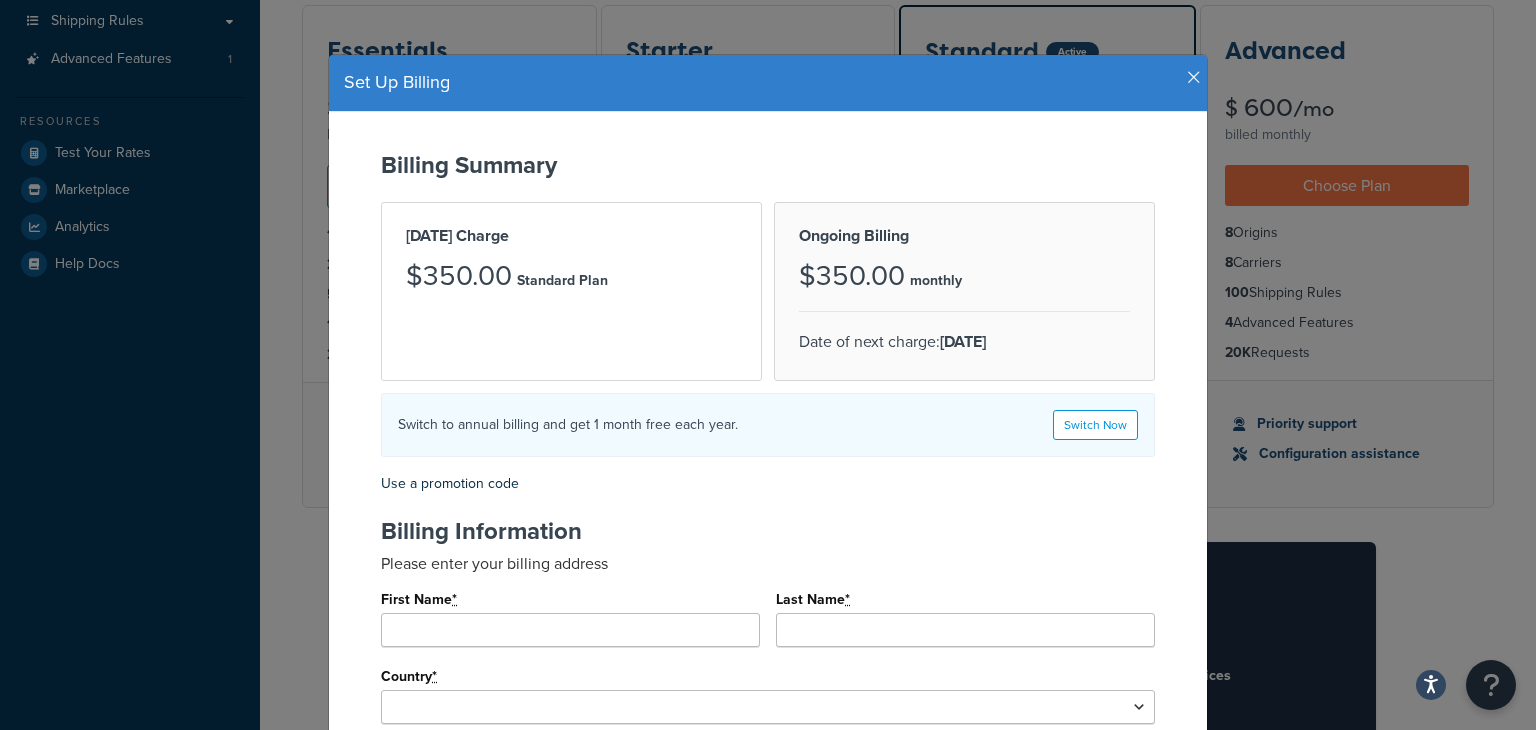 click at bounding box center [1194, 78] 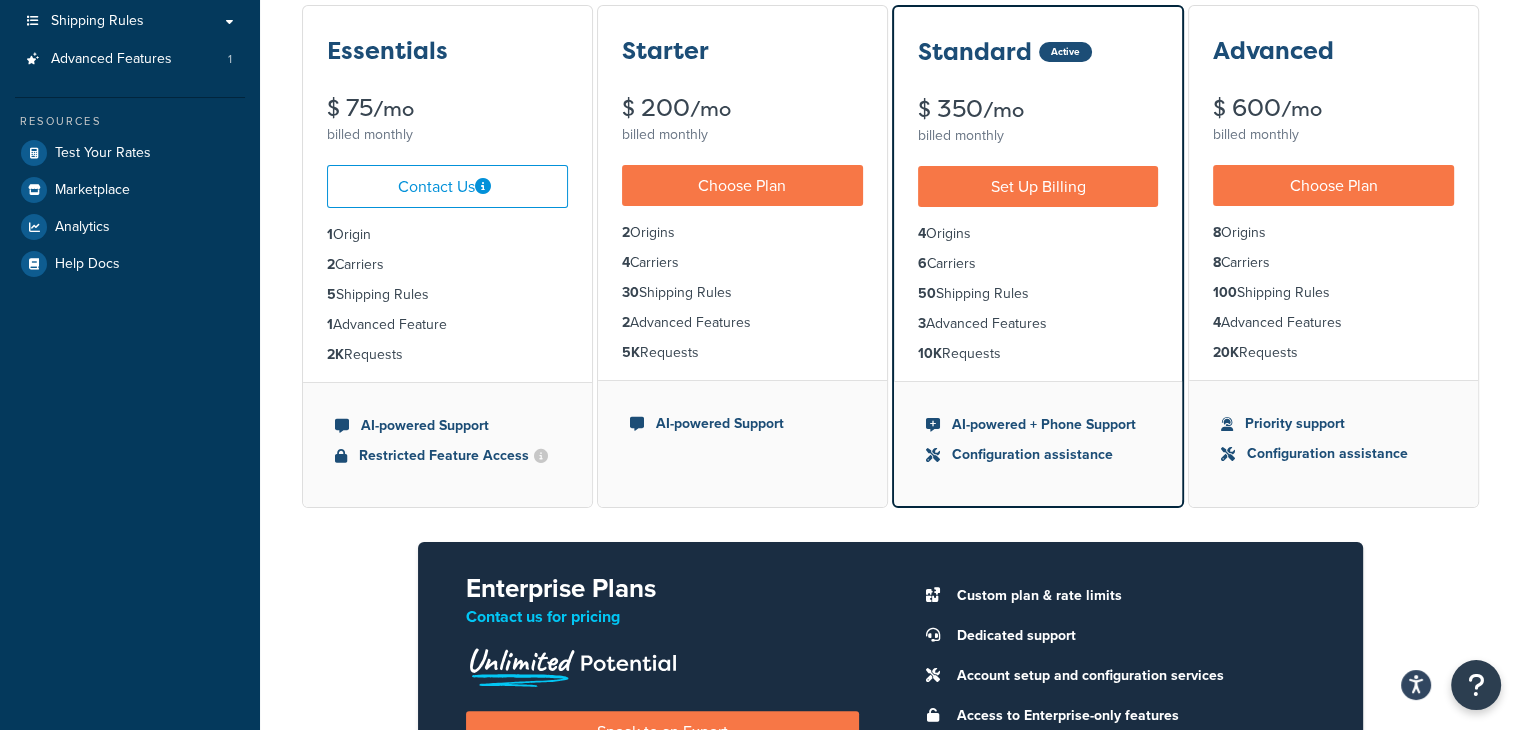 scroll, scrollTop: 672, scrollLeft: 0, axis: vertical 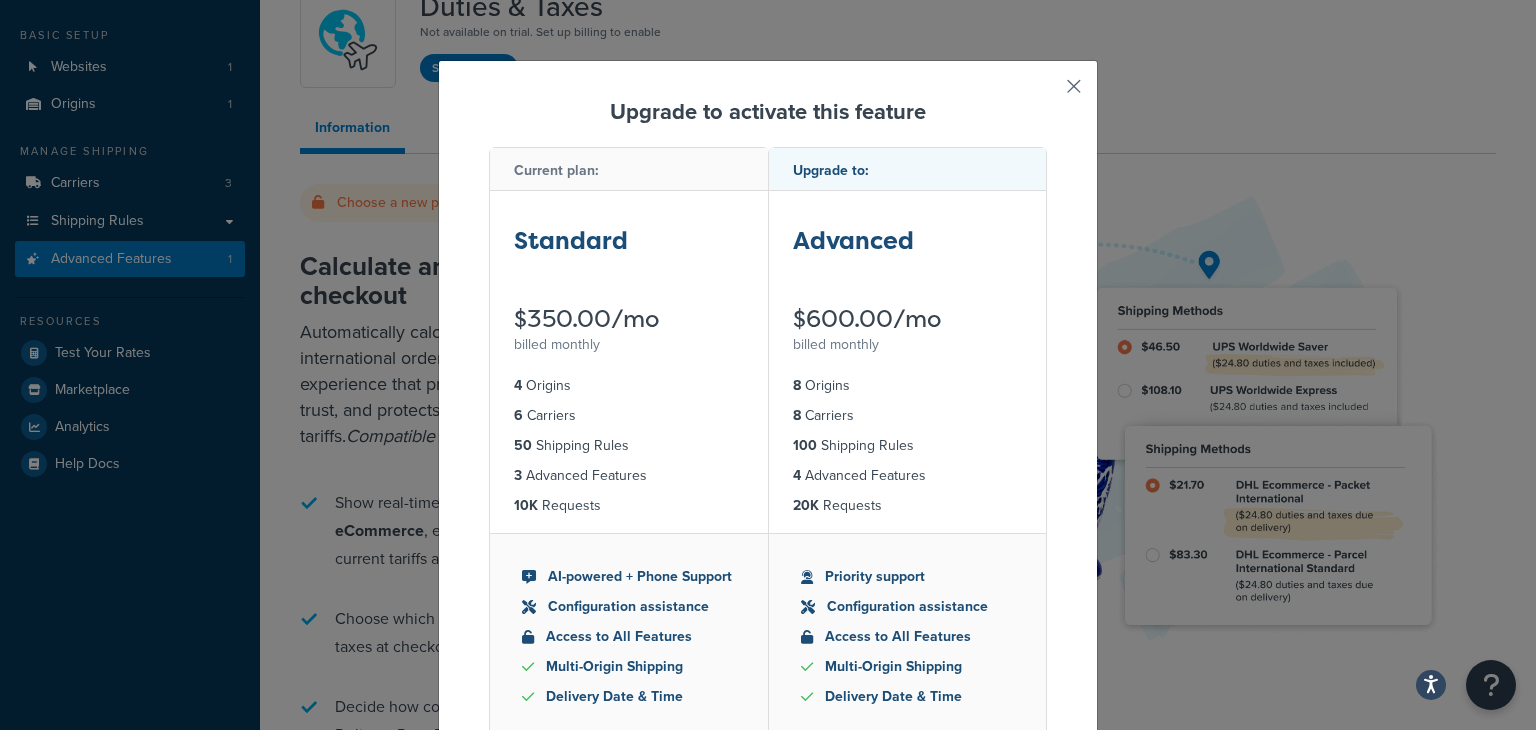 click at bounding box center [1044, 93] 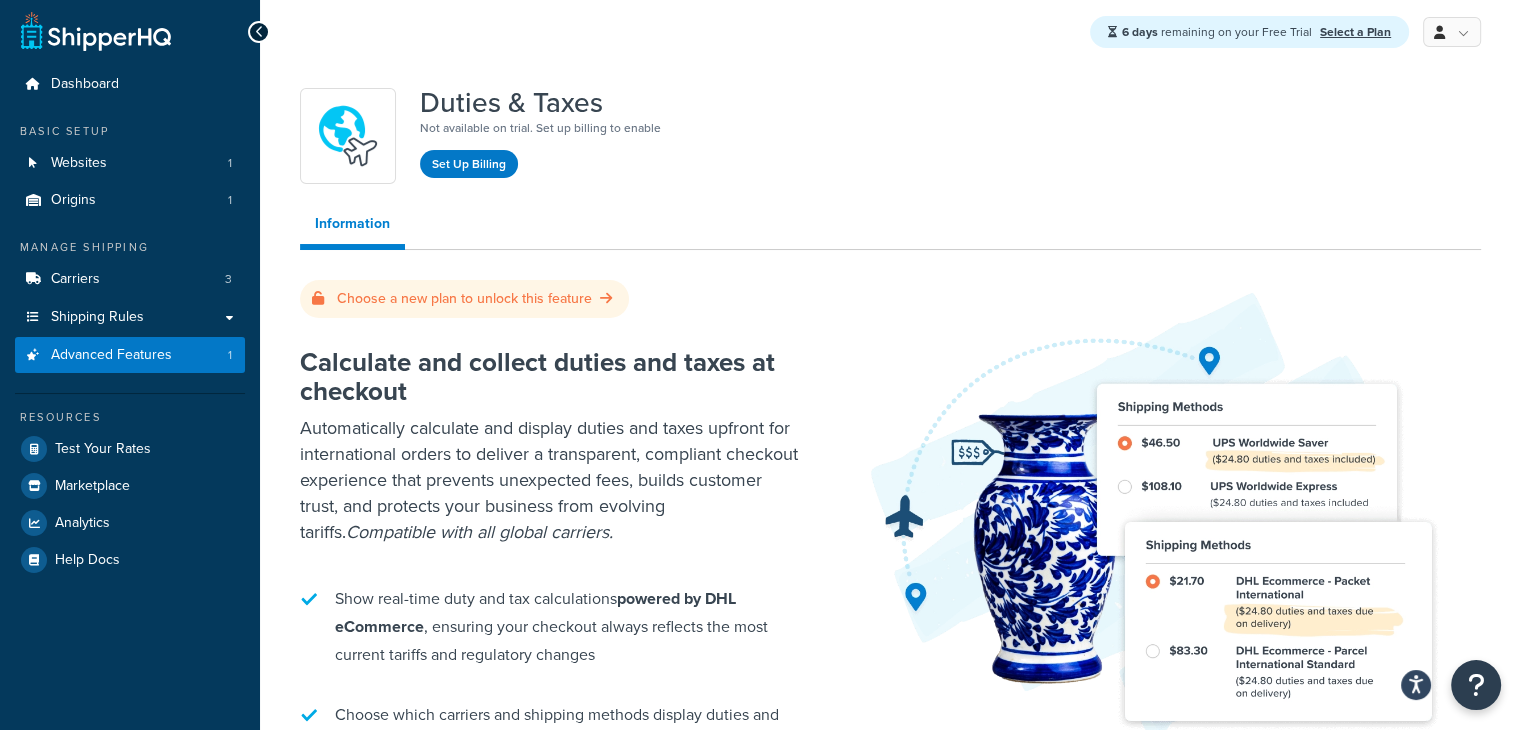 scroll, scrollTop: 0, scrollLeft: 0, axis: both 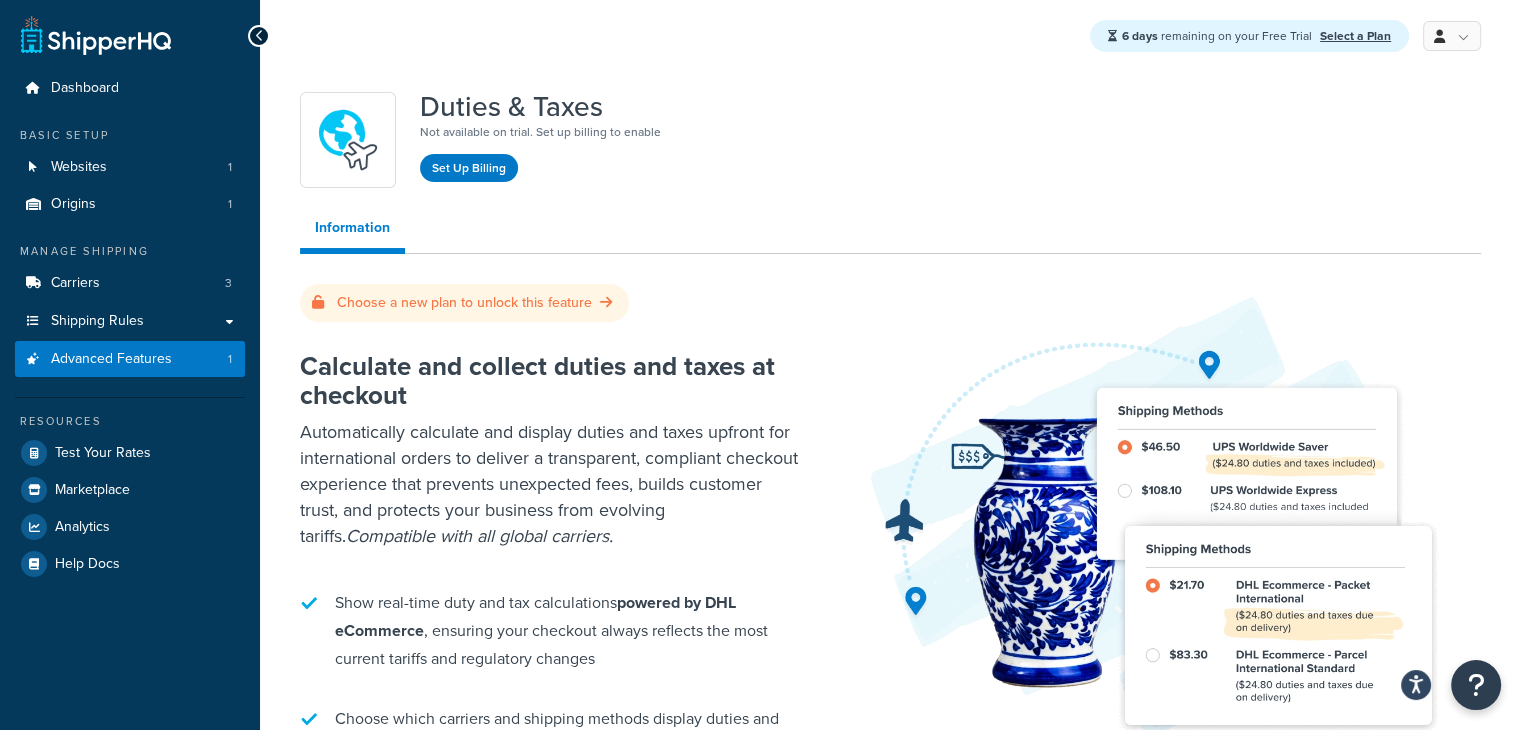click on "Information" at bounding box center (352, 231) 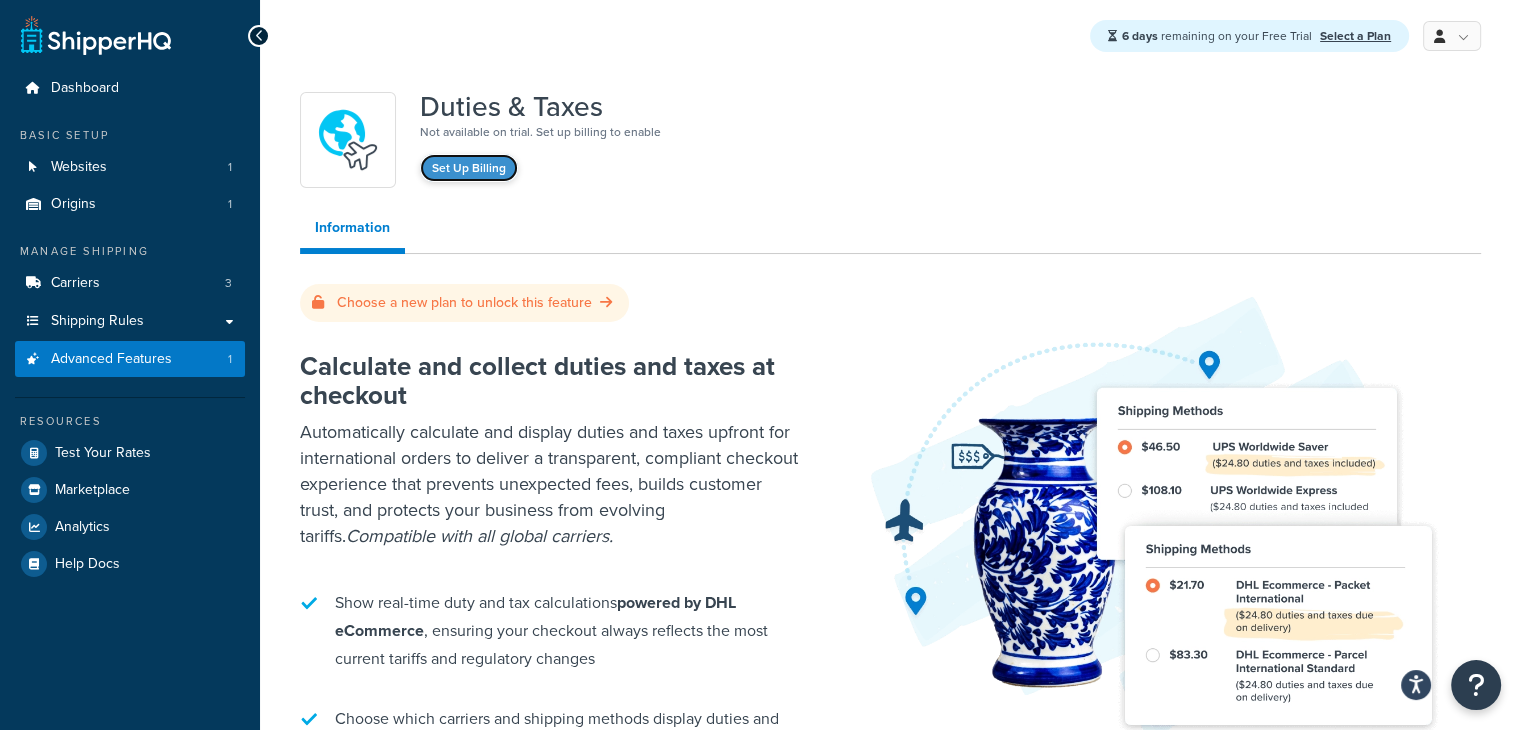 click on "Set Up Billing" at bounding box center [469, 168] 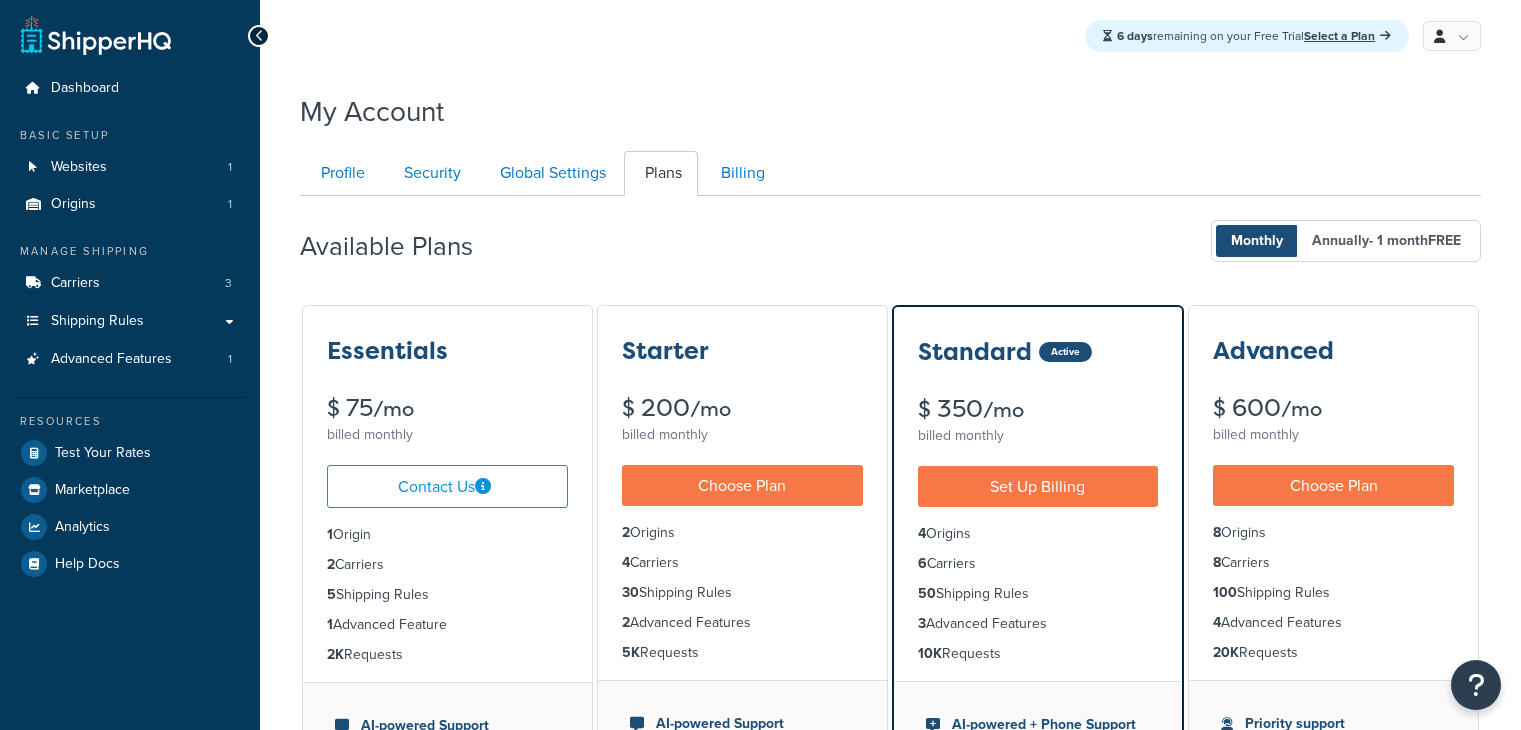 scroll, scrollTop: 0, scrollLeft: 0, axis: both 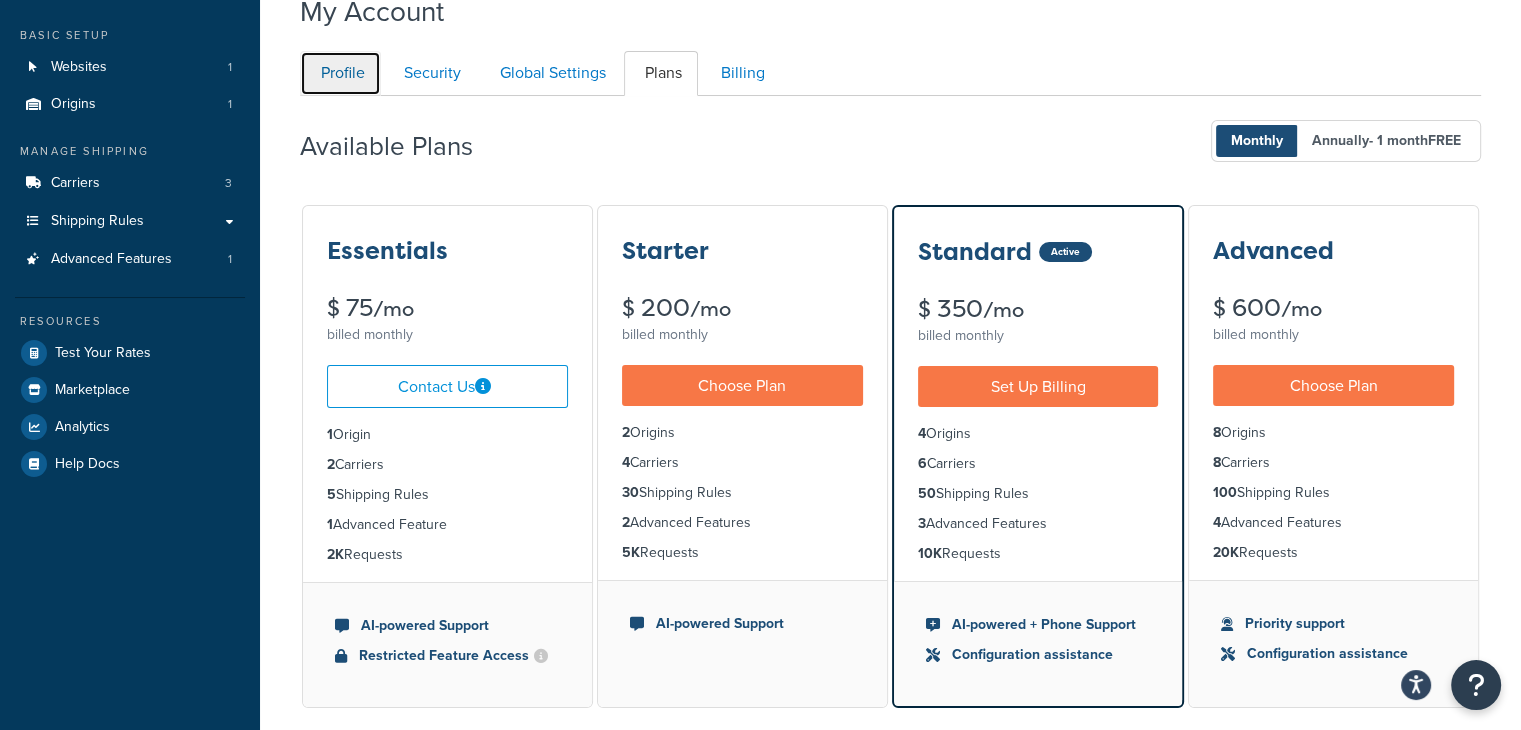 click on "Profile" at bounding box center [340, 73] 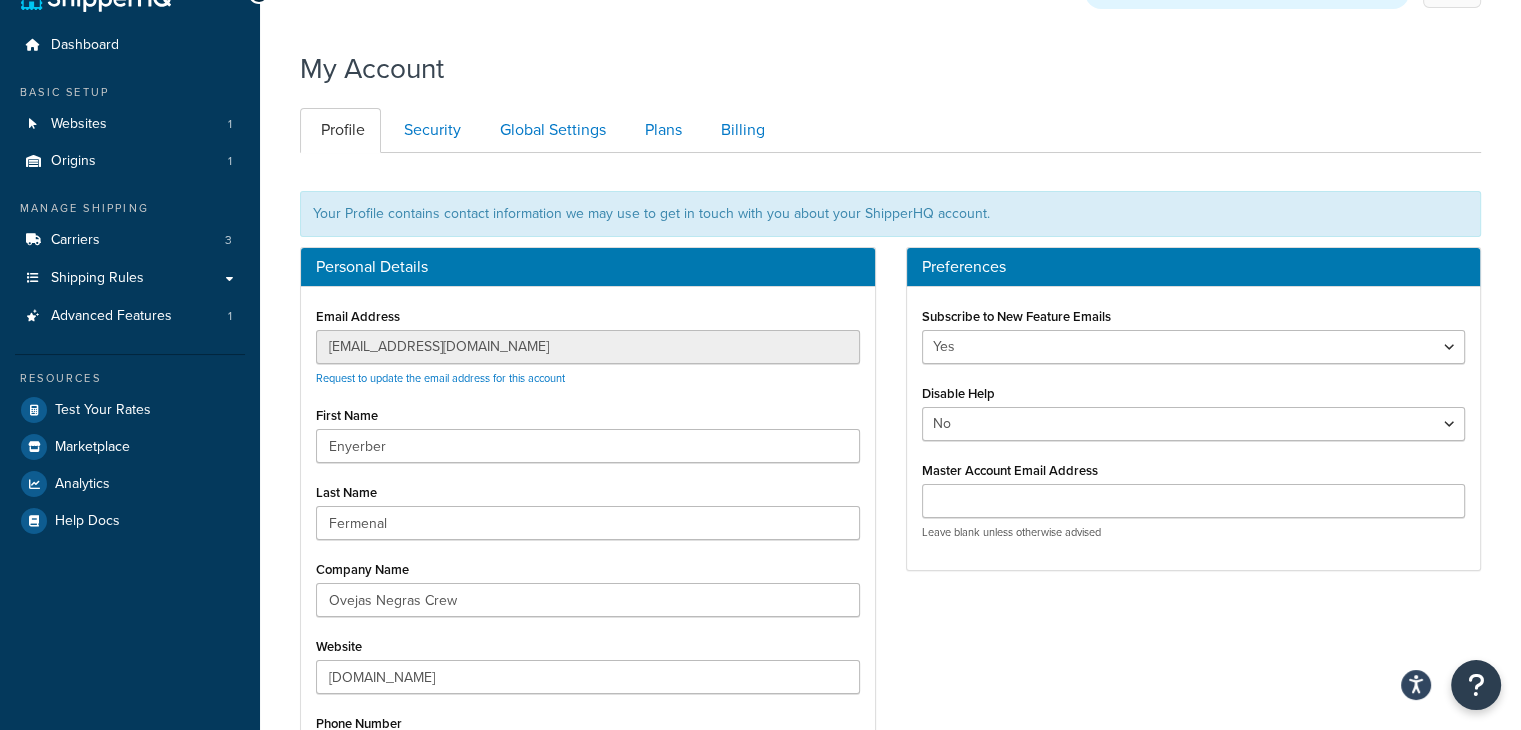 scroll, scrollTop: 0, scrollLeft: 0, axis: both 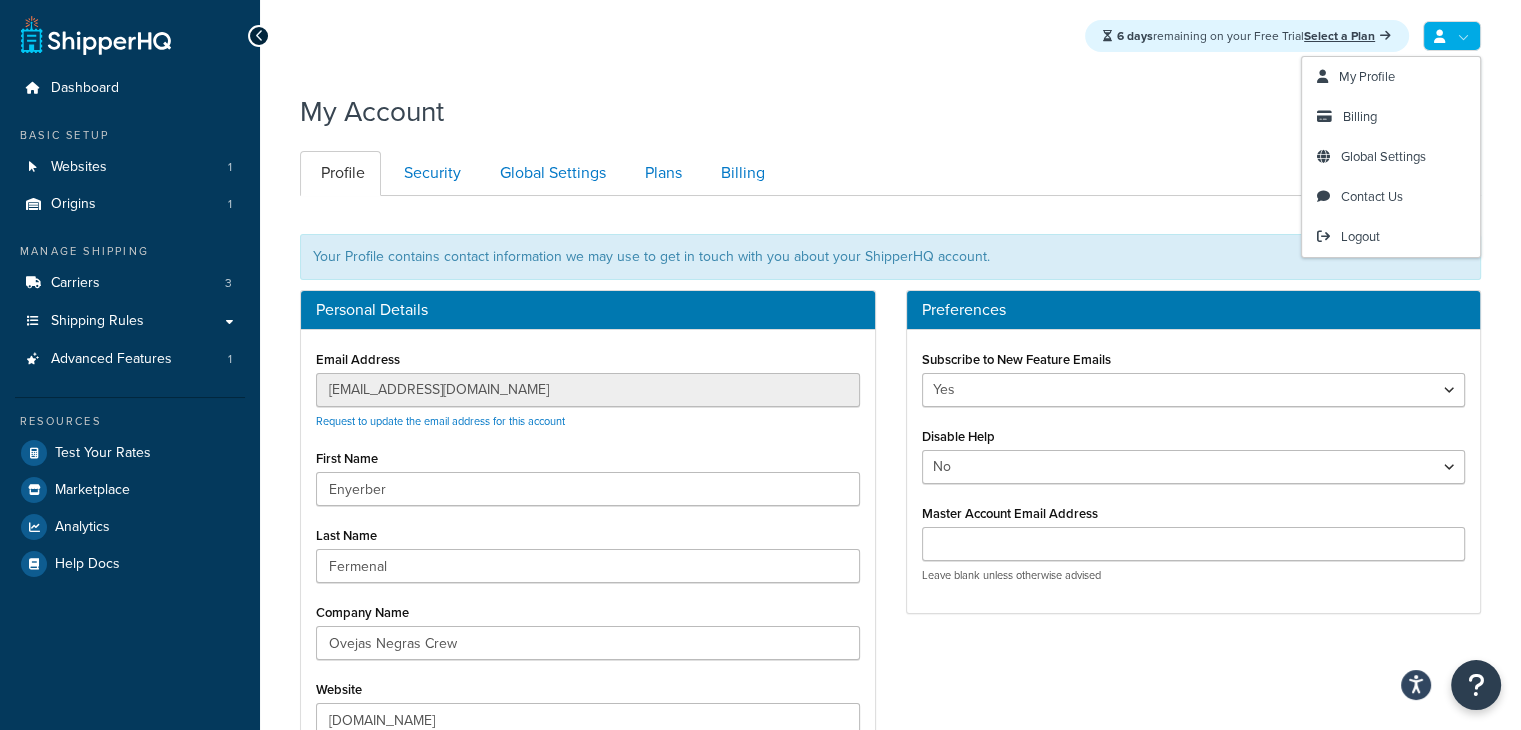 click at bounding box center (1452, 36) 